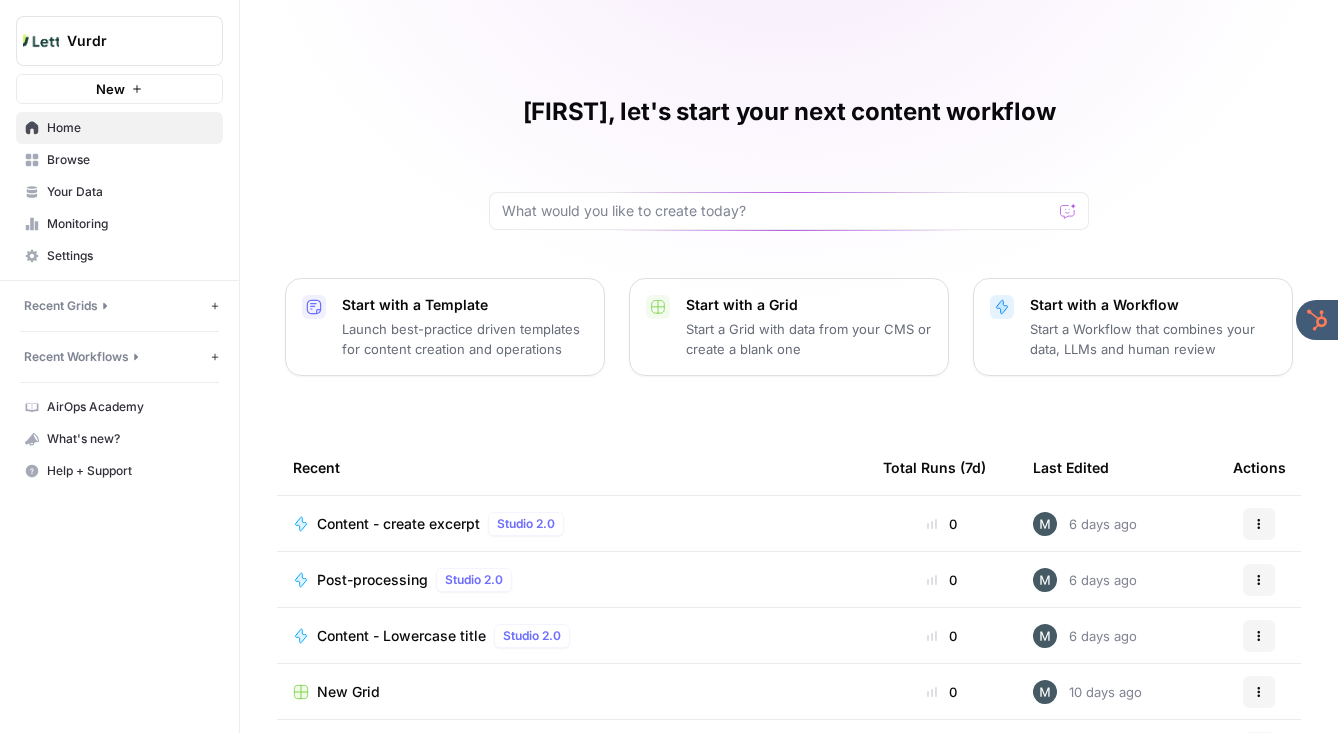 scroll, scrollTop: 0, scrollLeft: 0, axis: both 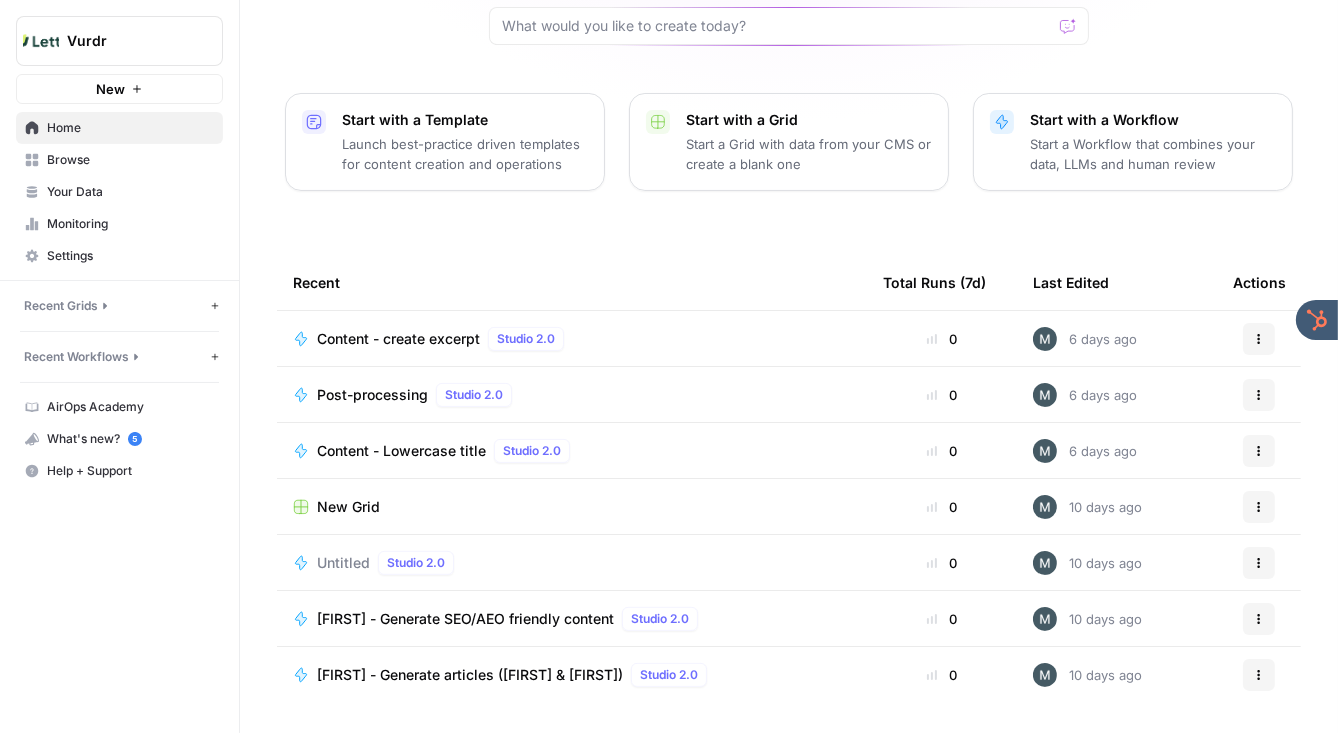 click on "Letta - Generate articles (Magnus & Askill)" at bounding box center [470, 675] 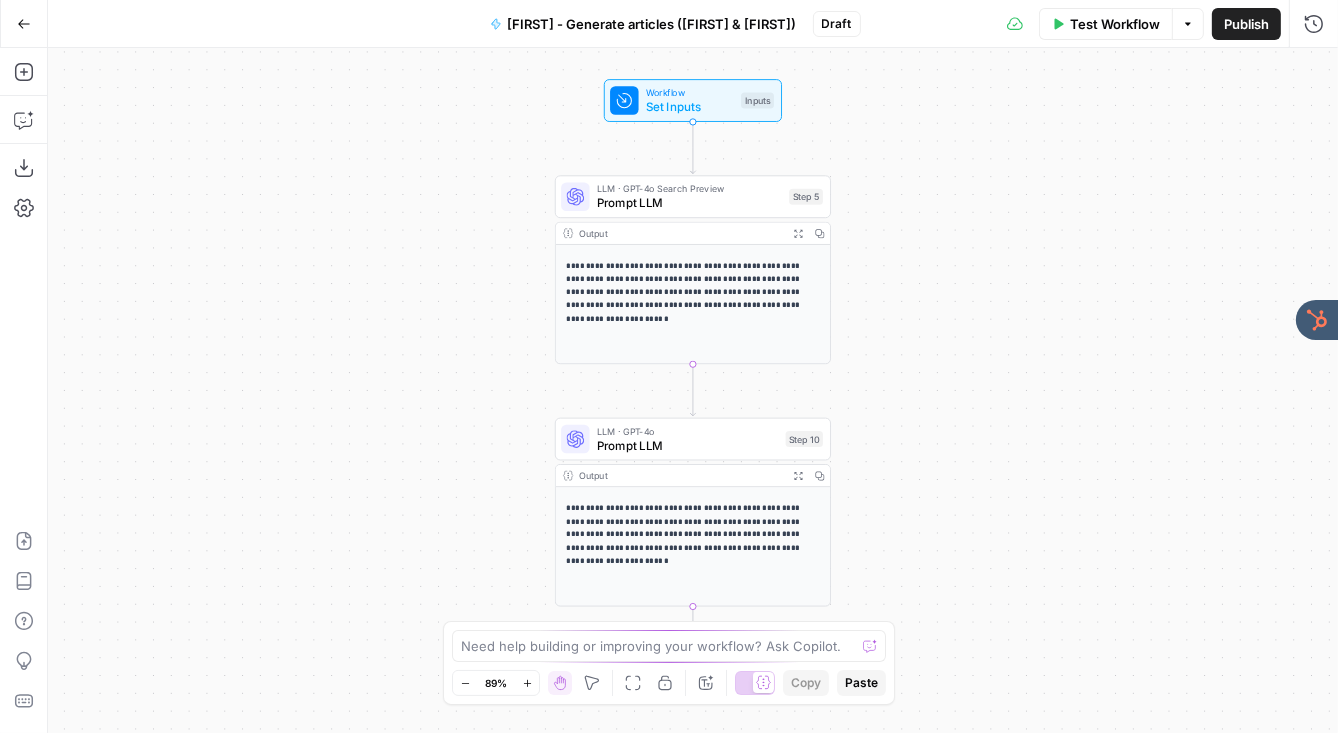 click on "Go Back" at bounding box center [24, 24] 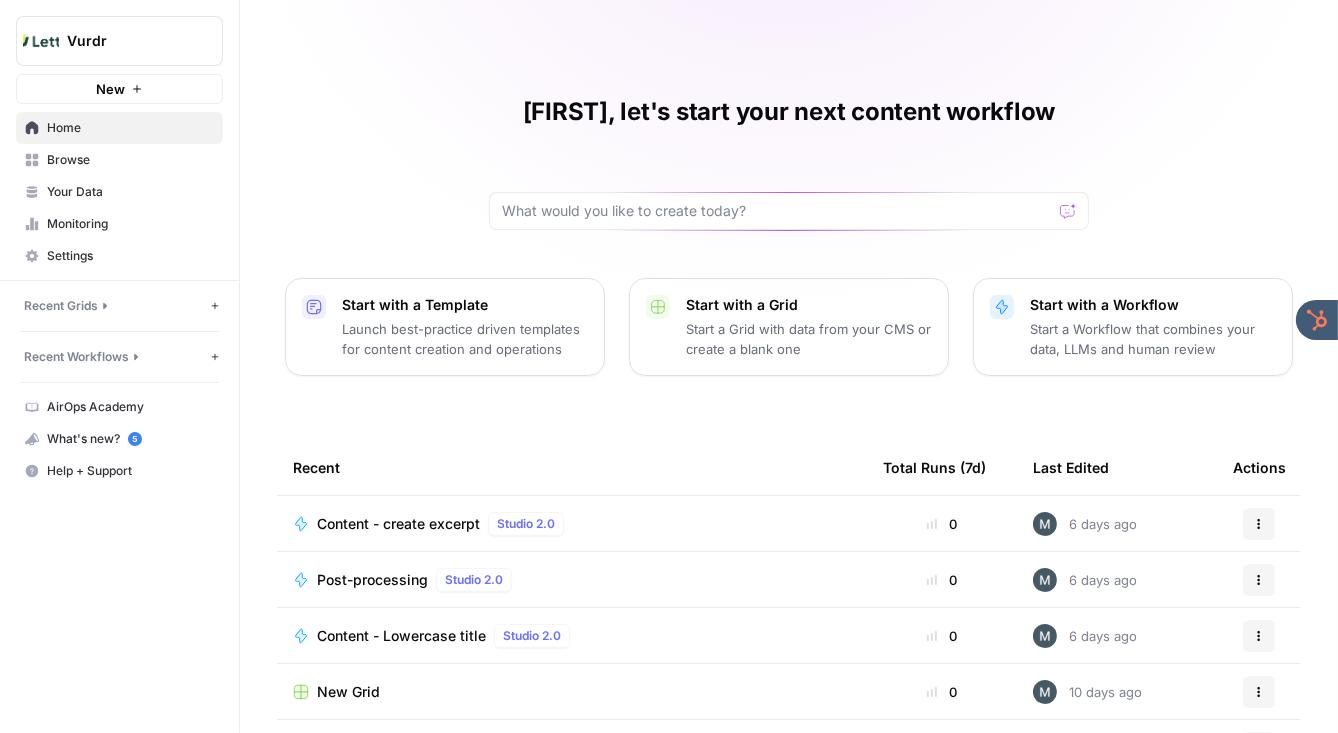 click on "Recent Grids" at bounding box center (61, 306) 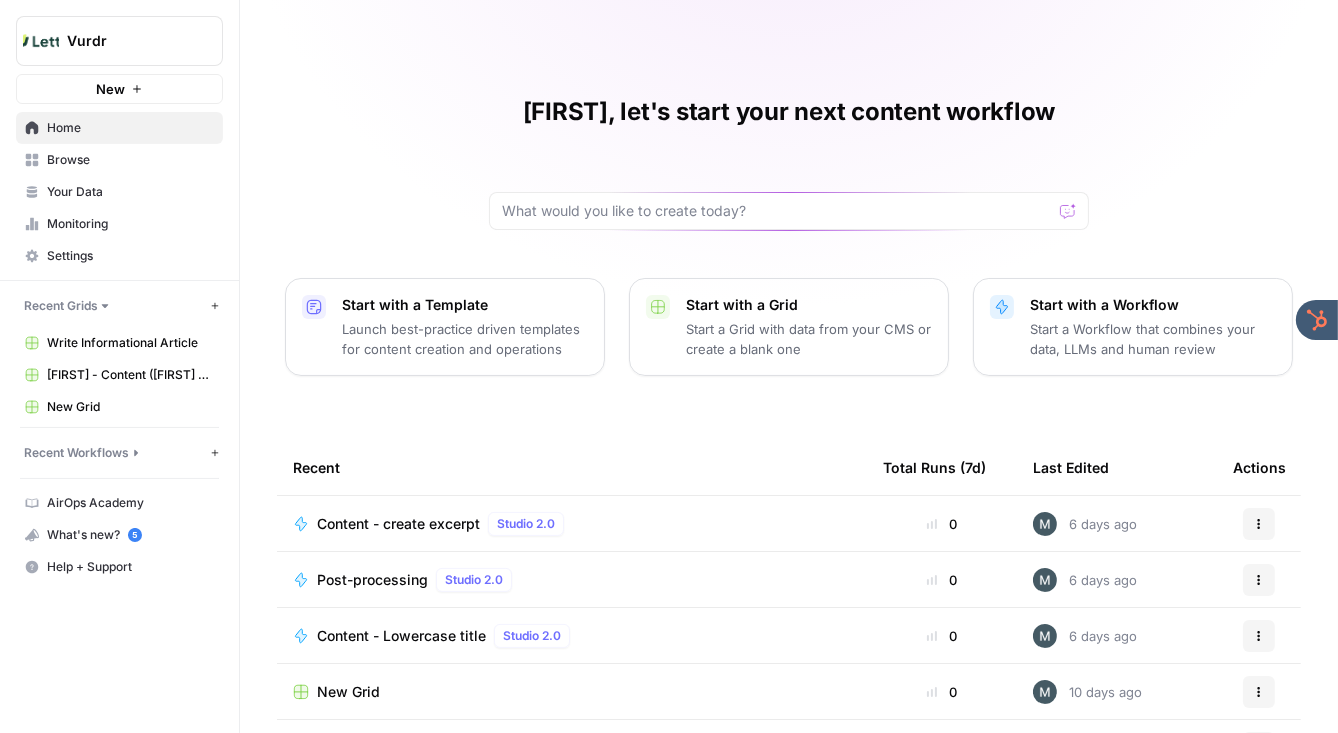 click on "Write Informational Article" at bounding box center (130, 343) 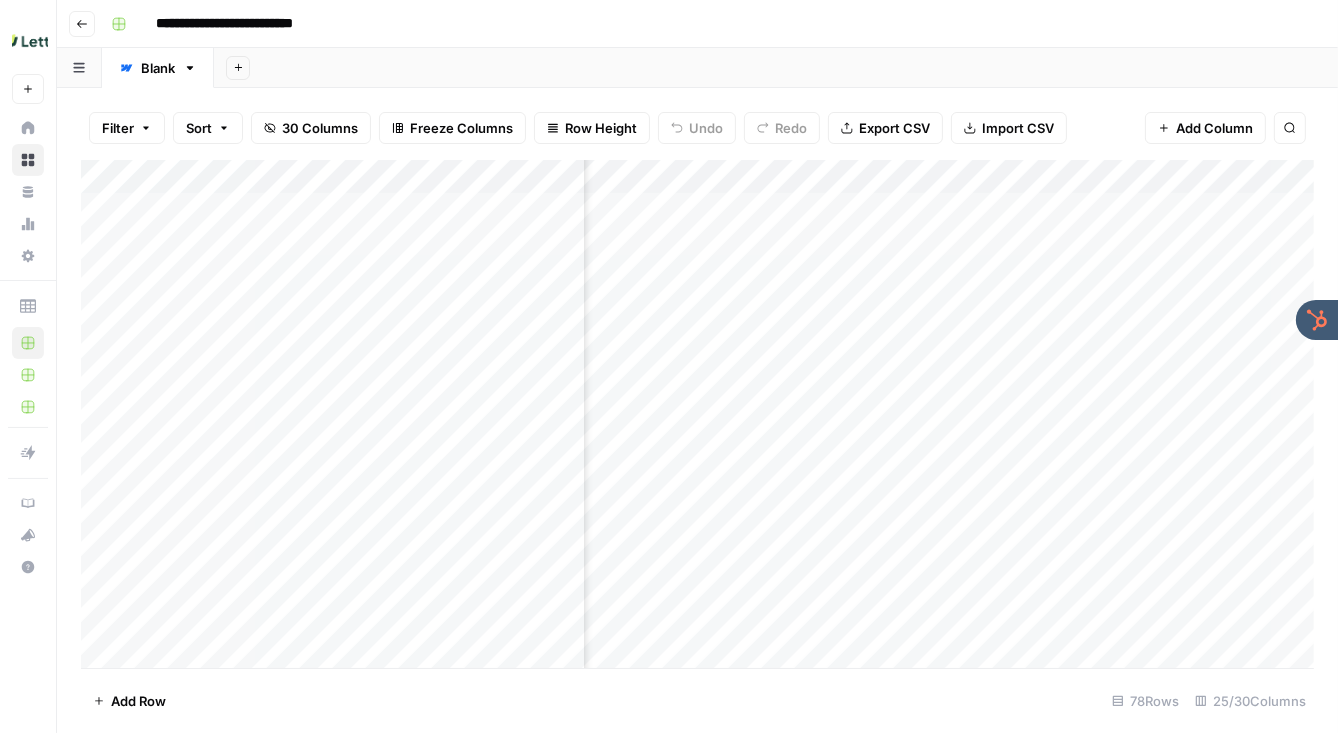 scroll, scrollTop: 0, scrollLeft: 5818, axis: horizontal 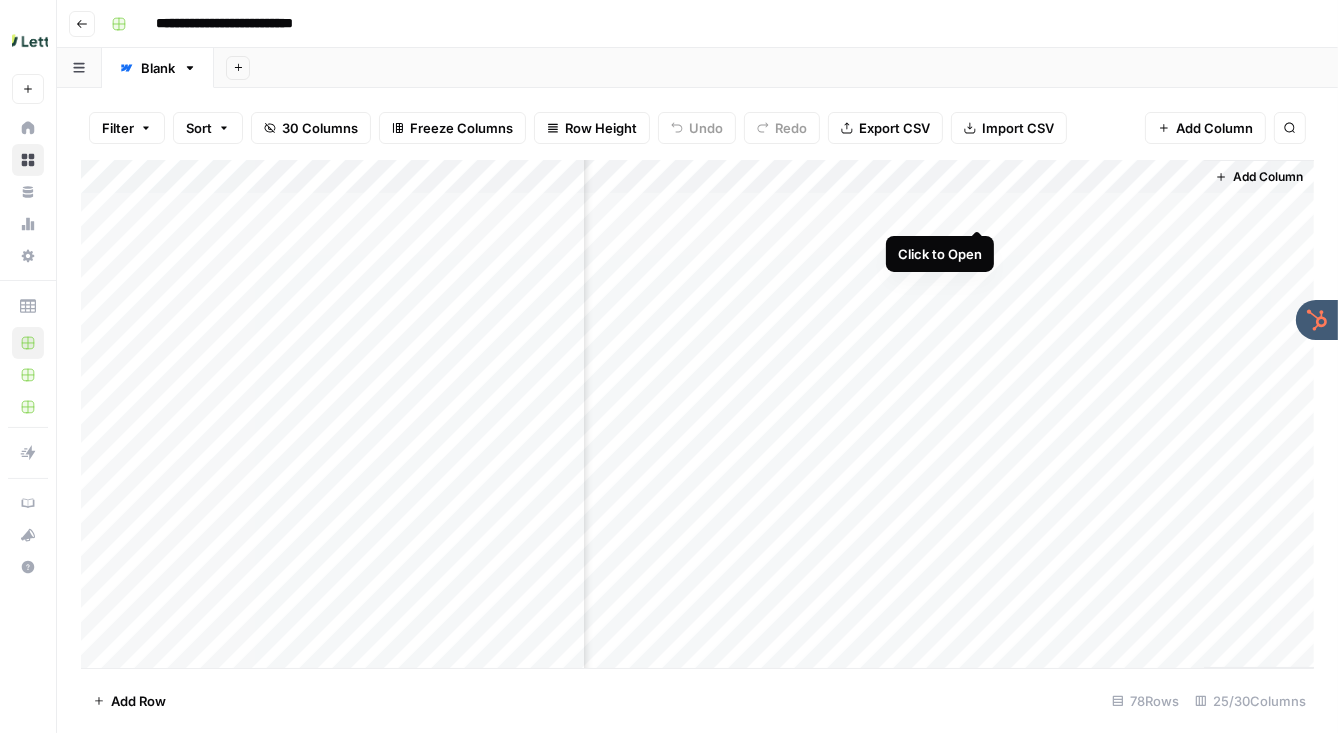 click on "Add Column" at bounding box center [697, 414] 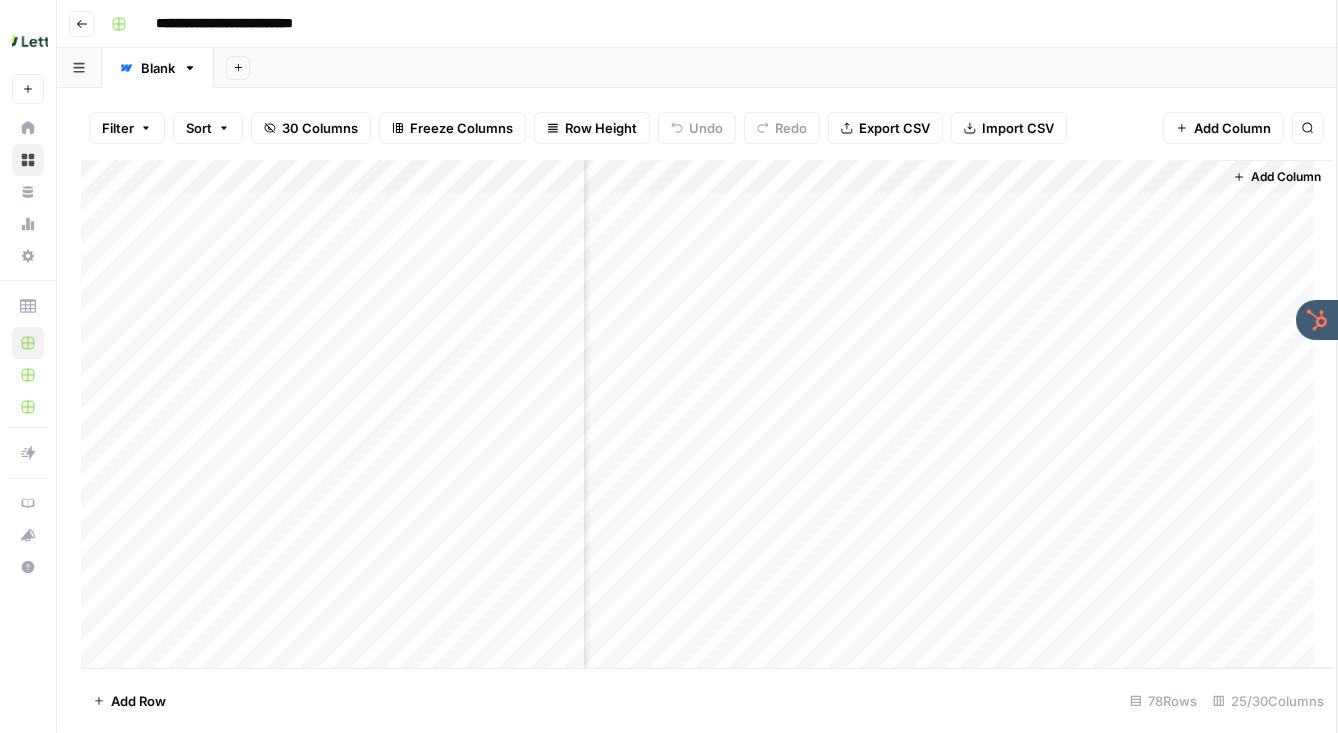 scroll, scrollTop: 0, scrollLeft: 5800, axis: horizontal 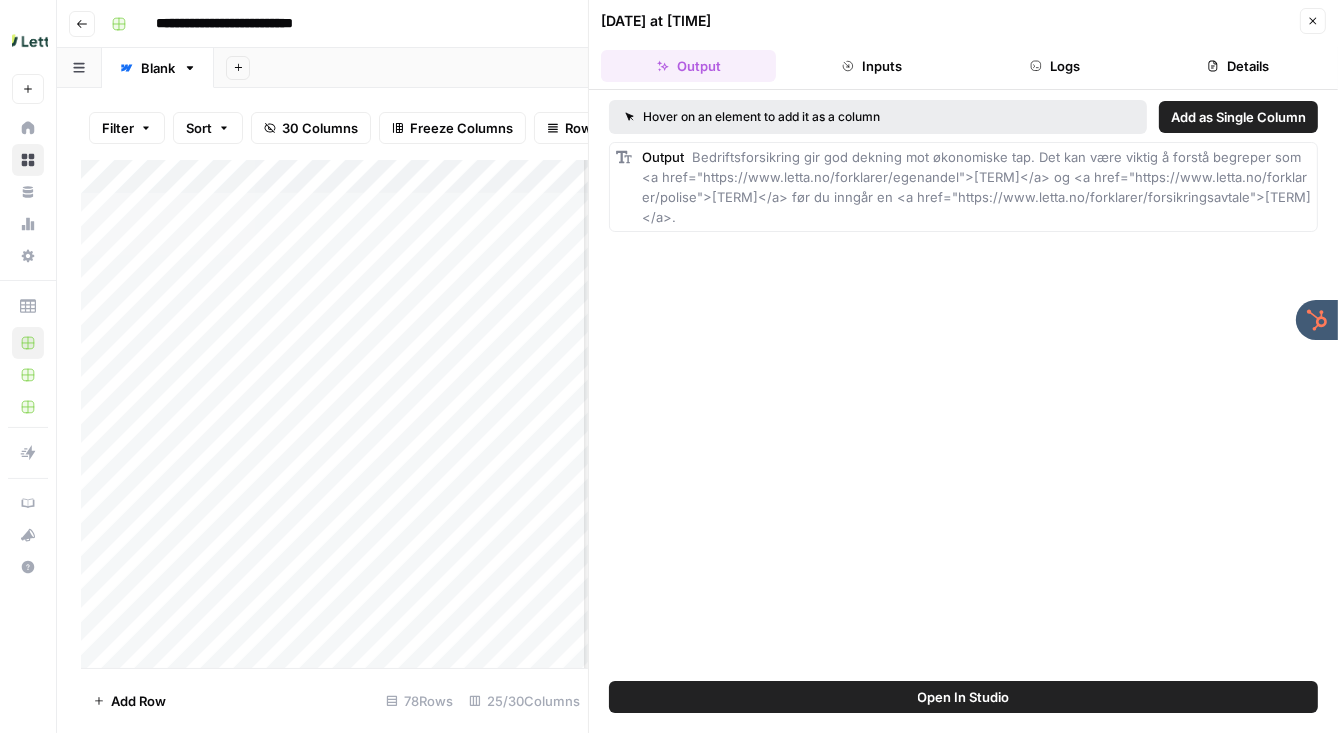 click on "Close" at bounding box center (1313, 21) 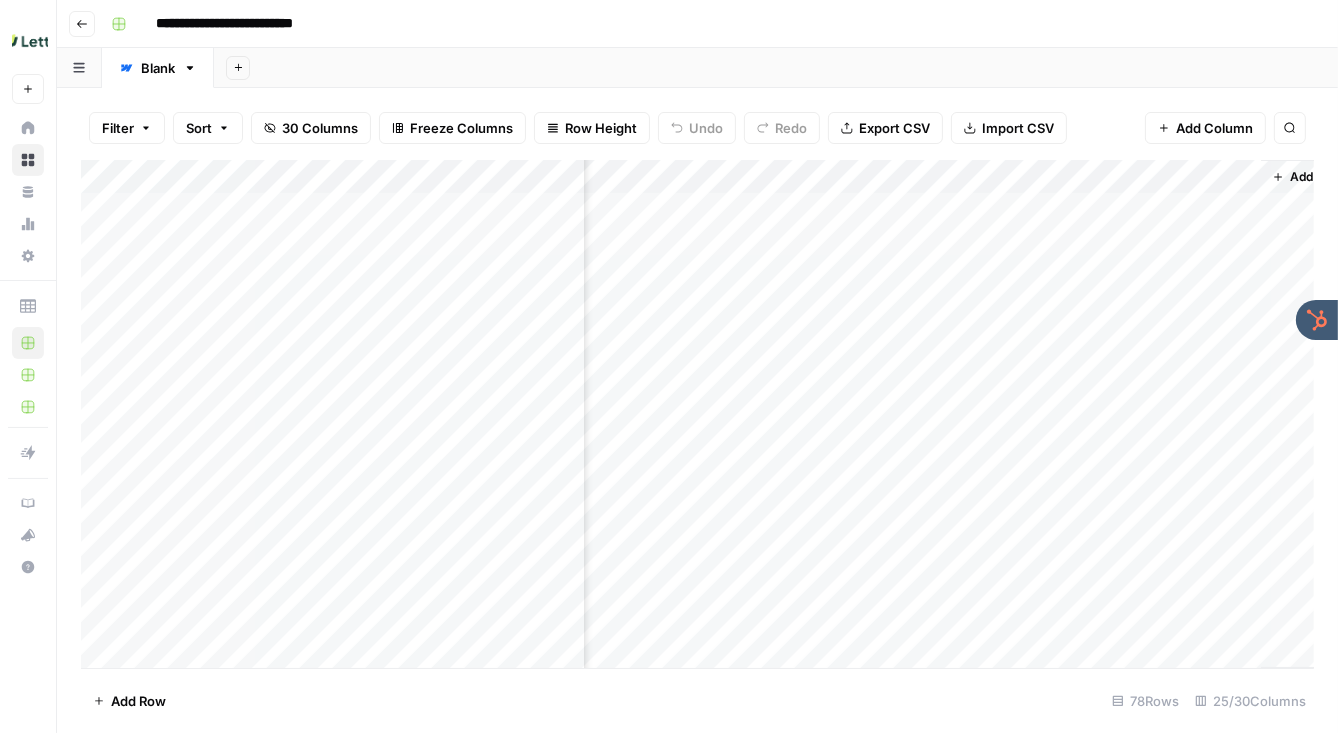 scroll, scrollTop: 0, scrollLeft: 5818, axis: horizontal 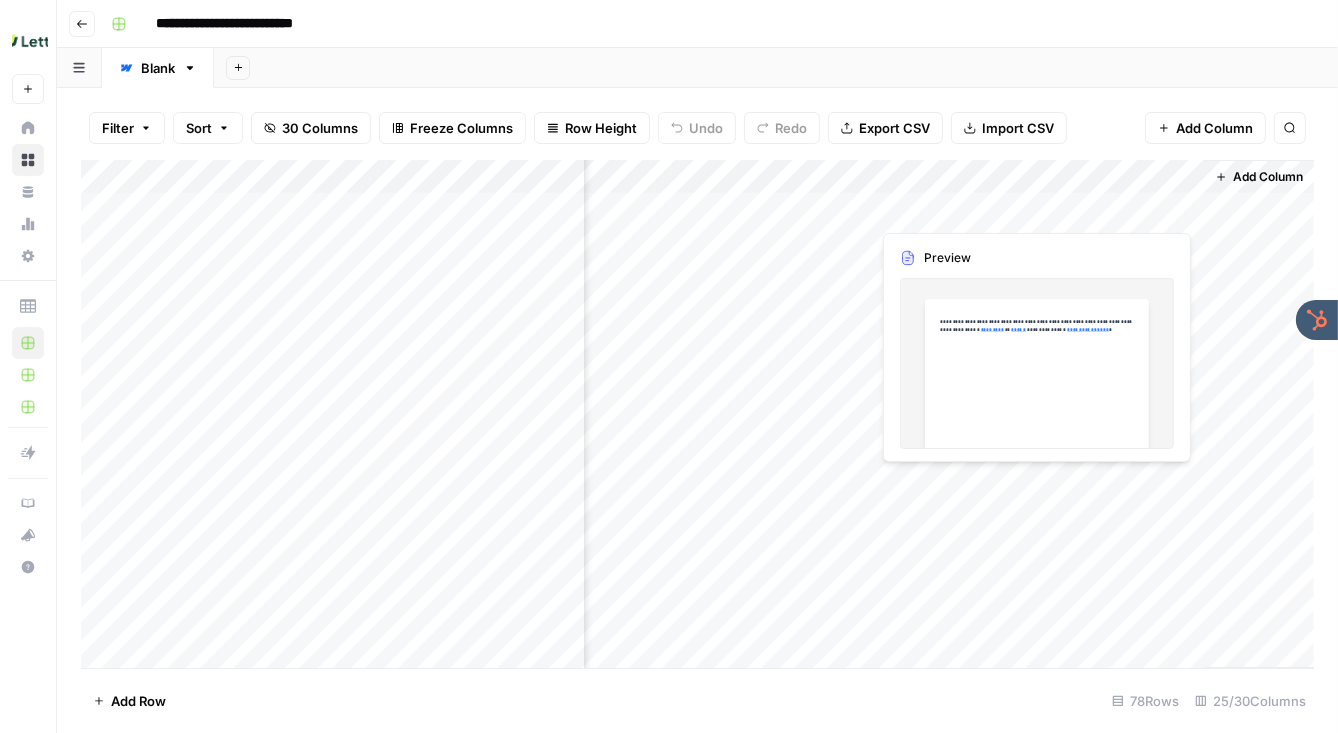 click on "Add Column" at bounding box center [697, 414] 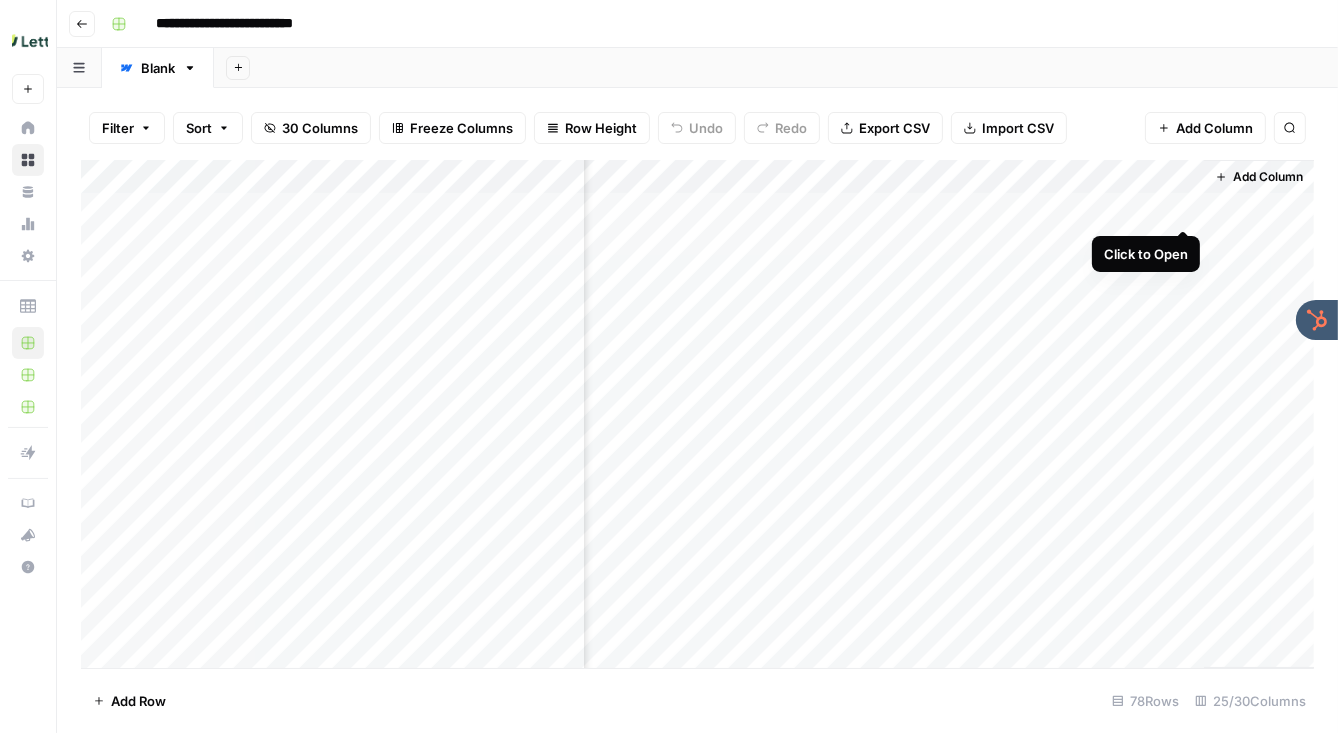 click on "Add Column" at bounding box center [697, 414] 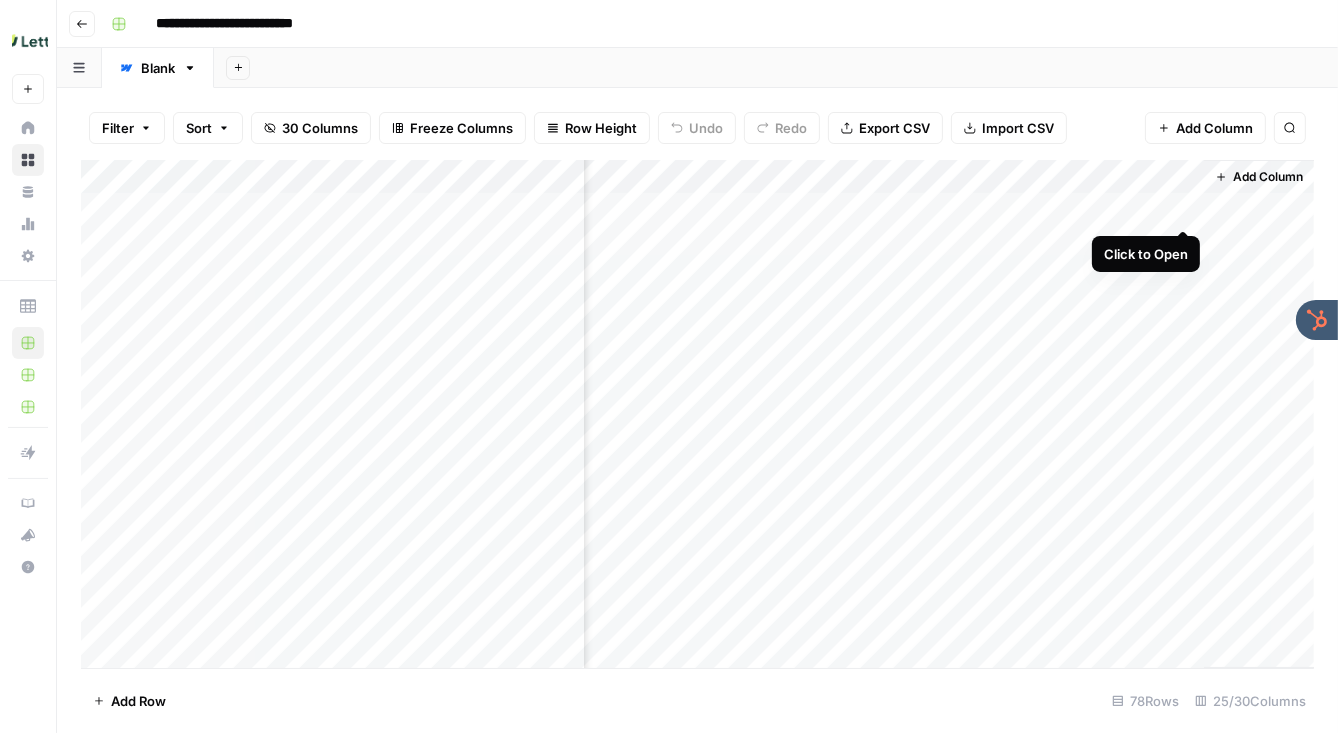 scroll, scrollTop: 0, scrollLeft: 5811, axis: horizontal 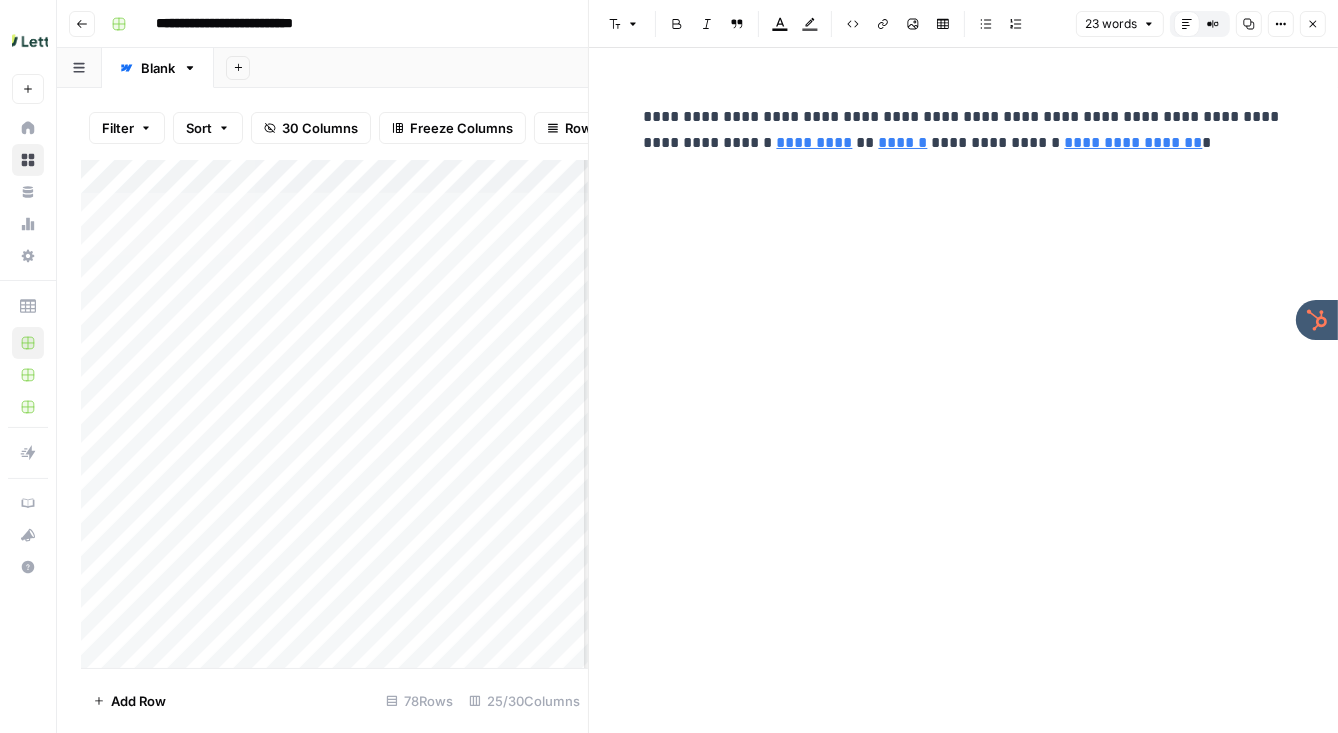 click on "Close" at bounding box center (1313, 24) 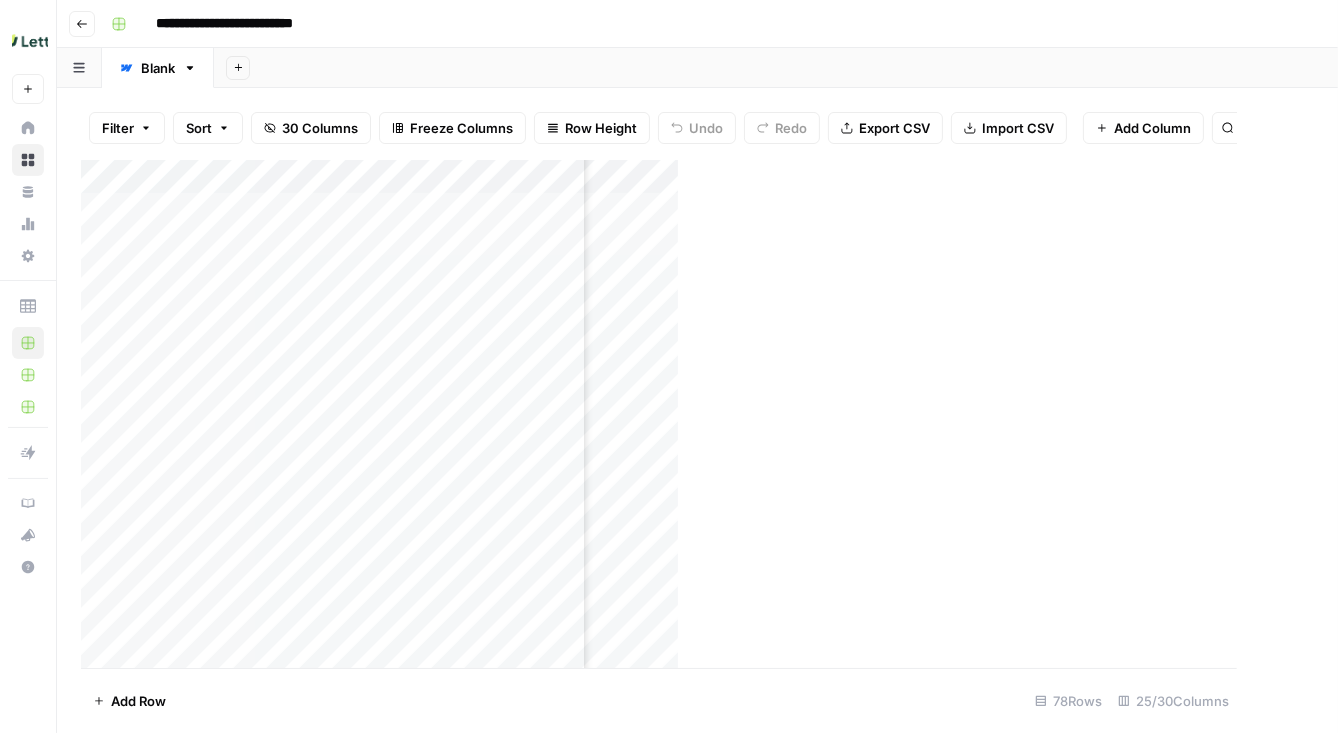 scroll, scrollTop: 0, scrollLeft: 5794, axis: horizontal 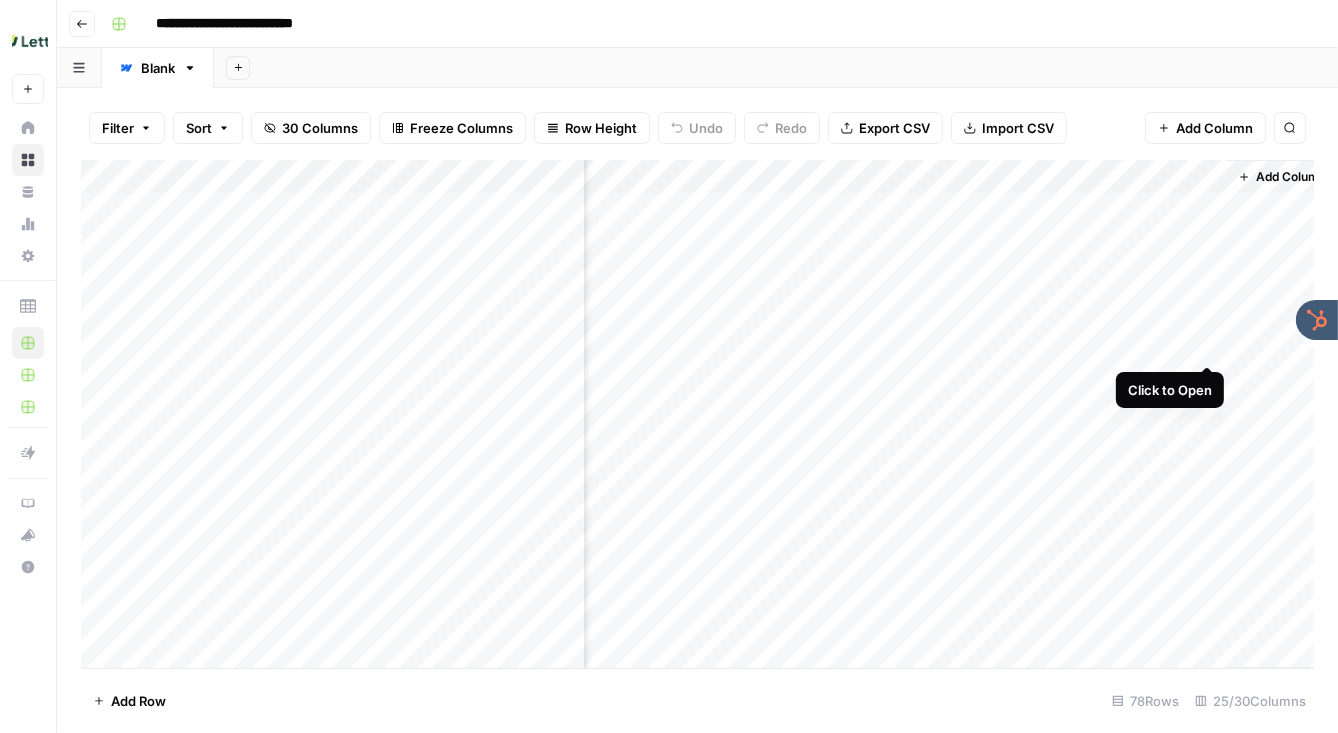 click on "Add Column" at bounding box center [697, 414] 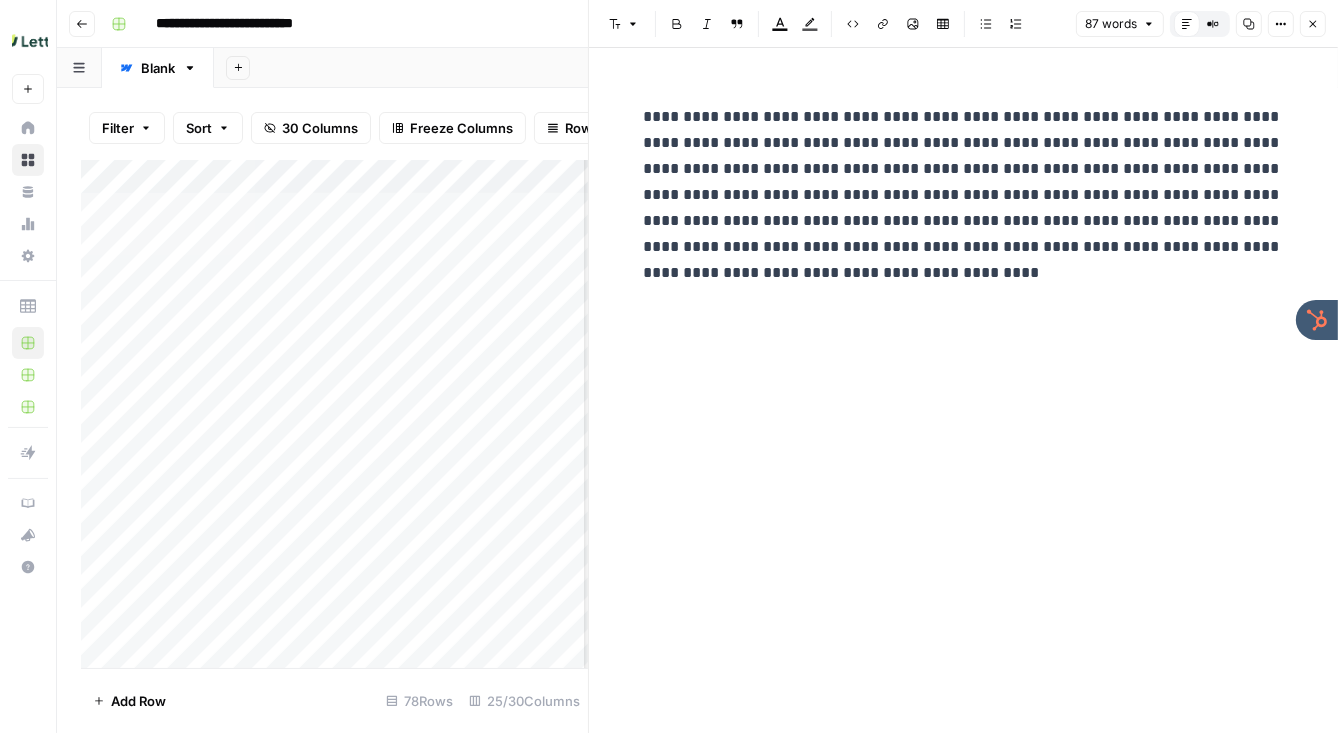 click on "Close" at bounding box center [1313, 24] 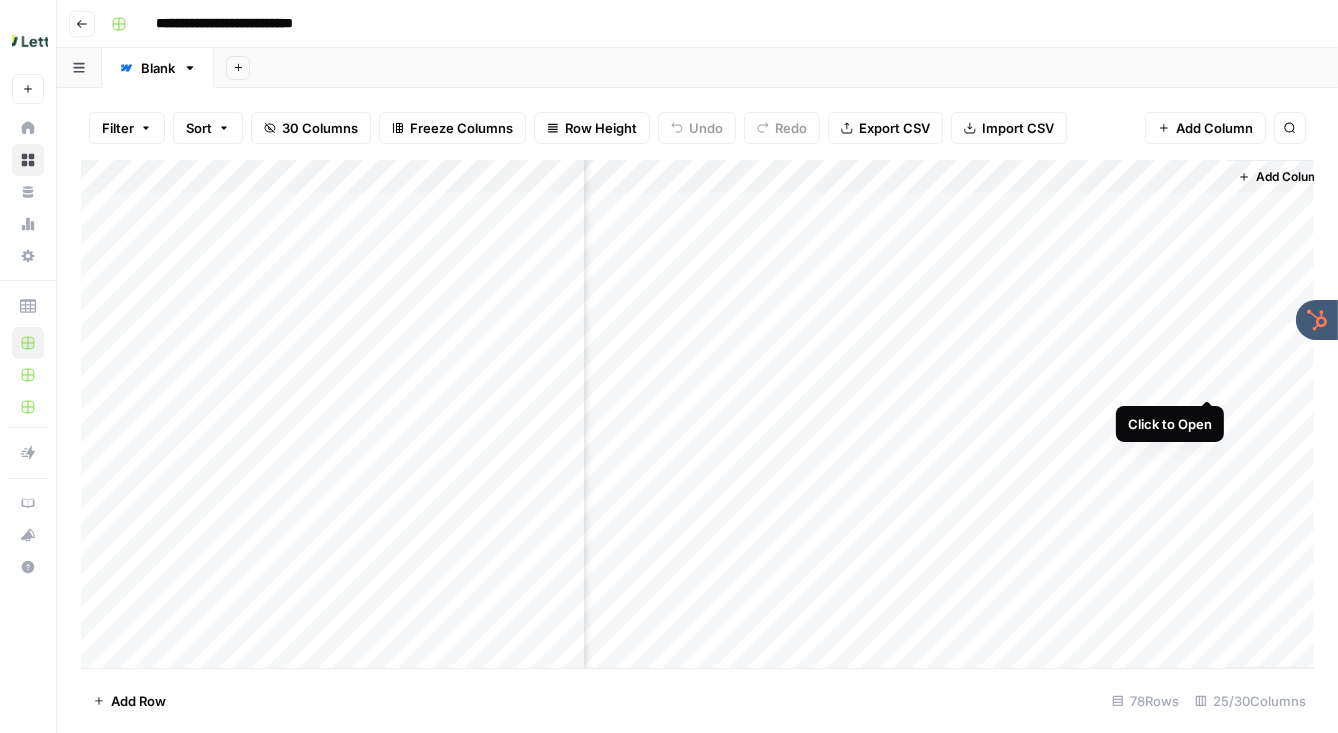click on "Add Column" at bounding box center [697, 414] 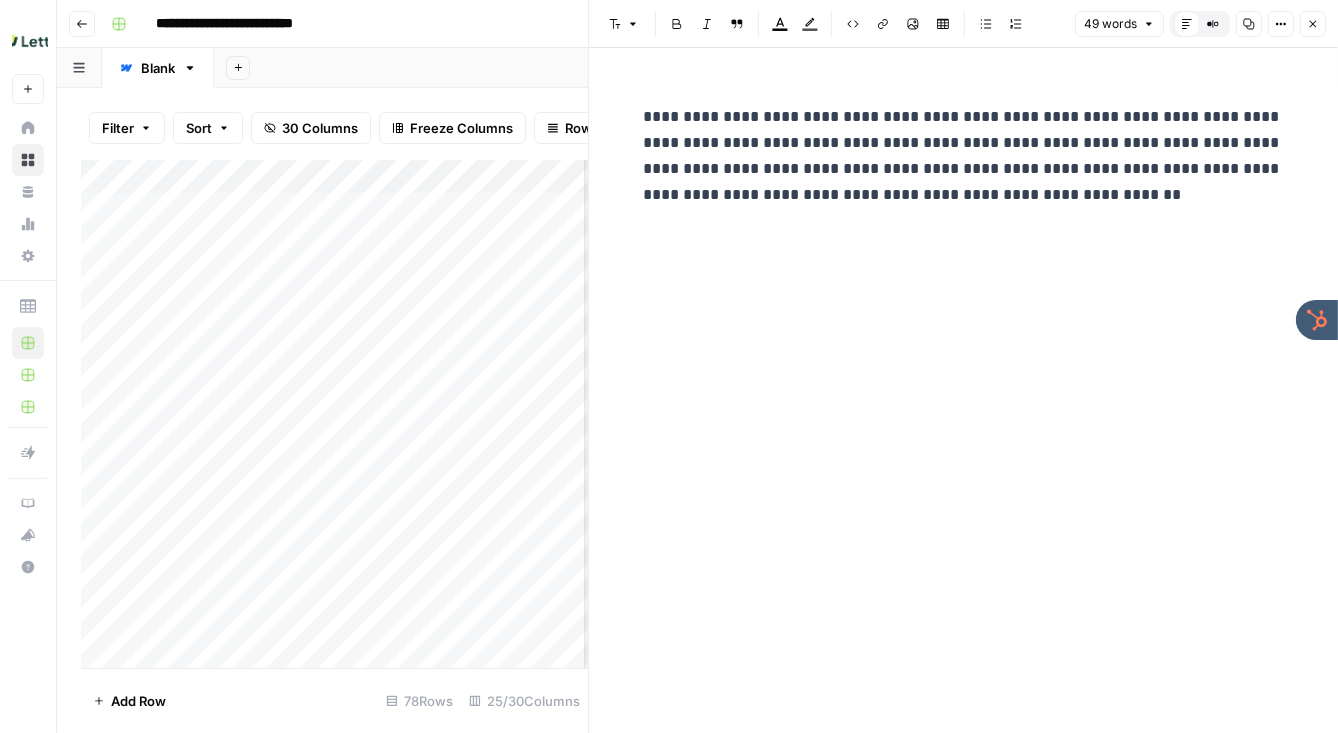 click 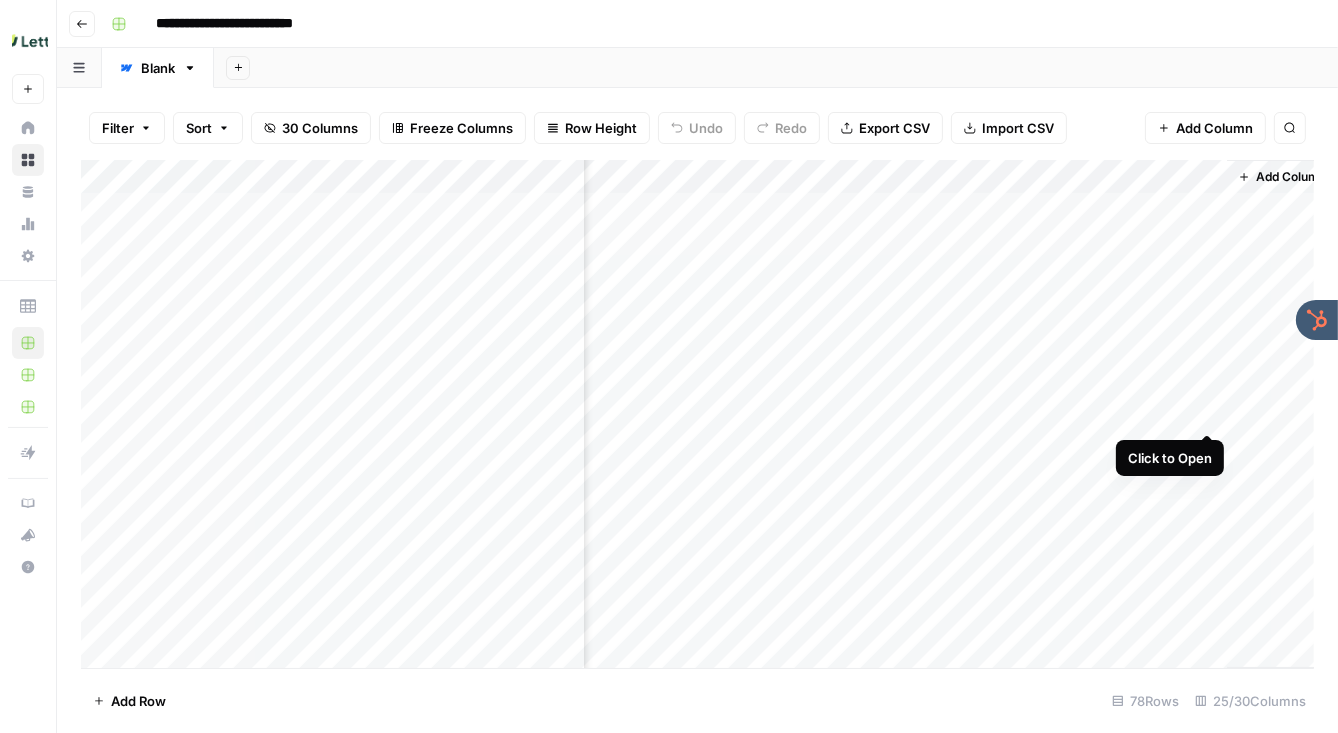click on "Add Column" at bounding box center [697, 414] 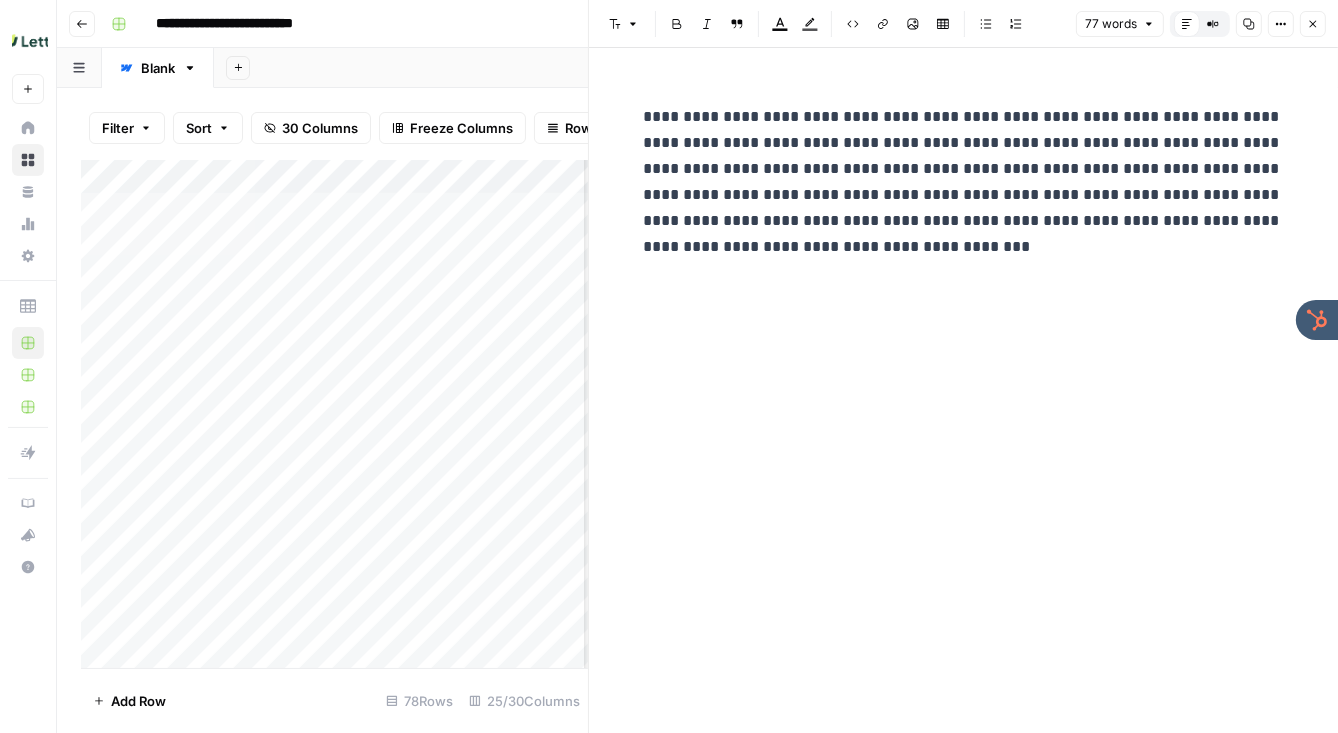 click 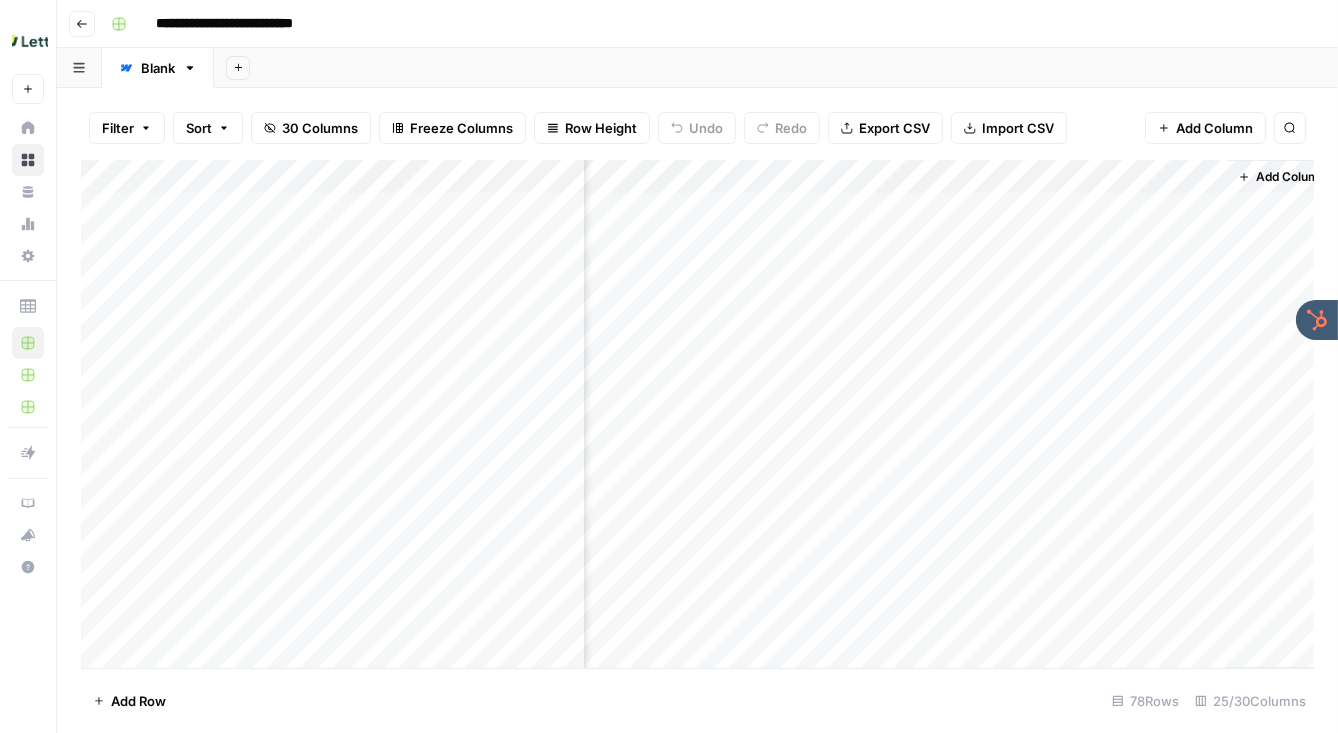 click on "Add Column" at bounding box center (697, 414) 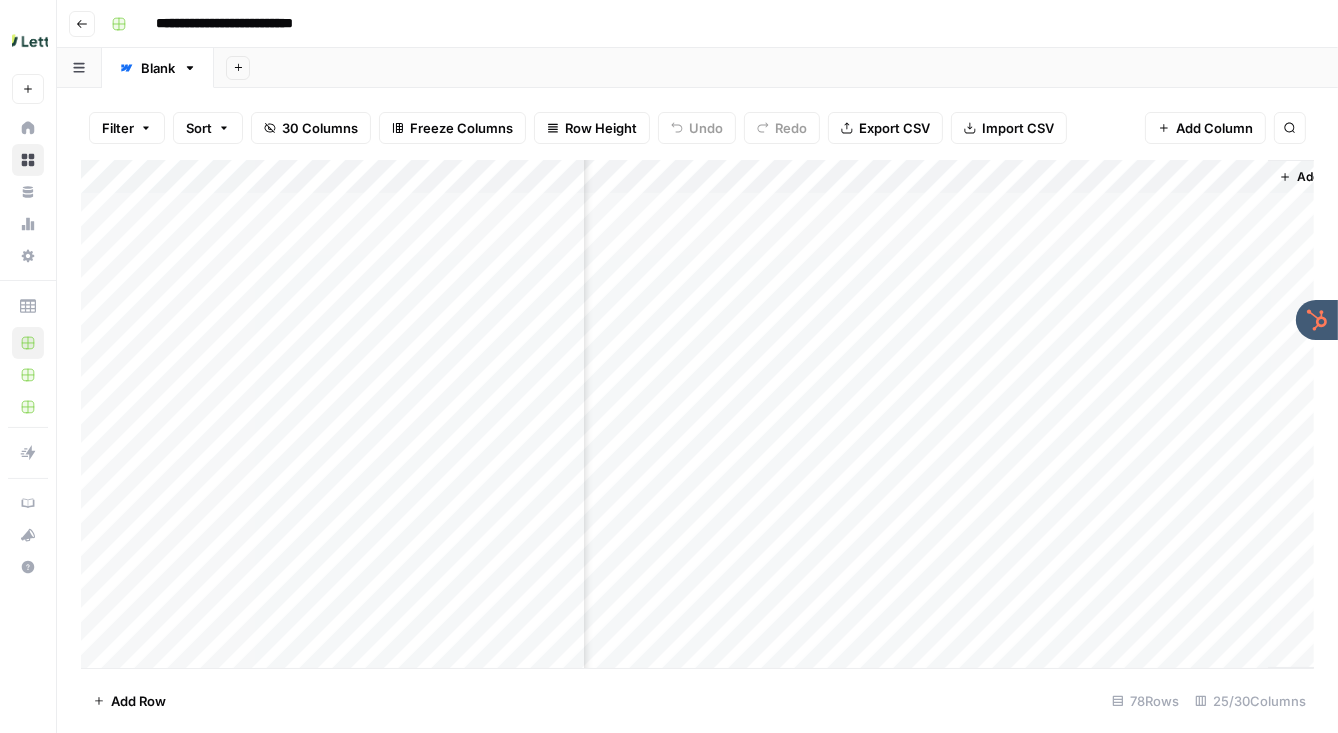scroll, scrollTop: 0, scrollLeft: 5818, axis: horizontal 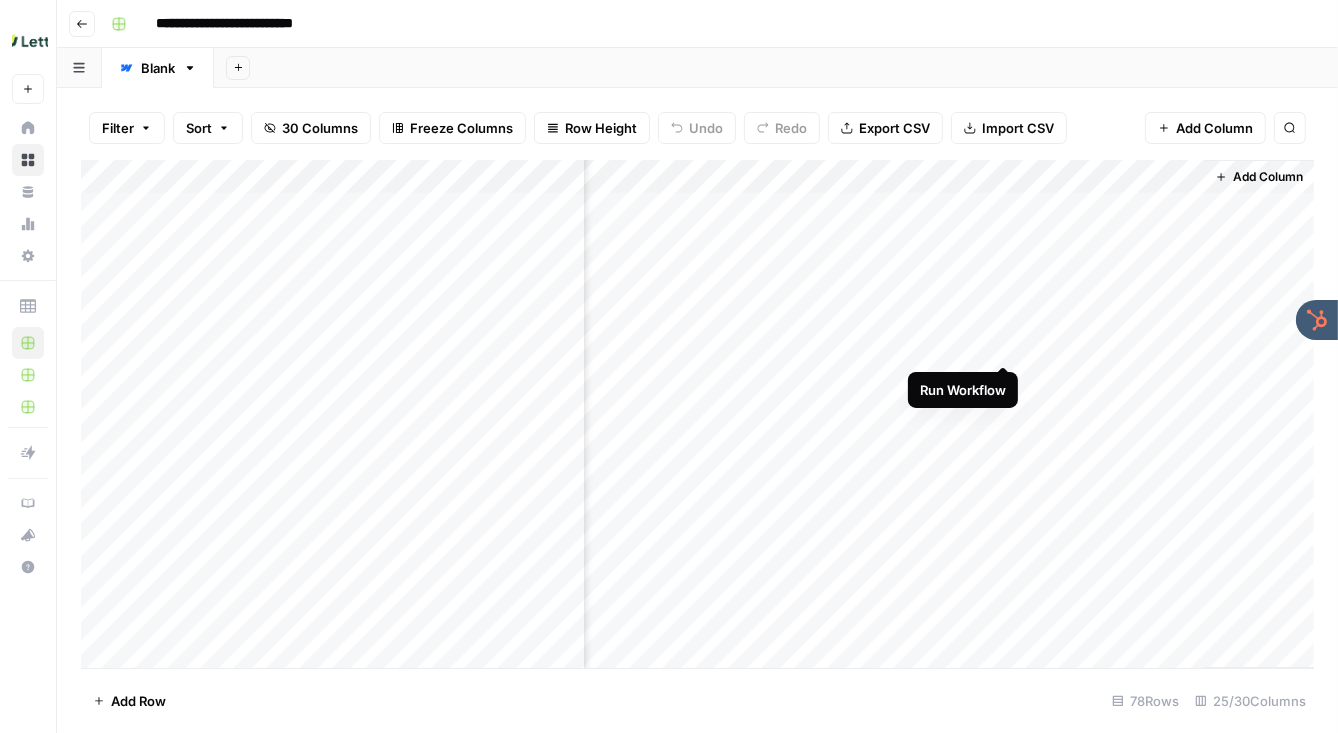click on "Add Column" at bounding box center (697, 414) 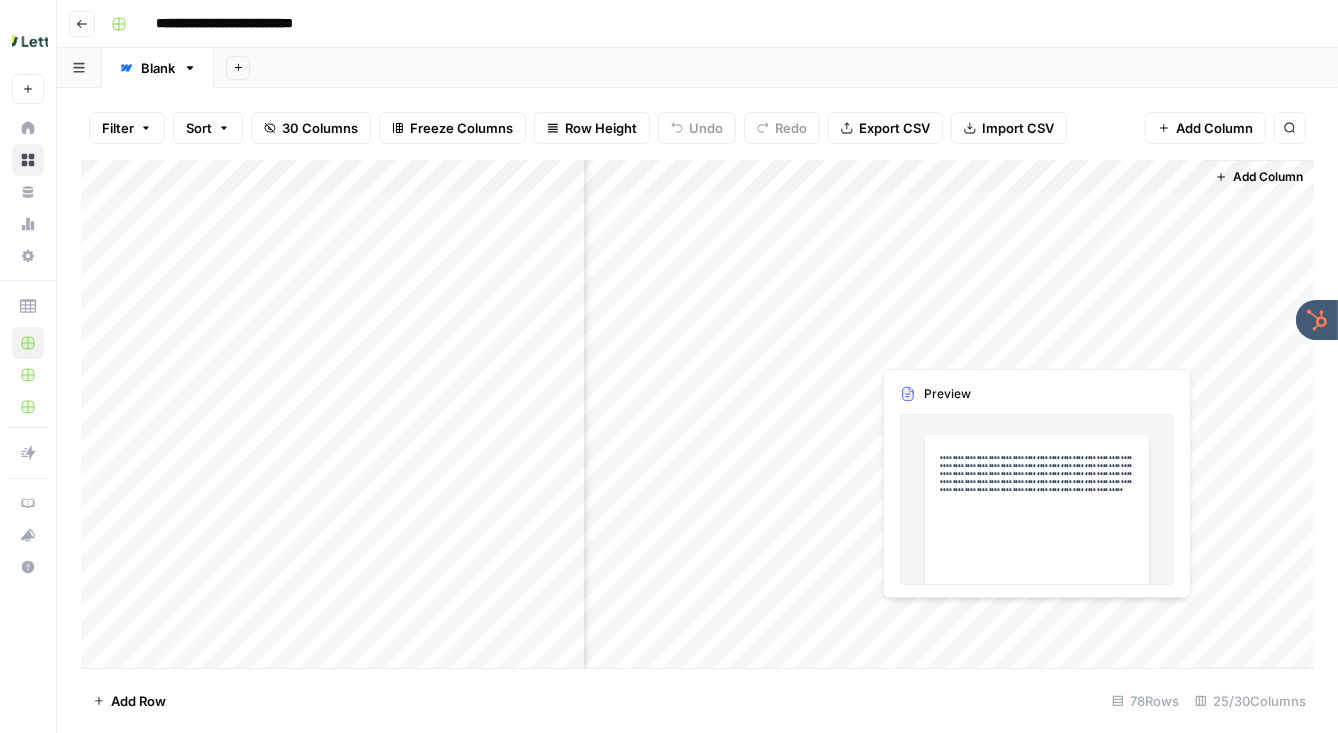 click on "Add Column" at bounding box center (697, 414) 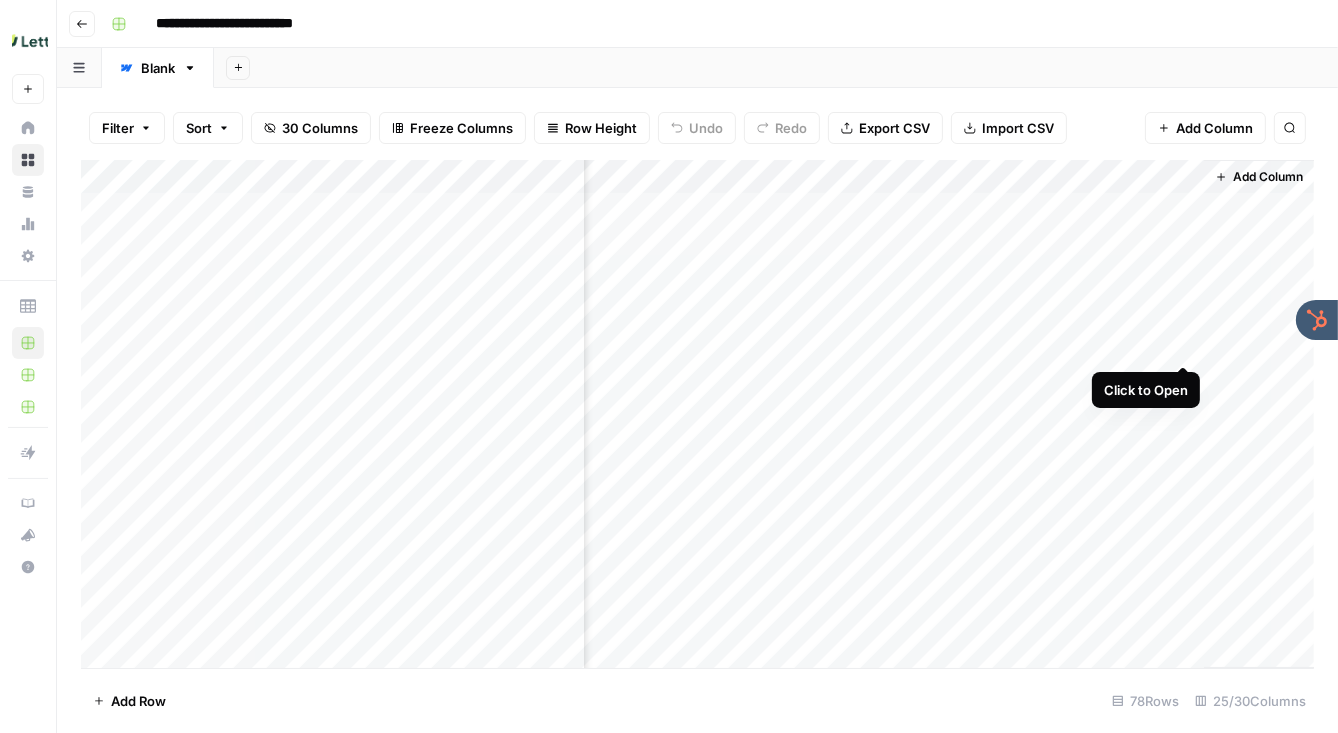click on "Add Column" at bounding box center [697, 414] 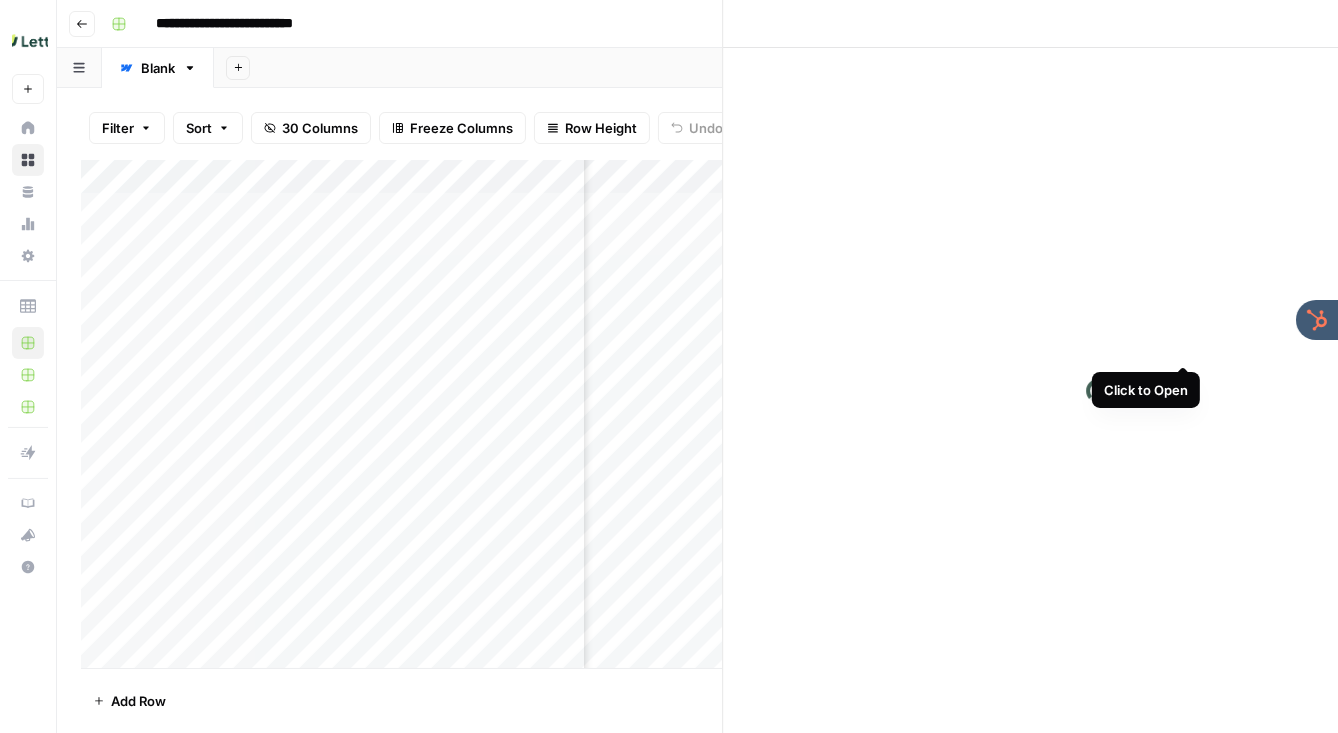 scroll, scrollTop: 0, scrollLeft: 5801, axis: horizontal 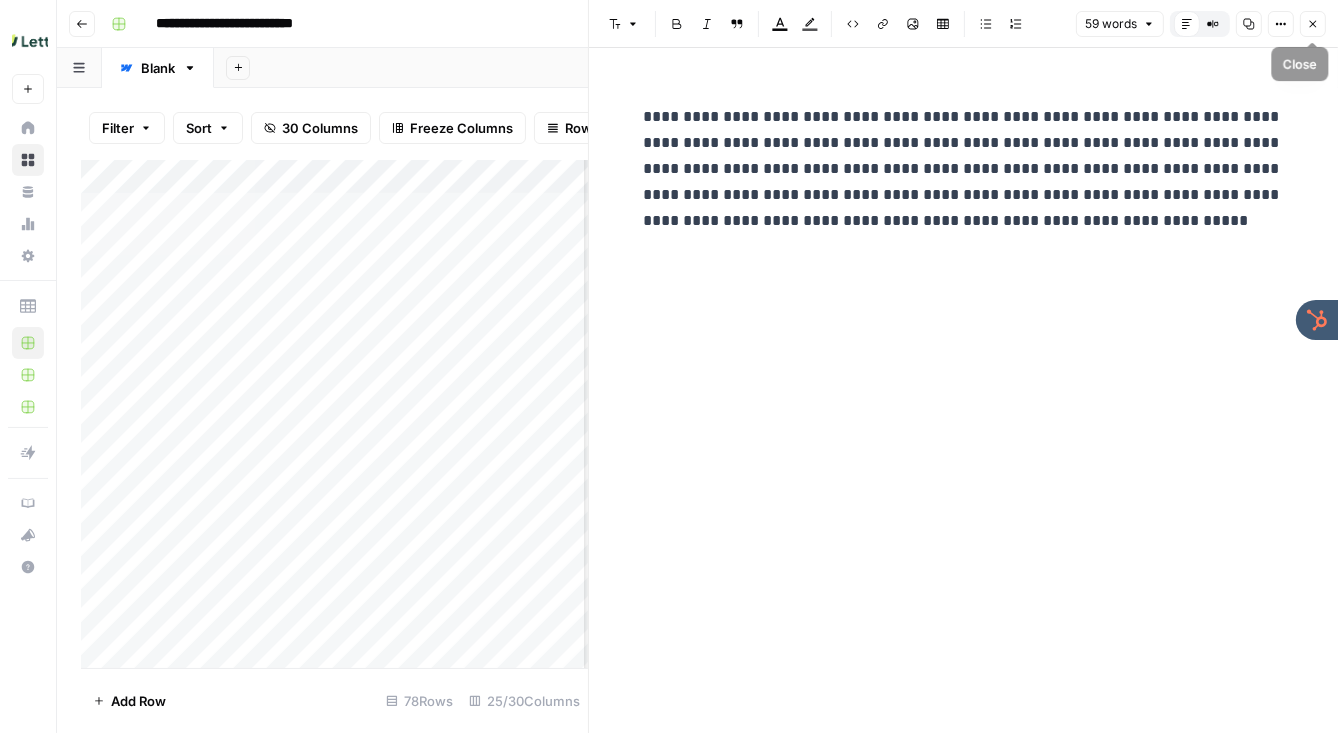 click 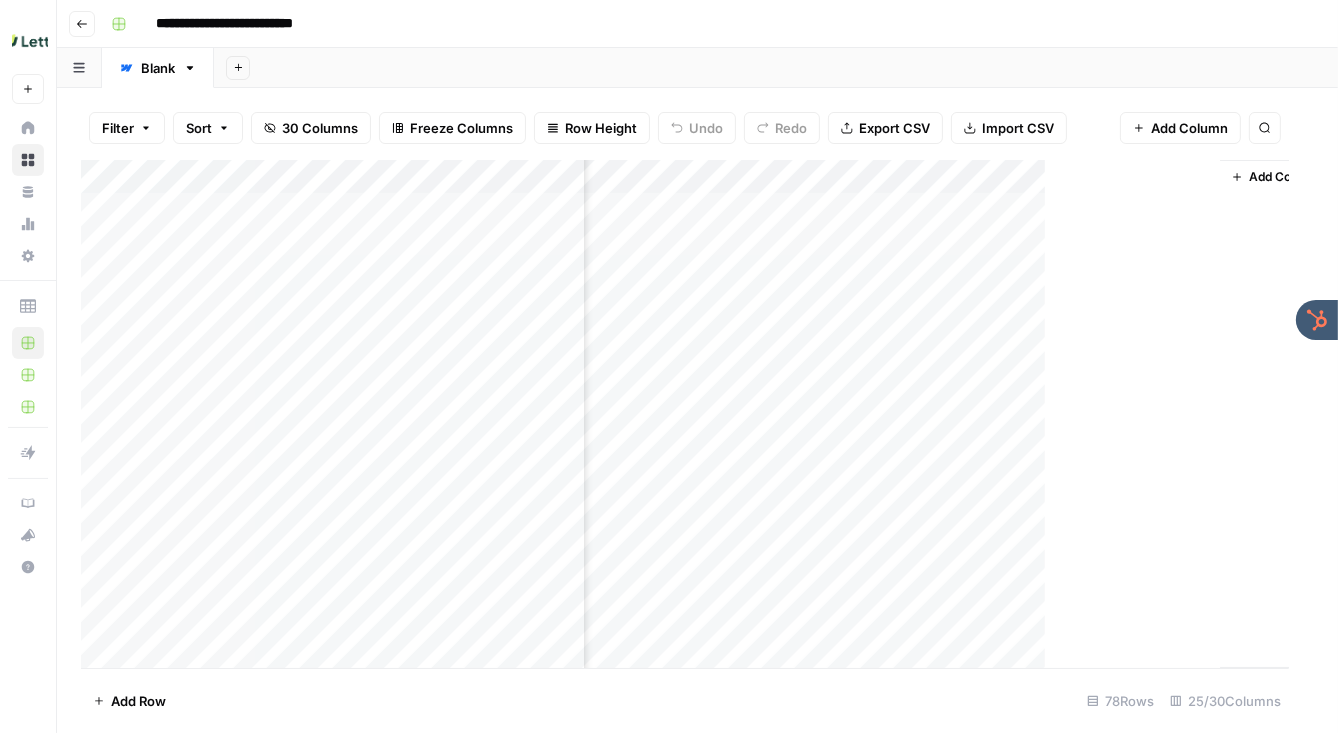 scroll, scrollTop: 0, scrollLeft: 5794, axis: horizontal 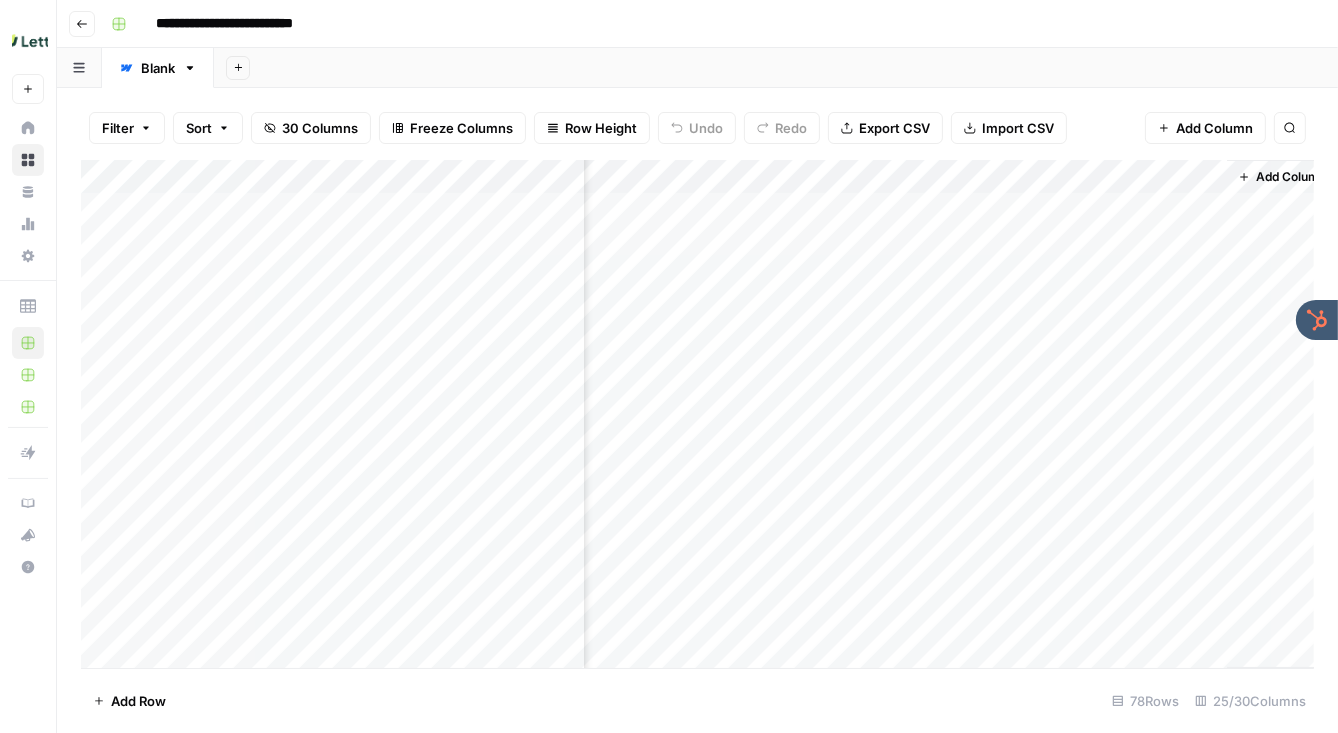 click on "Add Column" at bounding box center [697, 414] 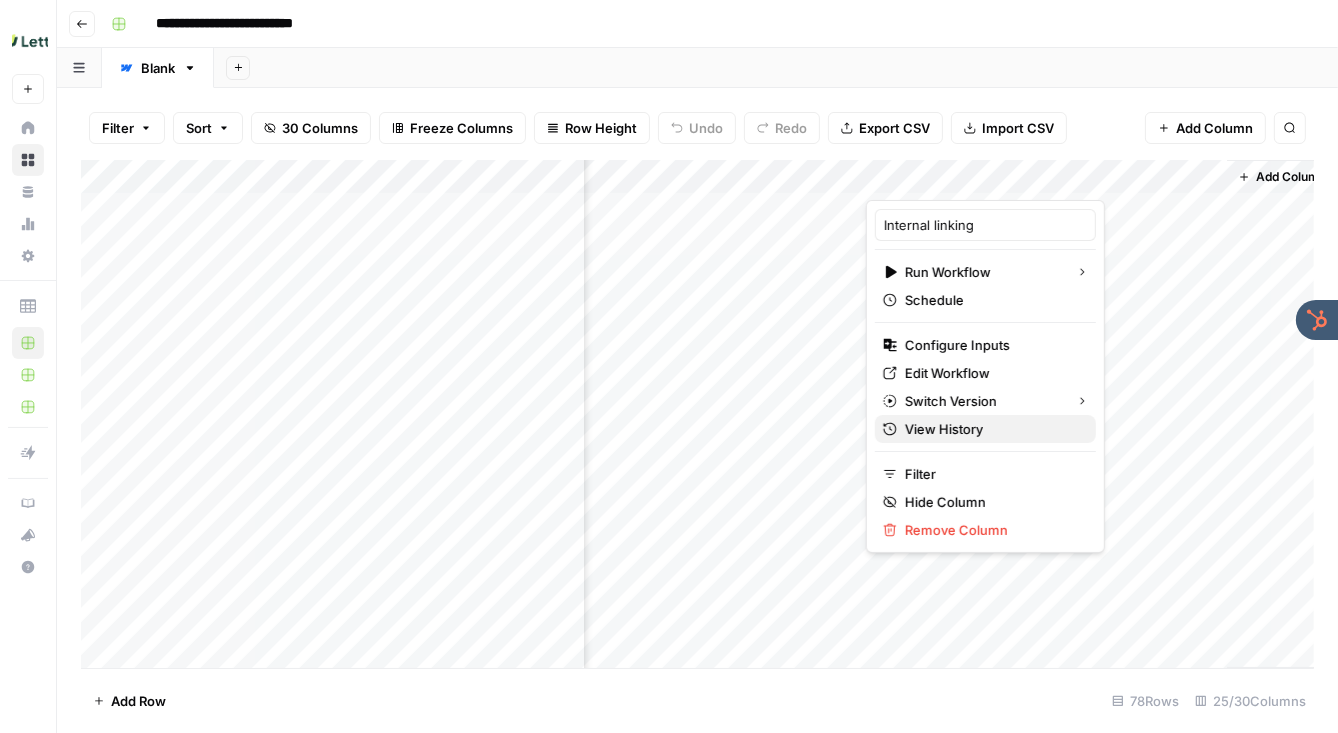 click on "View History" at bounding box center [944, 429] 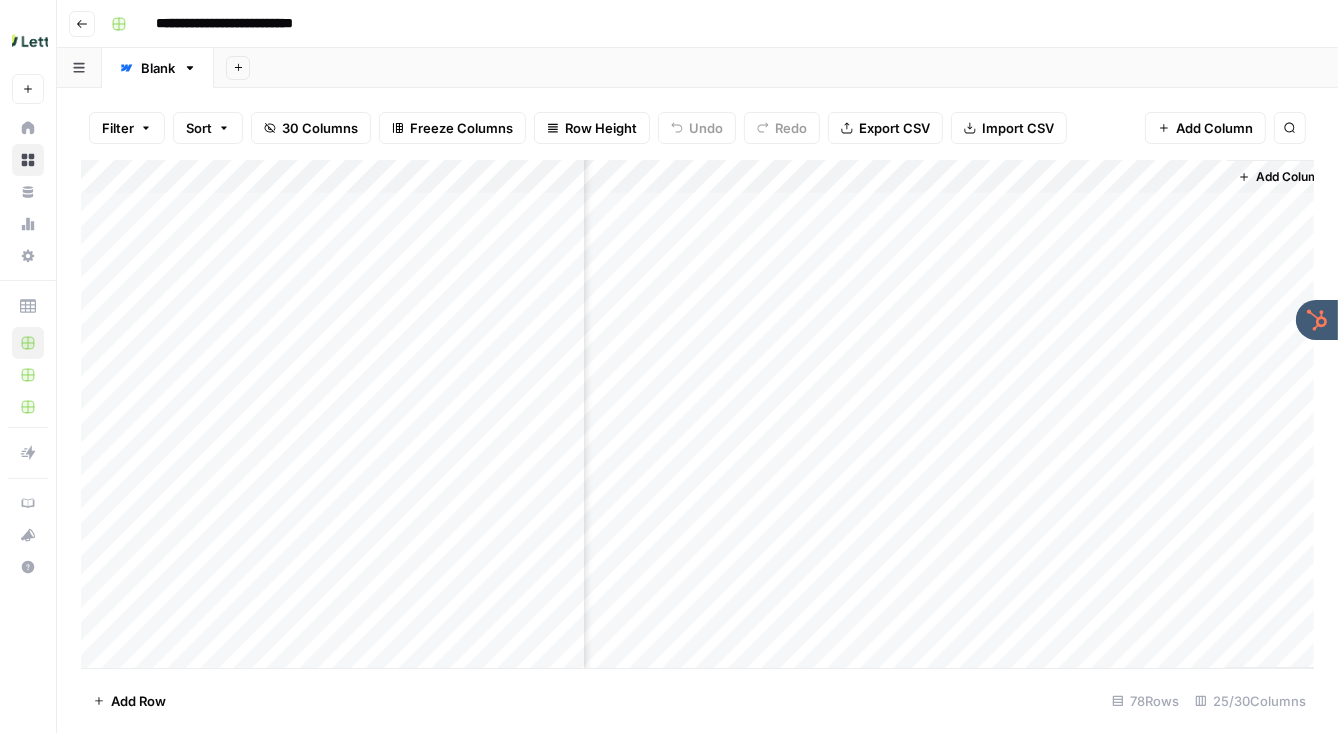 click on "Add Column" at bounding box center (697, 414) 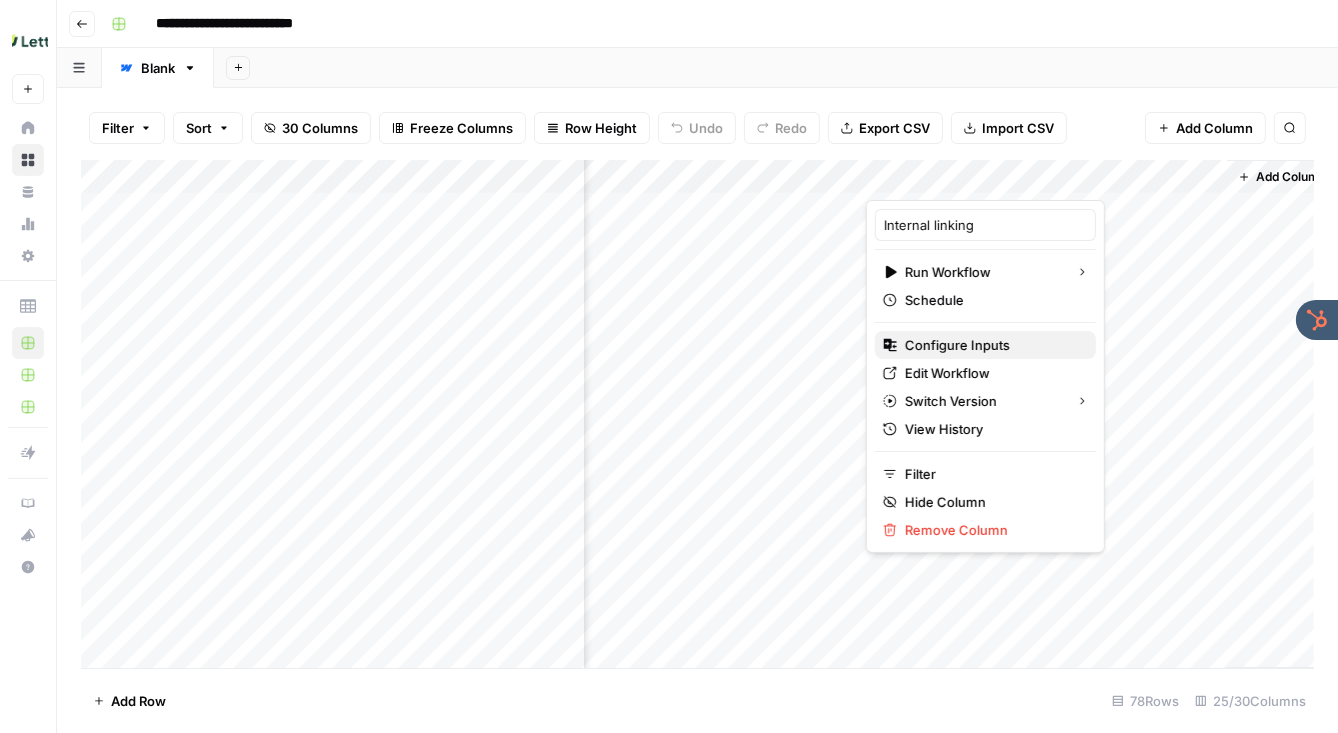 click on "Configure Inputs" at bounding box center [957, 345] 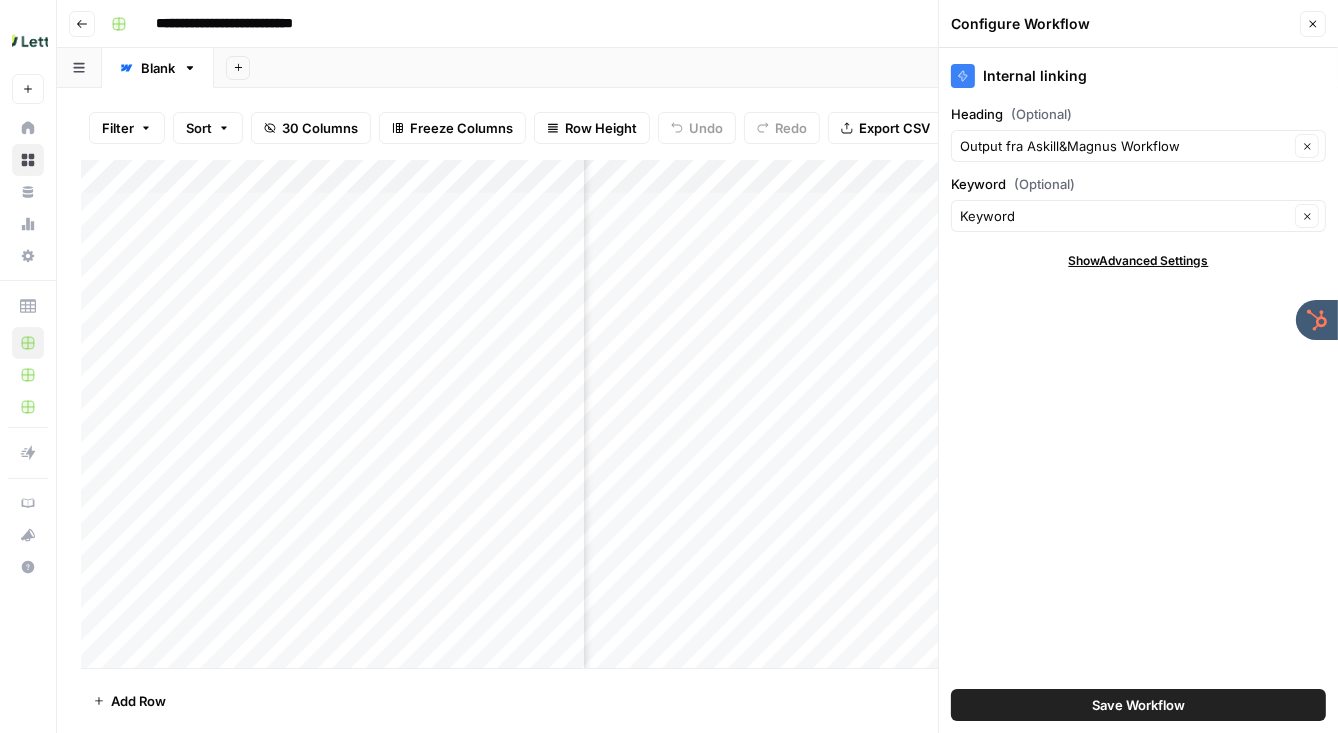 click on "Show  Advanced Settings" at bounding box center (1139, 261) 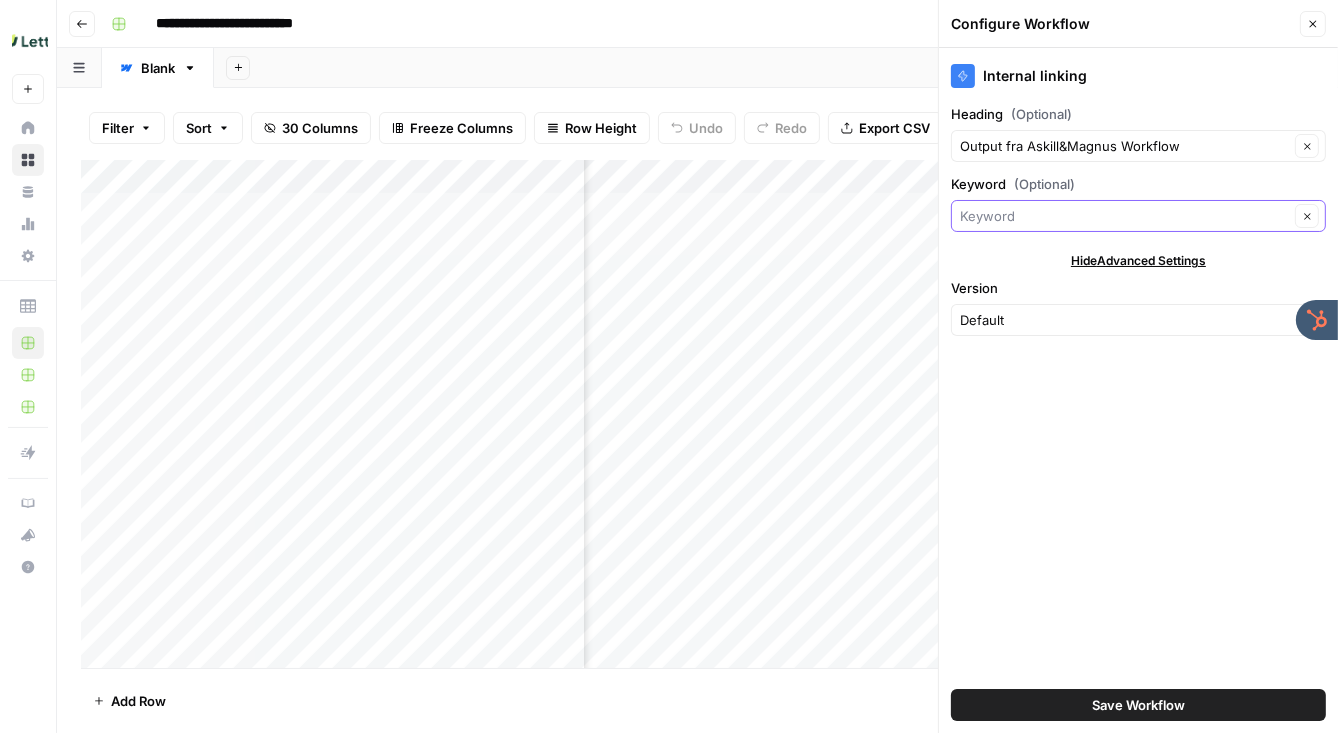 click on "Keyword   (Optional)" at bounding box center [1124, 216] 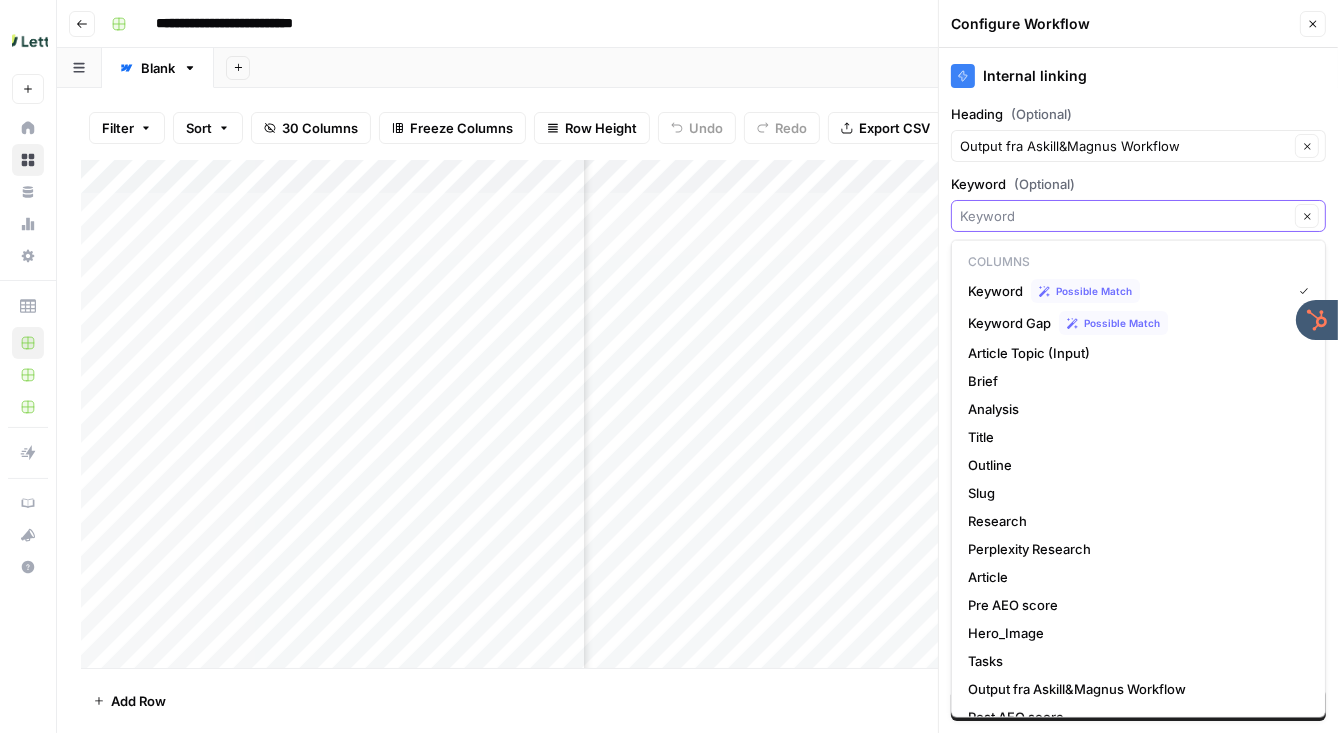 click on "Keyword   (Optional)" at bounding box center [1124, 216] 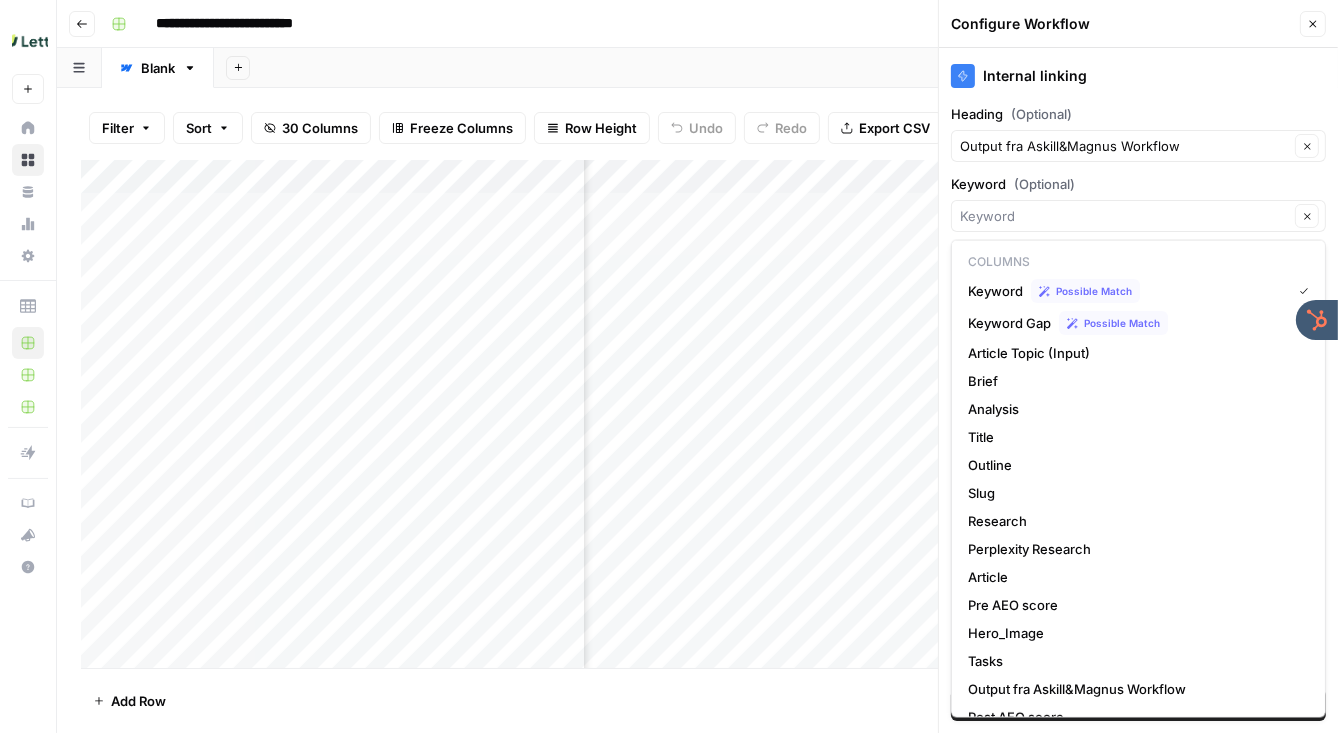 type on "Keyword" 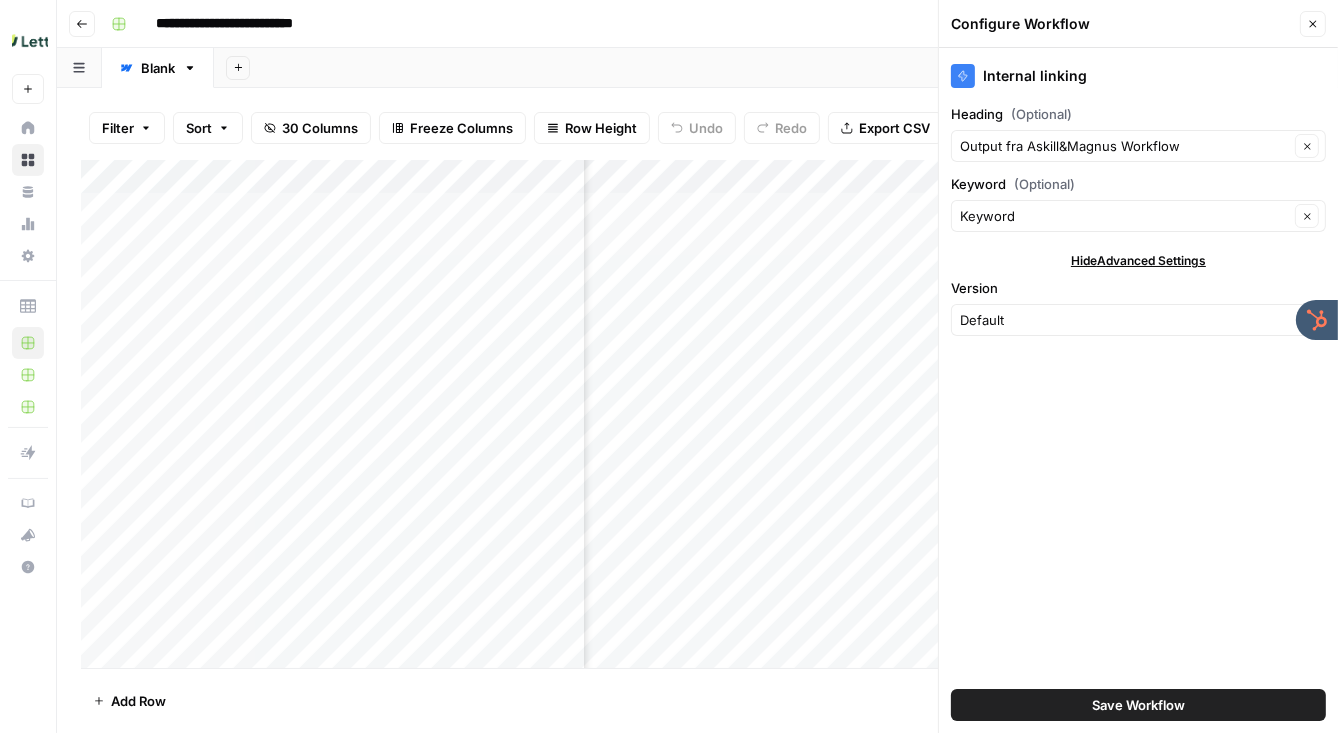 click on "Keyword   (Optional)" at bounding box center [1138, 184] 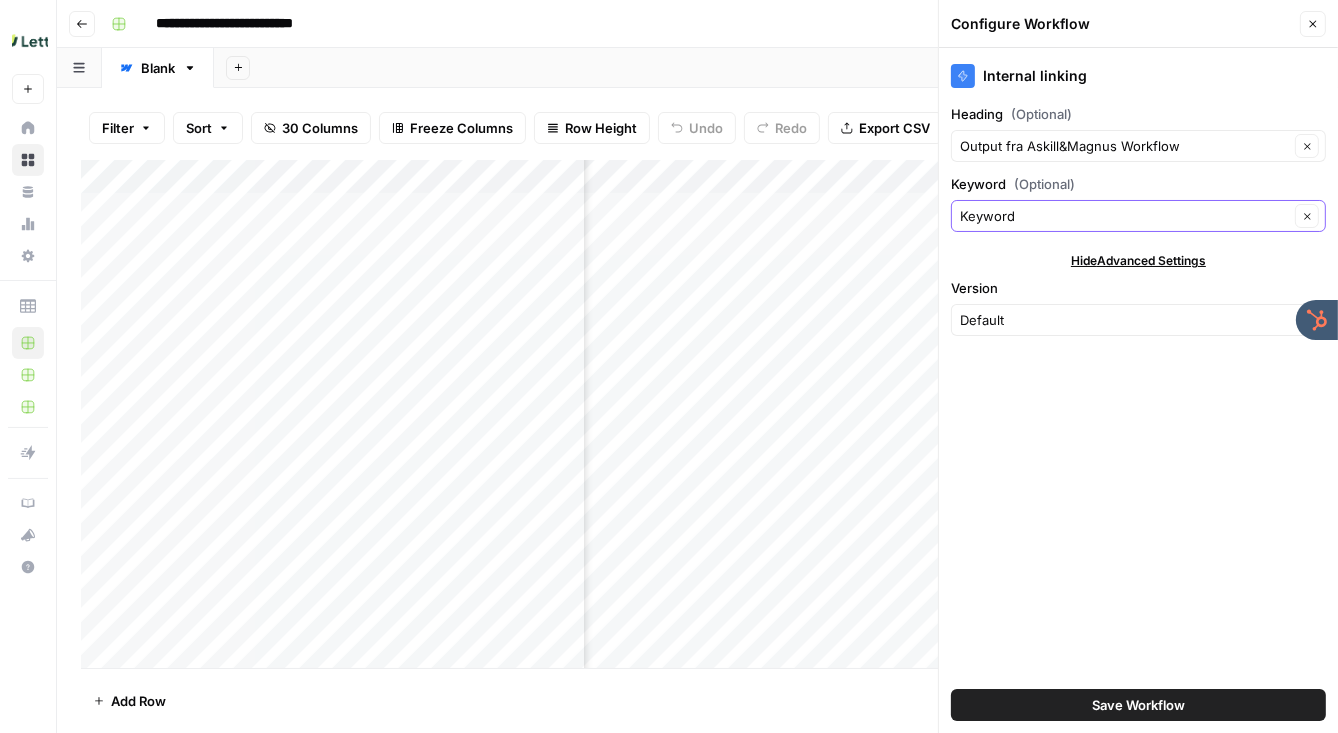 click on "Keyword" at bounding box center (1124, 216) 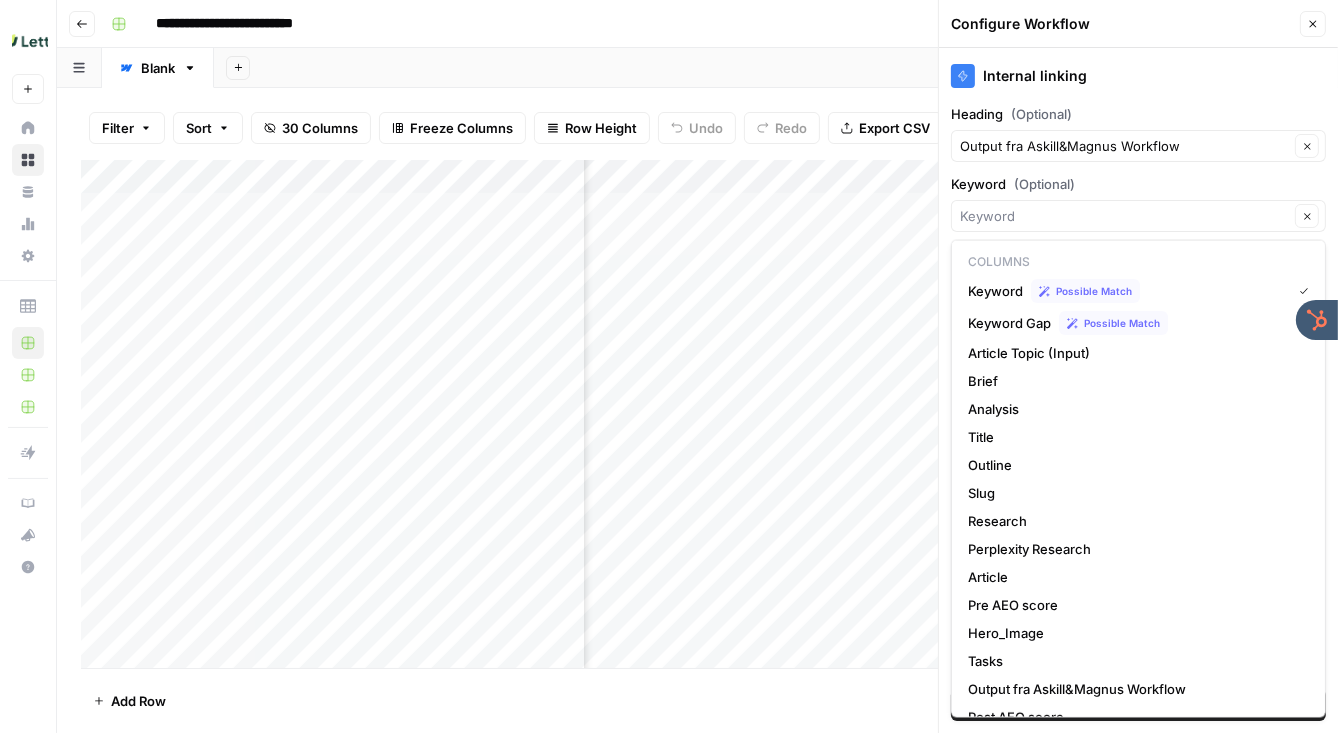 type on "Keyword" 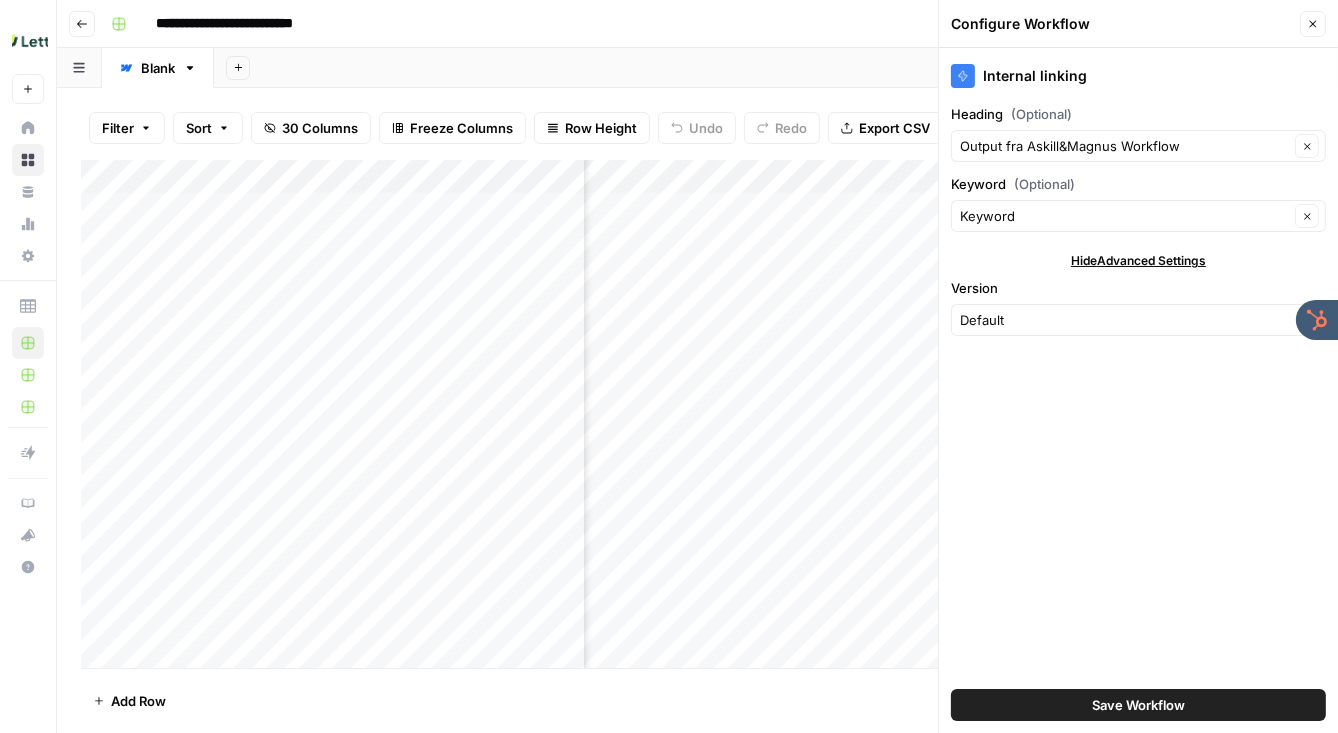 click on "Close" at bounding box center (1313, 24) 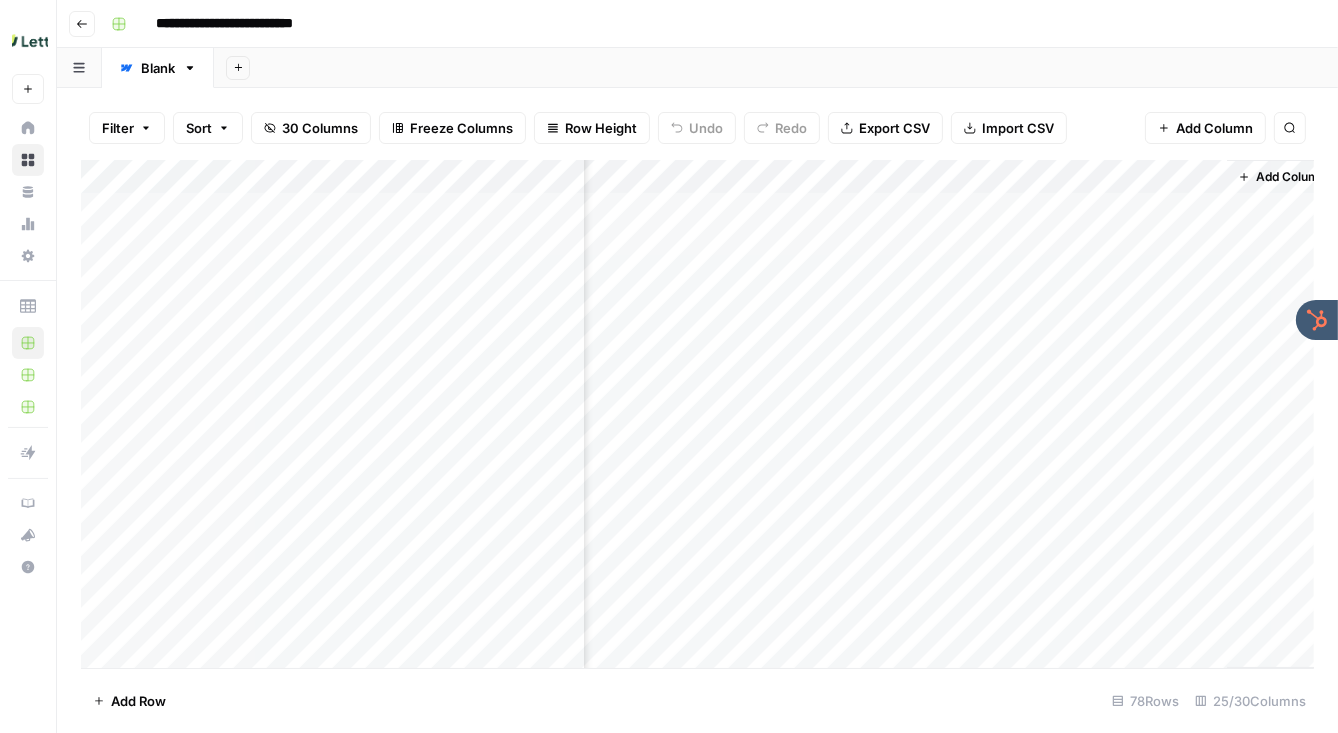 click on "Add Column" at bounding box center [697, 414] 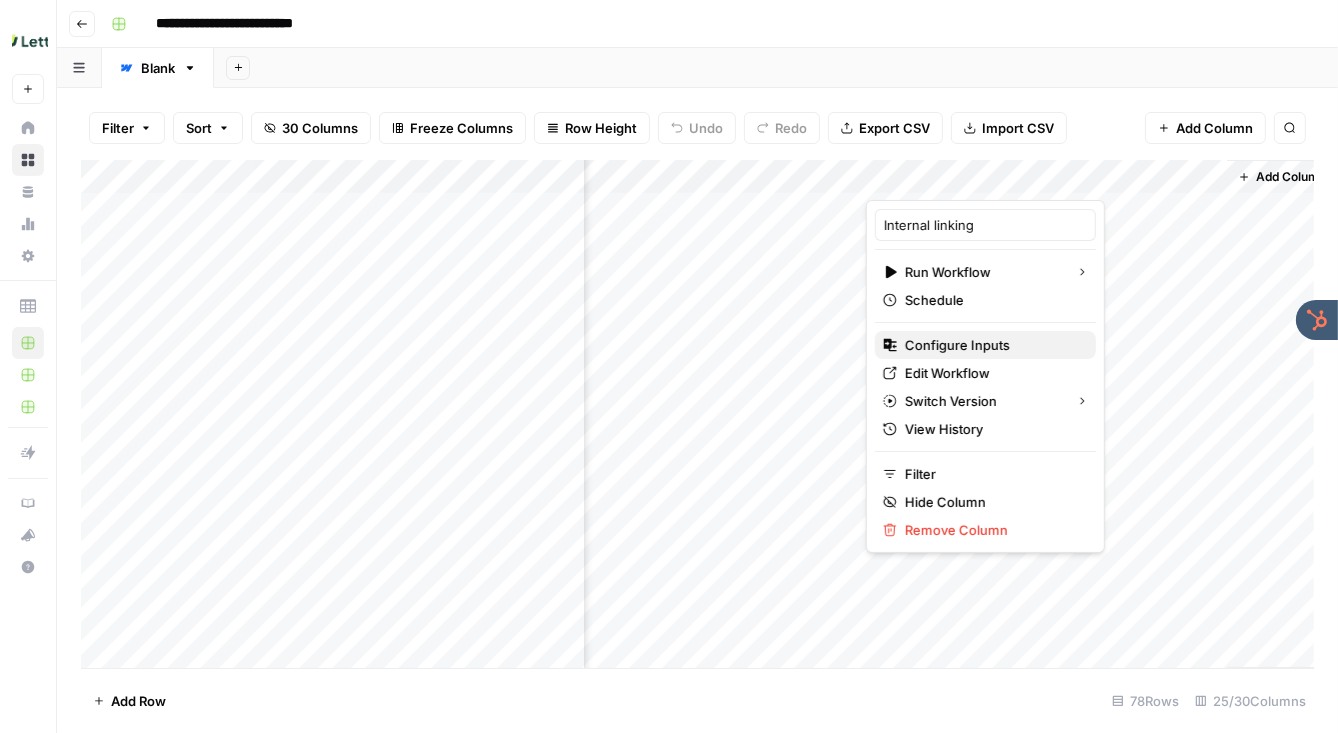 click on "Configure Inputs" at bounding box center (957, 345) 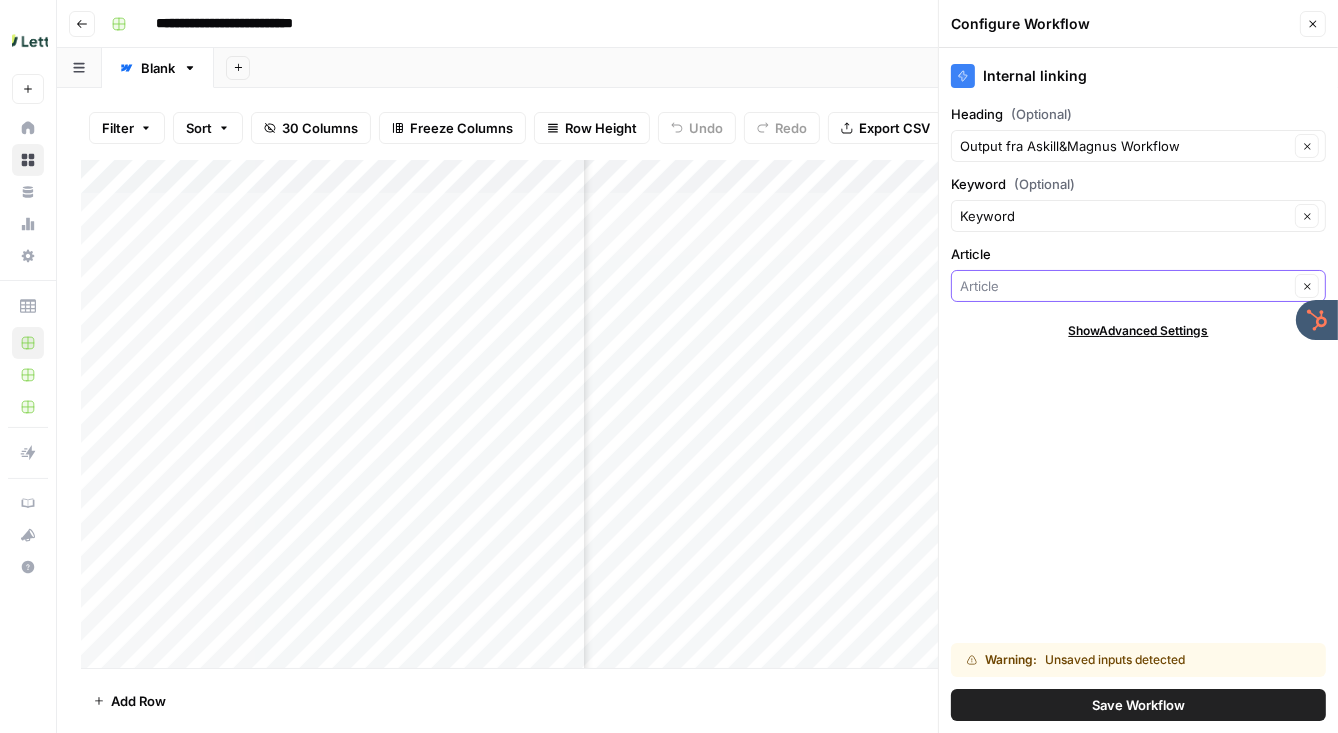 click on "Article" at bounding box center (1124, 286) 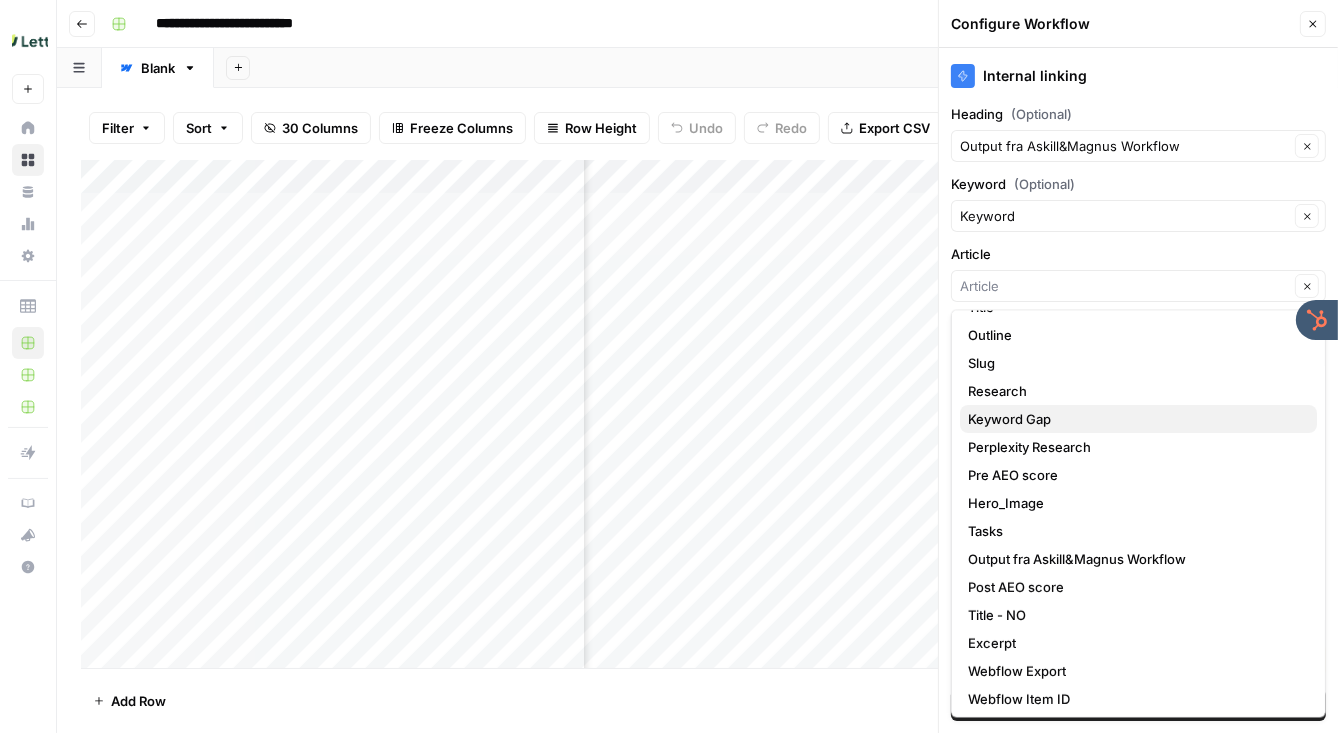 scroll, scrollTop: 231, scrollLeft: 0, axis: vertical 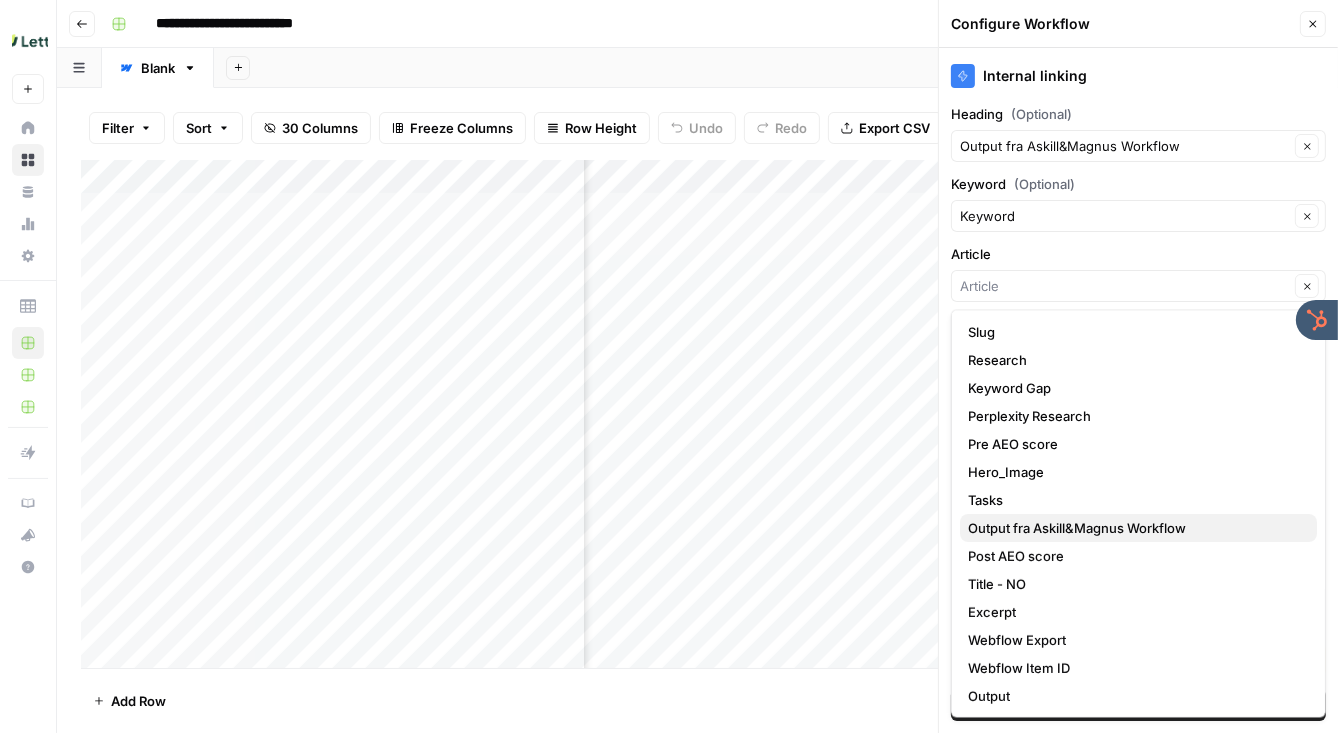 click on "Output fra Askill&Magnus Workflow" at bounding box center (1077, 528) 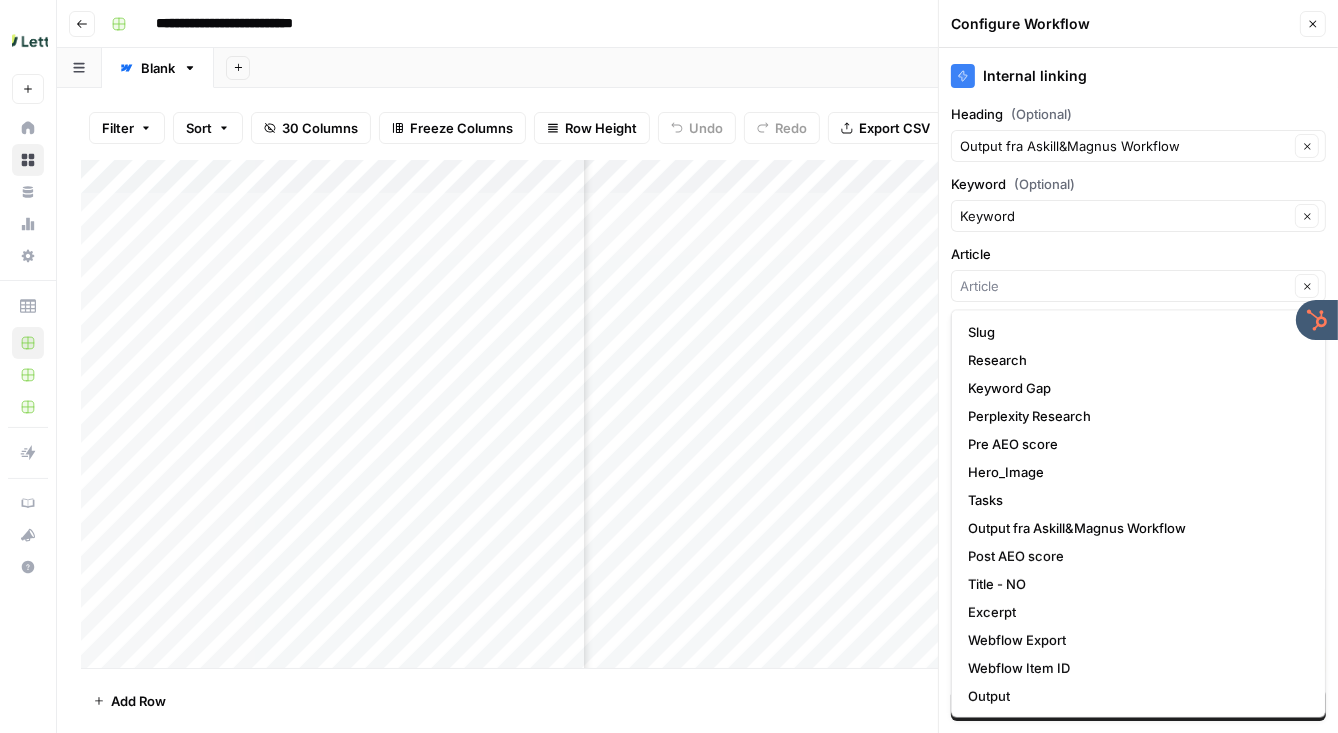 type on "Output fra Askill&Magnus Workflow" 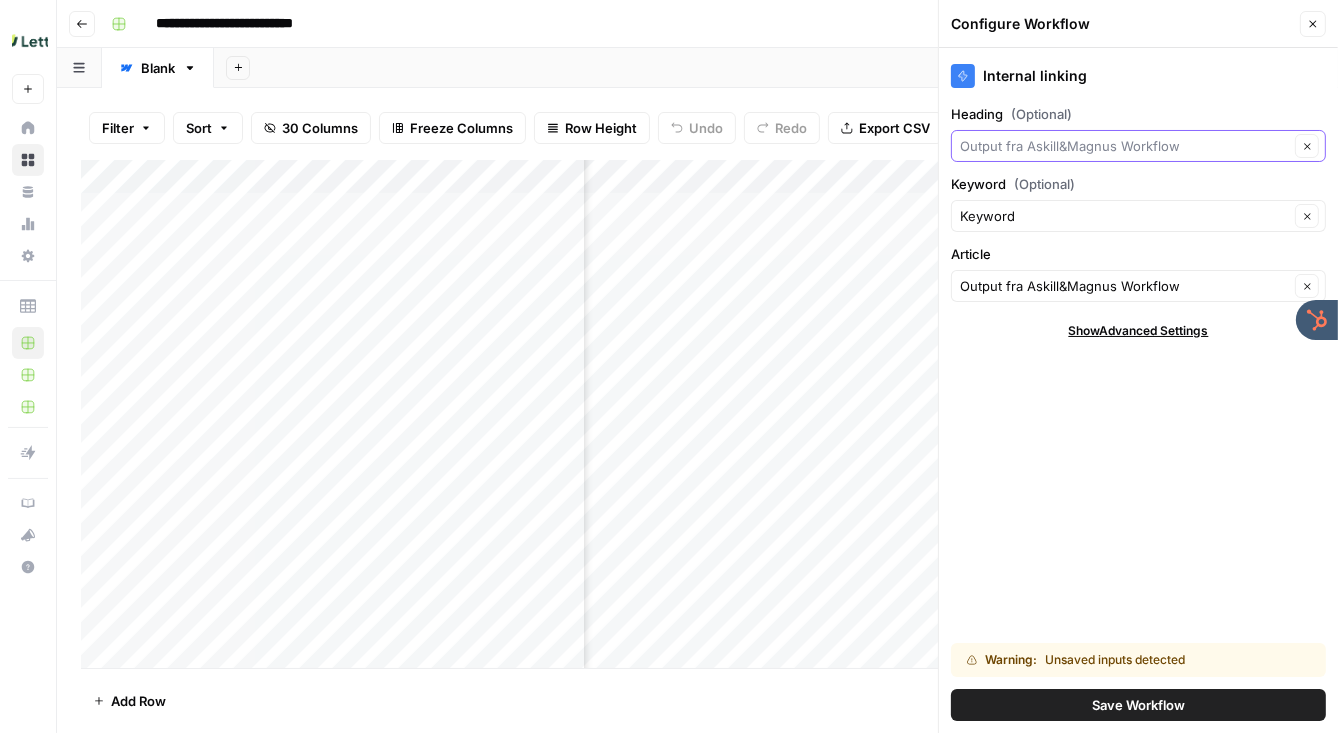 click on "Heading   (Optional)" at bounding box center [1124, 146] 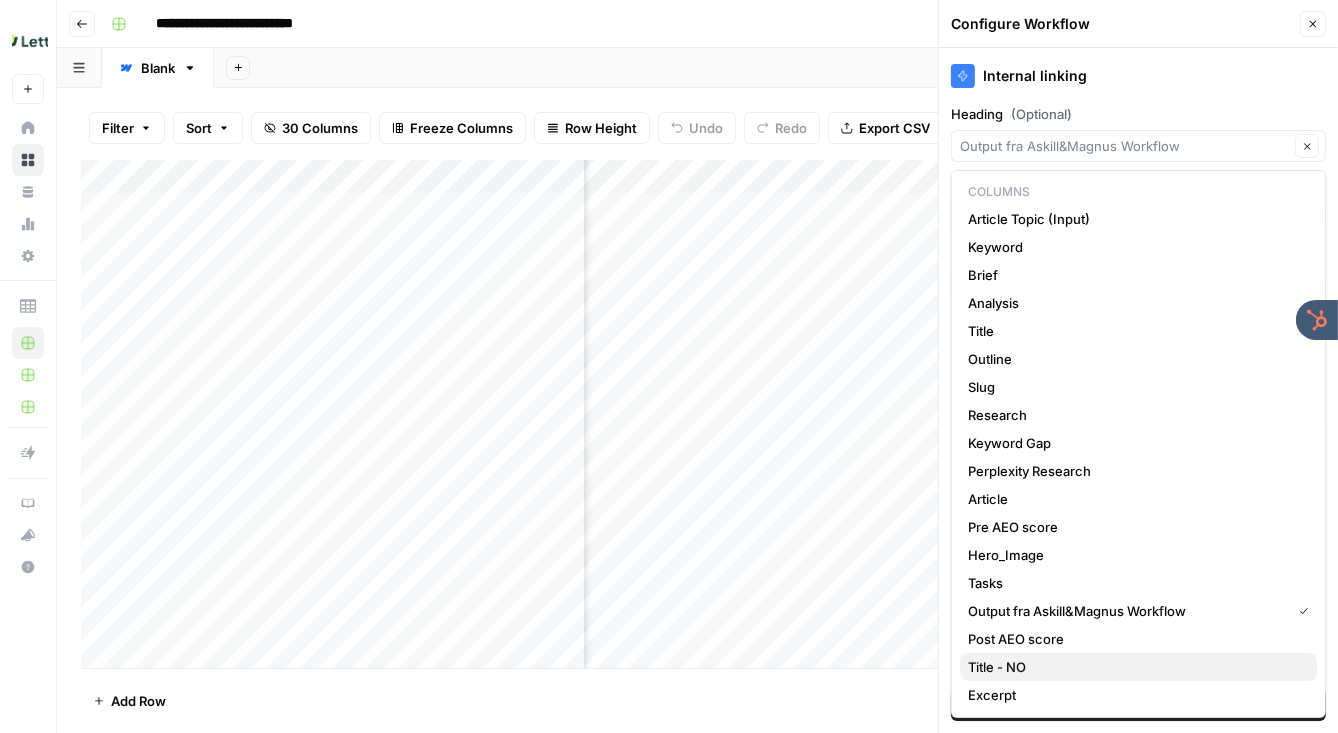 click on "Title - NO" at bounding box center (1138, 667) 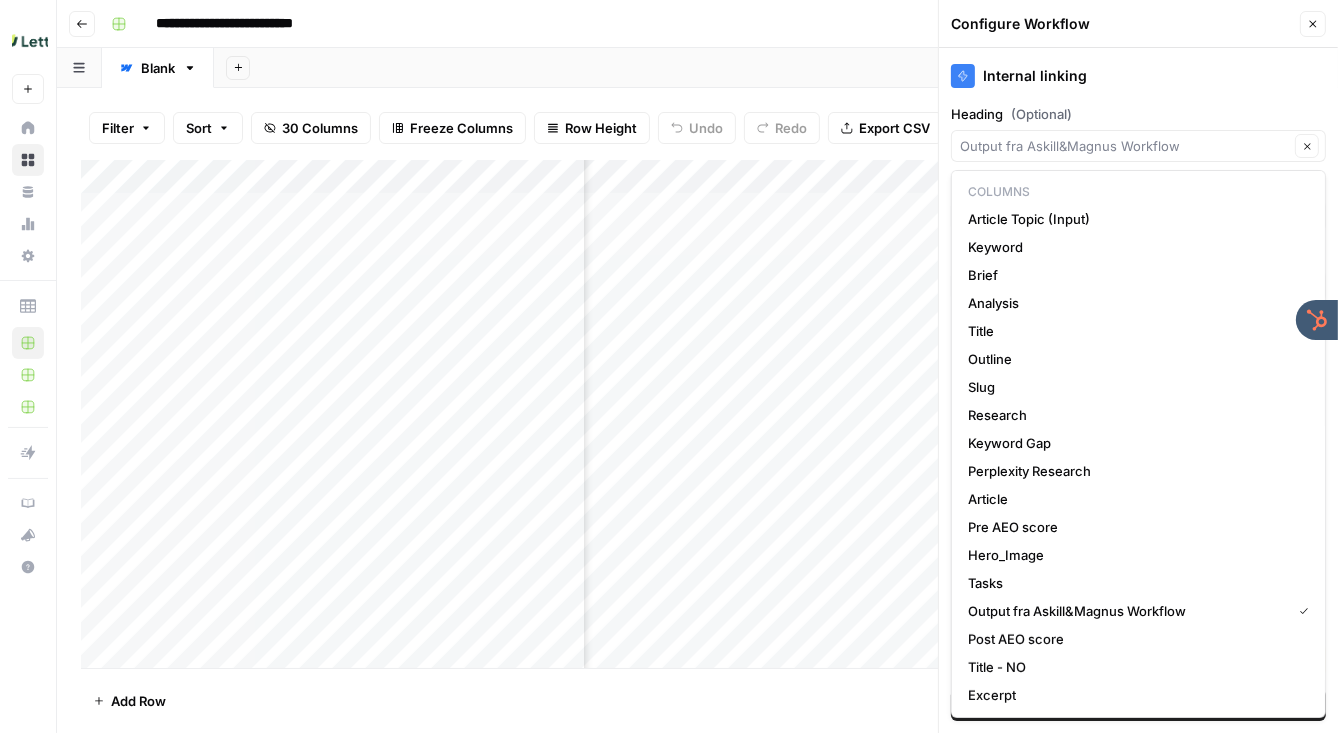 type on "Title - NO" 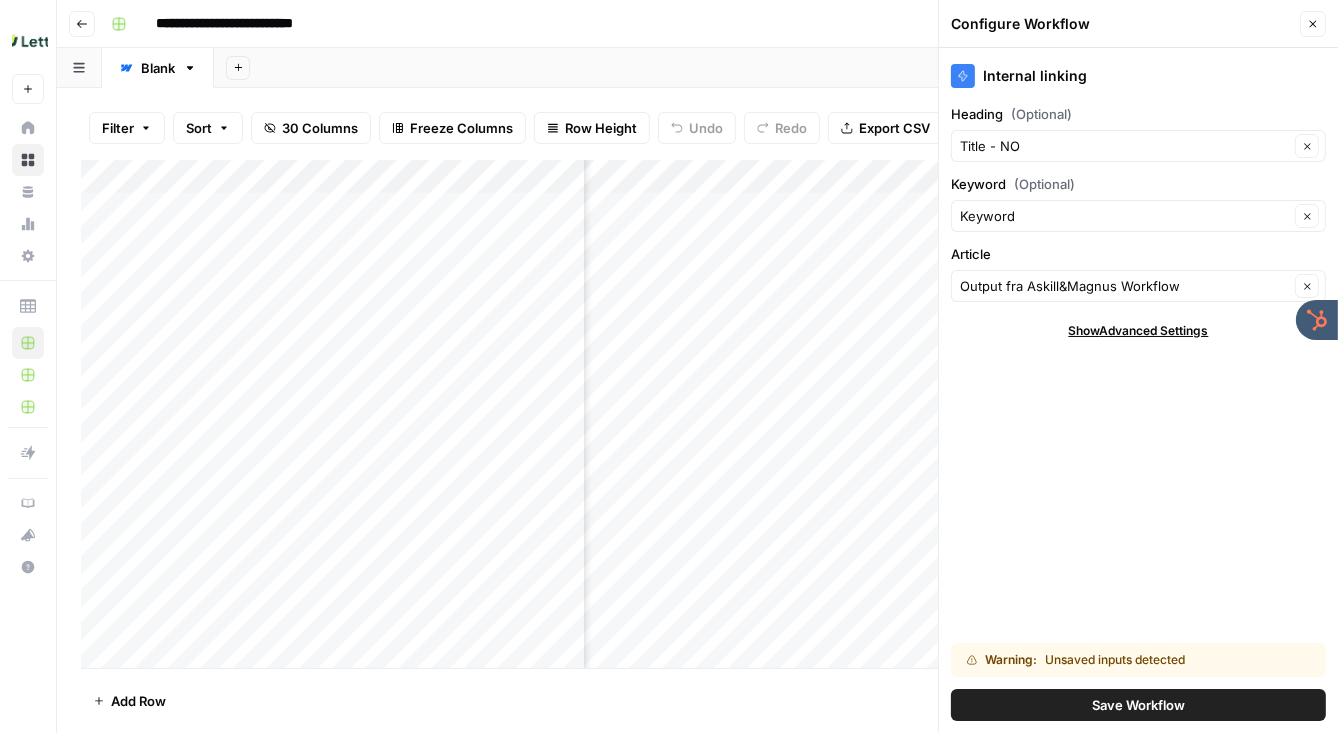 click on "Save Workflow" at bounding box center [1138, 705] 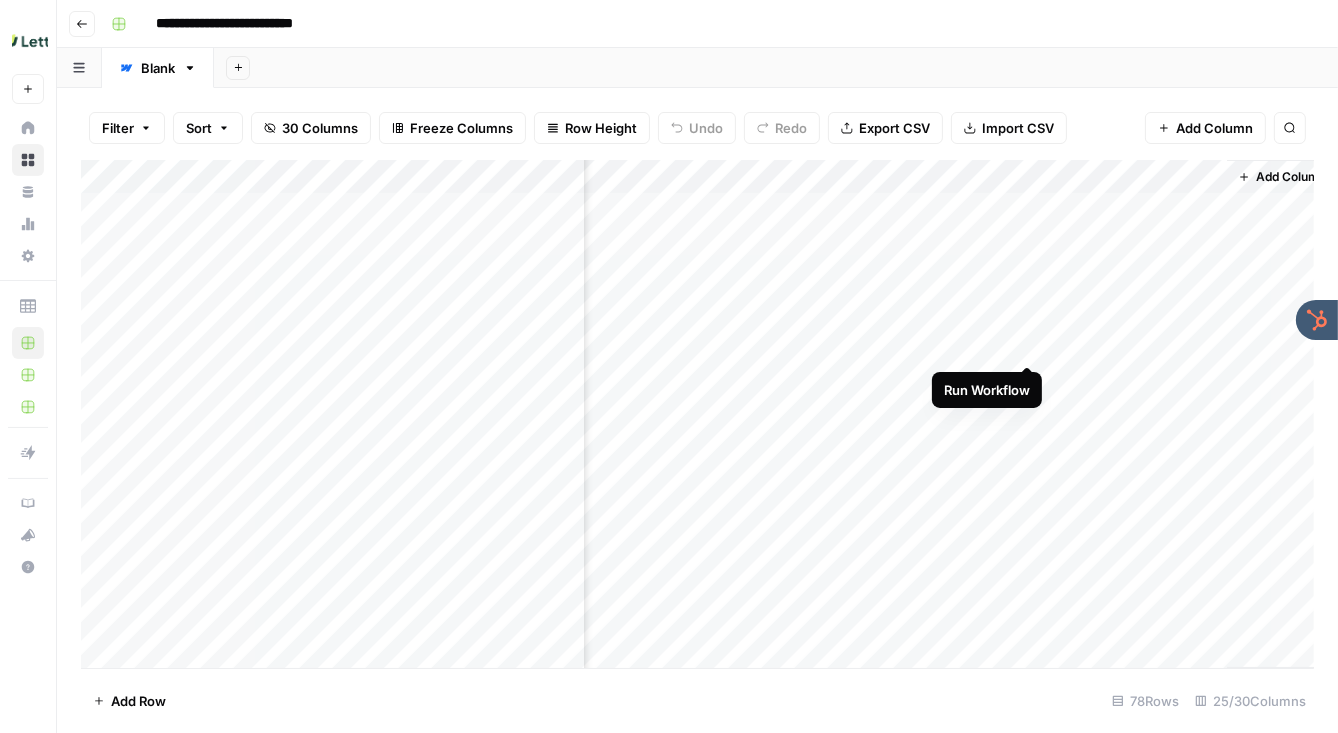 click on "Add Column" at bounding box center [697, 414] 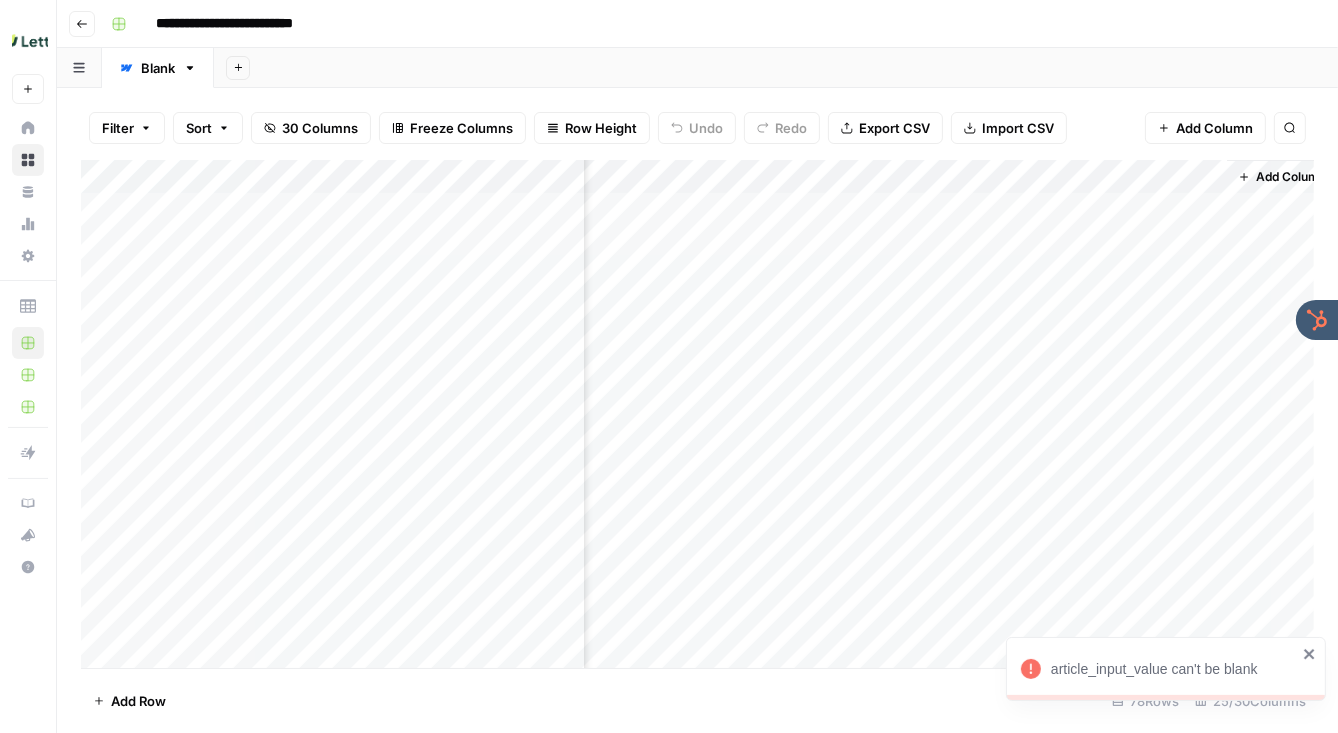 click on "Add Column" at bounding box center [697, 414] 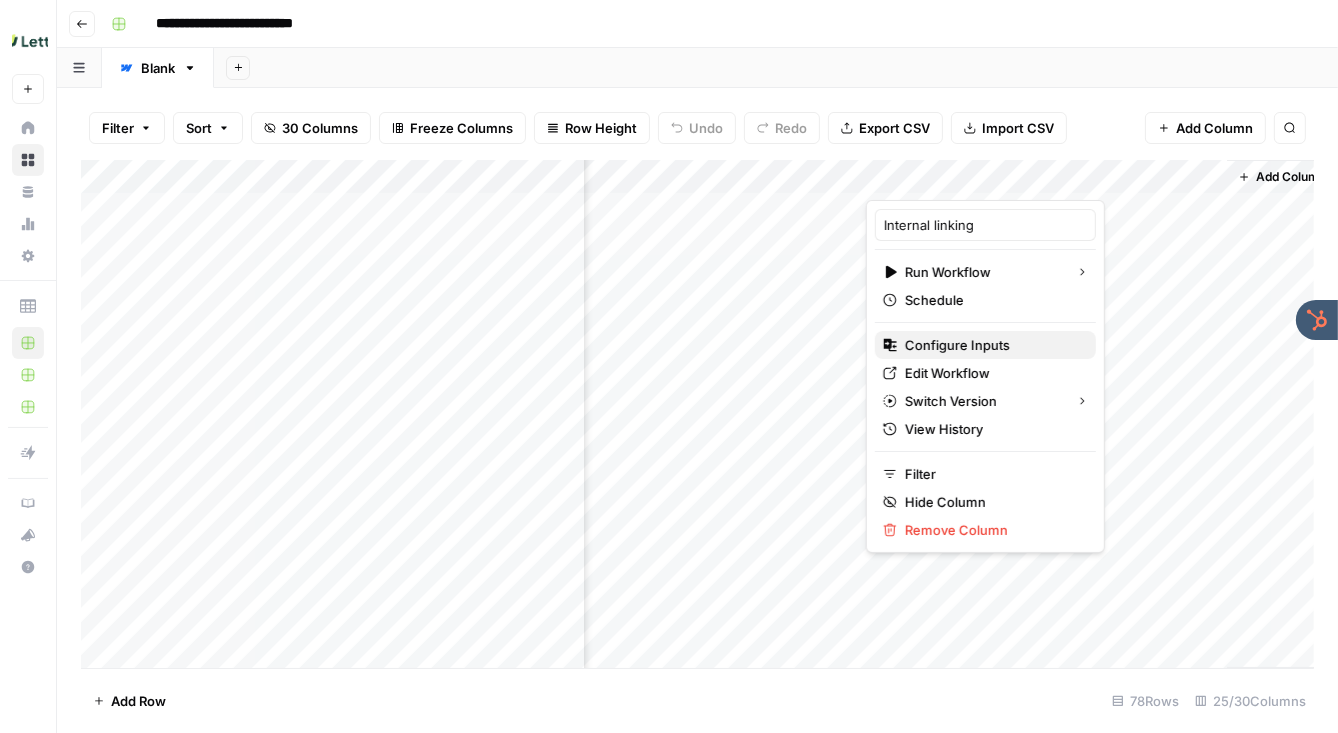 click on "Configure Inputs" at bounding box center [957, 345] 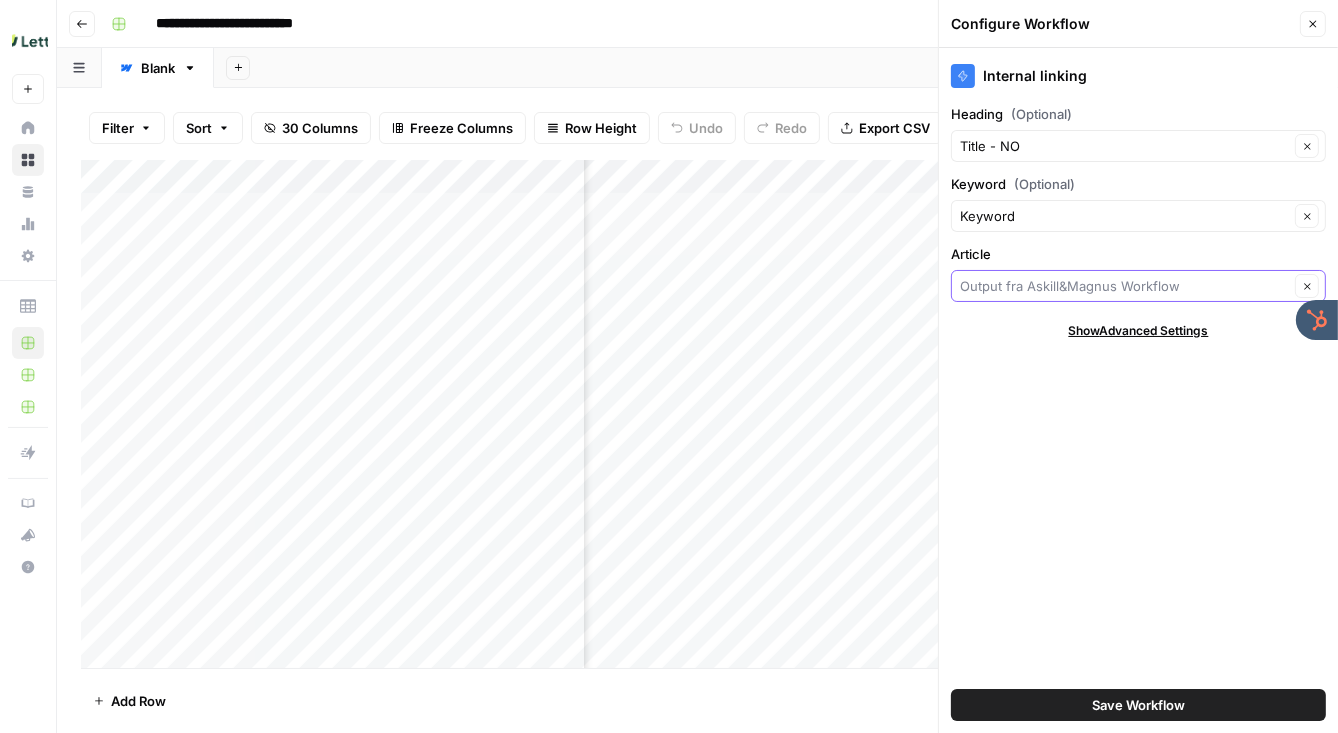 click on "Article" at bounding box center [1124, 286] 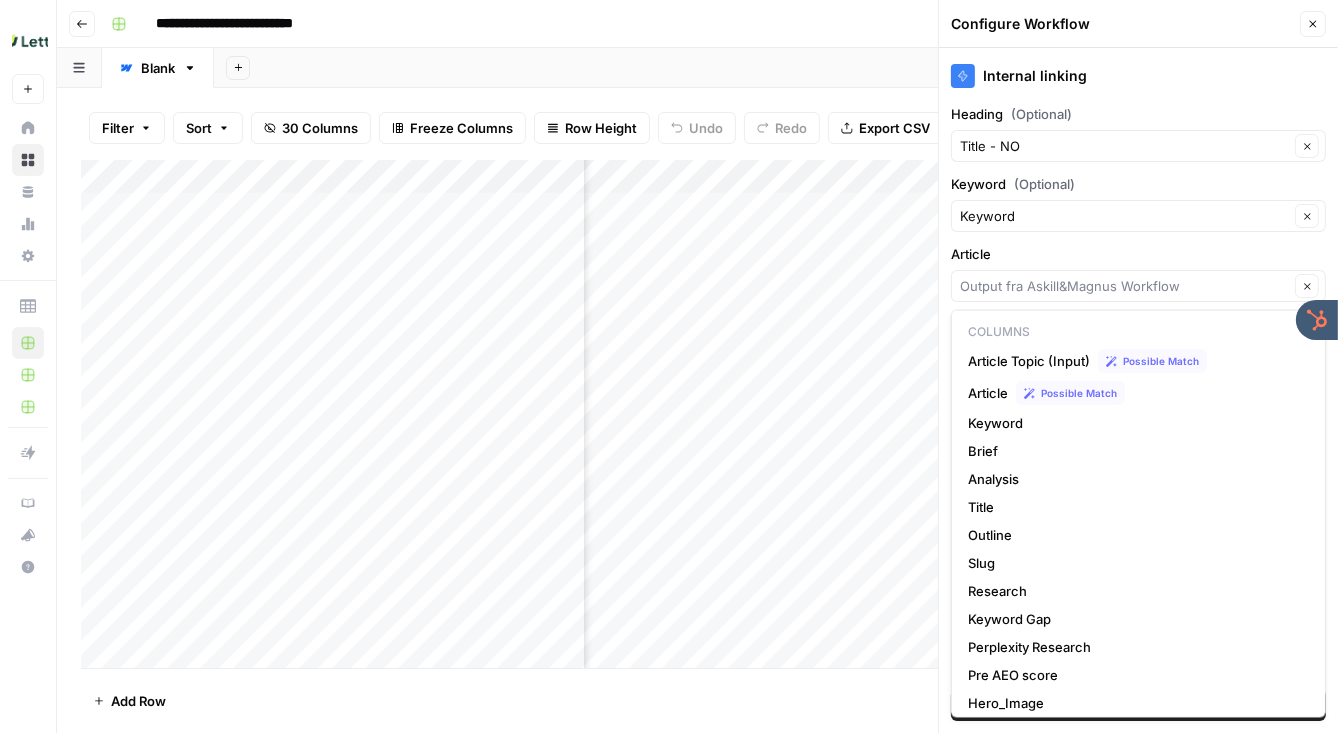 type on "Output fra Askill&Magnus Workflow" 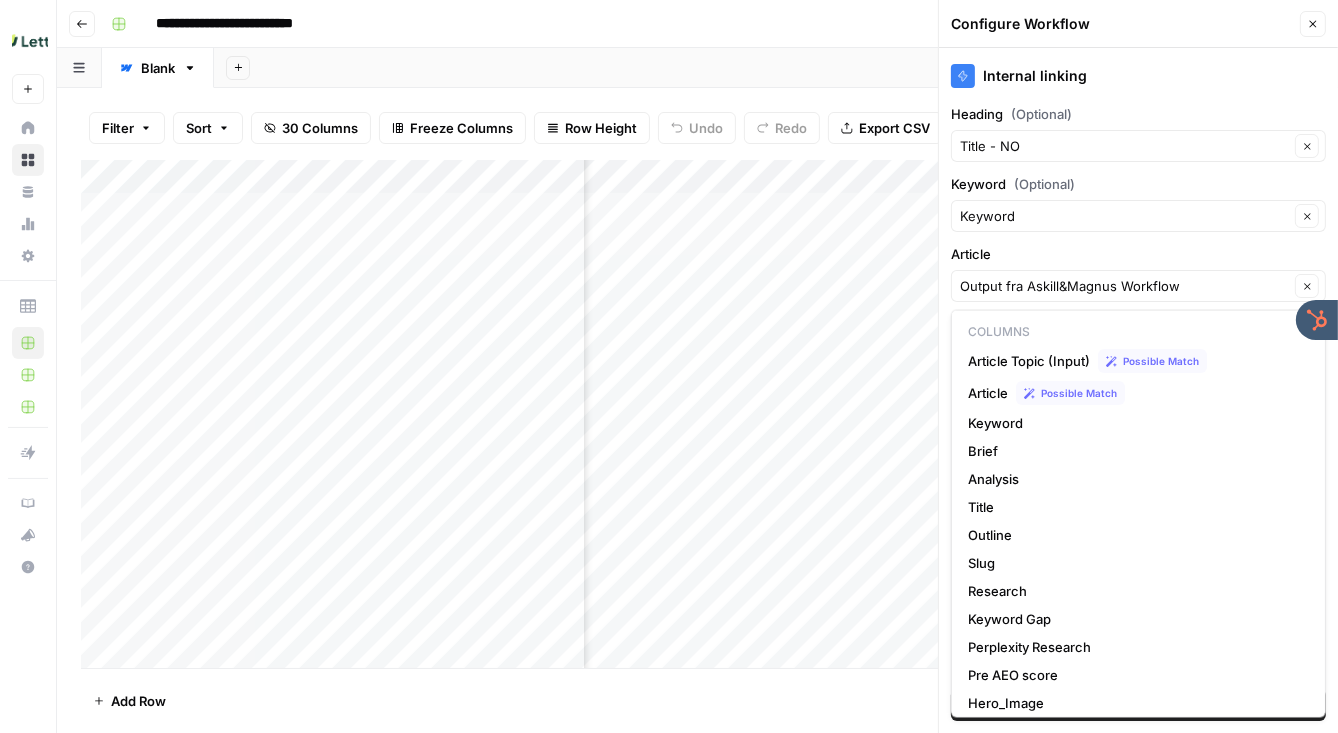 click on "Add Column" at bounding box center (697, 414) 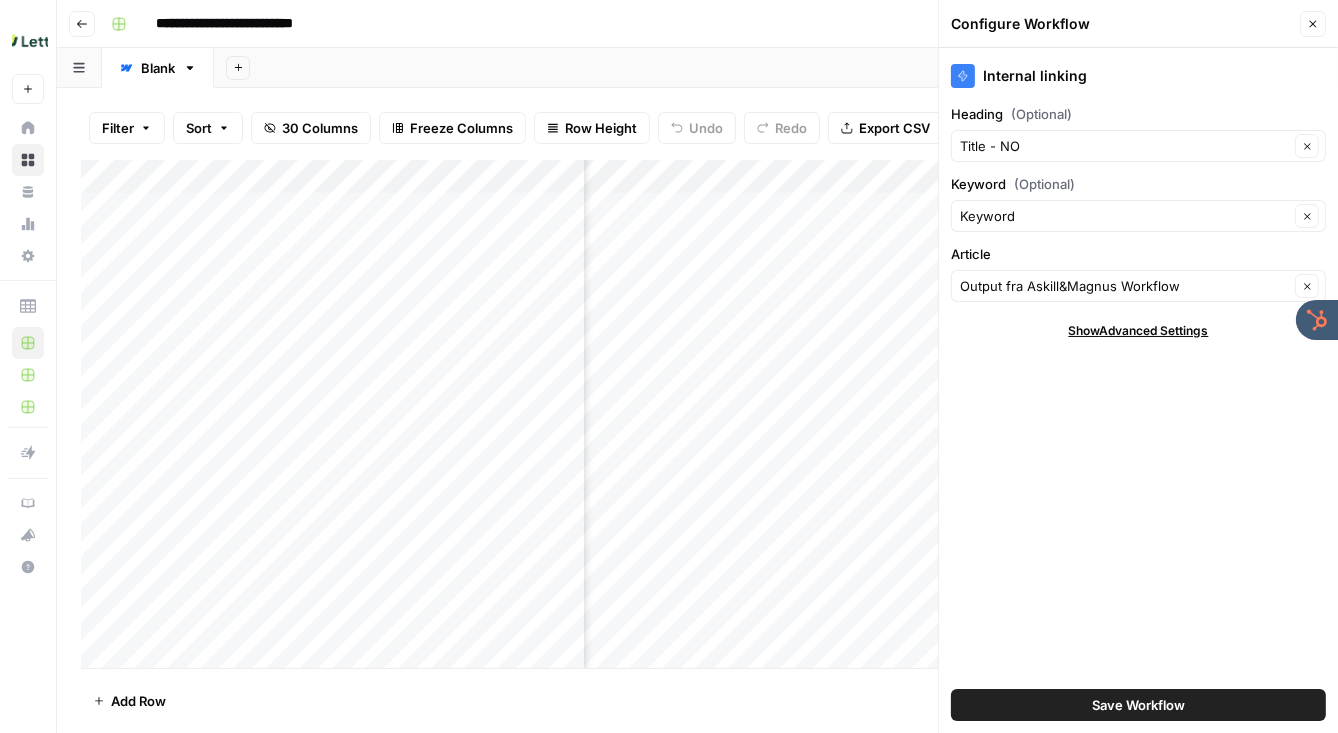 click 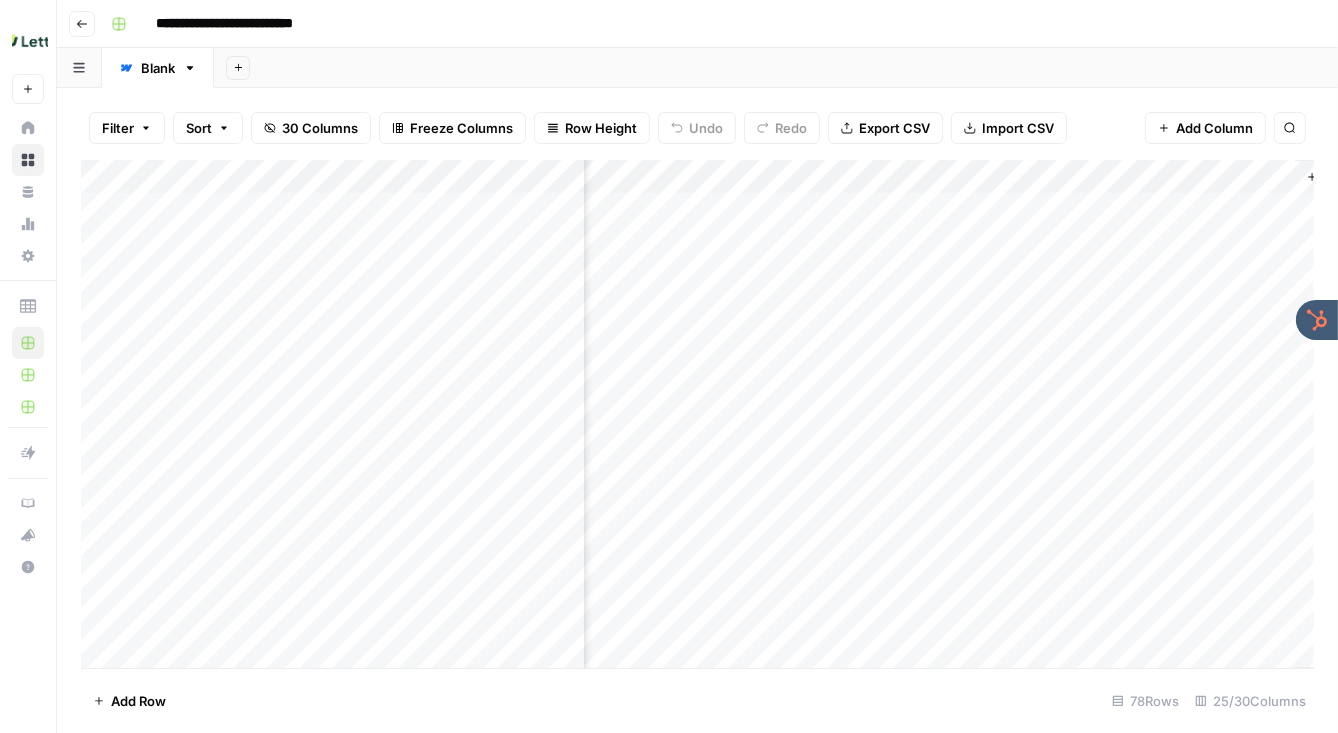 scroll, scrollTop: 0, scrollLeft: 5729, axis: horizontal 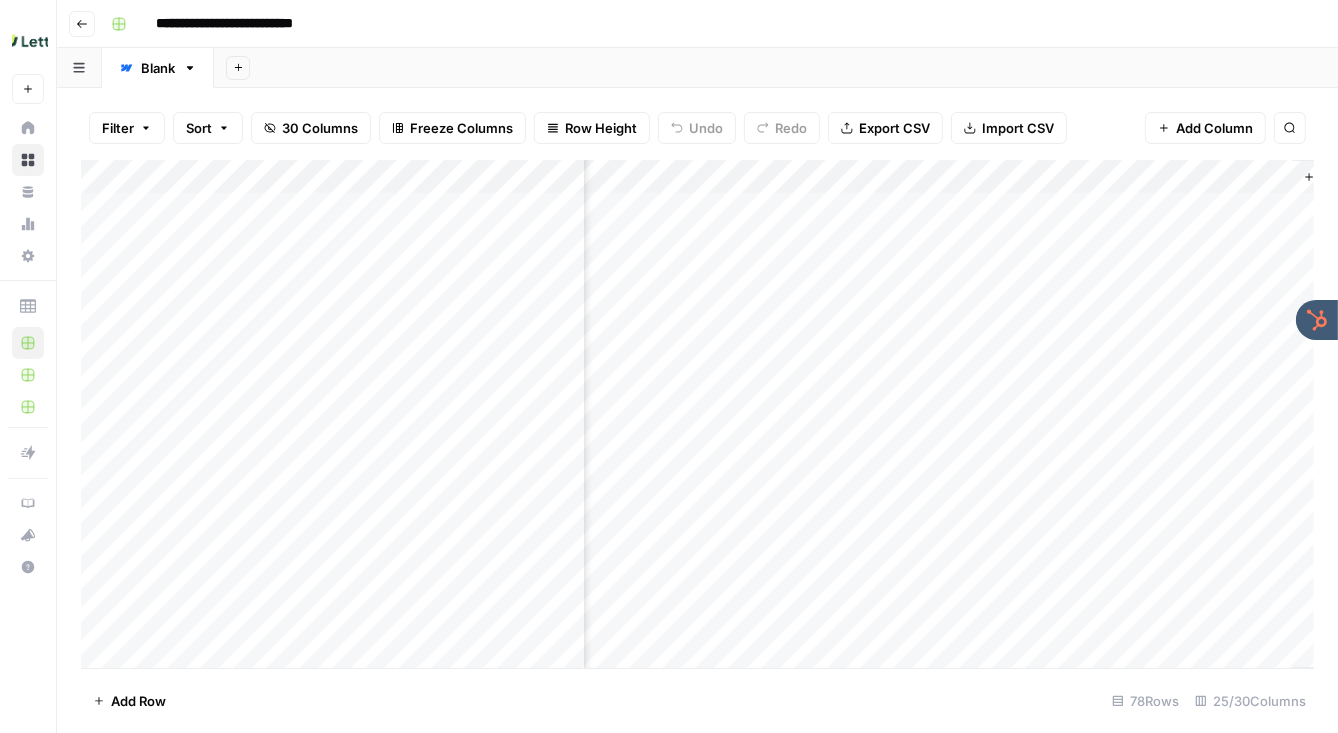 click on "Add Column" at bounding box center (697, 414) 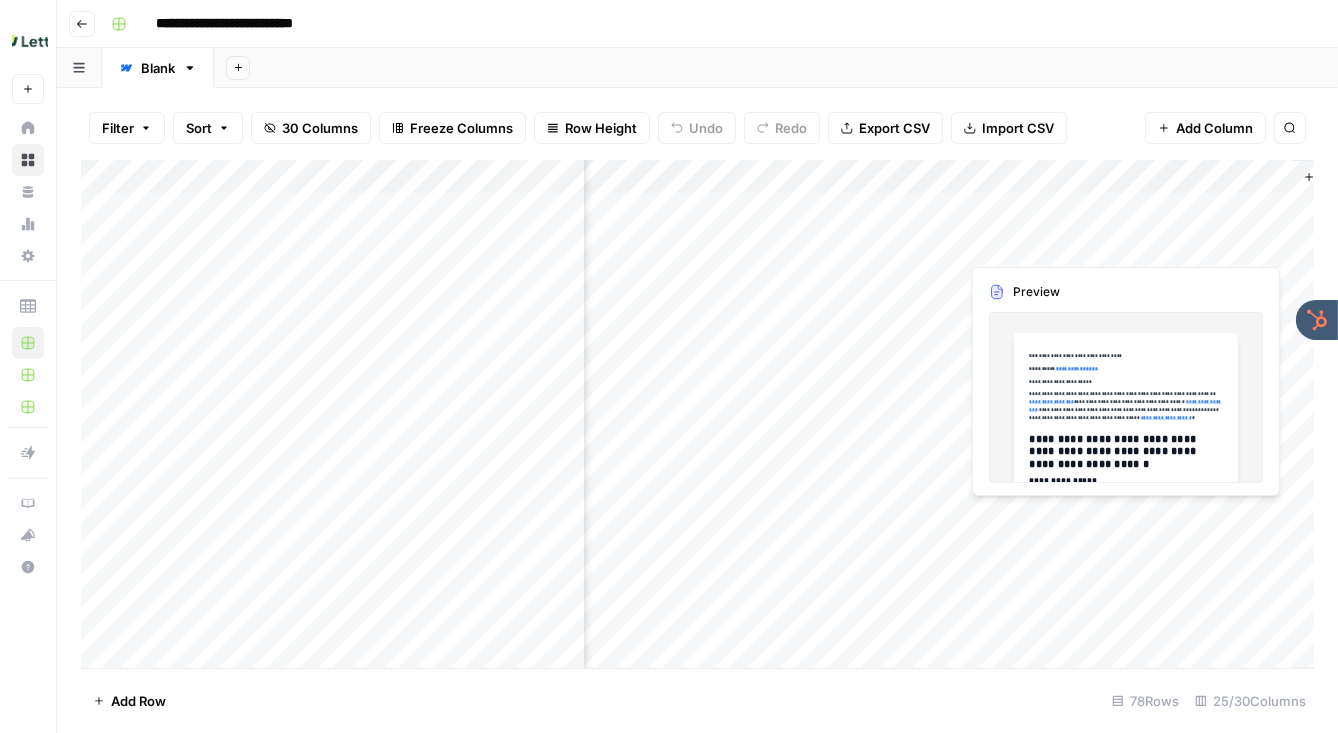click on "Add Column" at bounding box center [697, 414] 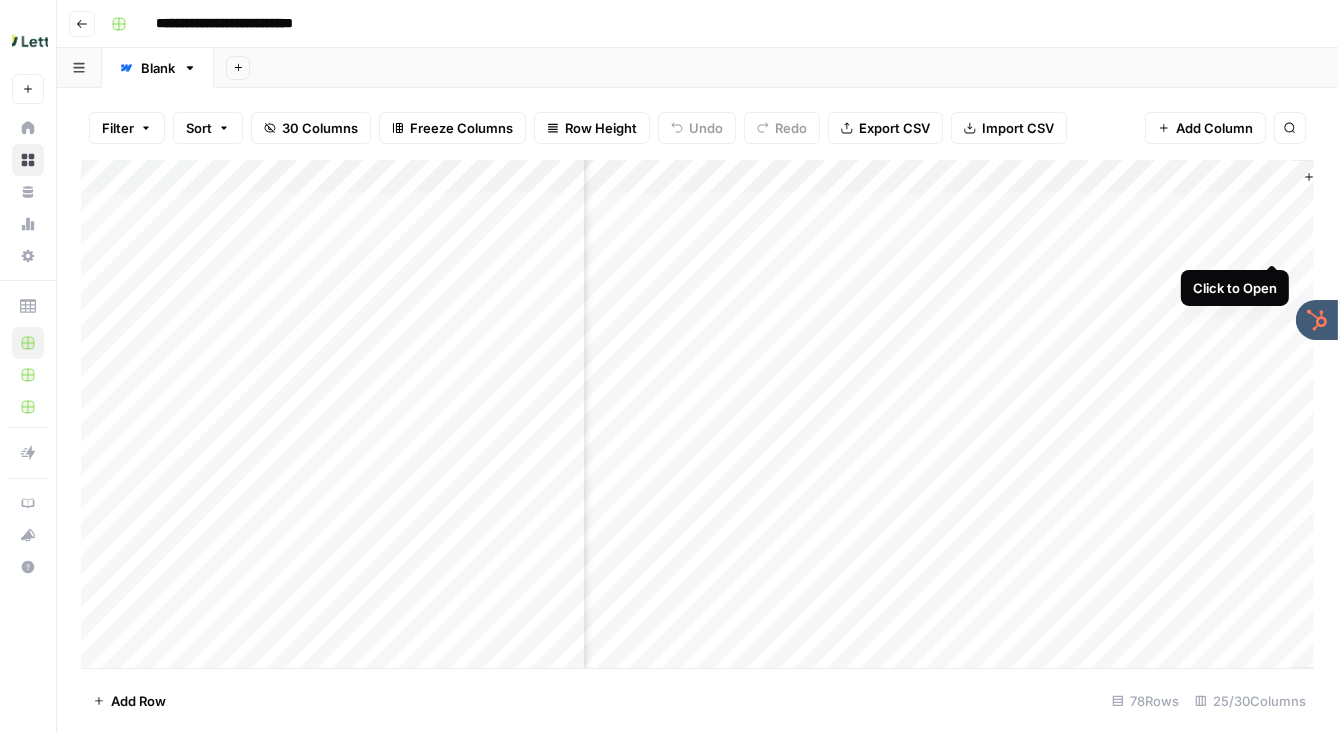 click on "Add Column" at bounding box center [697, 414] 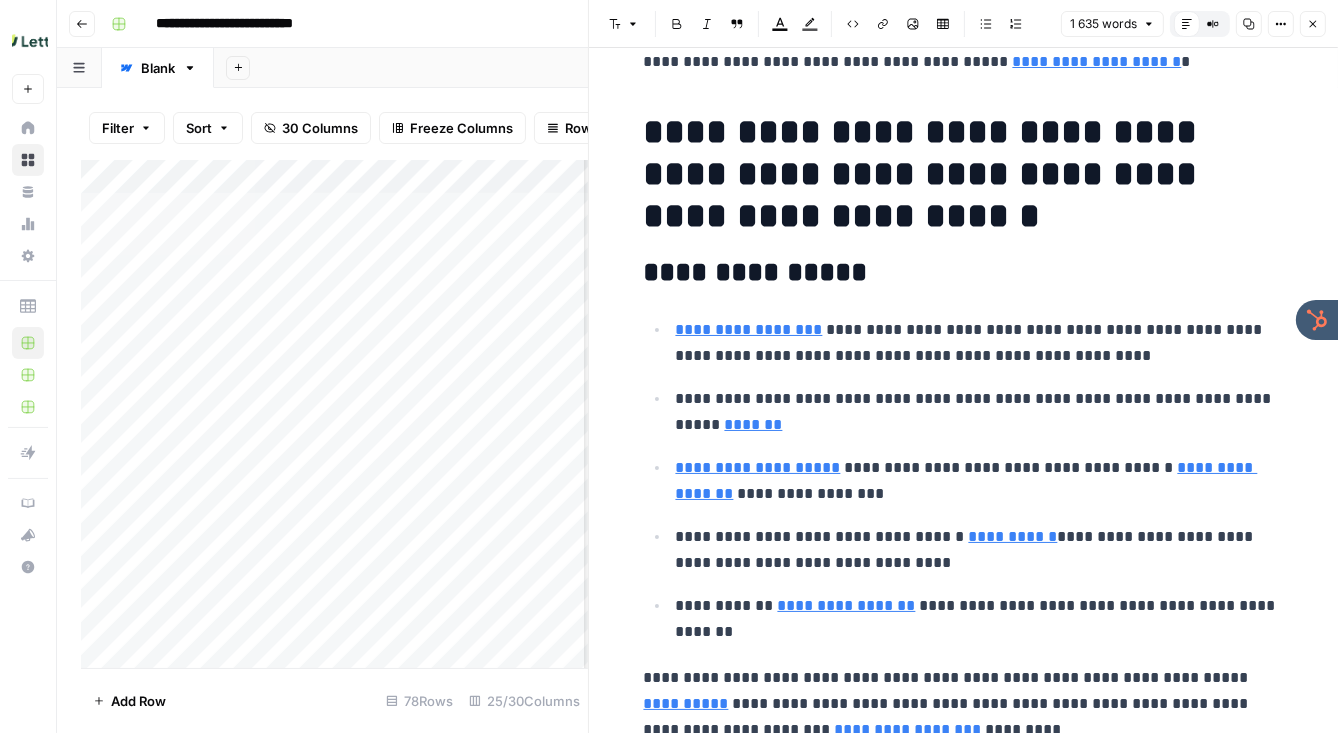 scroll, scrollTop: 0, scrollLeft: 0, axis: both 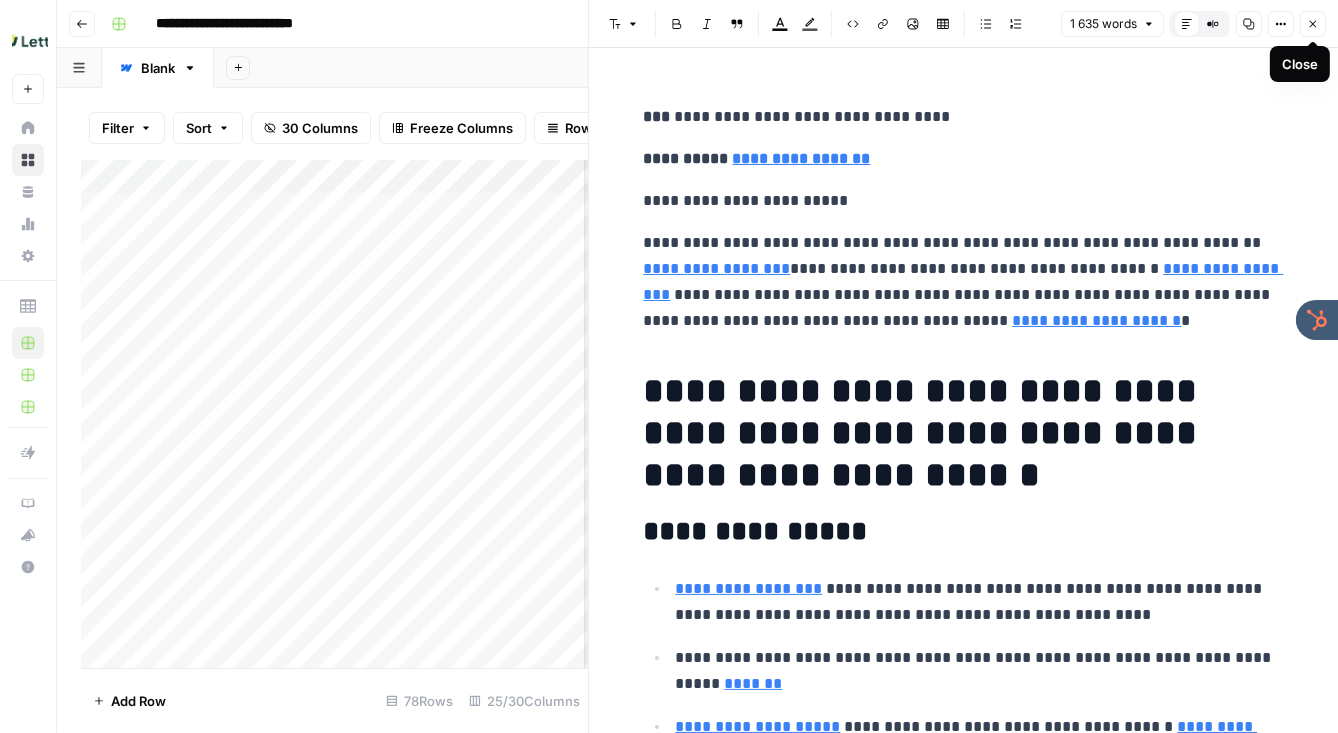 click on "Close" at bounding box center [1313, 24] 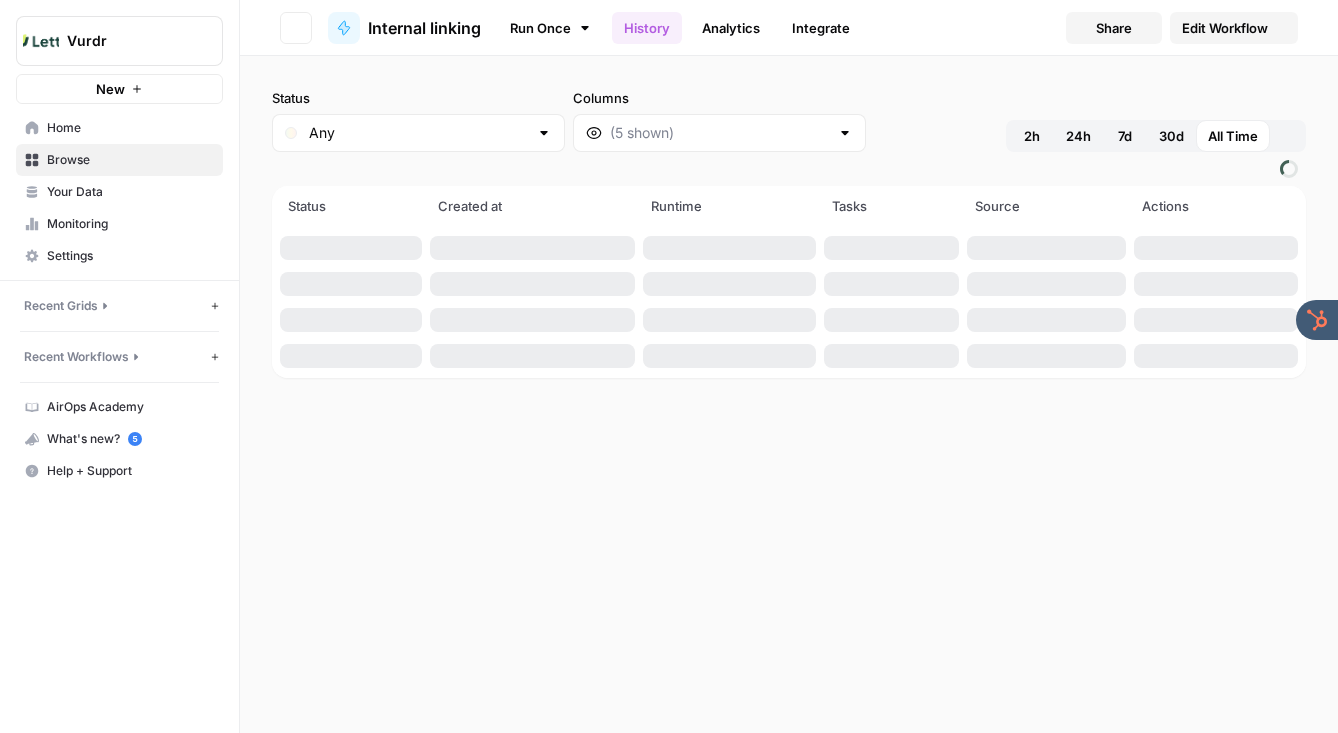 scroll, scrollTop: 0, scrollLeft: 0, axis: both 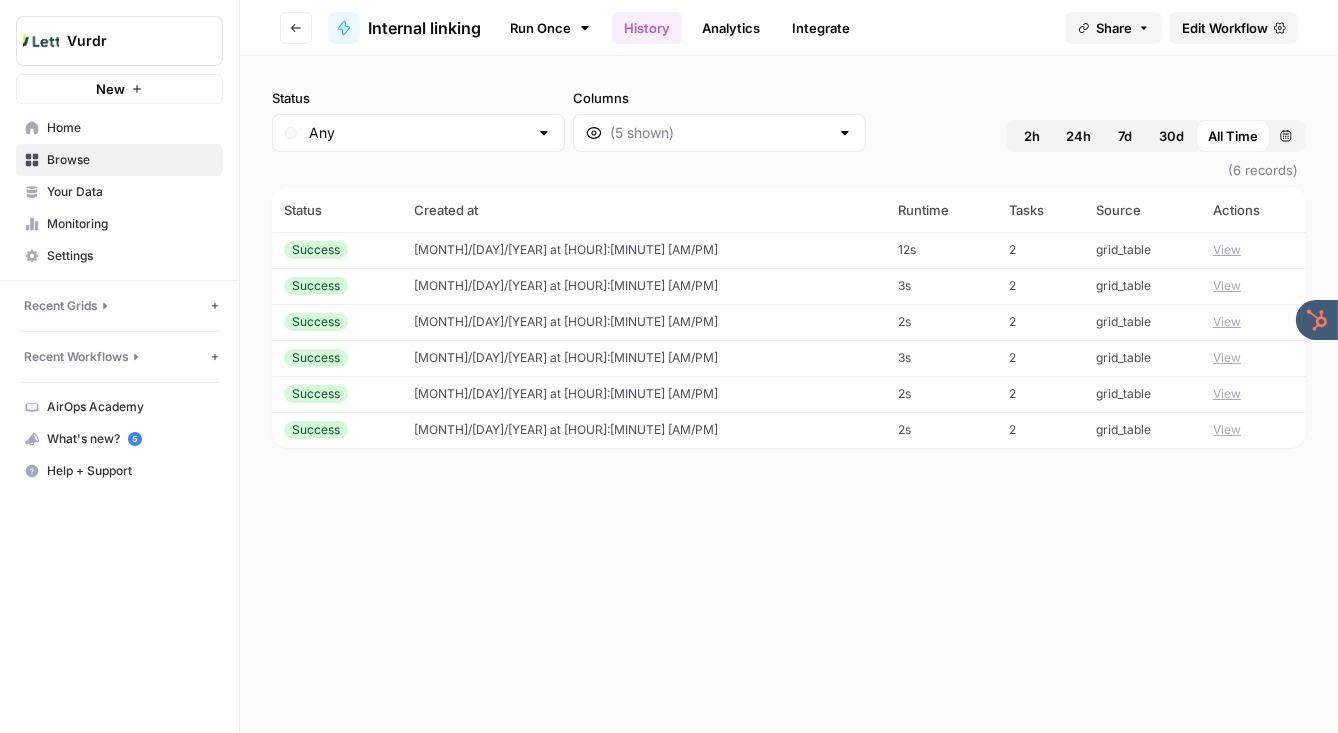 click on "View" at bounding box center (1227, 286) 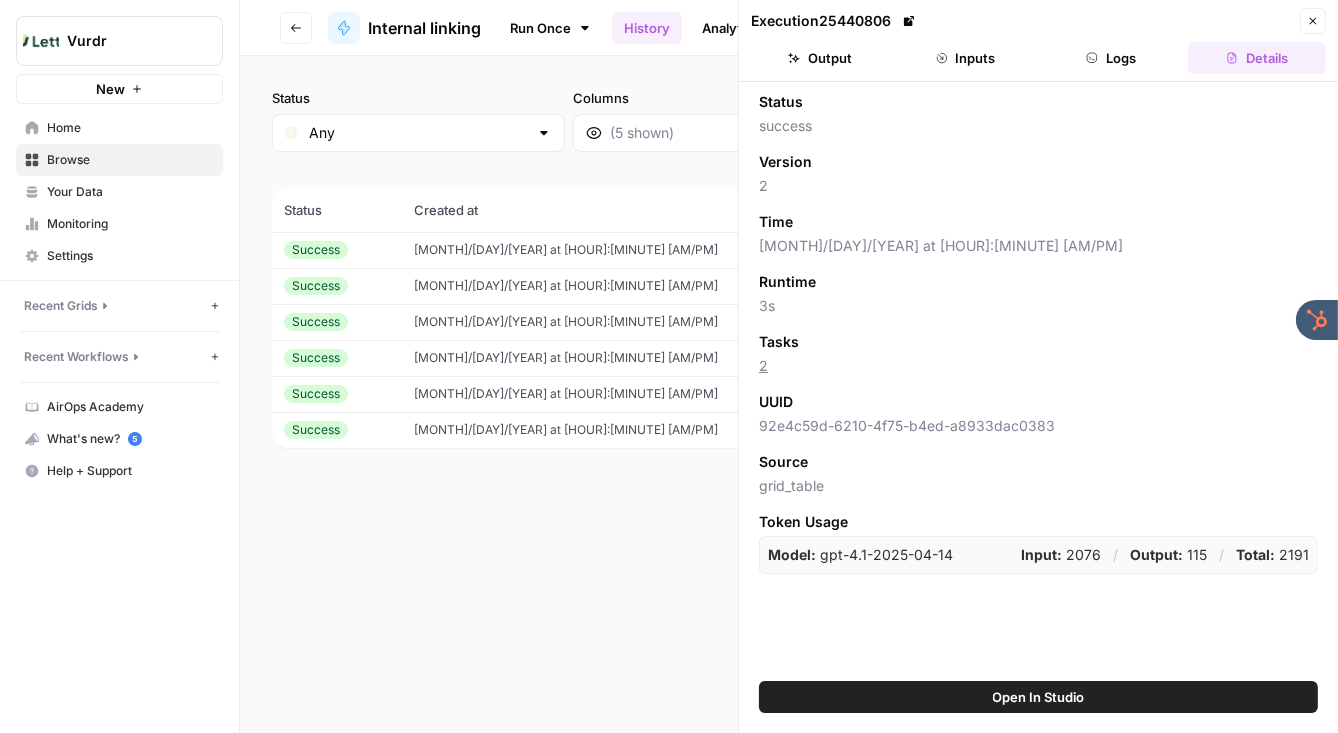 click on "Output" at bounding box center (820, 58) 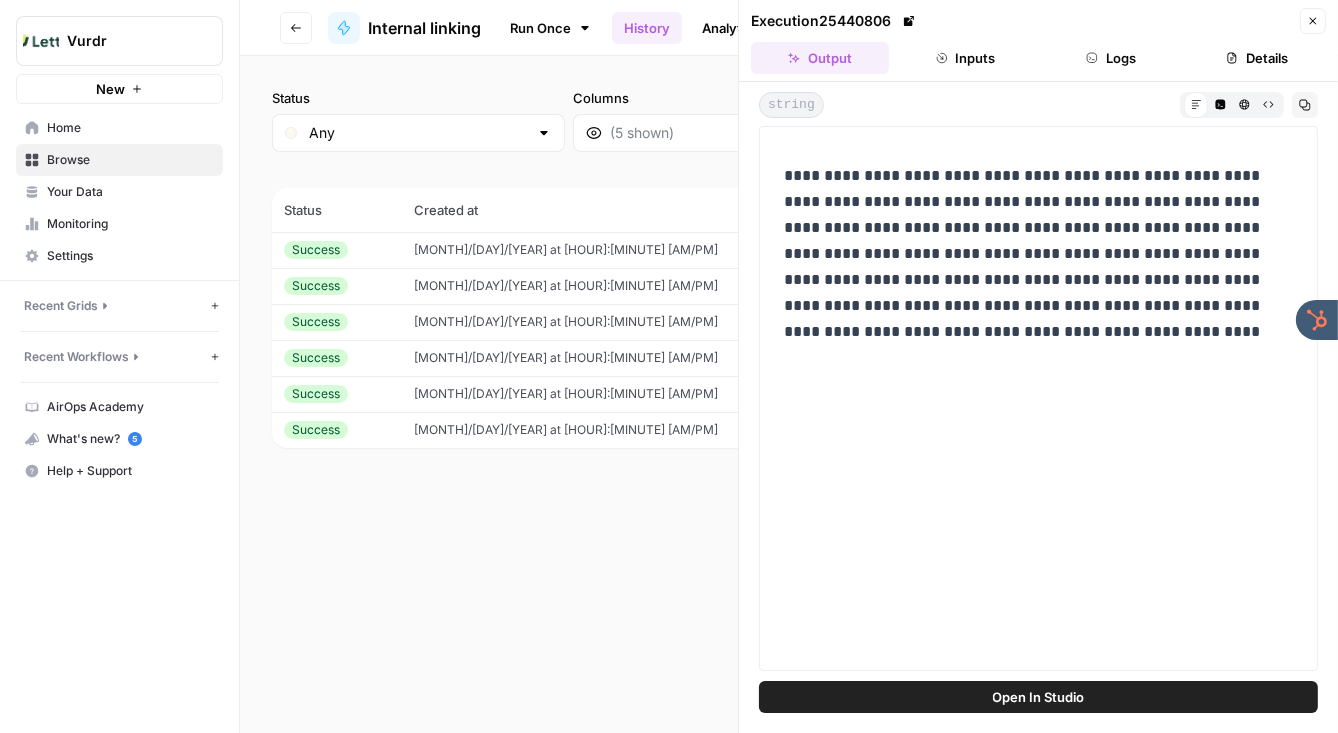 click on "Success" at bounding box center [337, 358] 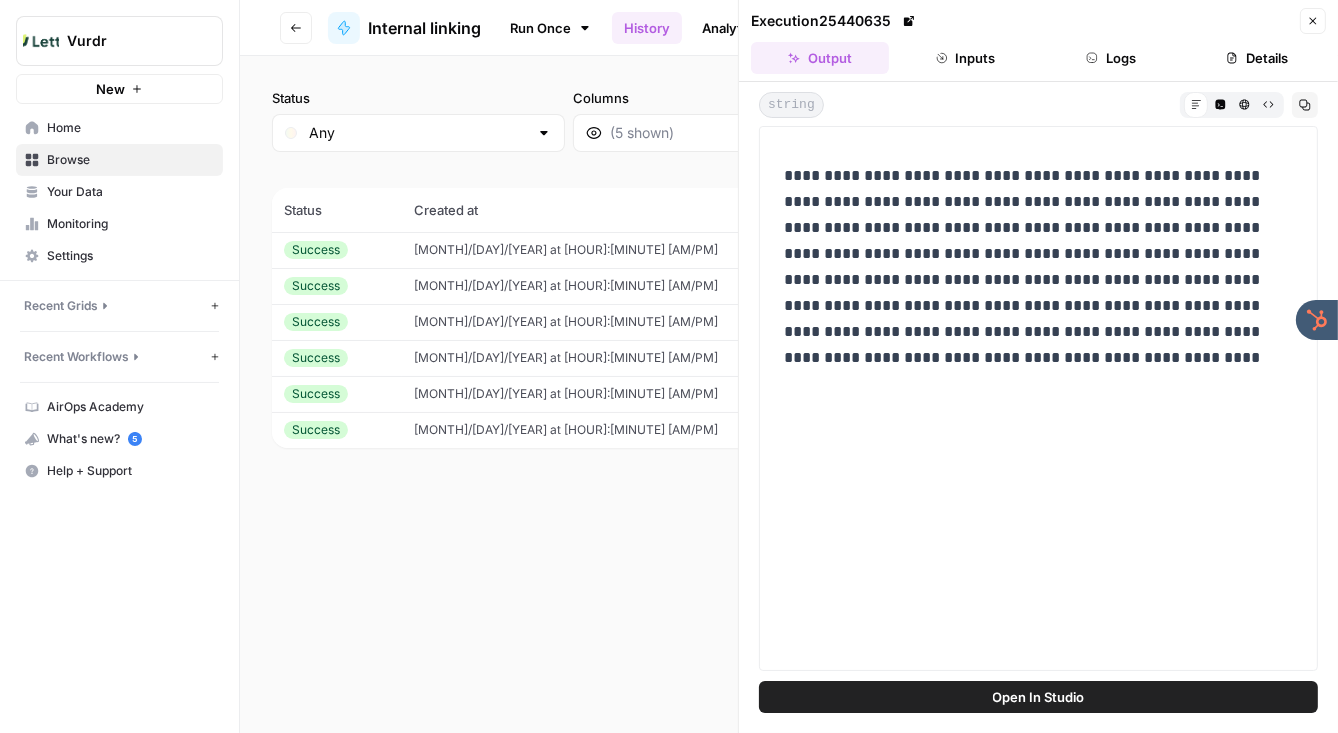 click on "Success" at bounding box center (337, 430) 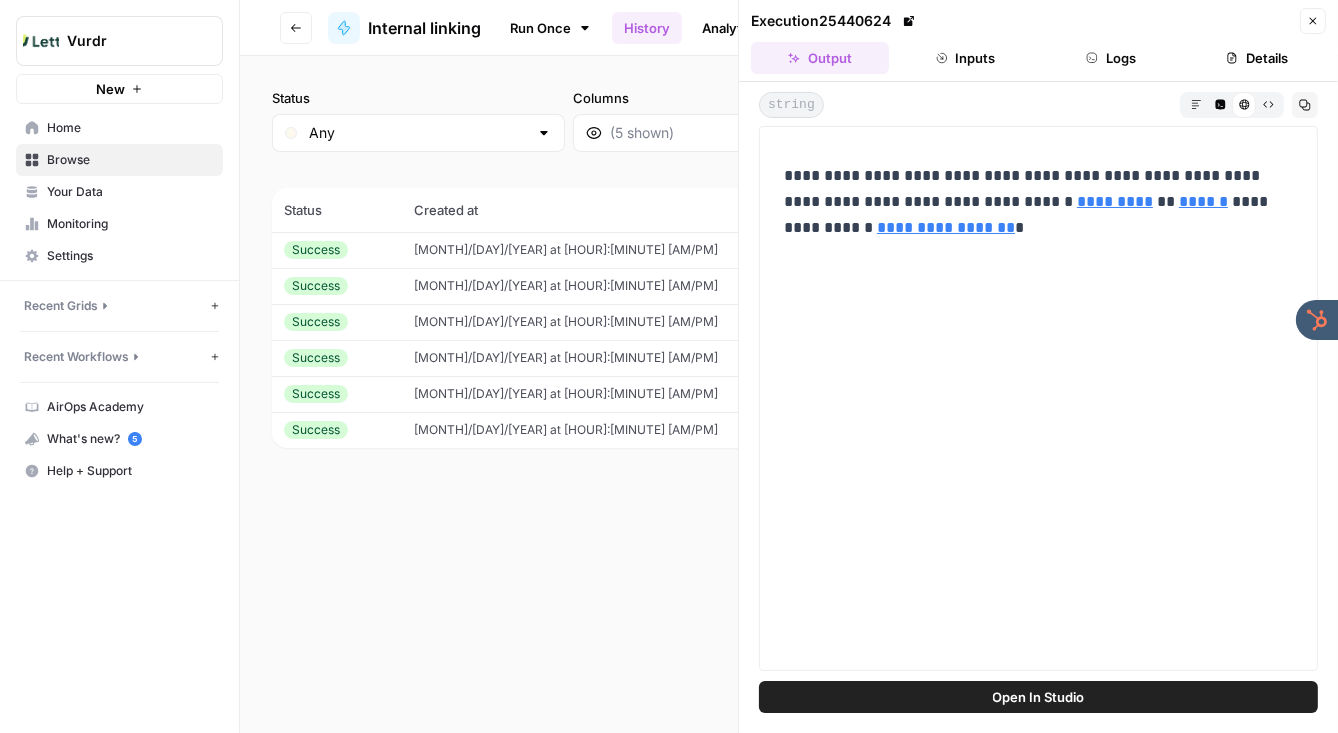 click on "07/10/25 at 1:42 PM" at bounding box center (644, 394) 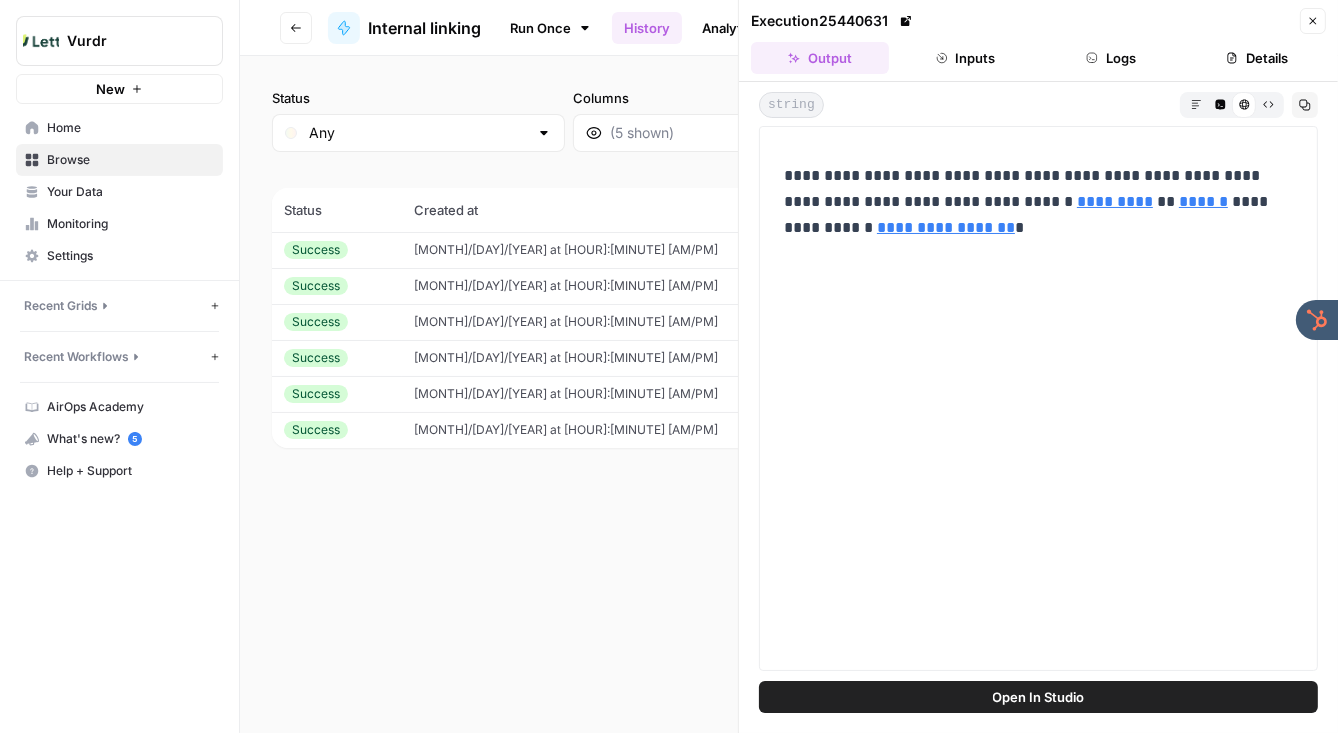 click on "07/10/25 at 1:42 PM" at bounding box center [644, 358] 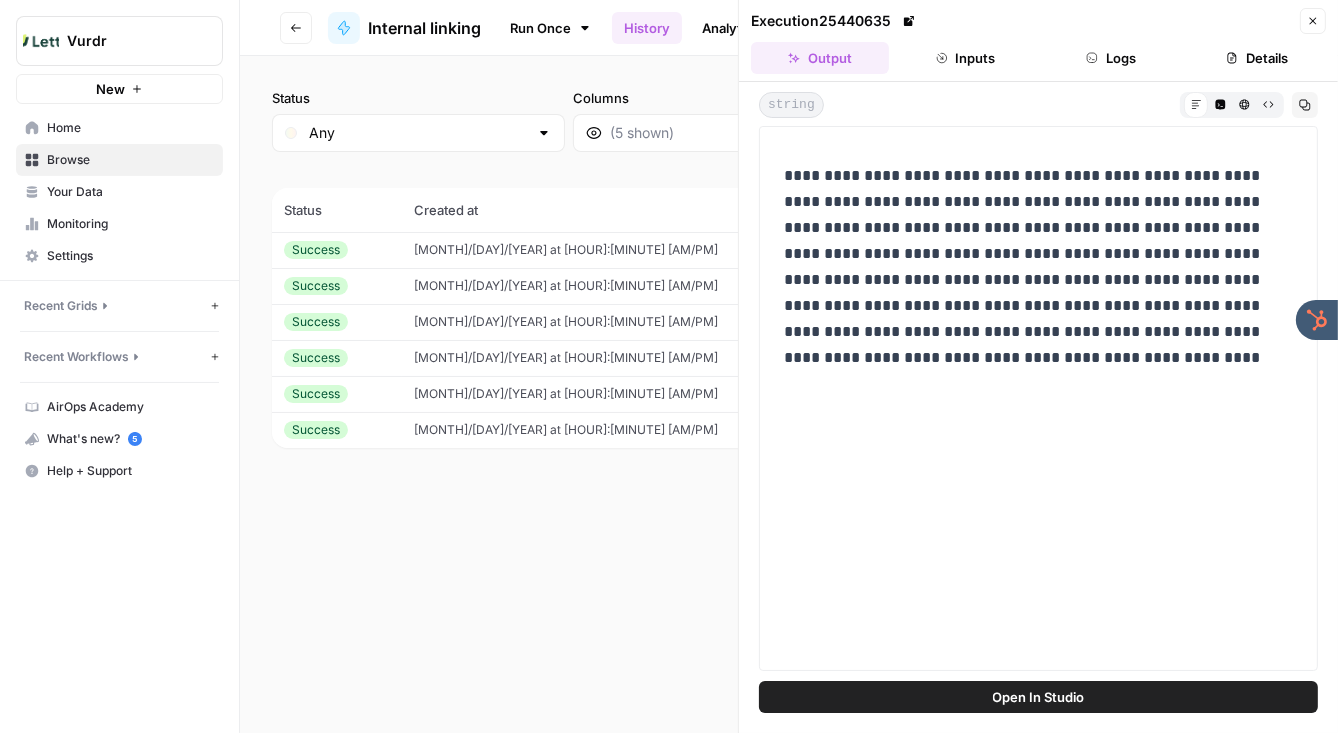 click on "07/10/25 at 1:42 PM" at bounding box center [644, 394] 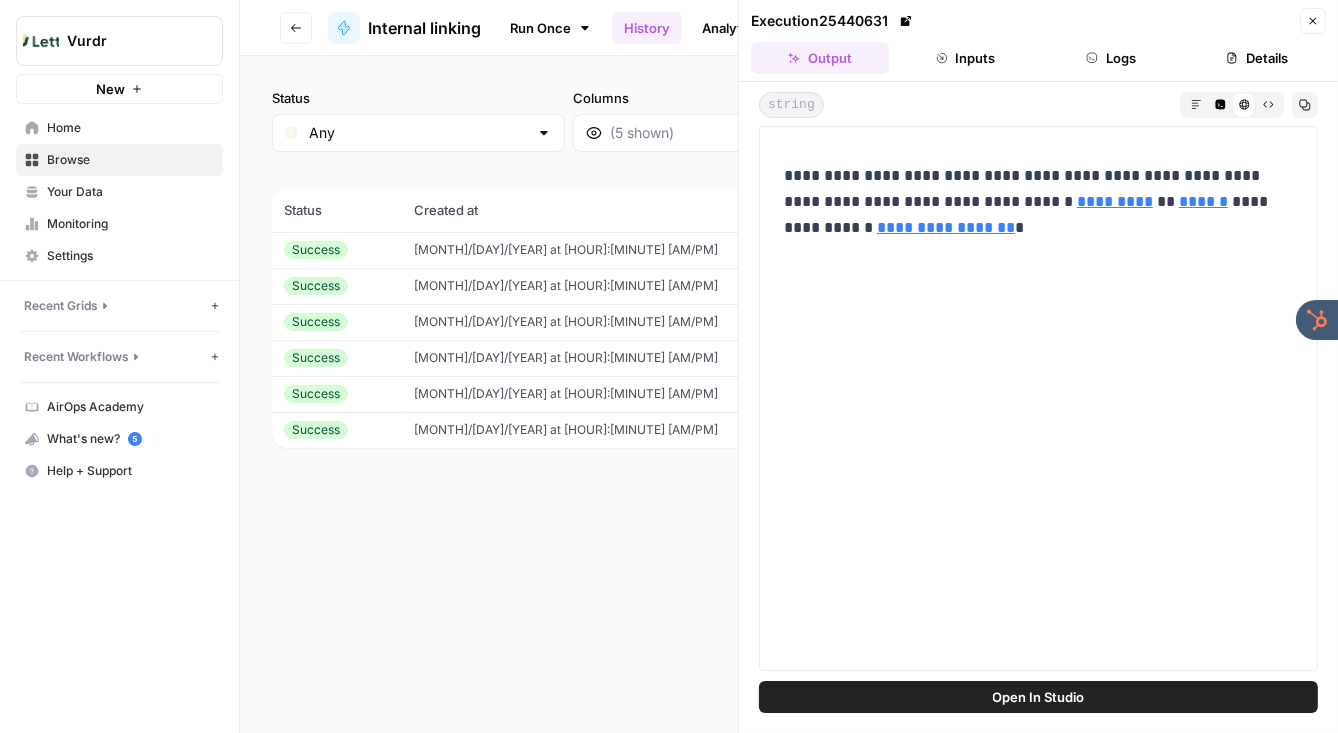 click on "Close" at bounding box center (1313, 21) 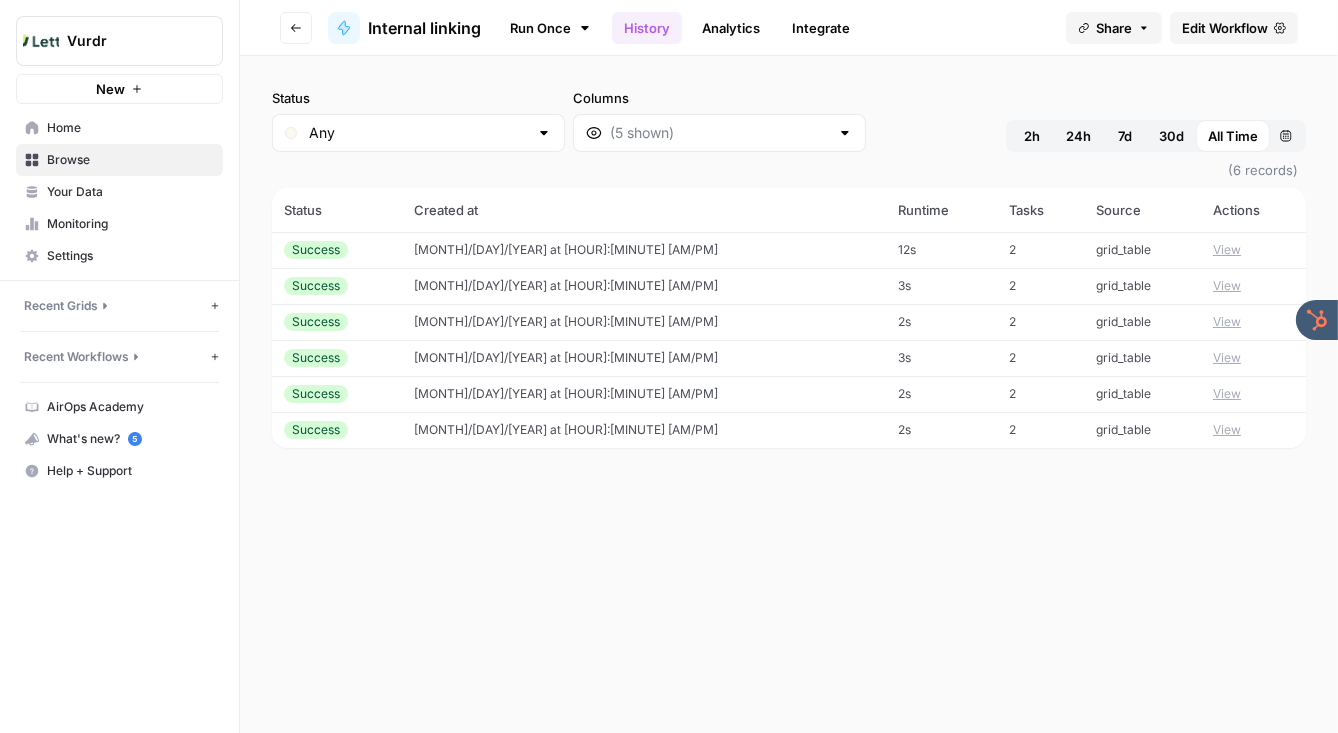 click on "View" at bounding box center (1227, 394) 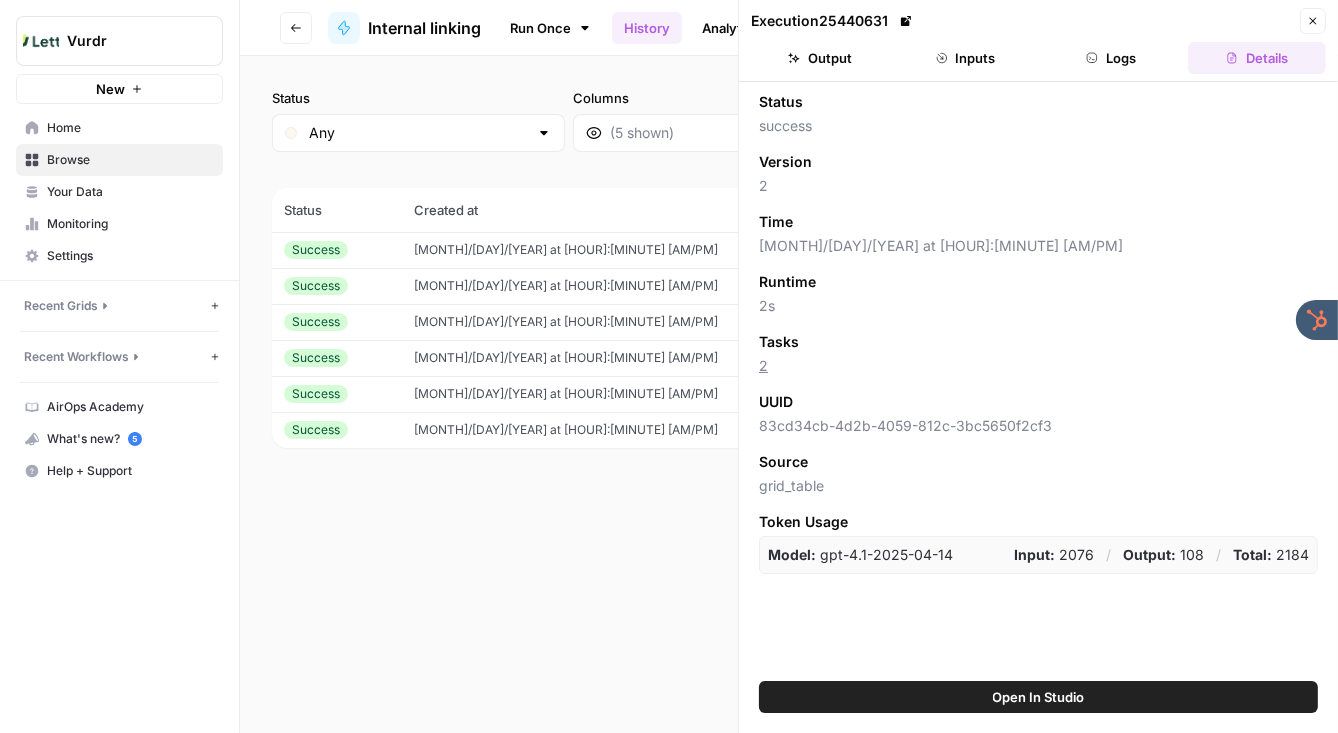 click on "Logs" at bounding box center (1112, 58) 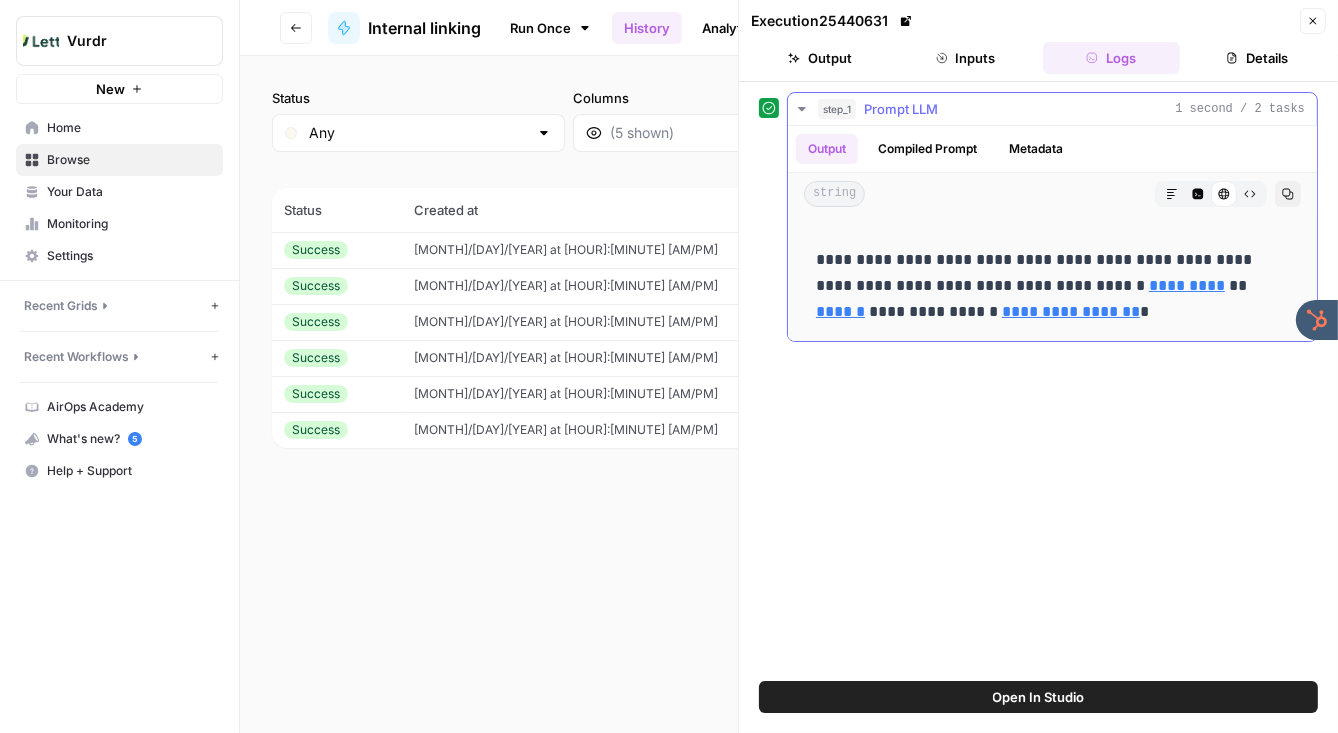 click on "Compiled Prompt" at bounding box center (927, 149) 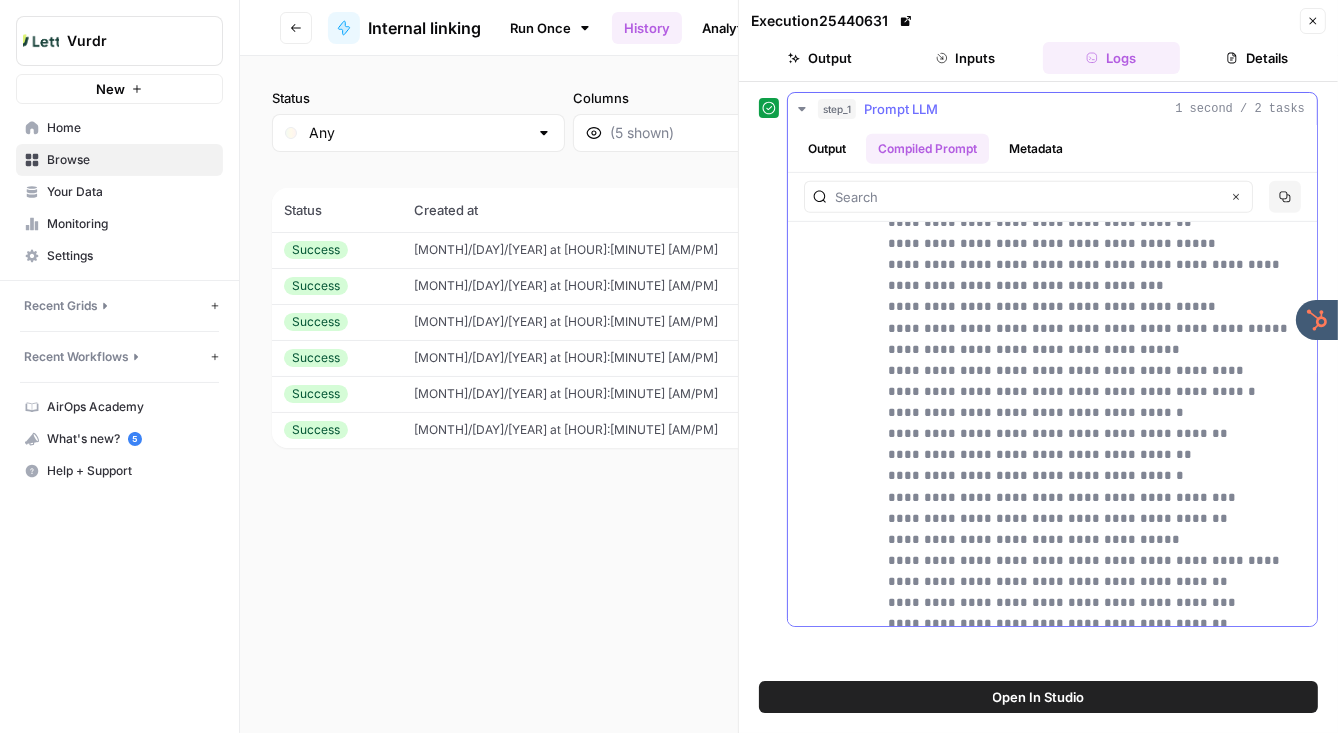 scroll, scrollTop: 0, scrollLeft: 0, axis: both 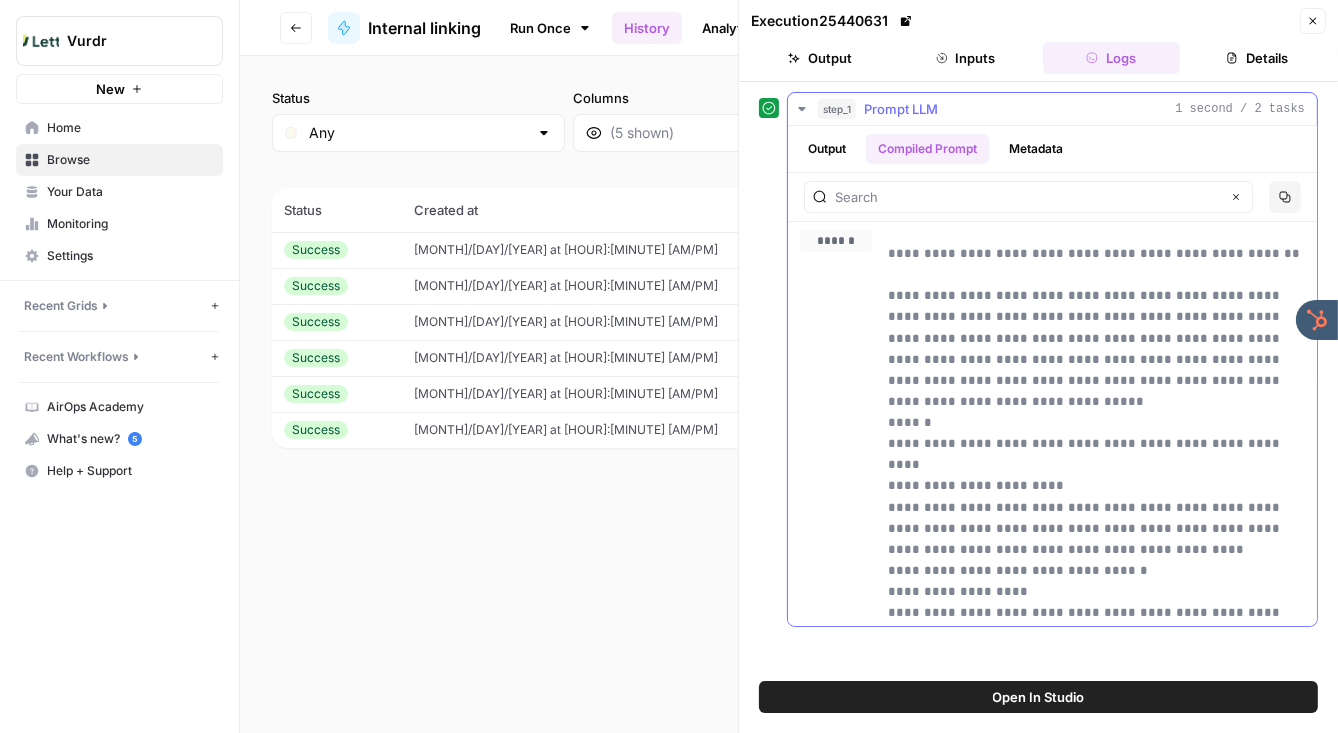 click on "Metadata" at bounding box center (1036, 149) 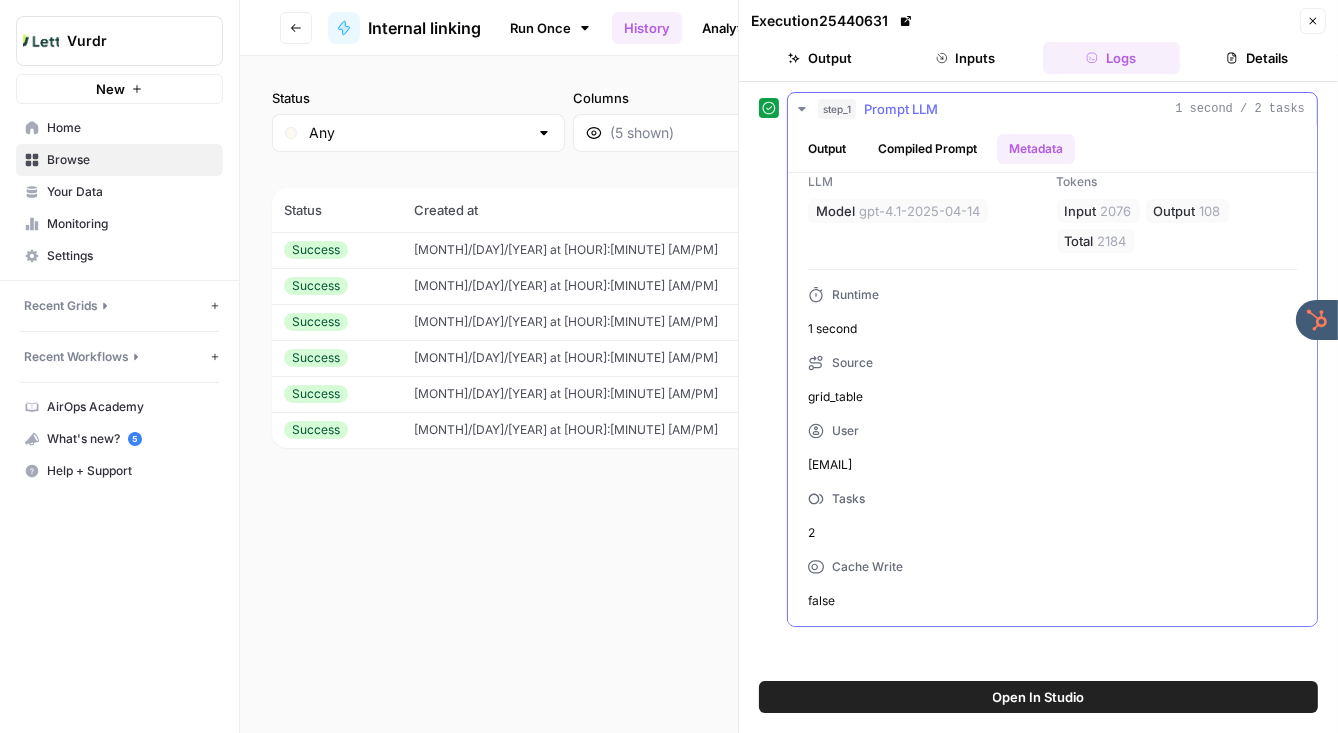 scroll, scrollTop: 0, scrollLeft: 0, axis: both 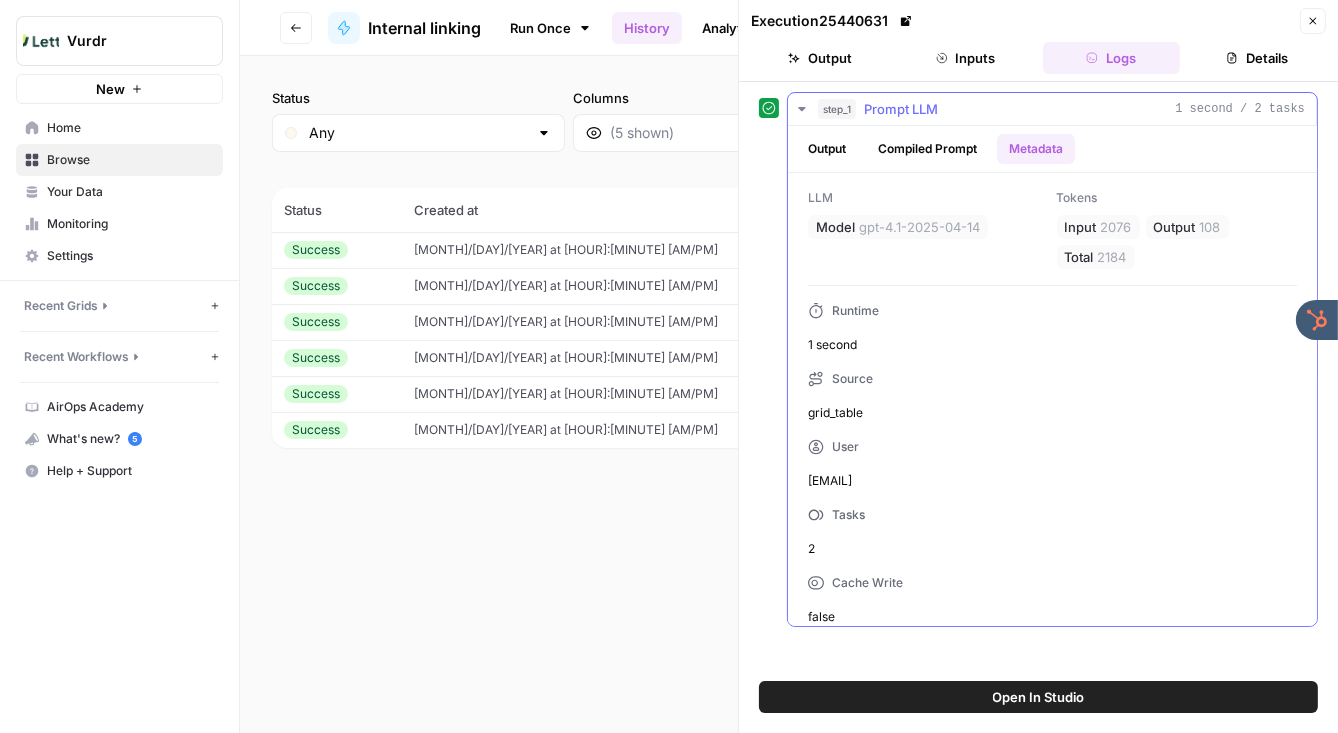 click on "Output" at bounding box center [827, 149] 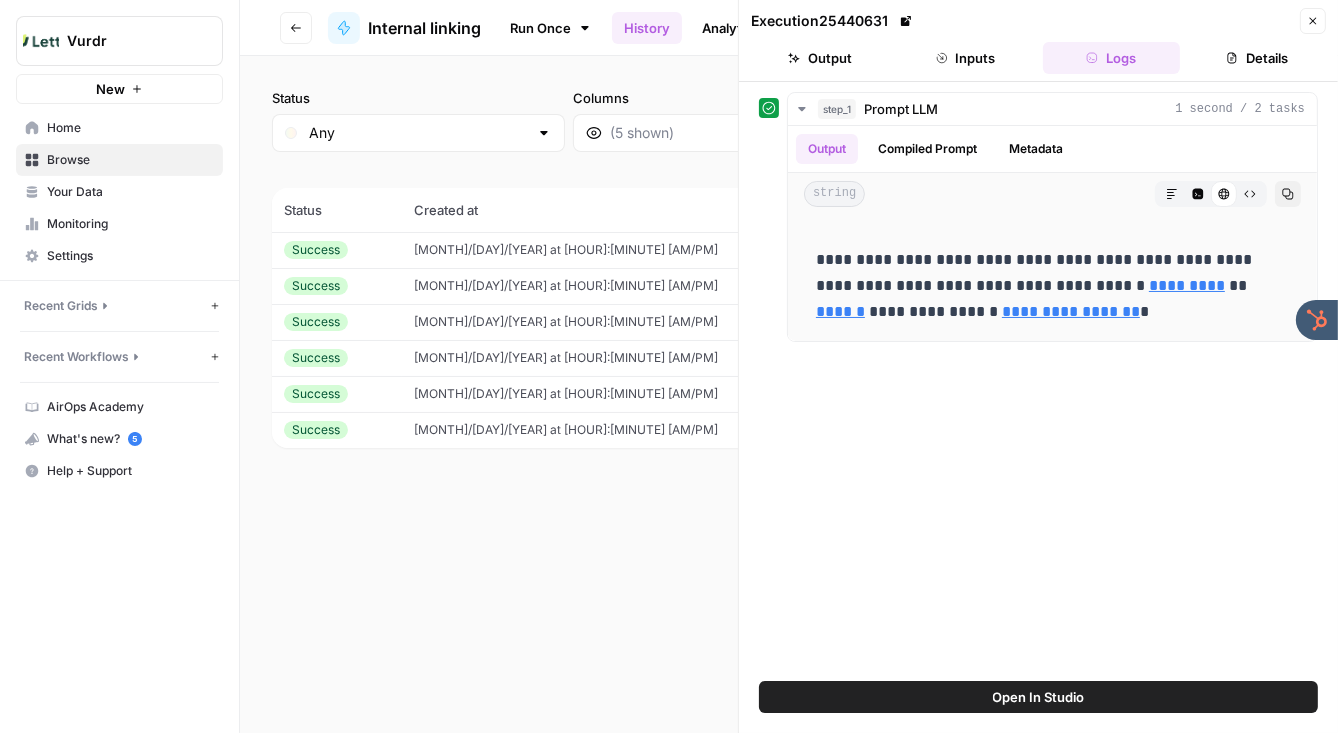 click on "Inputs" at bounding box center [966, 58] 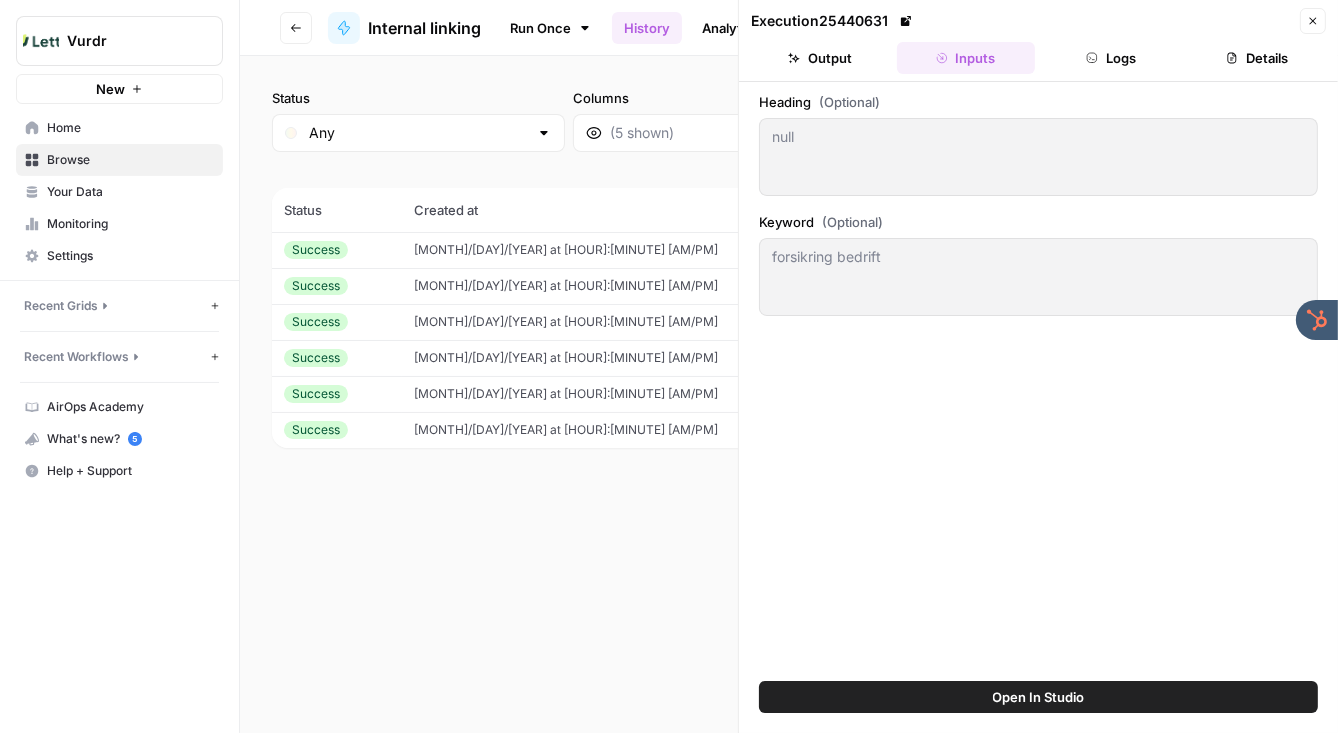 click on "Output" at bounding box center [820, 58] 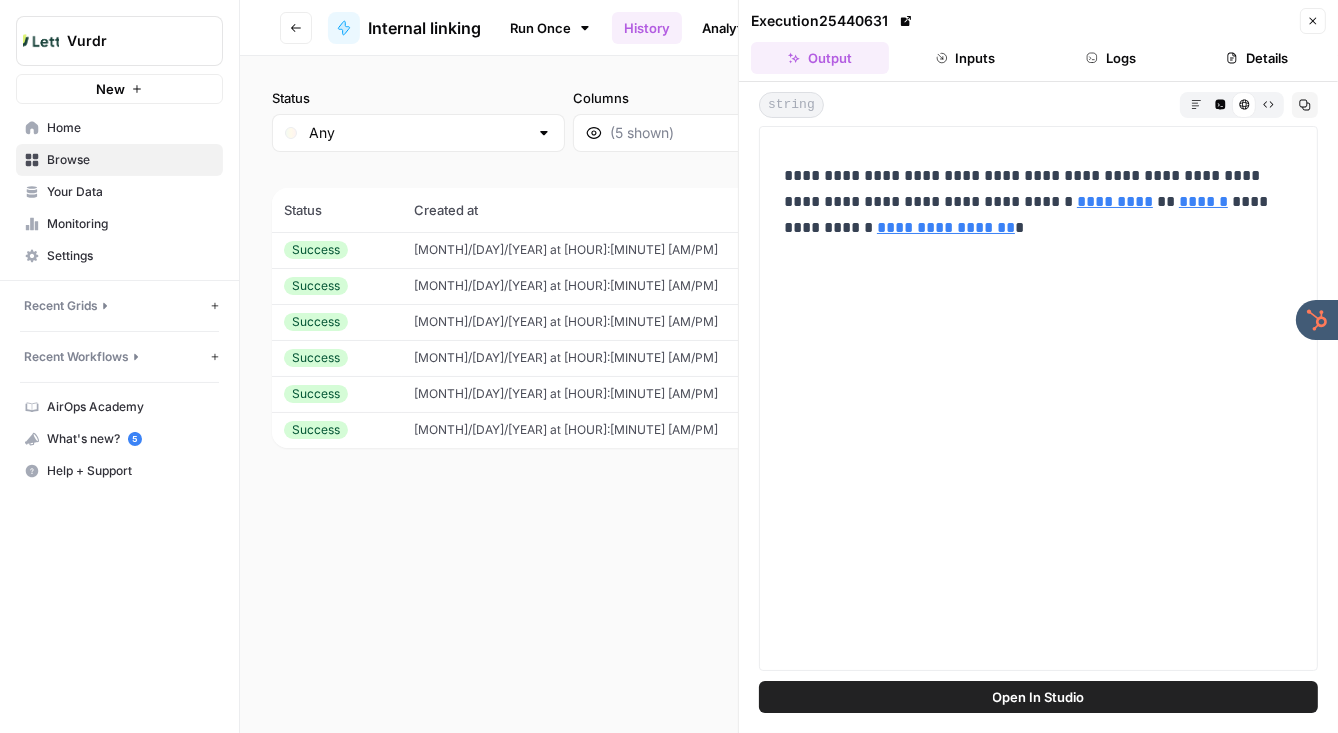 click on "Inputs" at bounding box center [966, 58] 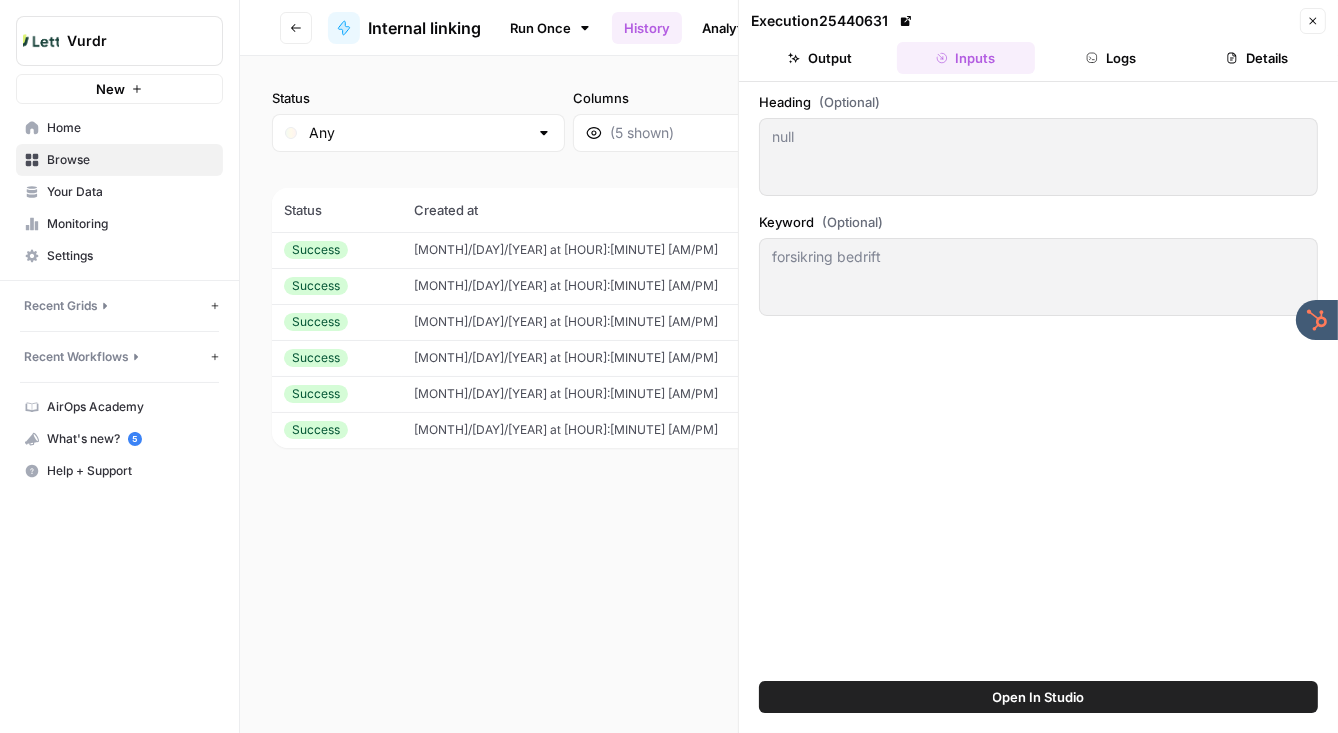 click on "Execution  25440631 Close Output Inputs Logs Details" at bounding box center (1038, 41) 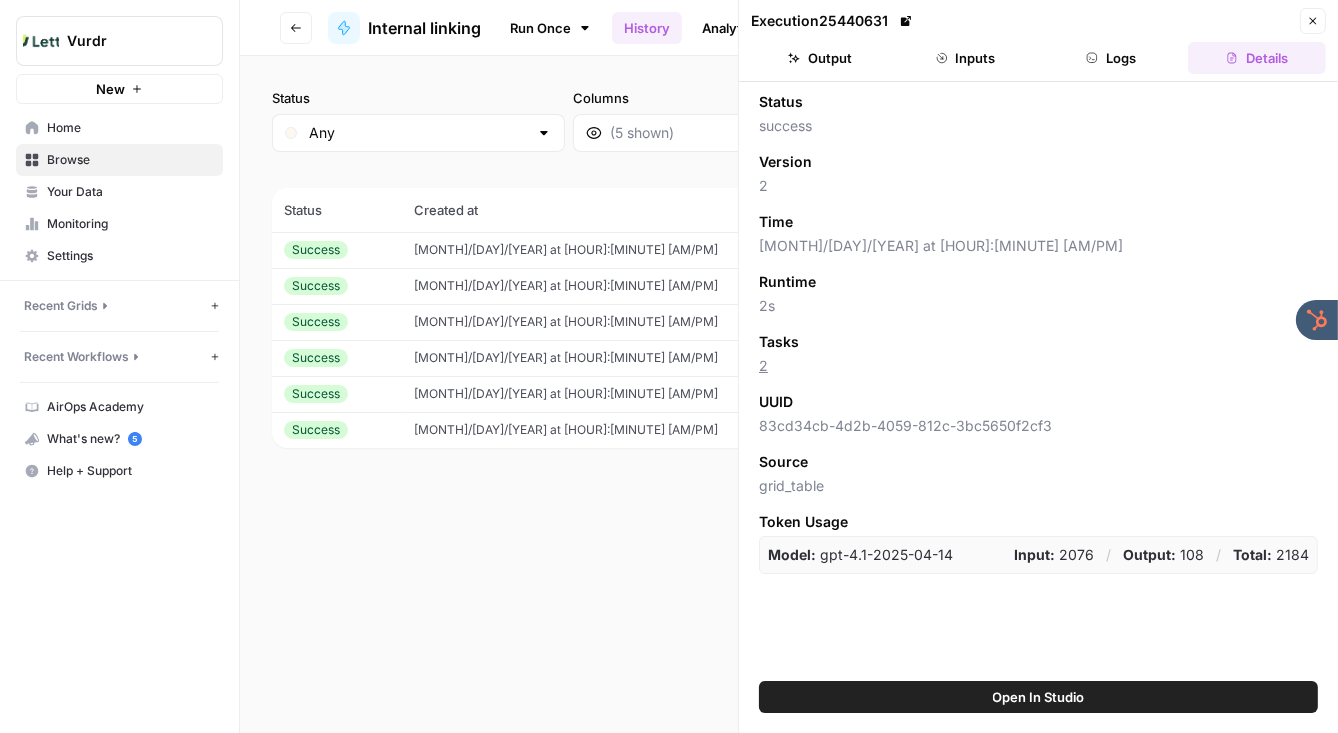click on "Inputs" at bounding box center [966, 58] 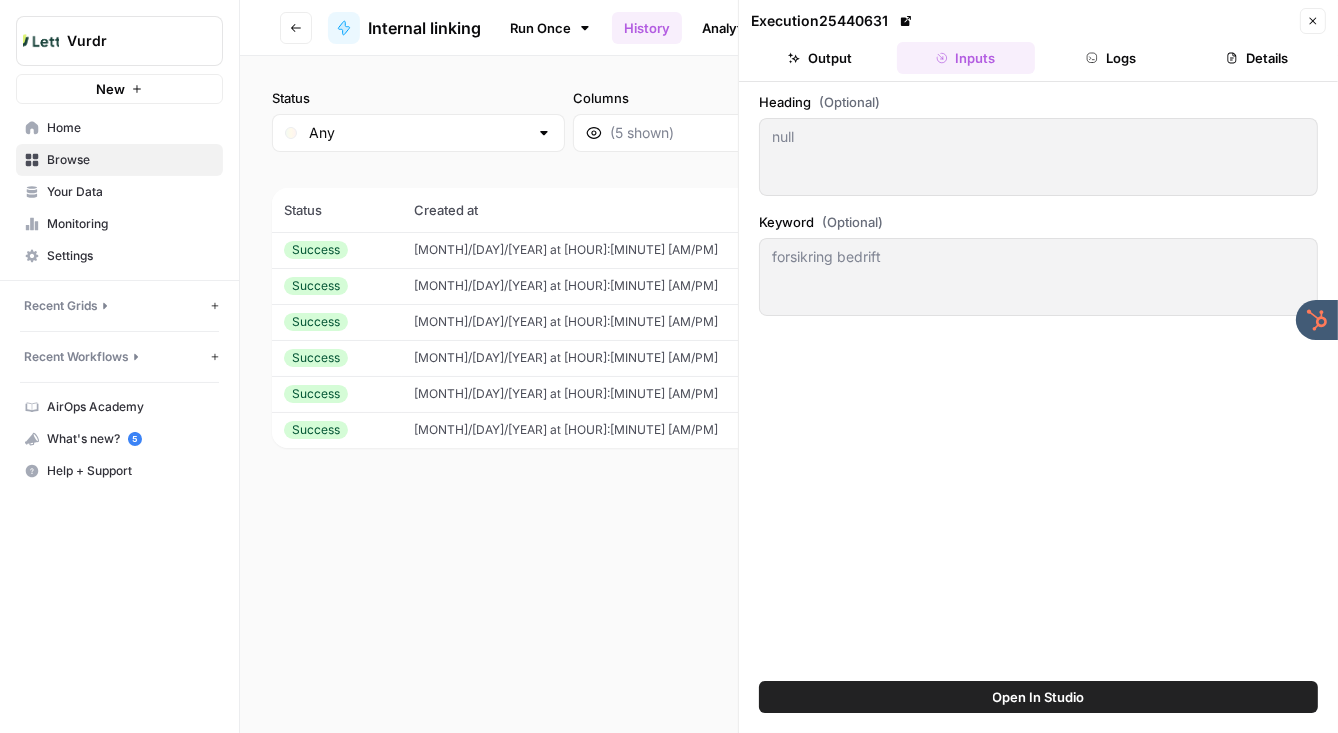 click on "Logs" at bounding box center (1112, 58) 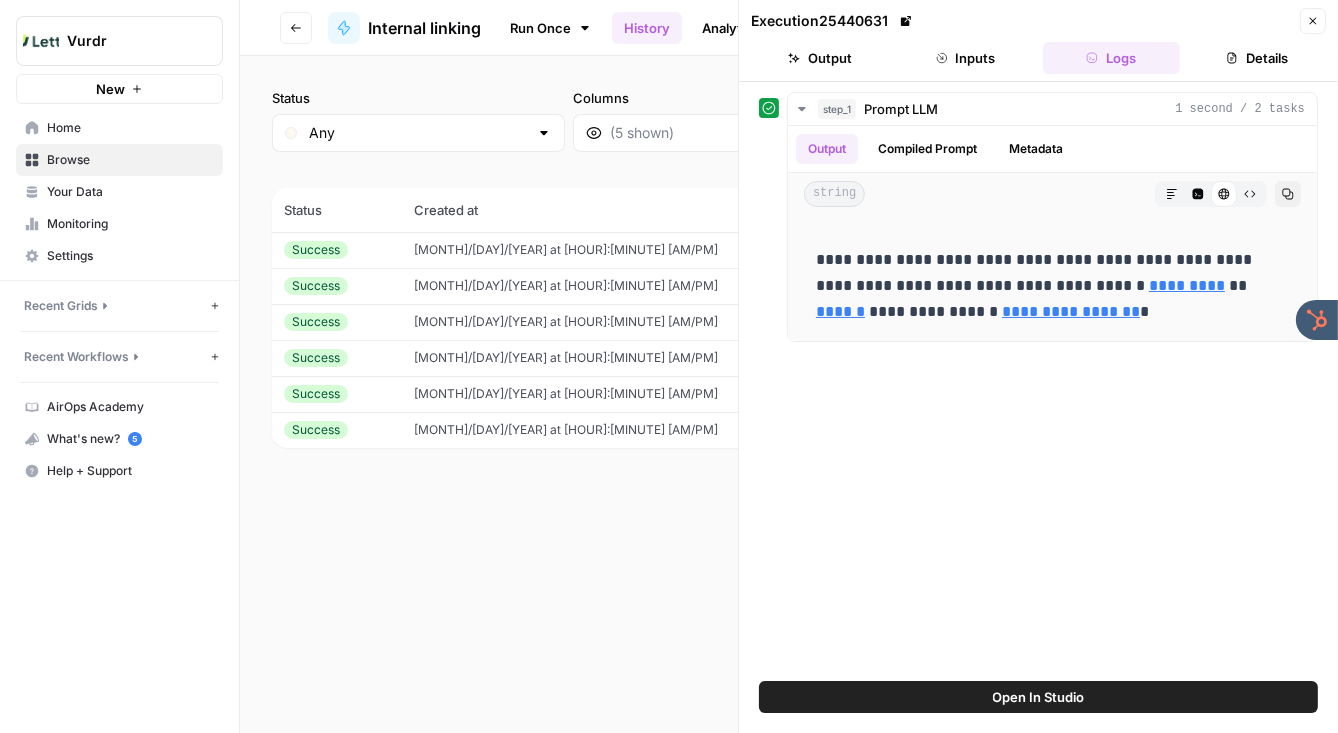click on "Inputs" at bounding box center [966, 58] 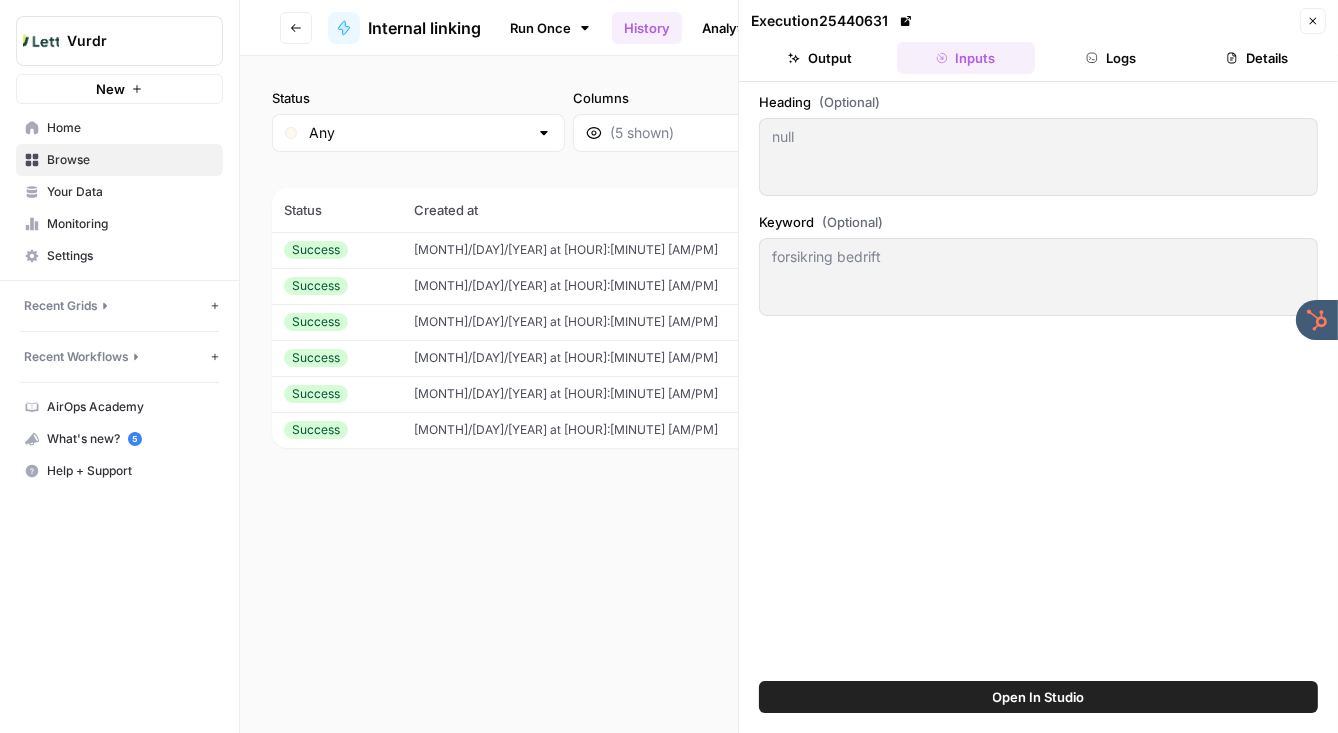 click 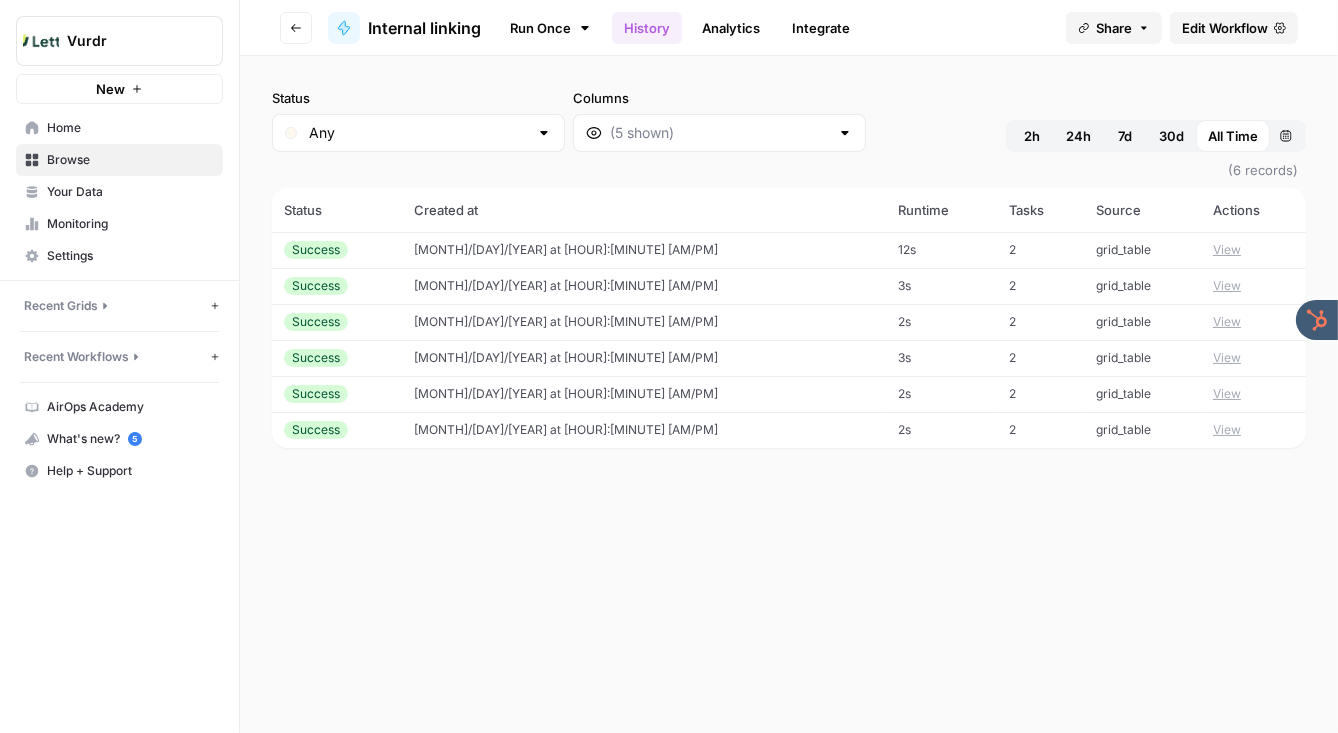 click on "Edit Workflow" at bounding box center [1225, 28] 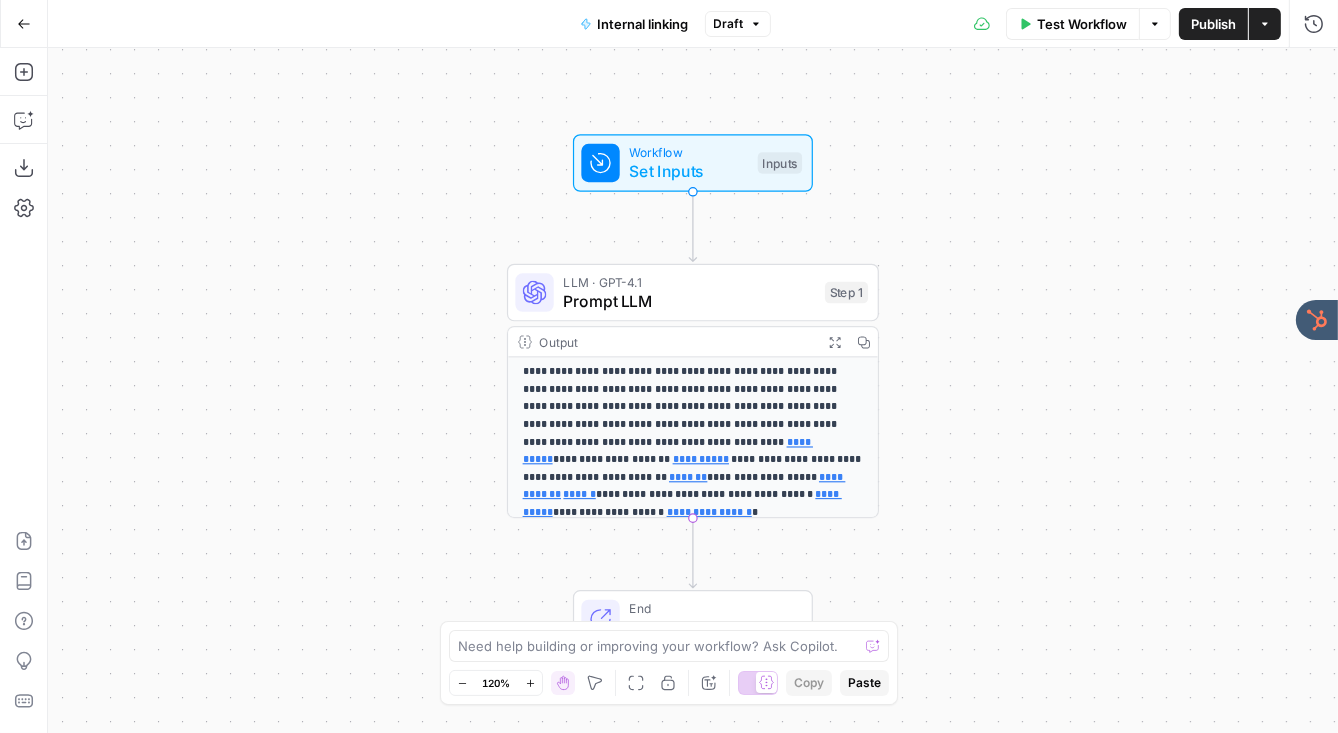 scroll, scrollTop: 0, scrollLeft: 0, axis: both 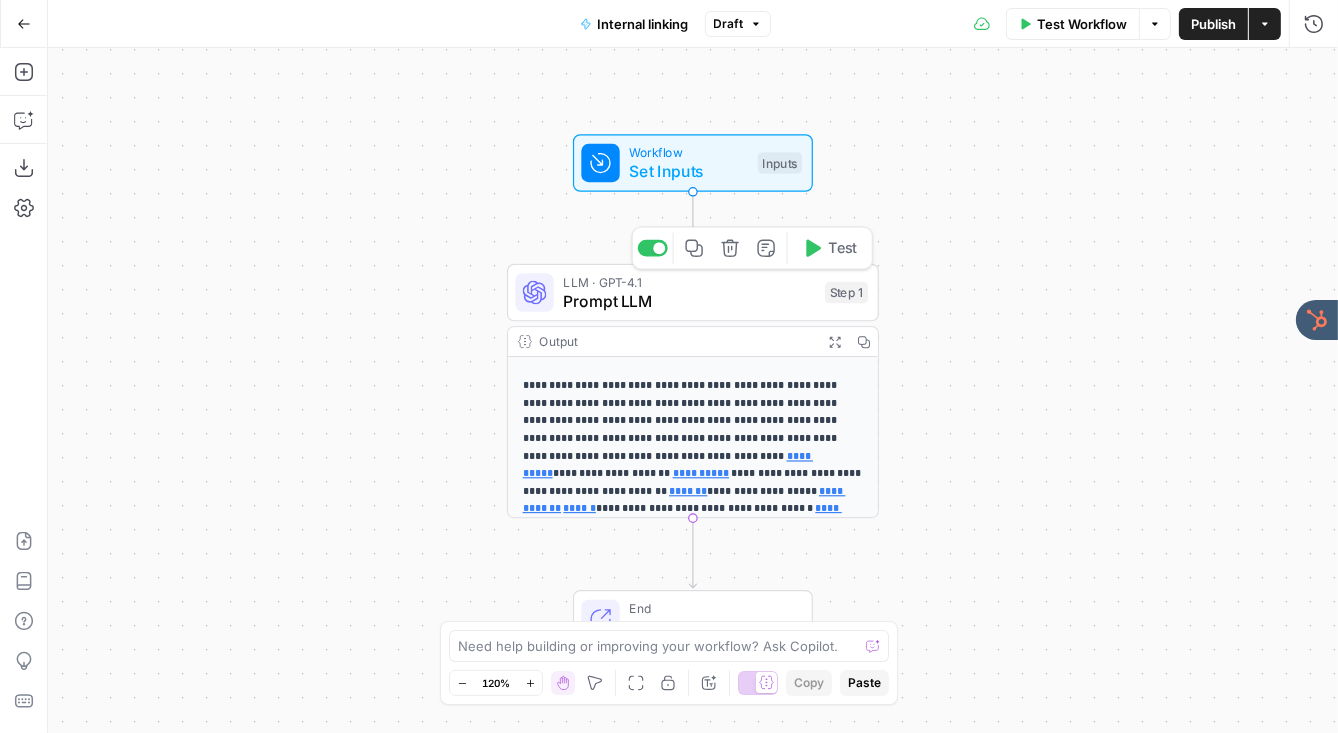 click on "Prompt LLM" at bounding box center [689, 301] 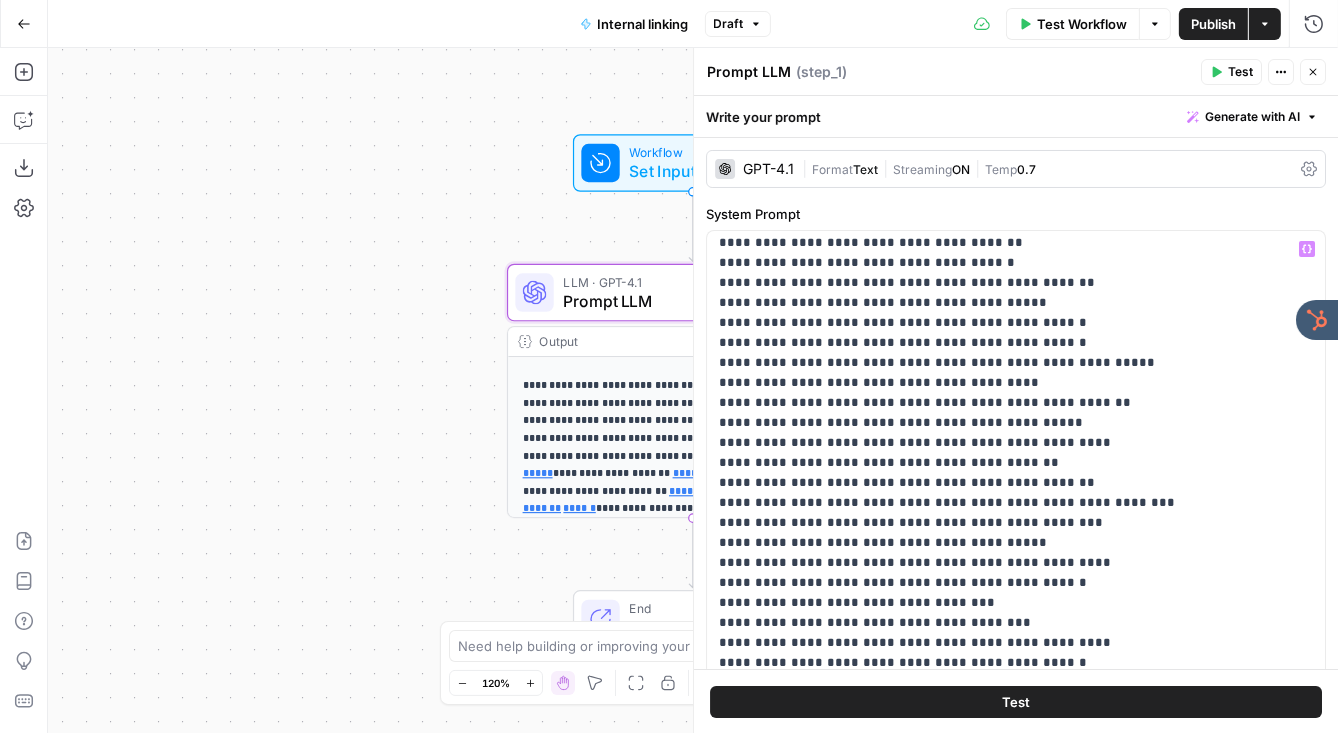 scroll, scrollTop: 1721, scrollLeft: 0, axis: vertical 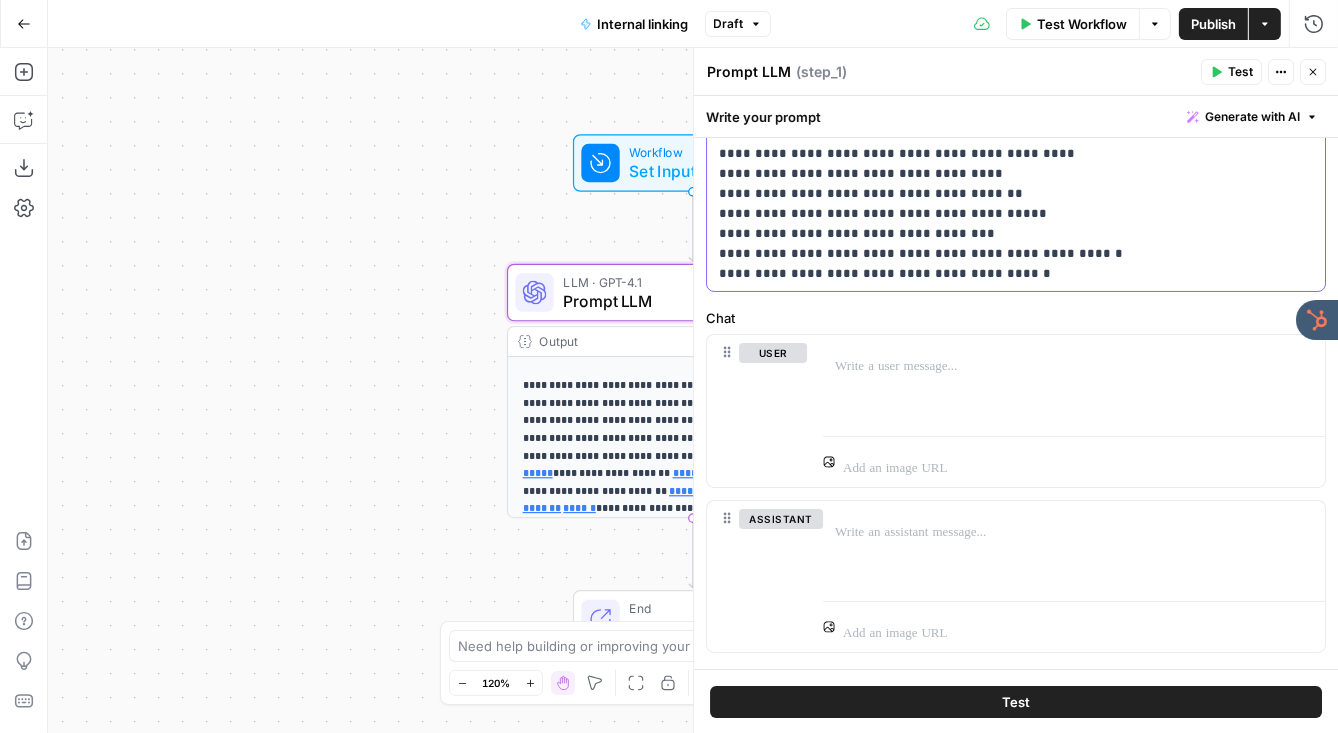 click on "**********" at bounding box center [1016, -976] 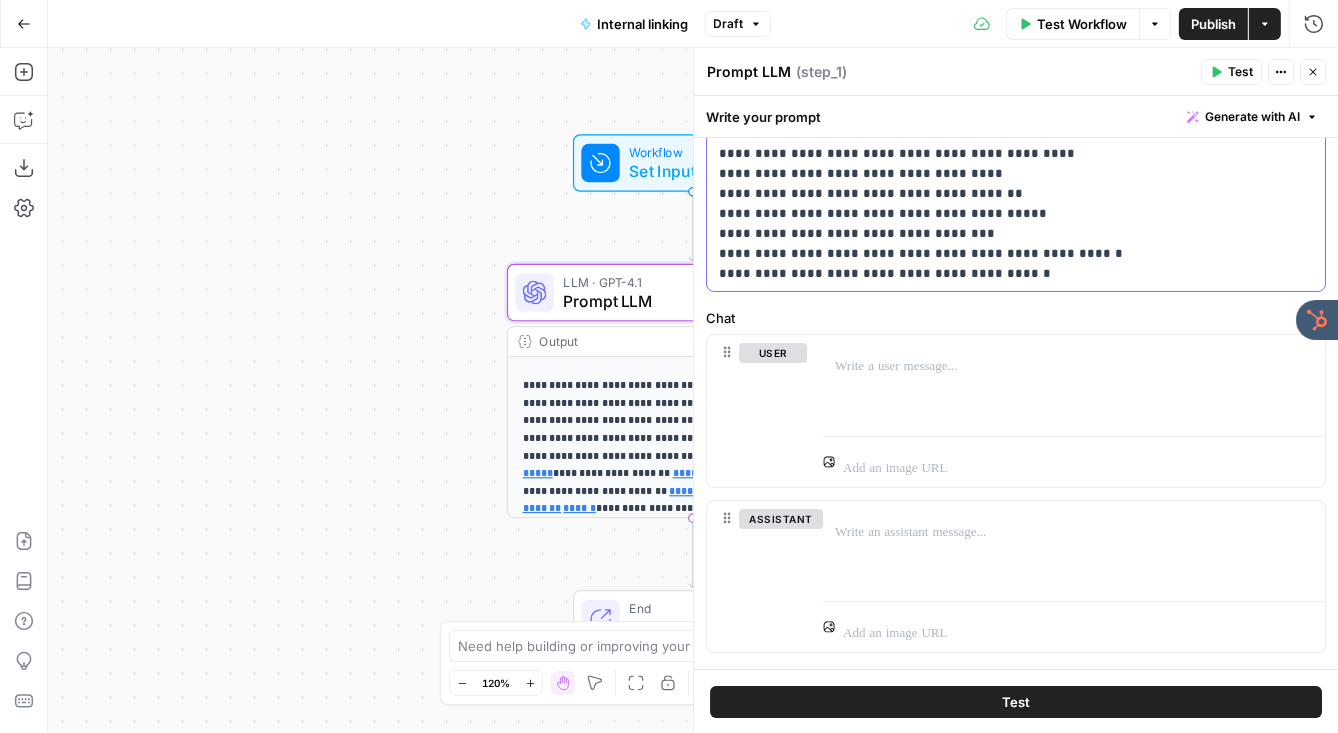 scroll, scrollTop: 0, scrollLeft: 0, axis: both 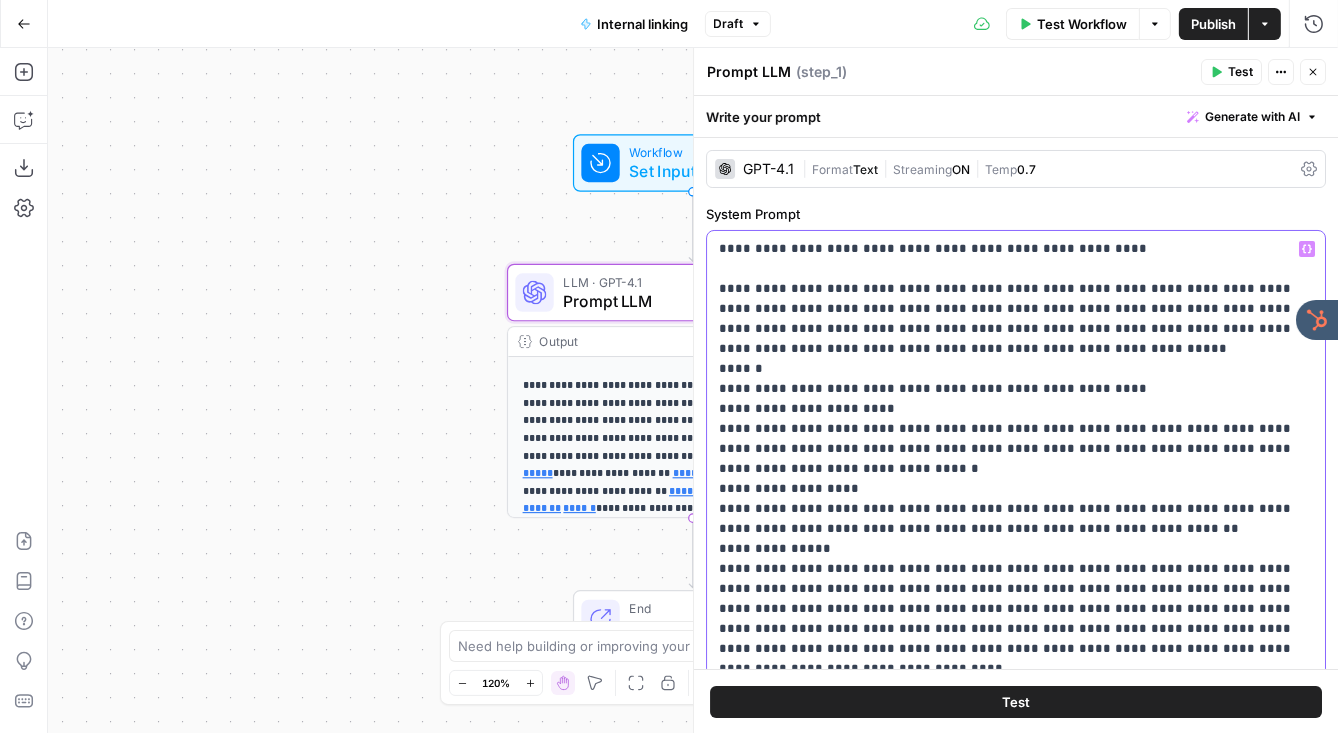 click on "**********" at bounding box center [1016, 1499] 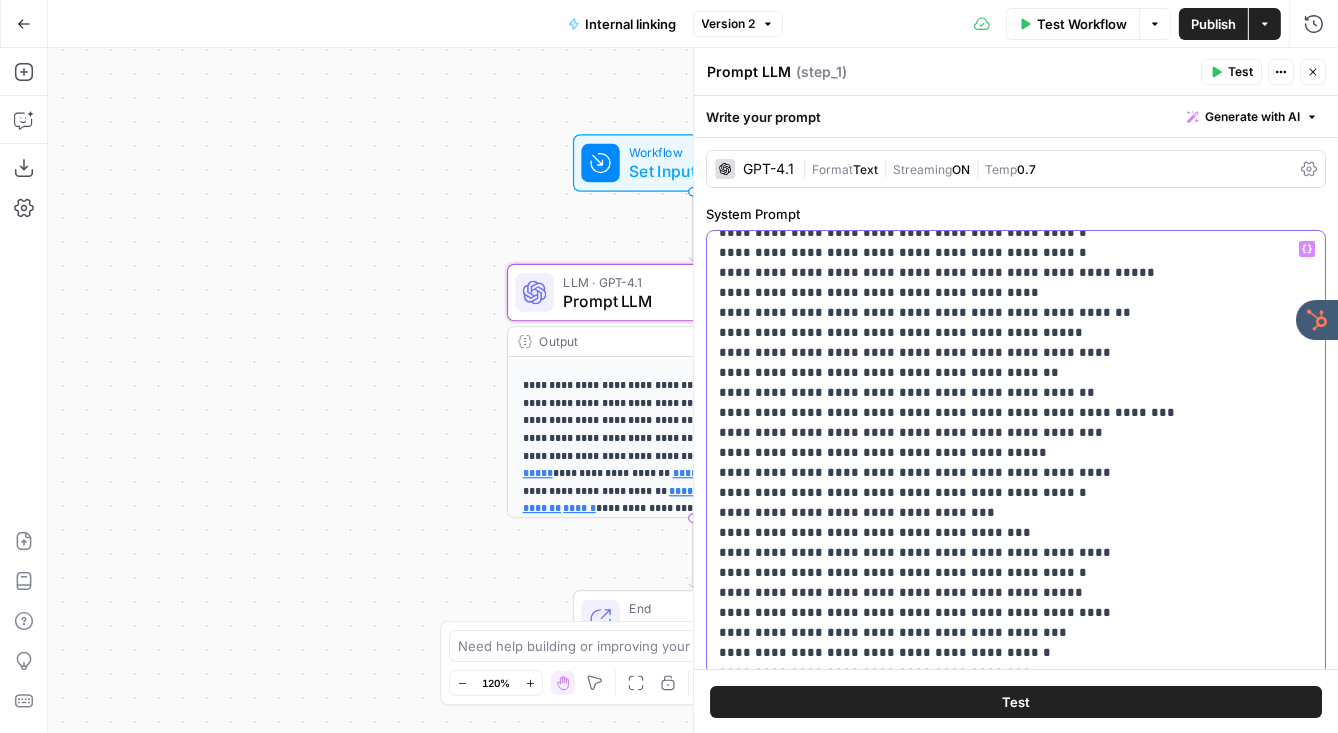 scroll, scrollTop: 1721, scrollLeft: 0, axis: vertical 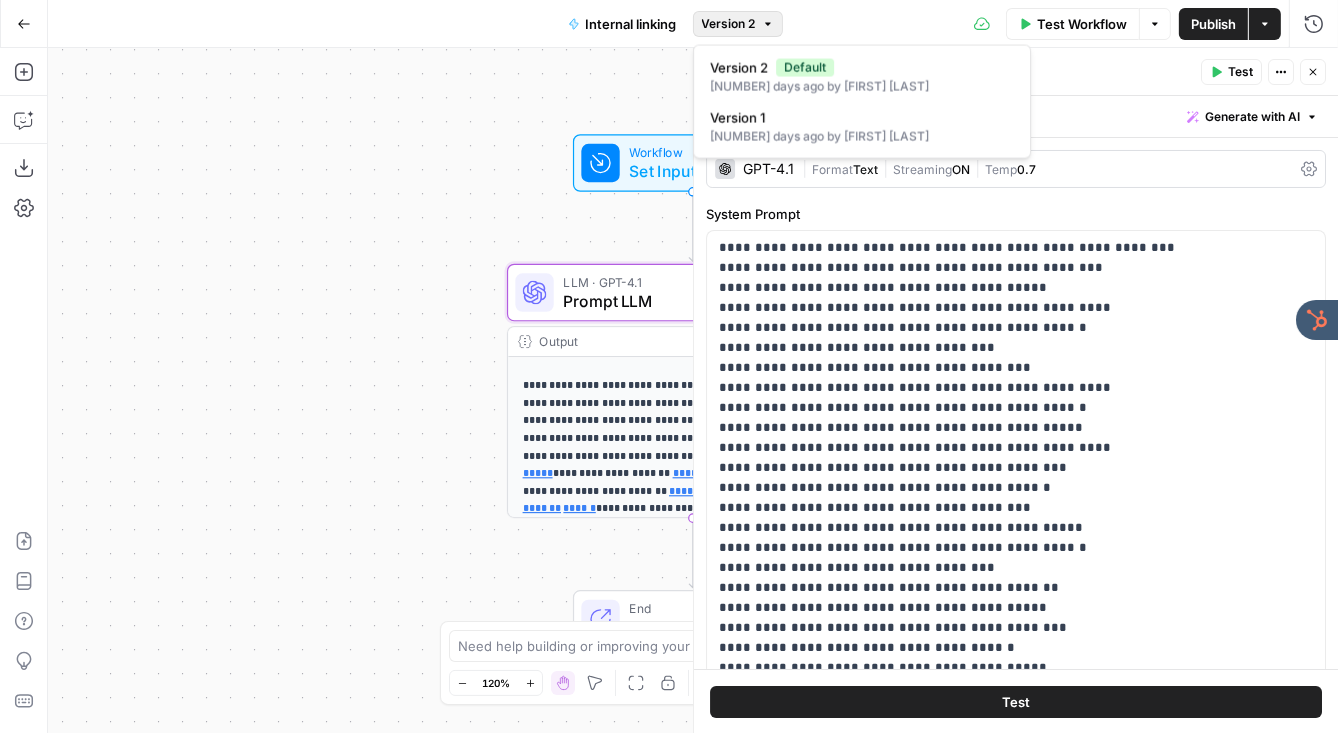 click 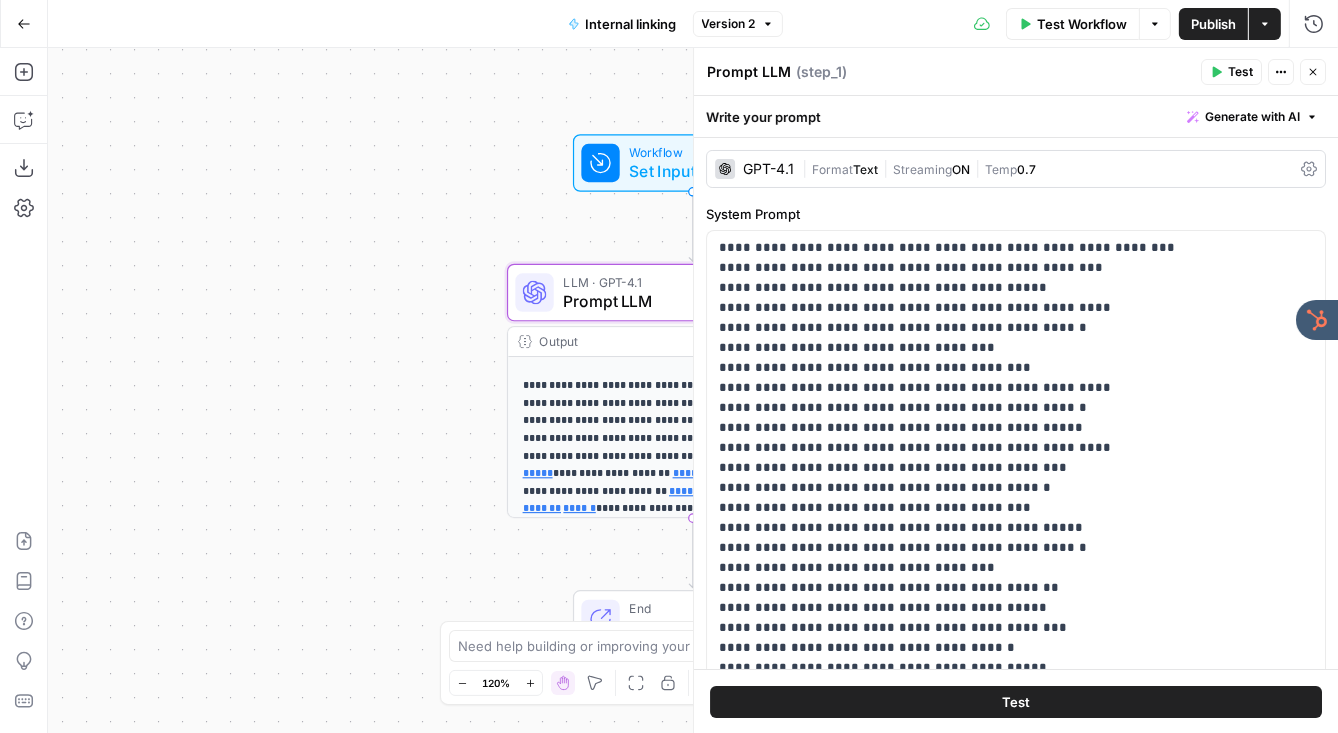 click 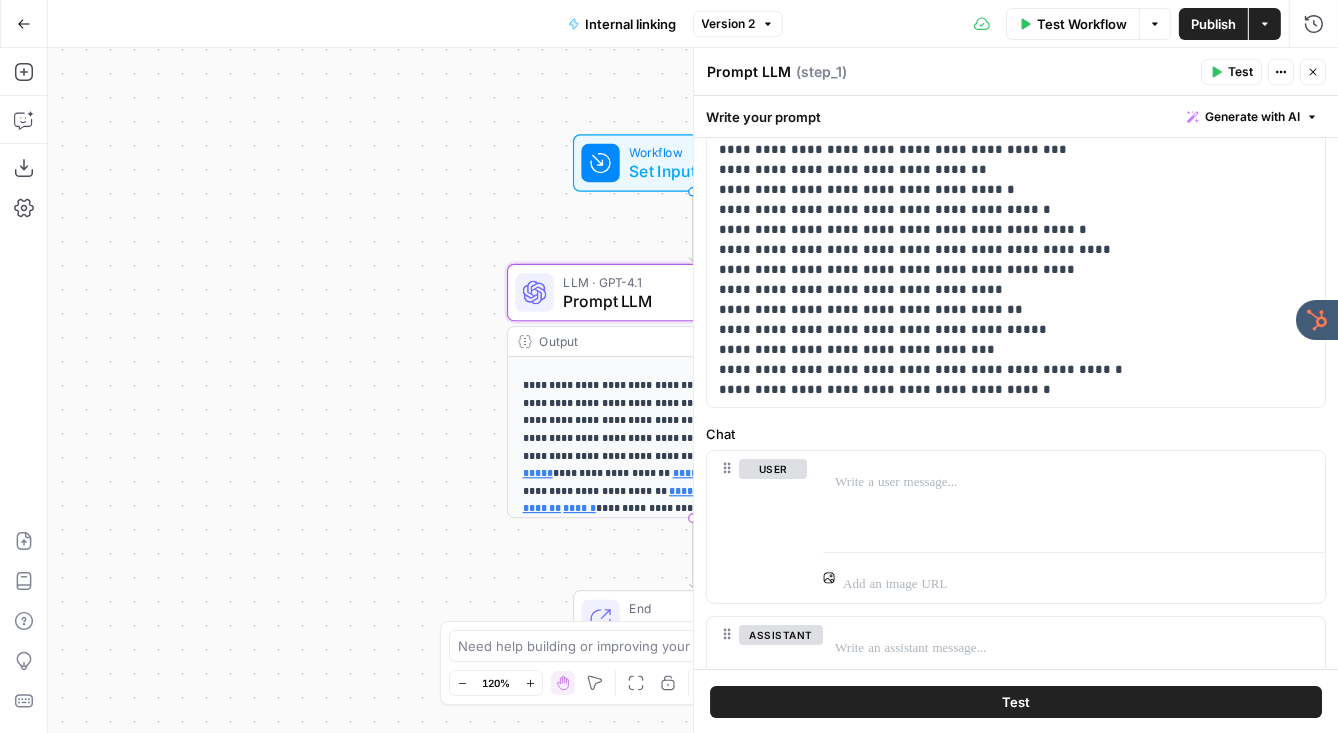 scroll, scrollTop: 625, scrollLeft: 0, axis: vertical 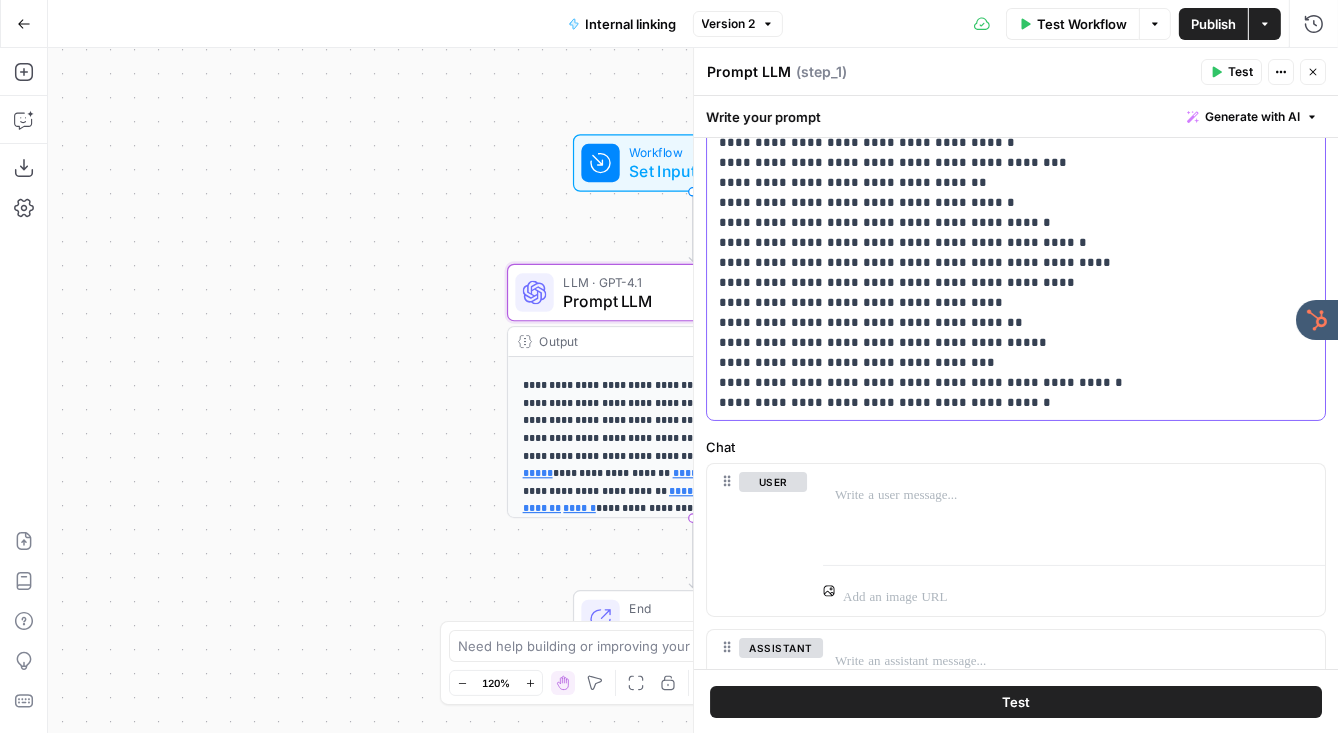 click on "**********" at bounding box center [1016, -847] 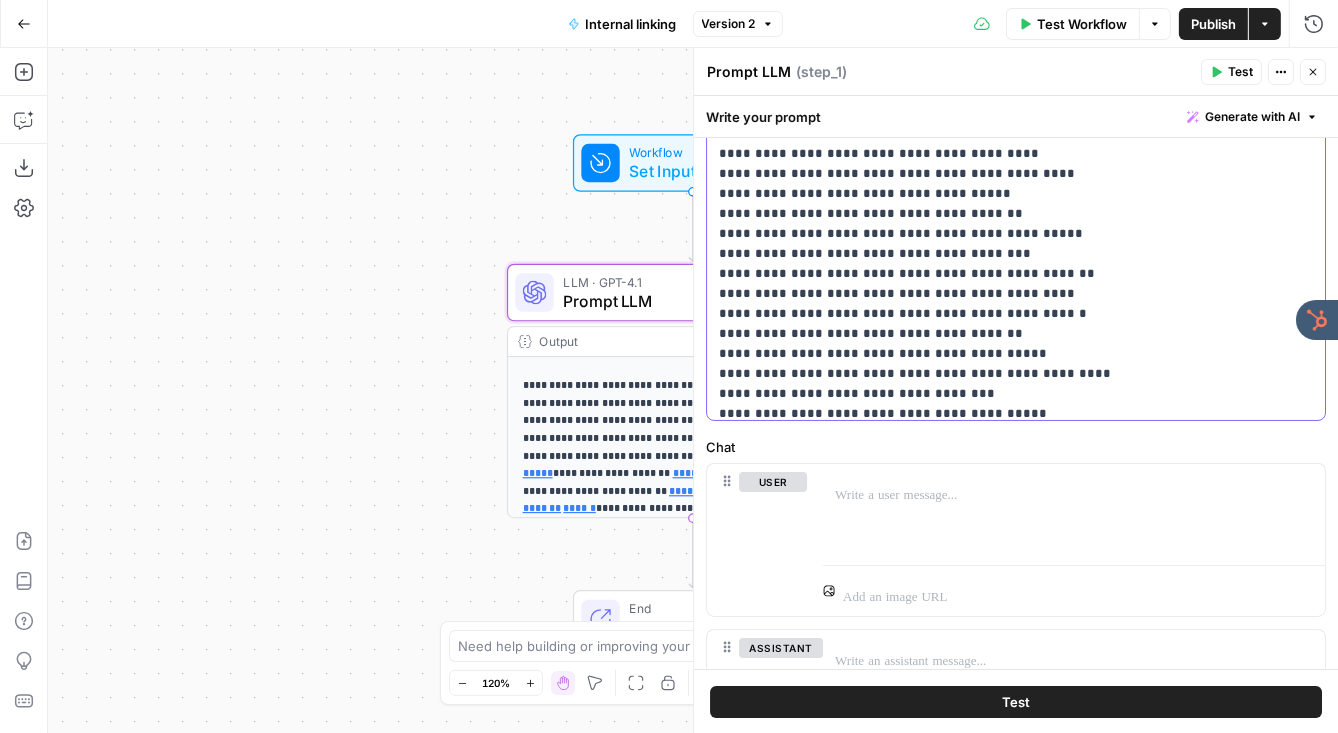 scroll, scrollTop: 0, scrollLeft: 0, axis: both 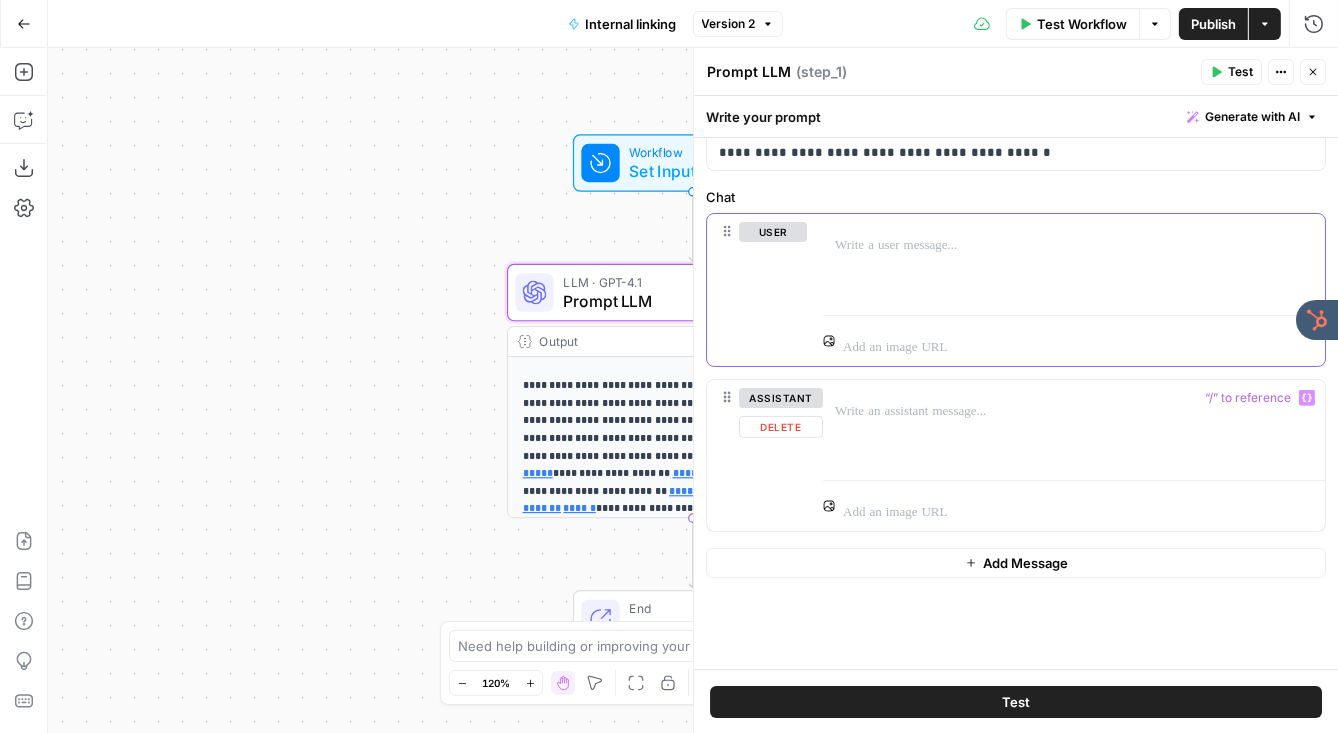 click at bounding box center [1074, 245] 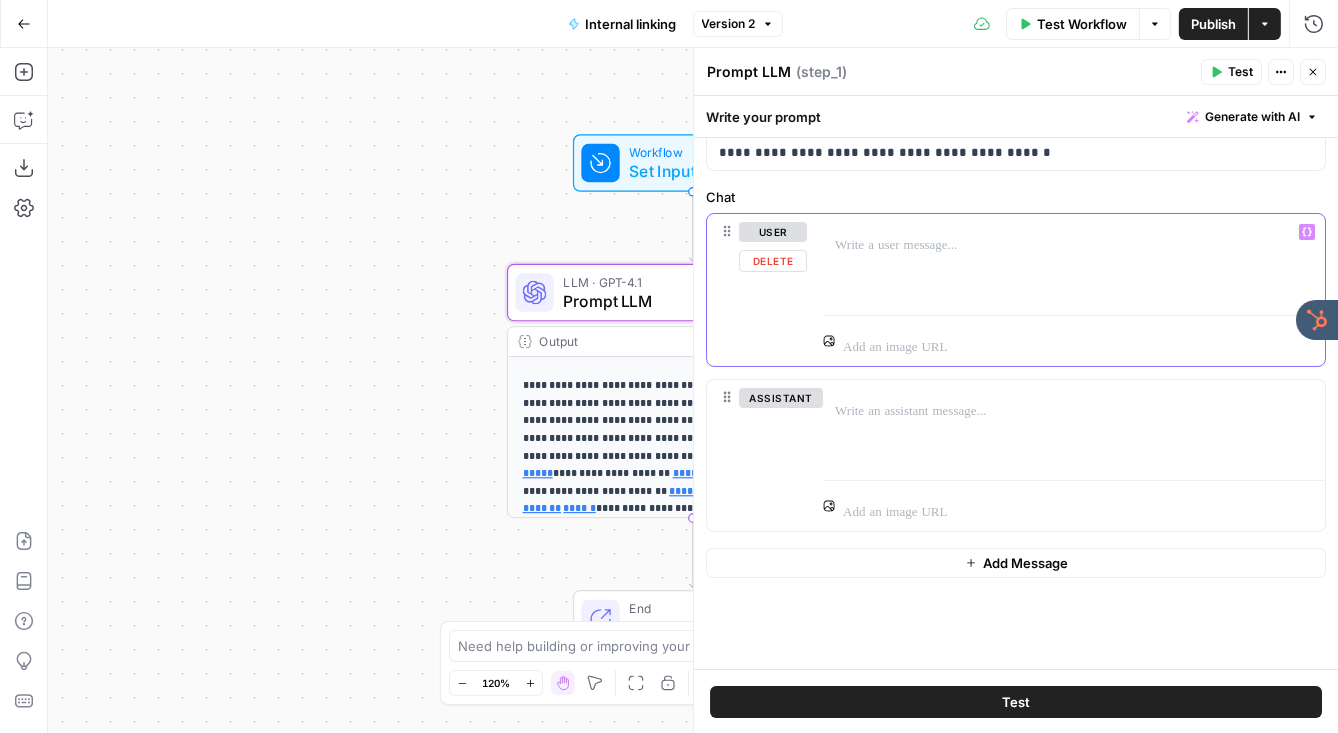 type 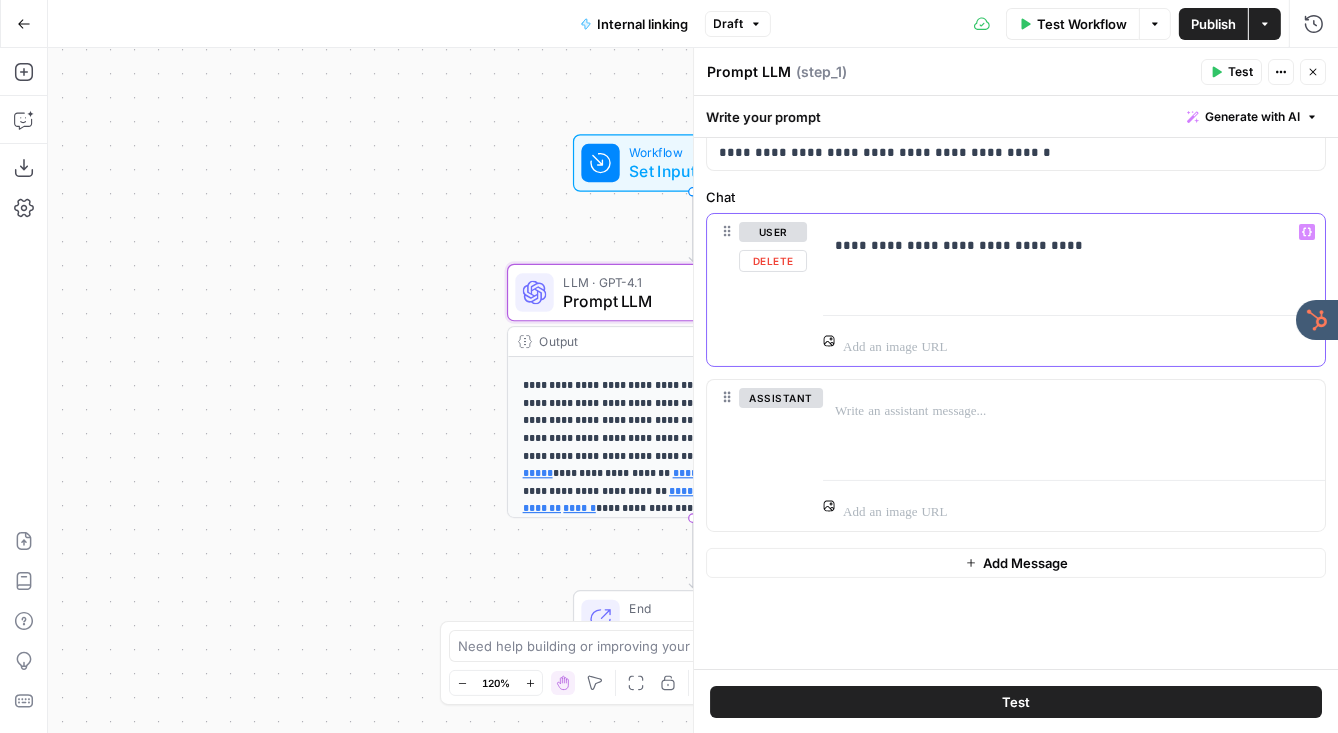 click 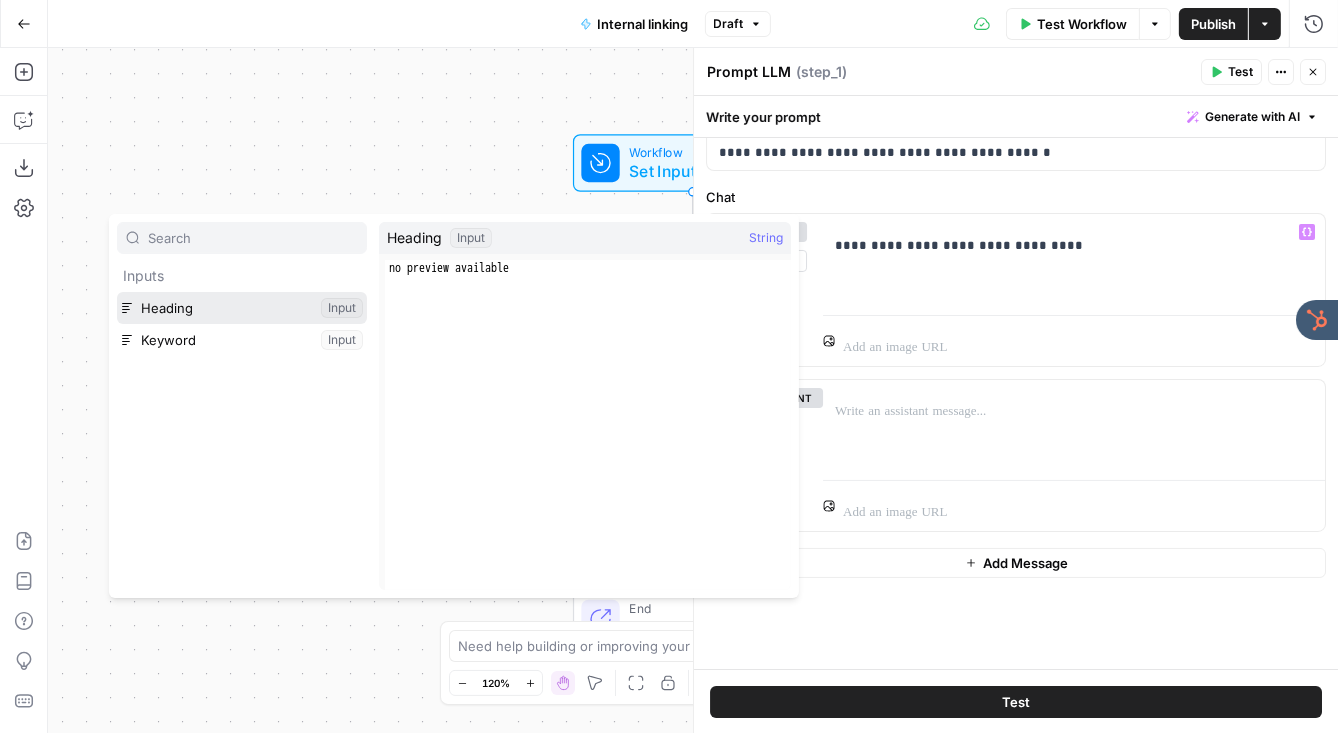 click at bounding box center (242, 308) 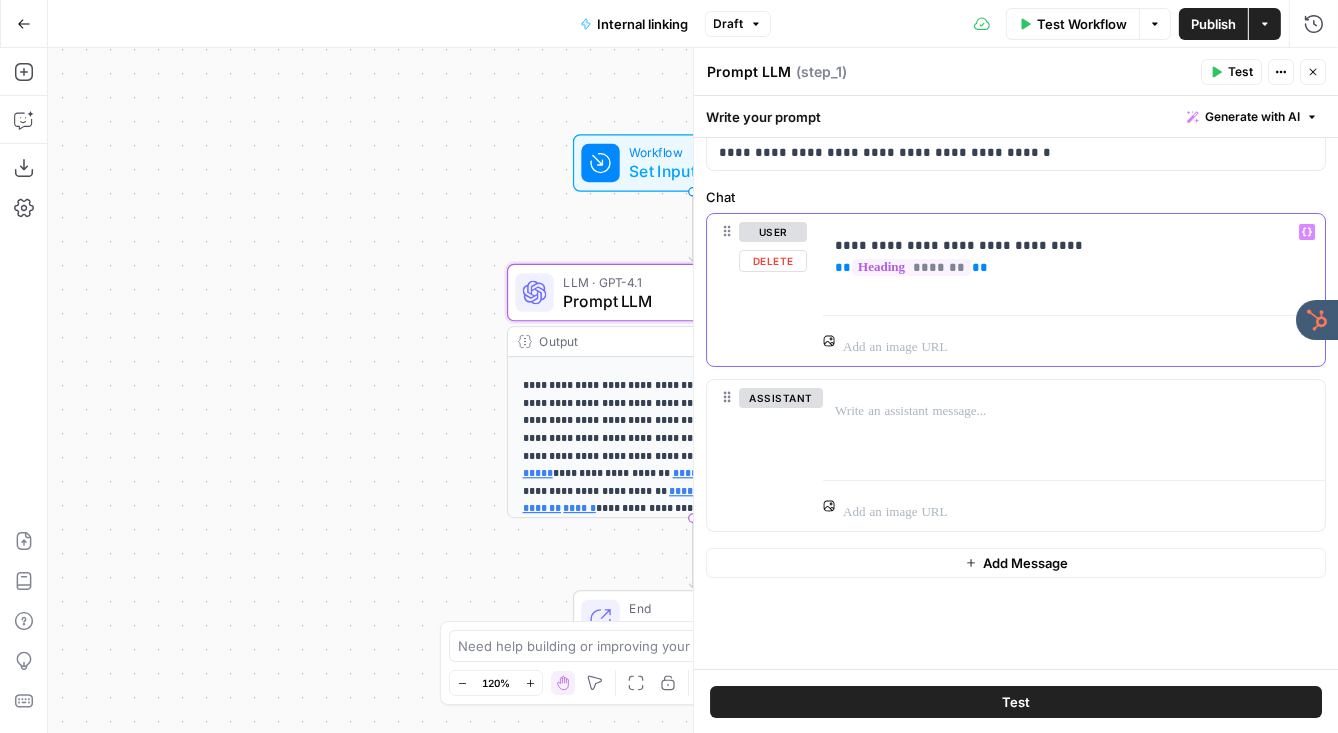 click 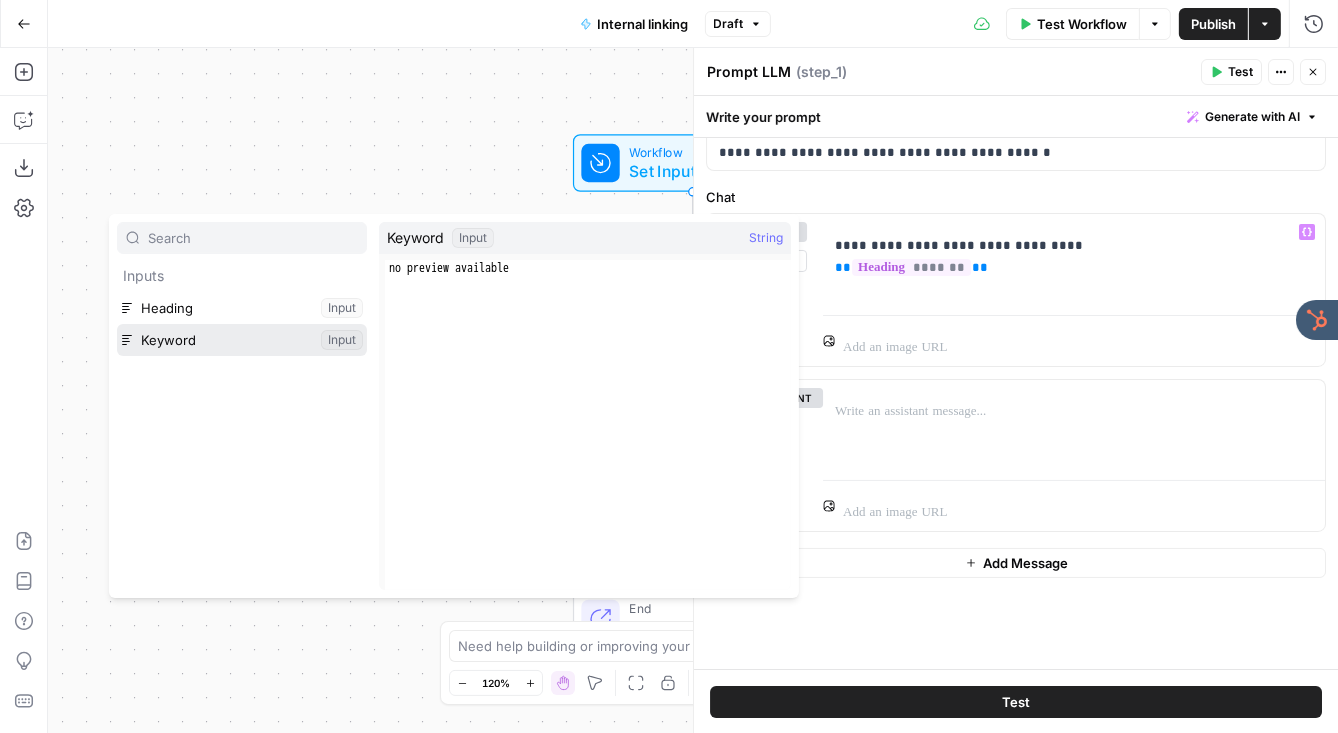click at bounding box center (242, 340) 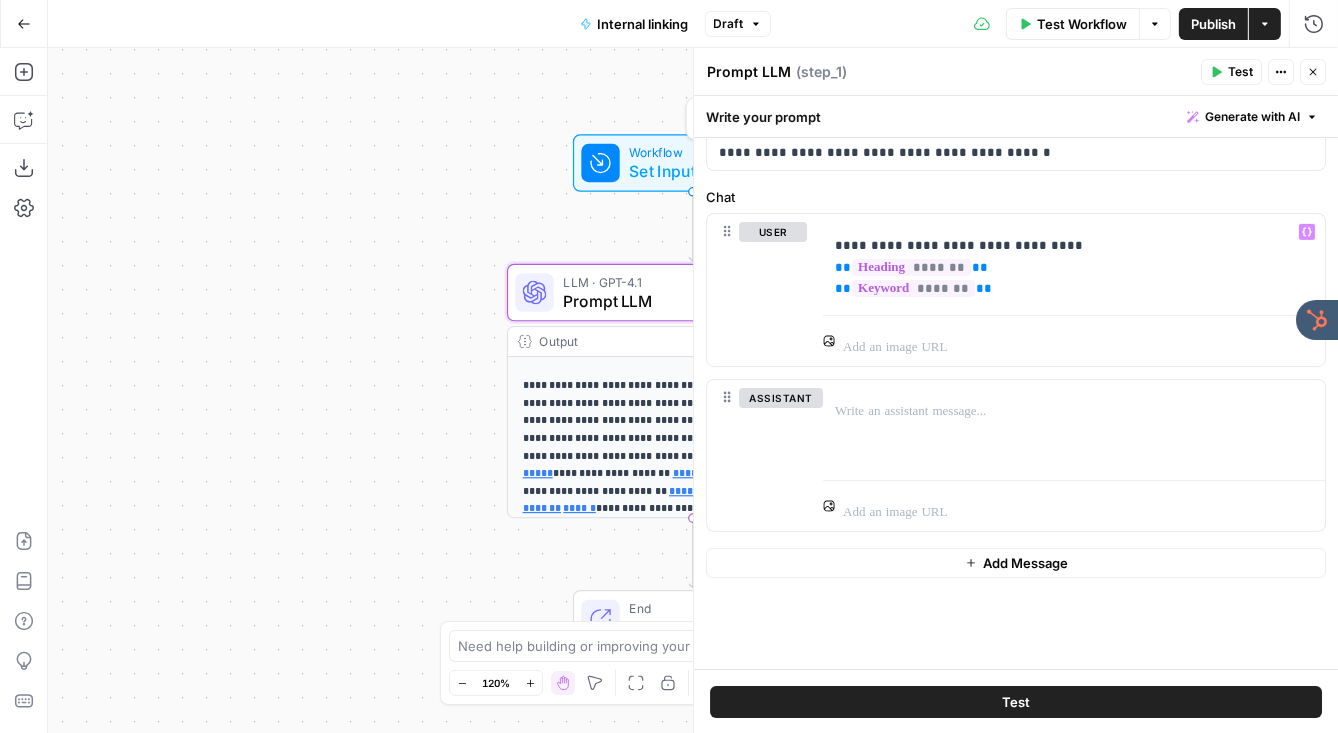 click on "Workflow" at bounding box center (688, 152) 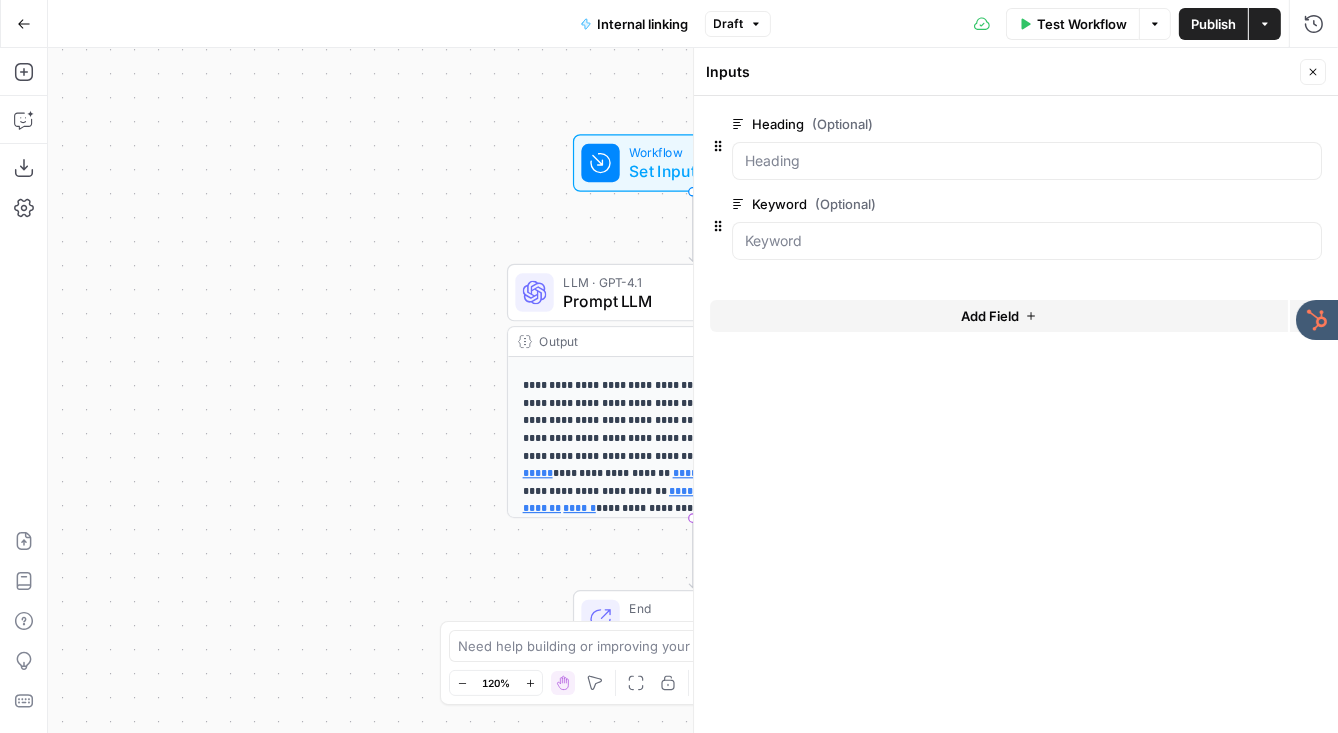 click on "Add Field" at bounding box center [990, 316] 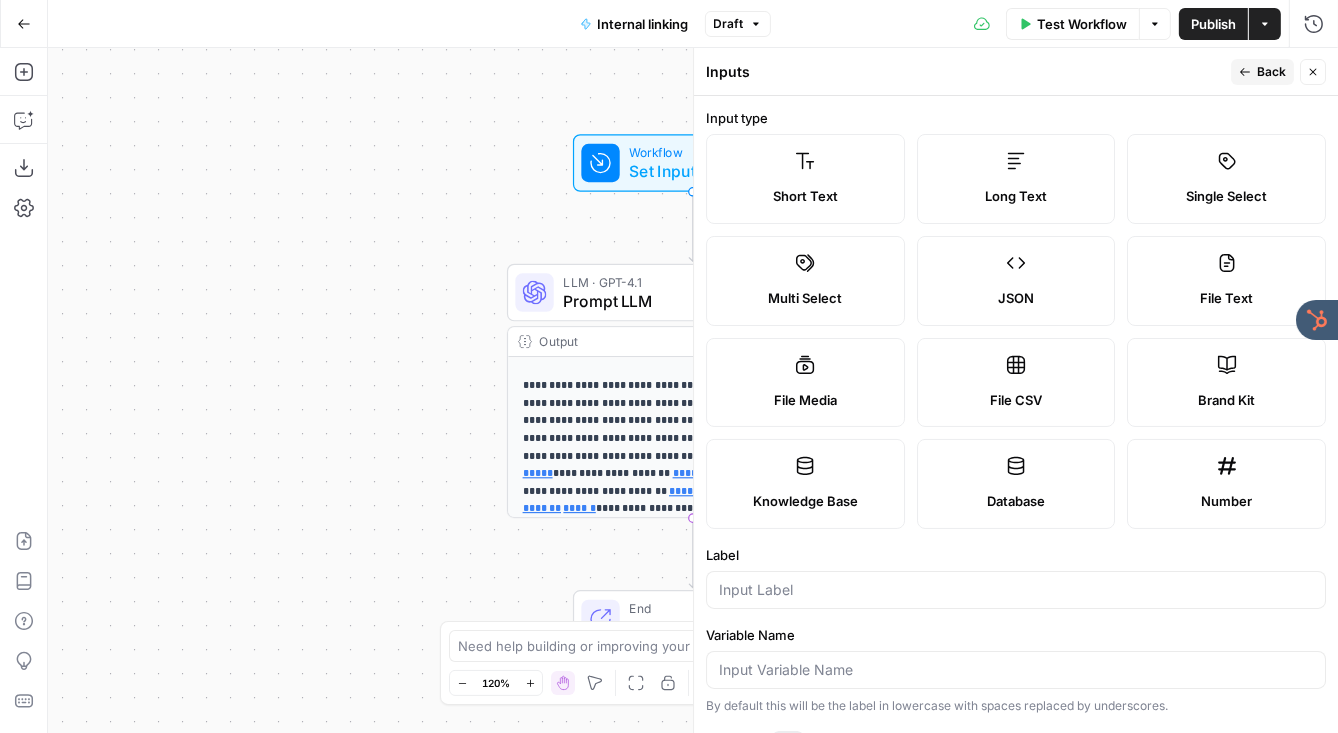 click on "Short Text" at bounding box center (805, 179) 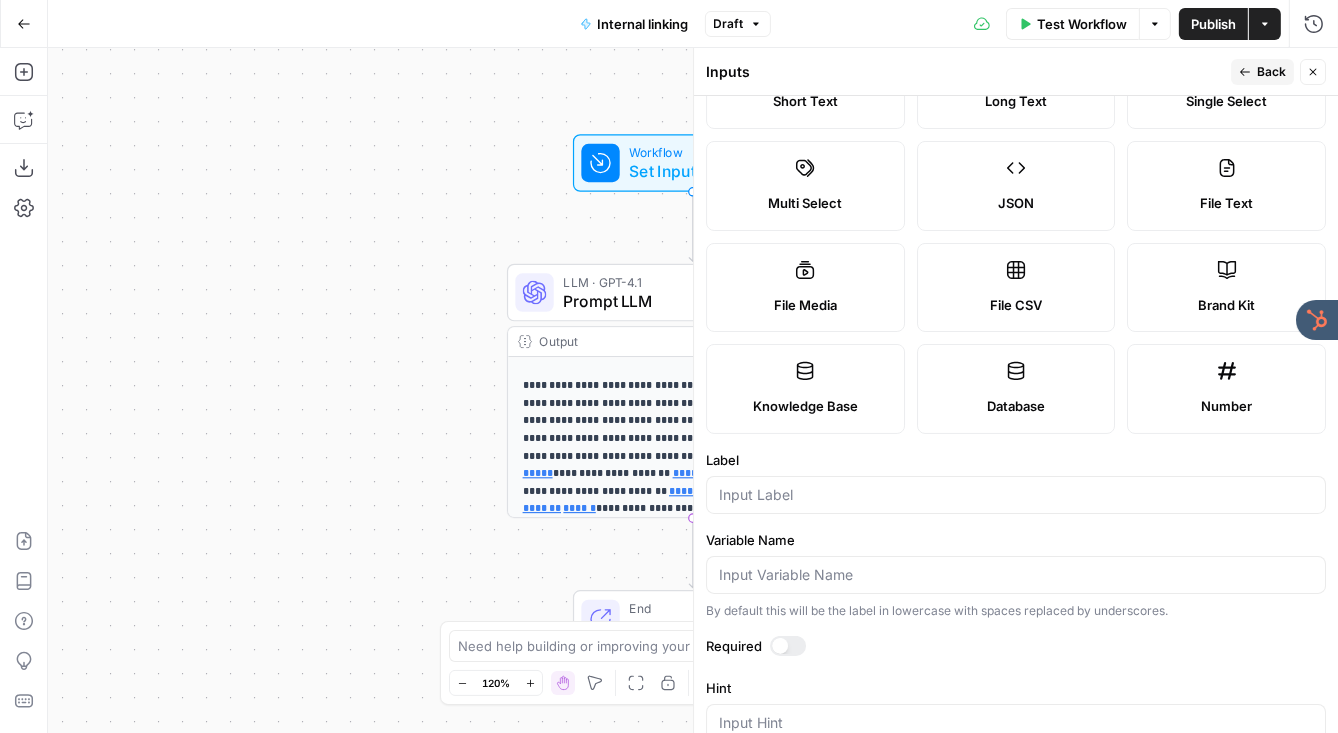 scroll, scrollTop: 0, scrollLeft: 0, axis: both 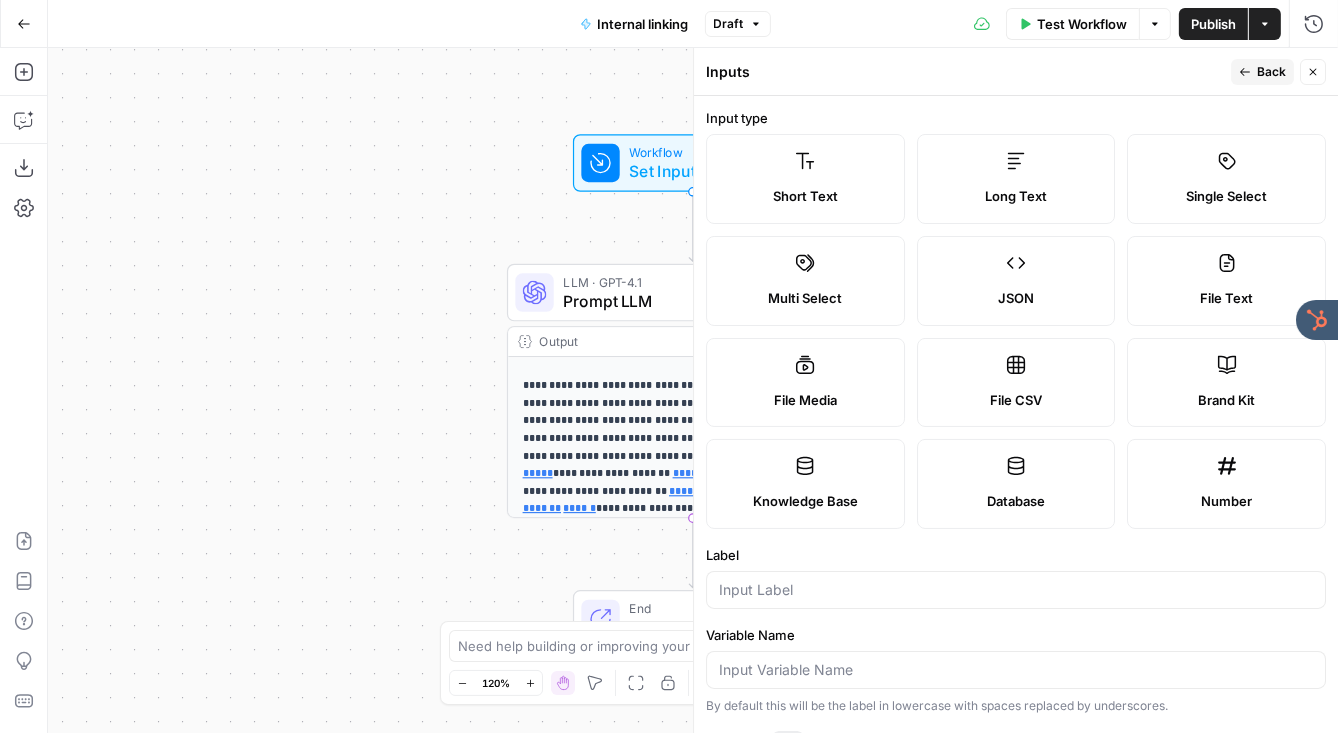 click on "Publish" at bounding box center (1213, 24) 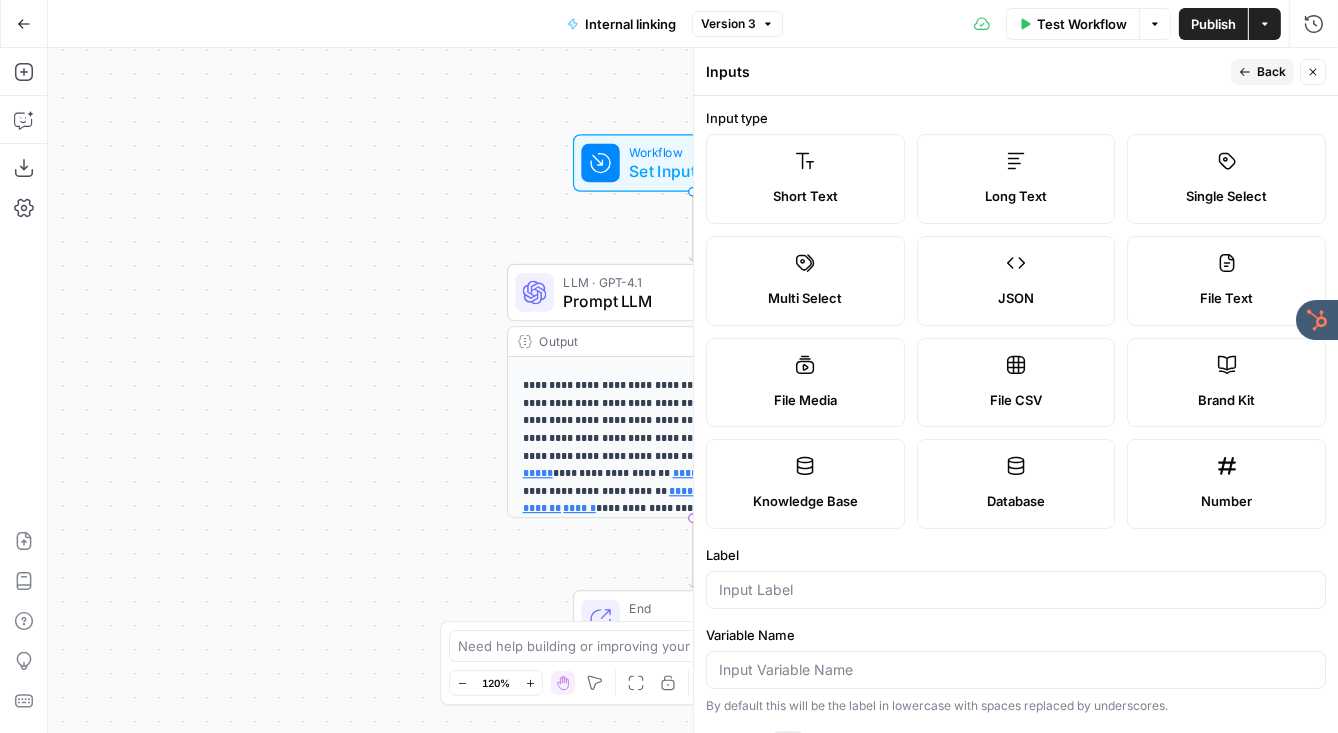 click on "Short Text" at bounding box center (805, 179) 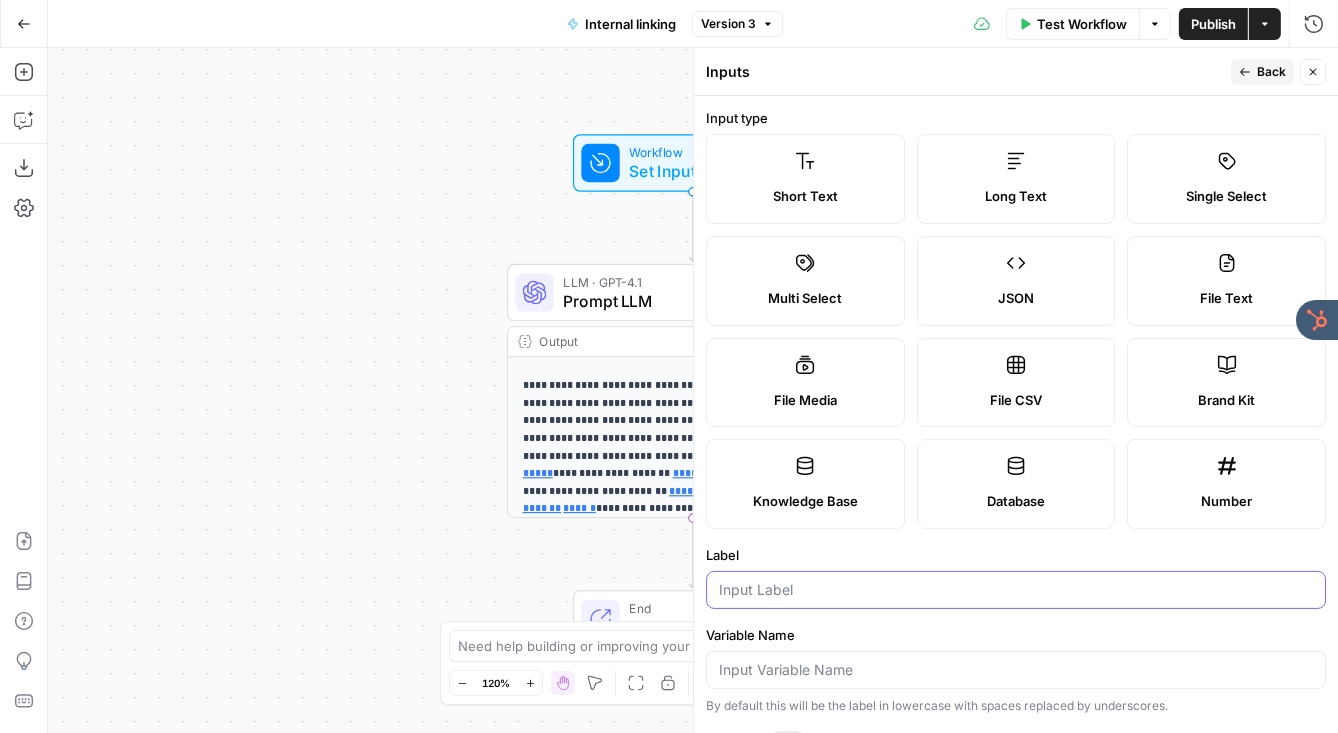 click on "Label" at bounding box center [1016, 590] 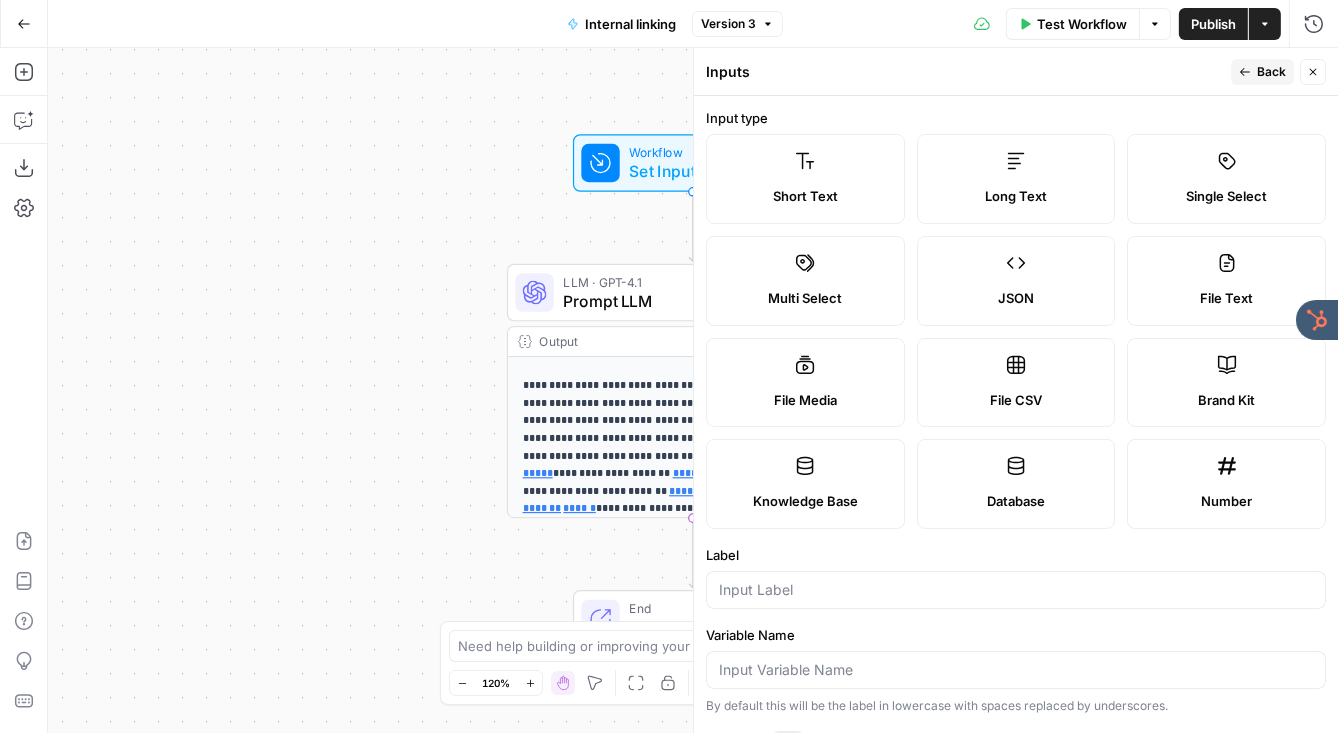 click on "Long Text" at bounding box center [1016, 179] 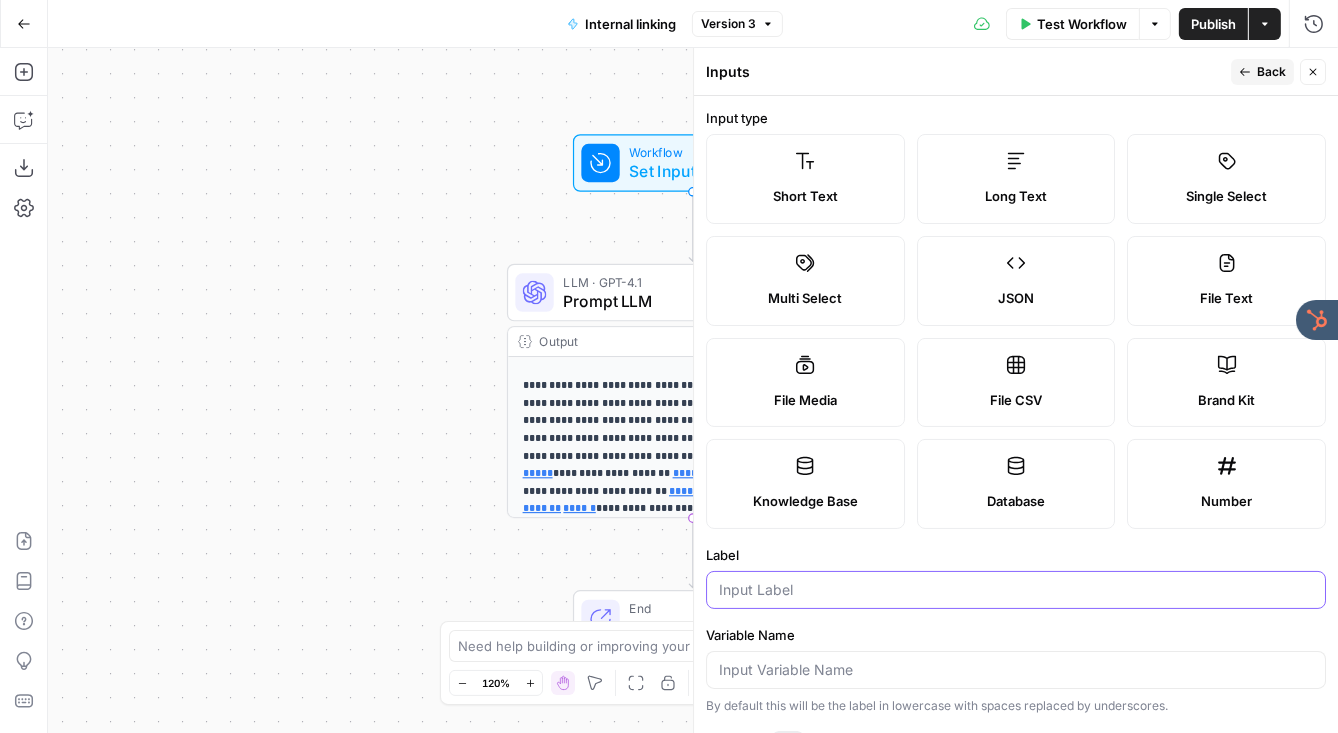 click on "Label" at bounding box center [1016, 590] 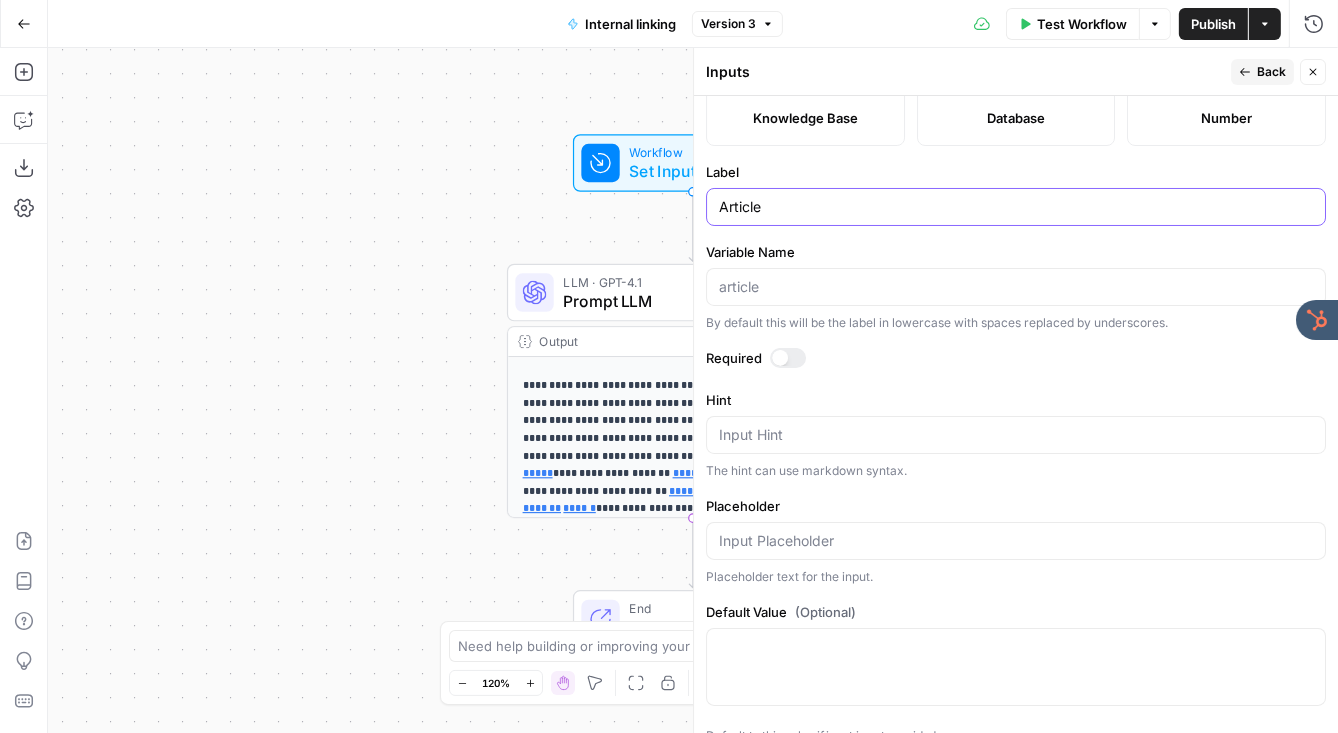 scroll, scrollTop: 405, scrollLeft: 0, axis: vertical 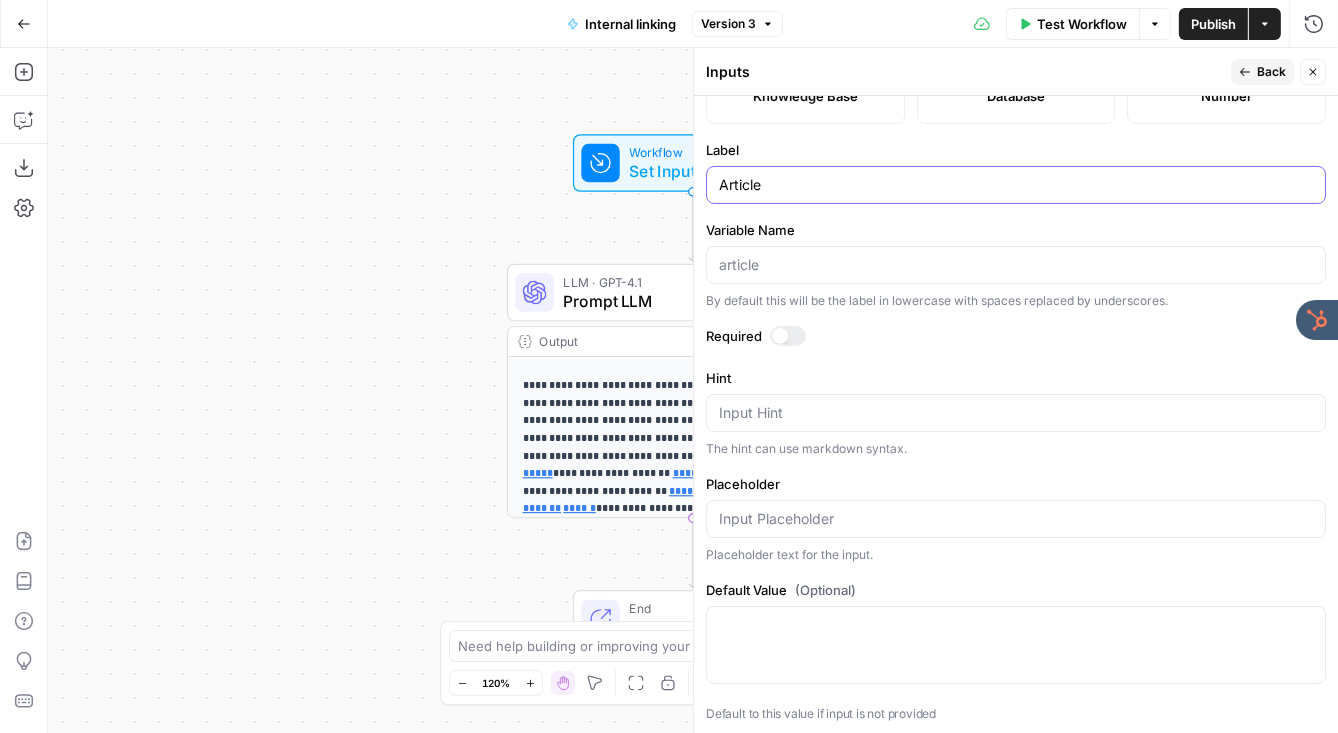 type on "Article" 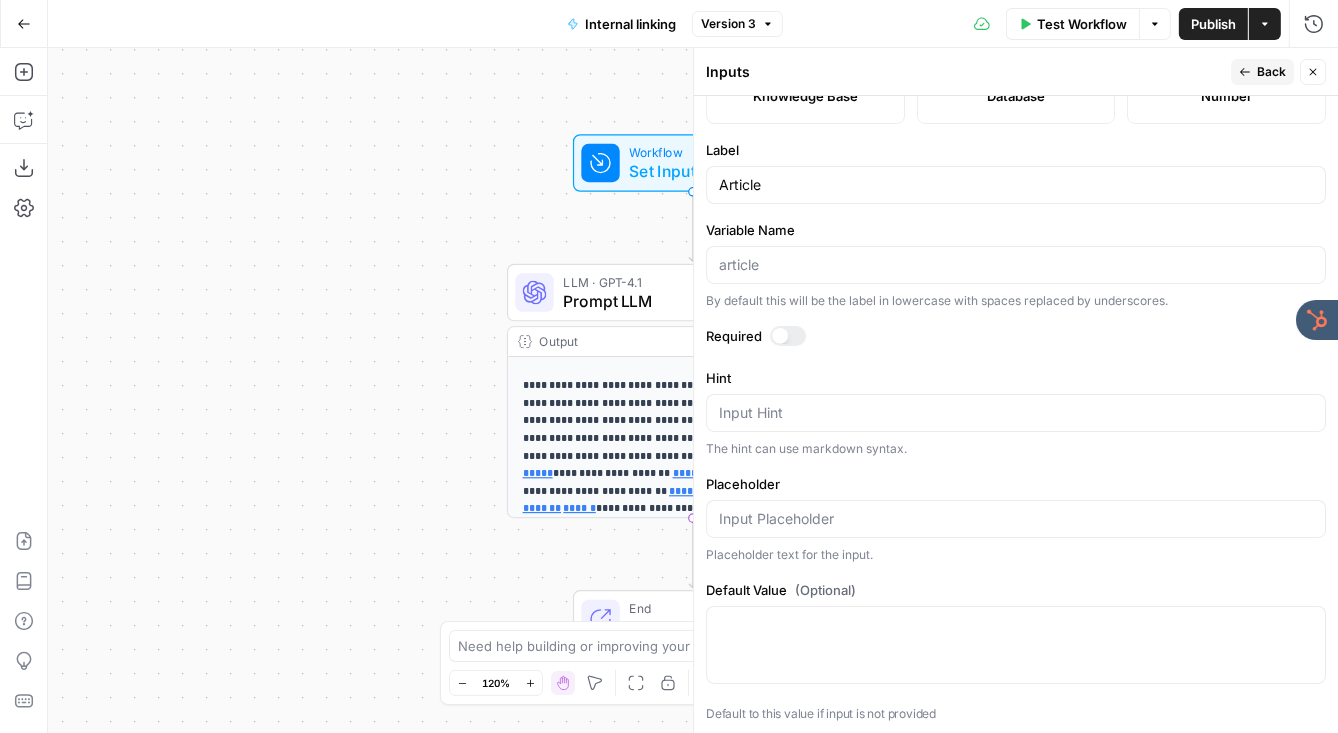 click at bounding box center (780, 336) 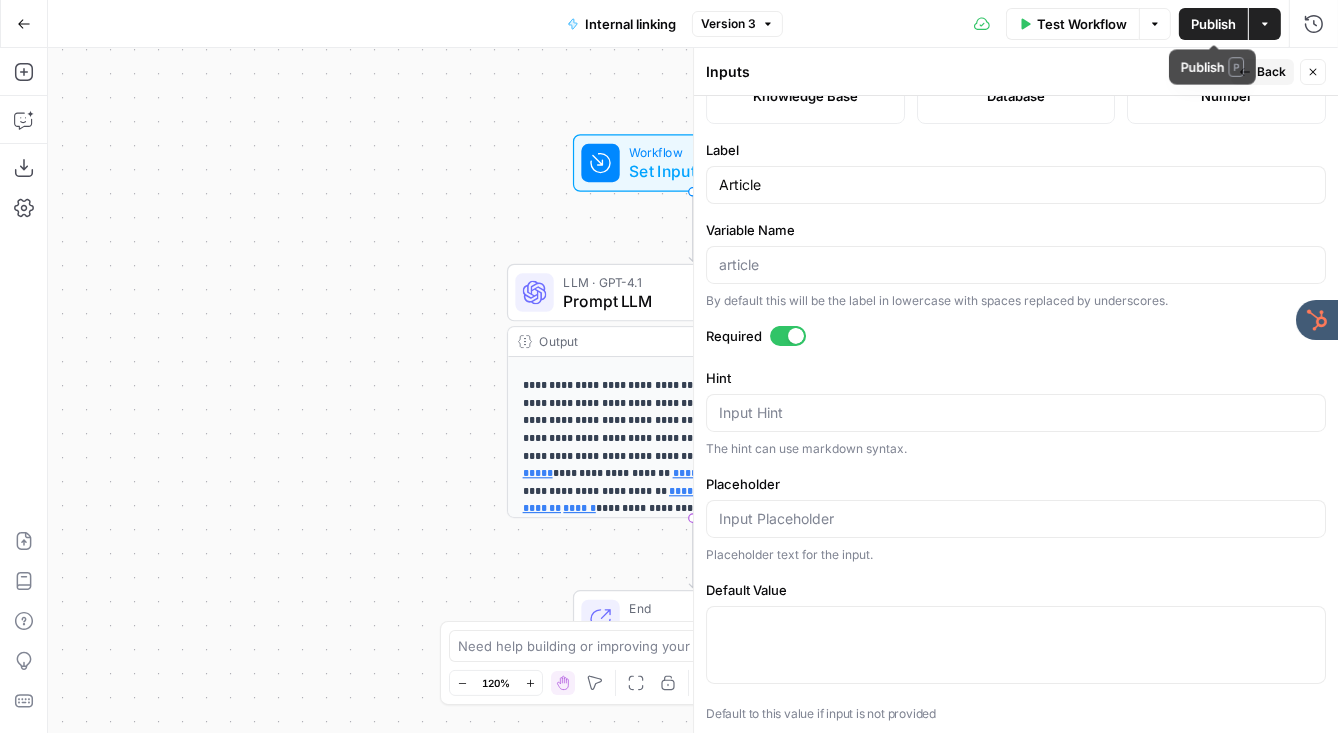 click on "Publish" at bounding box center [1213, 24] 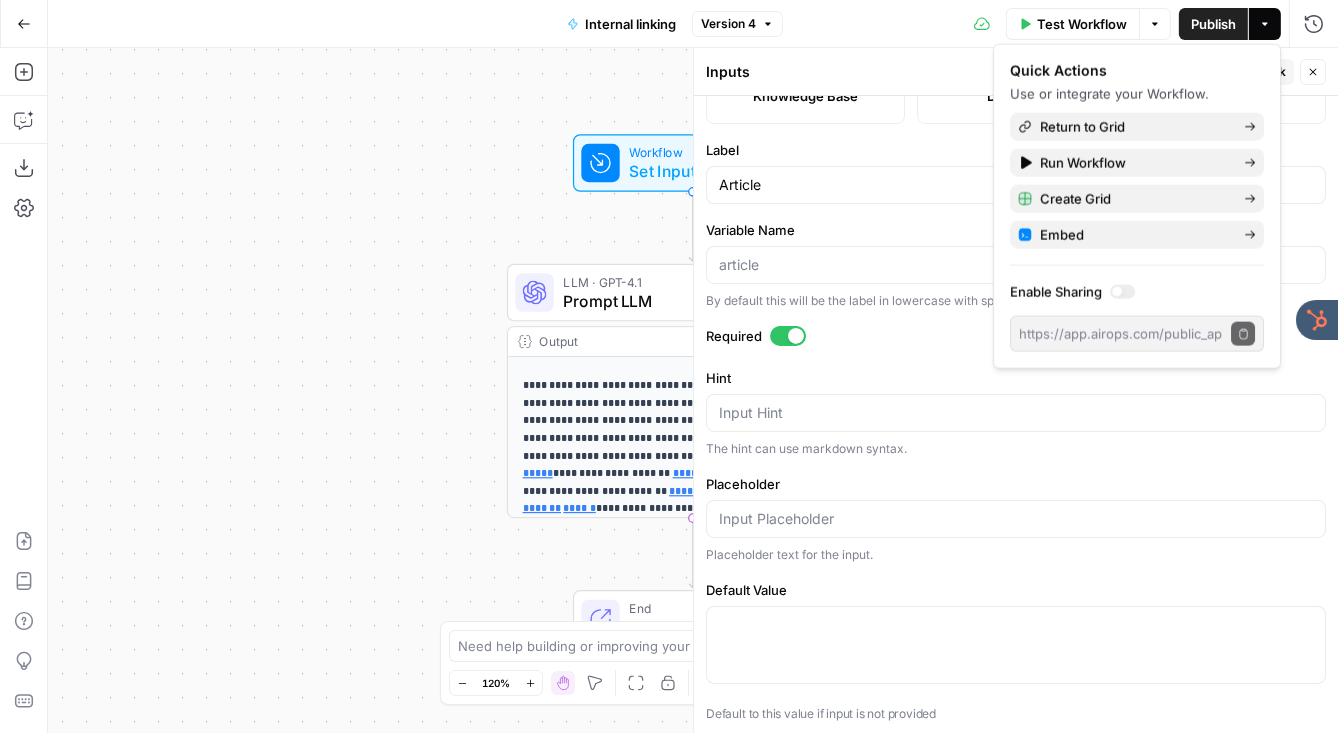 click on "Publish" at bounding box center (1213, 24) 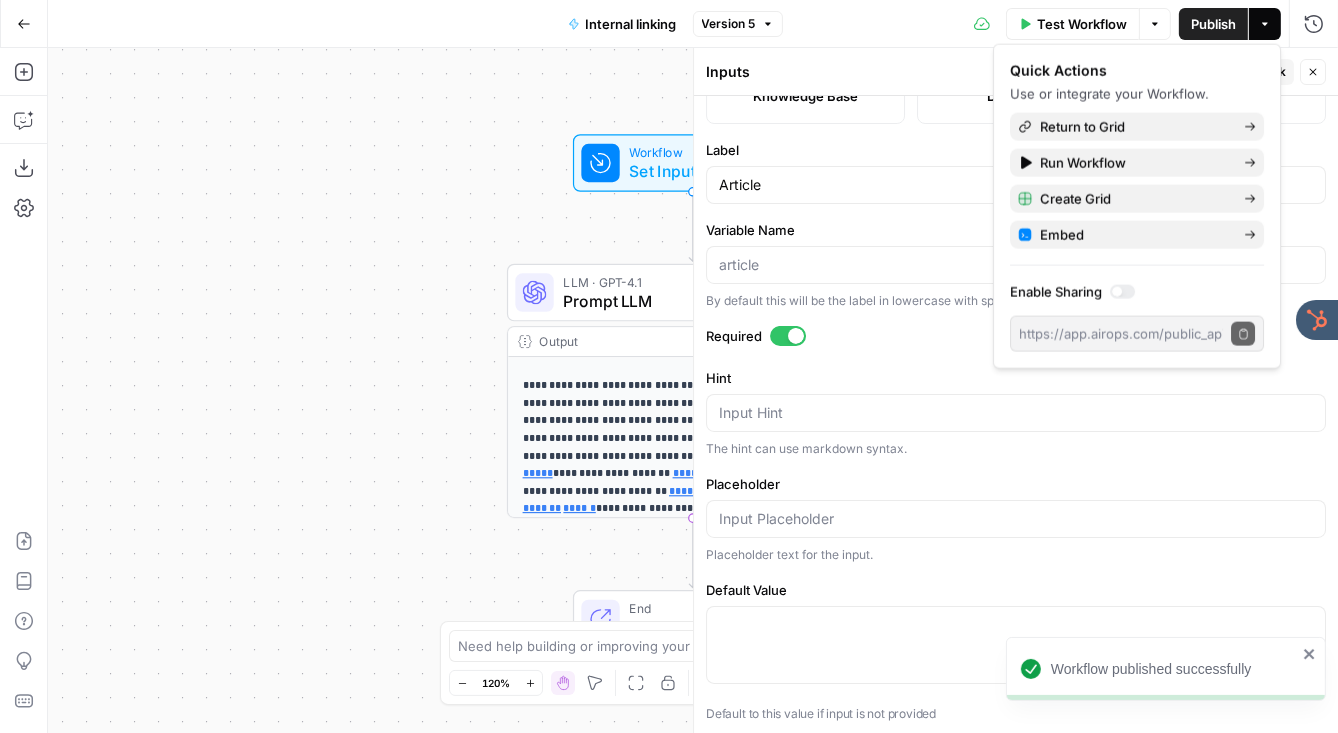 click on "Required" at bounding box center (1016, 336) 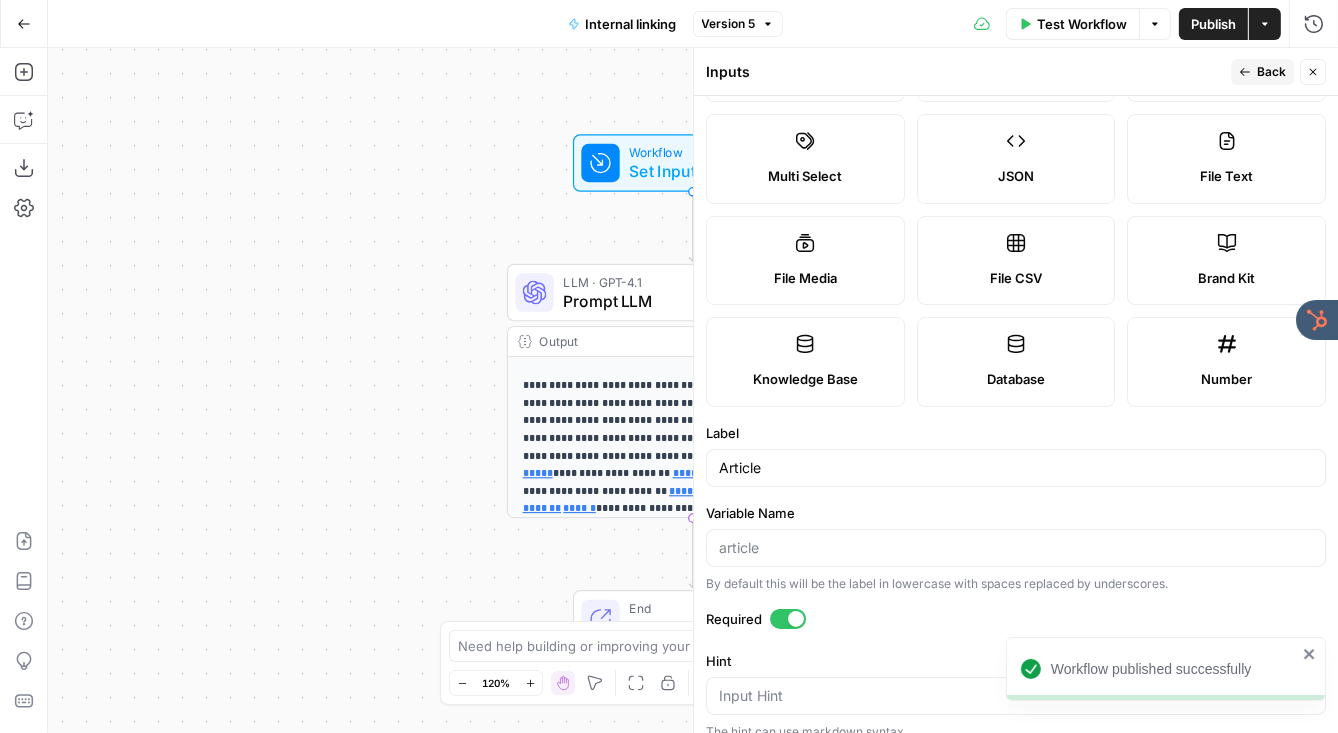 scroll, scrollTop: 0, scrollLeft: 0, axis: both 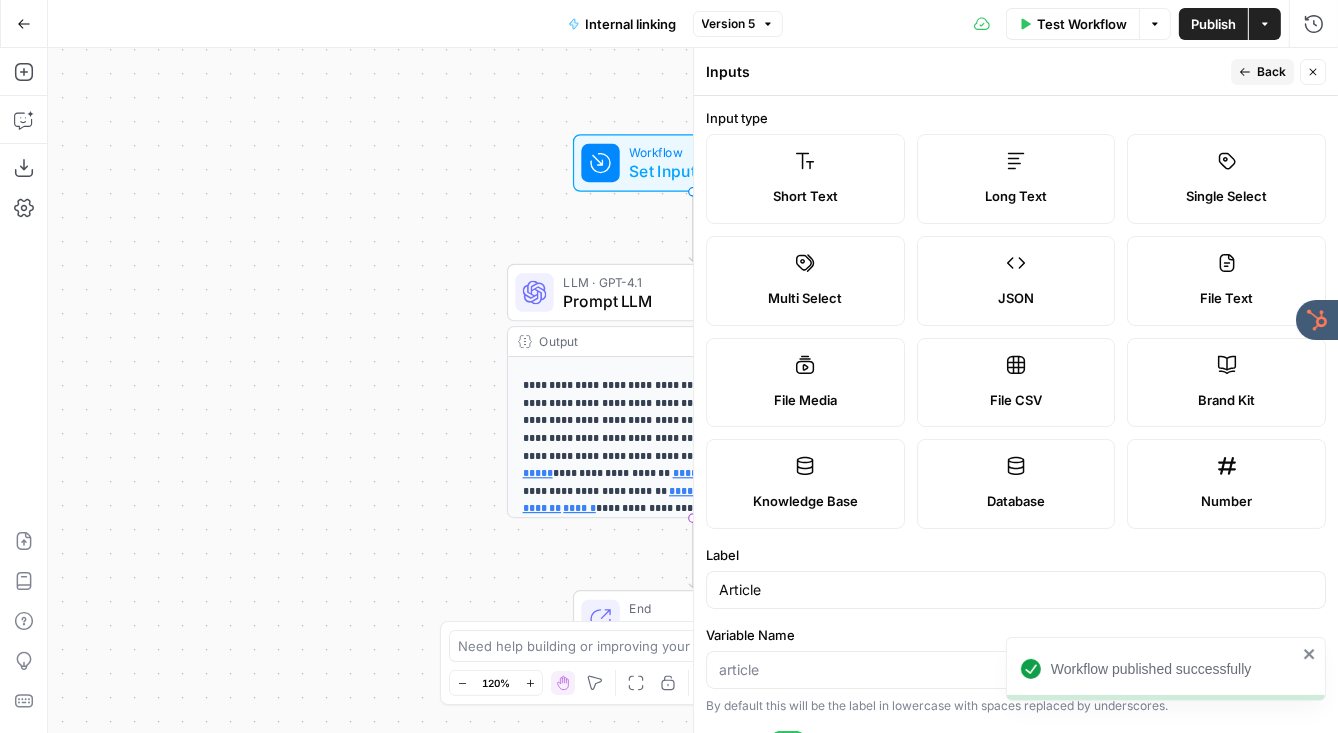 click on "**********" at bounding box center (693, 390) 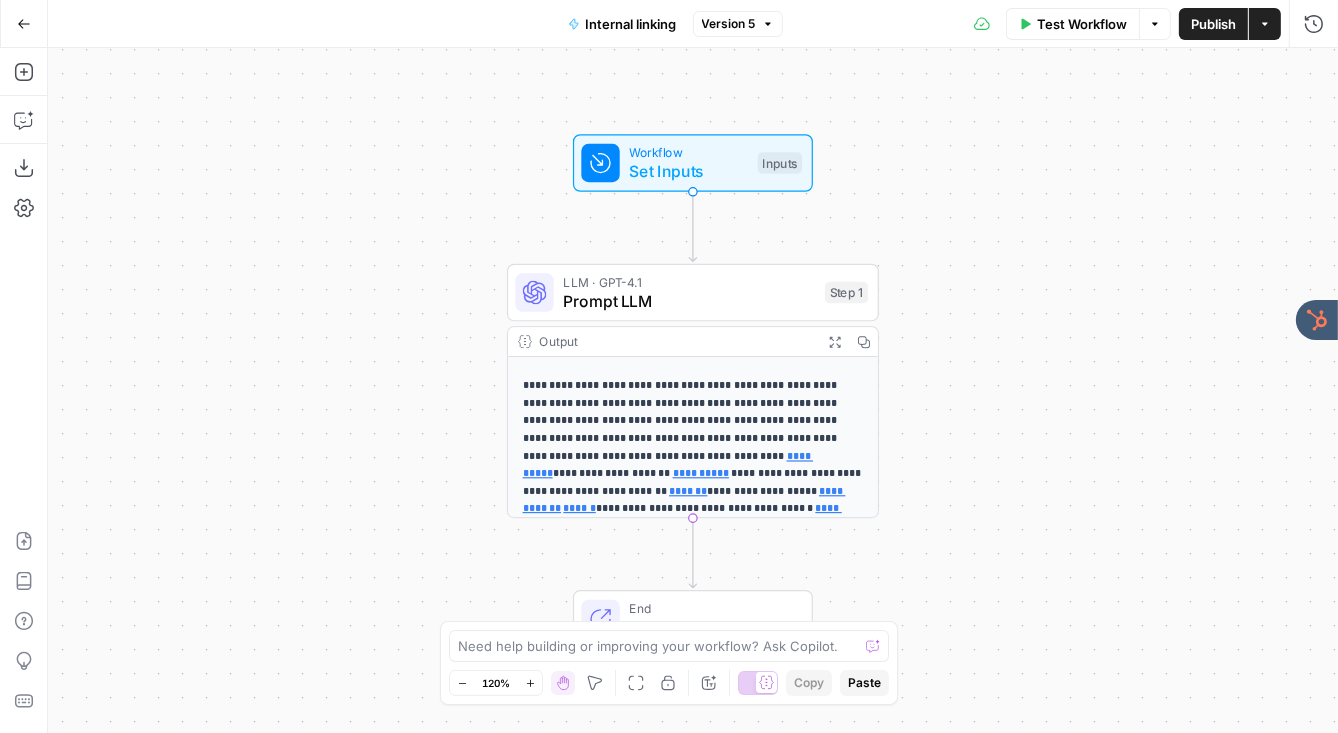 click on "Prompt LLM" at bounding box center (689, 301) 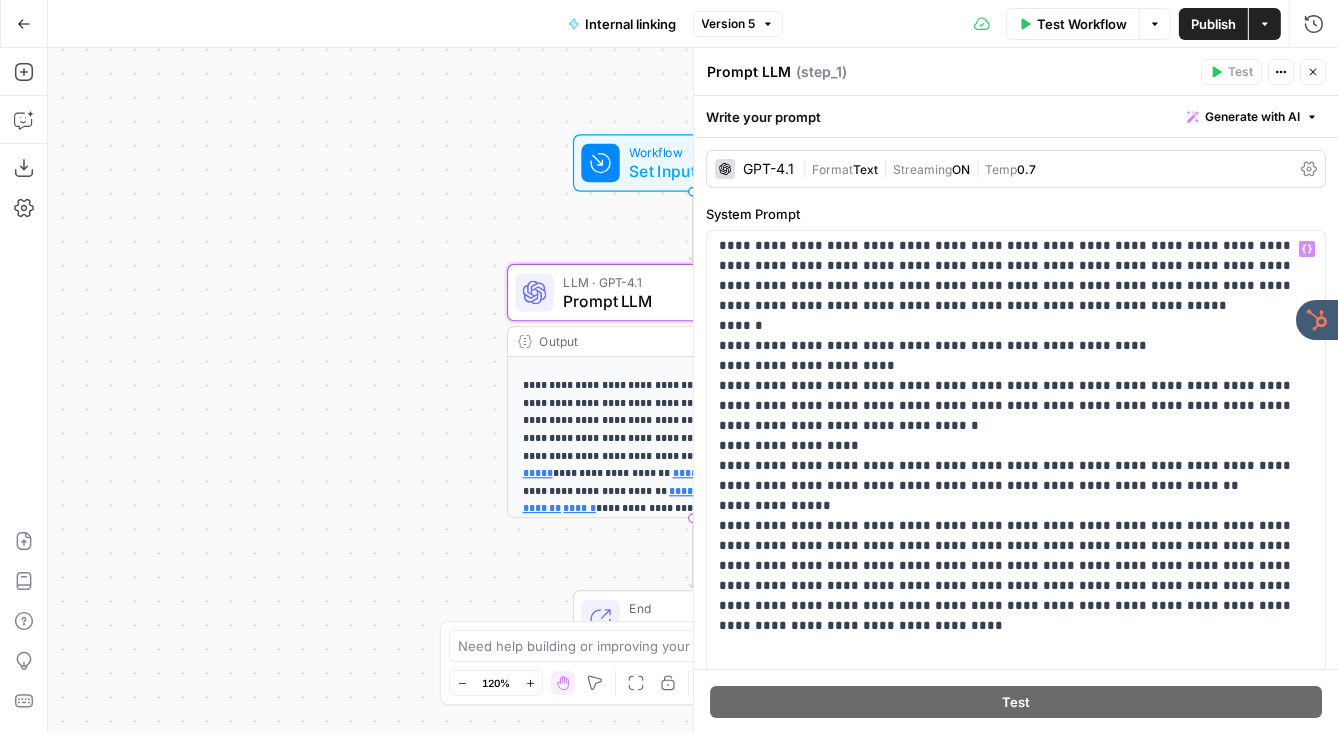 scroll, scrollTop: 0, scrollLeft: 0, axis: both 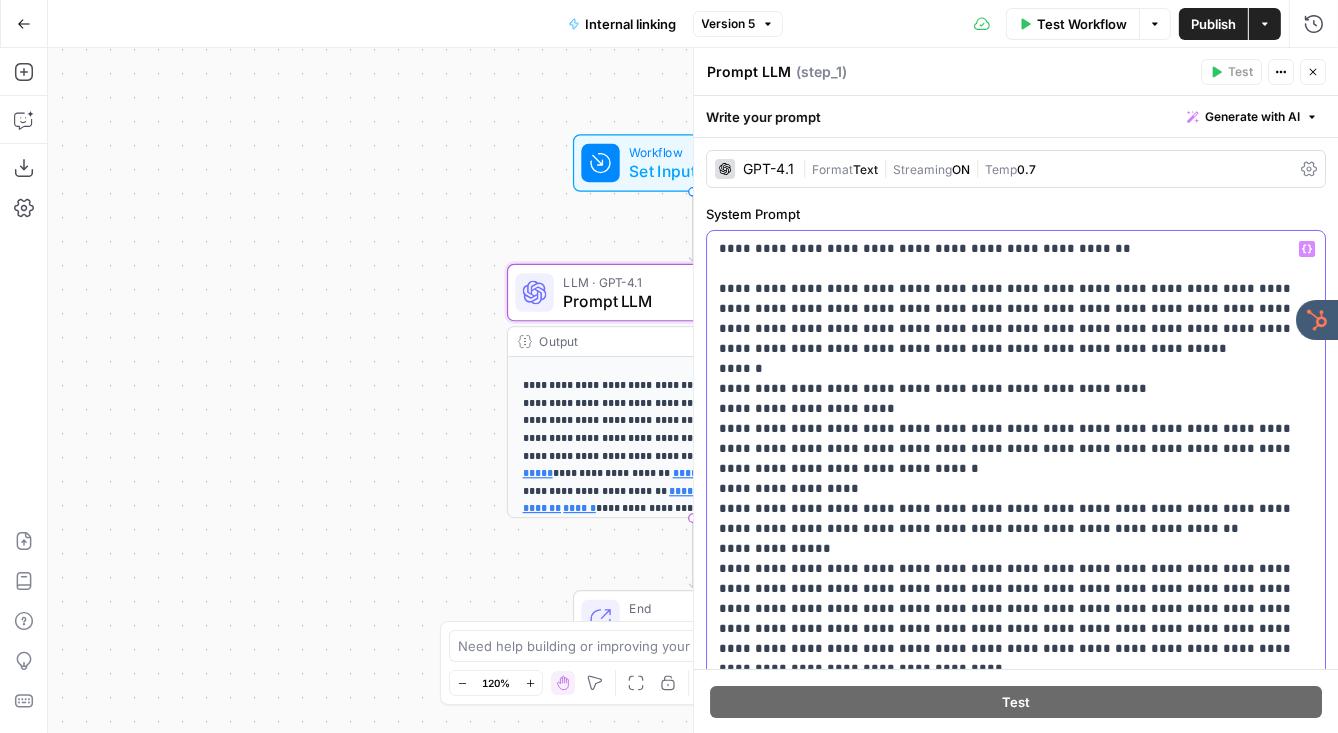click on "**********" at bounding box center (1016, 1499) 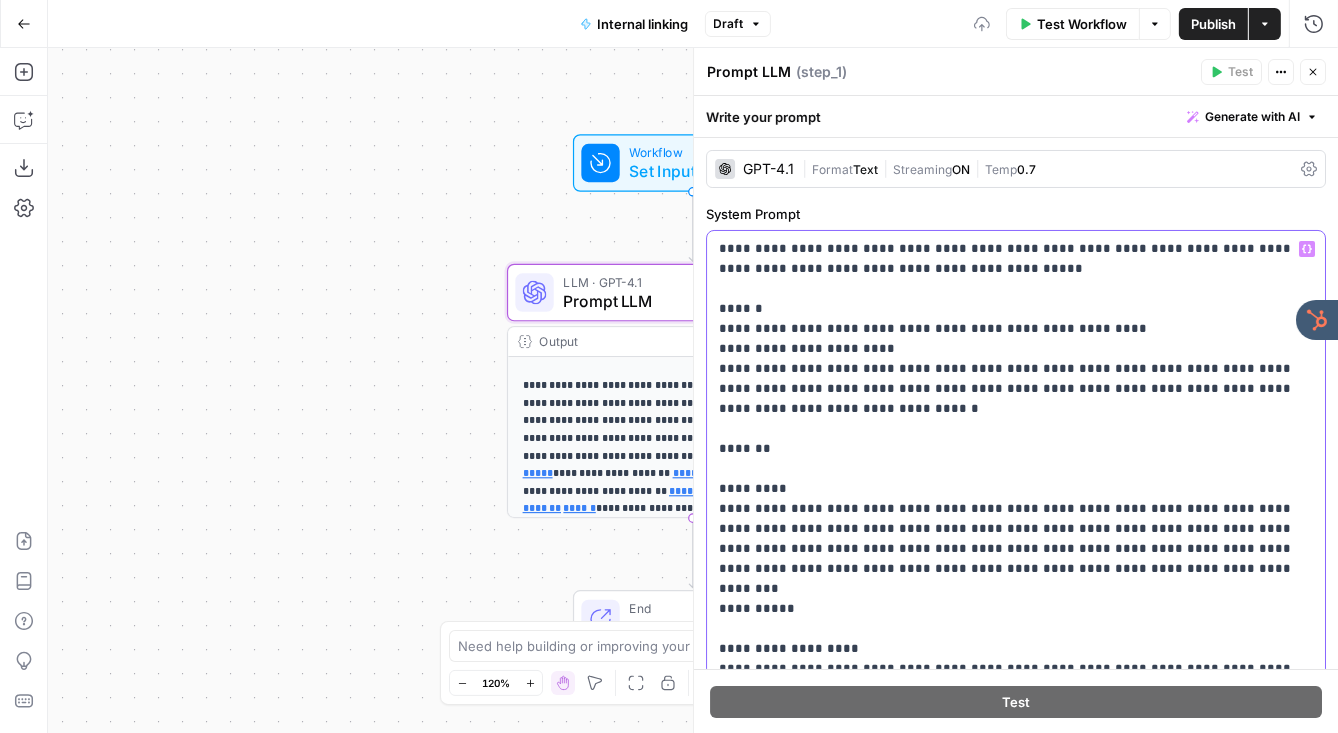 copy on "**********" 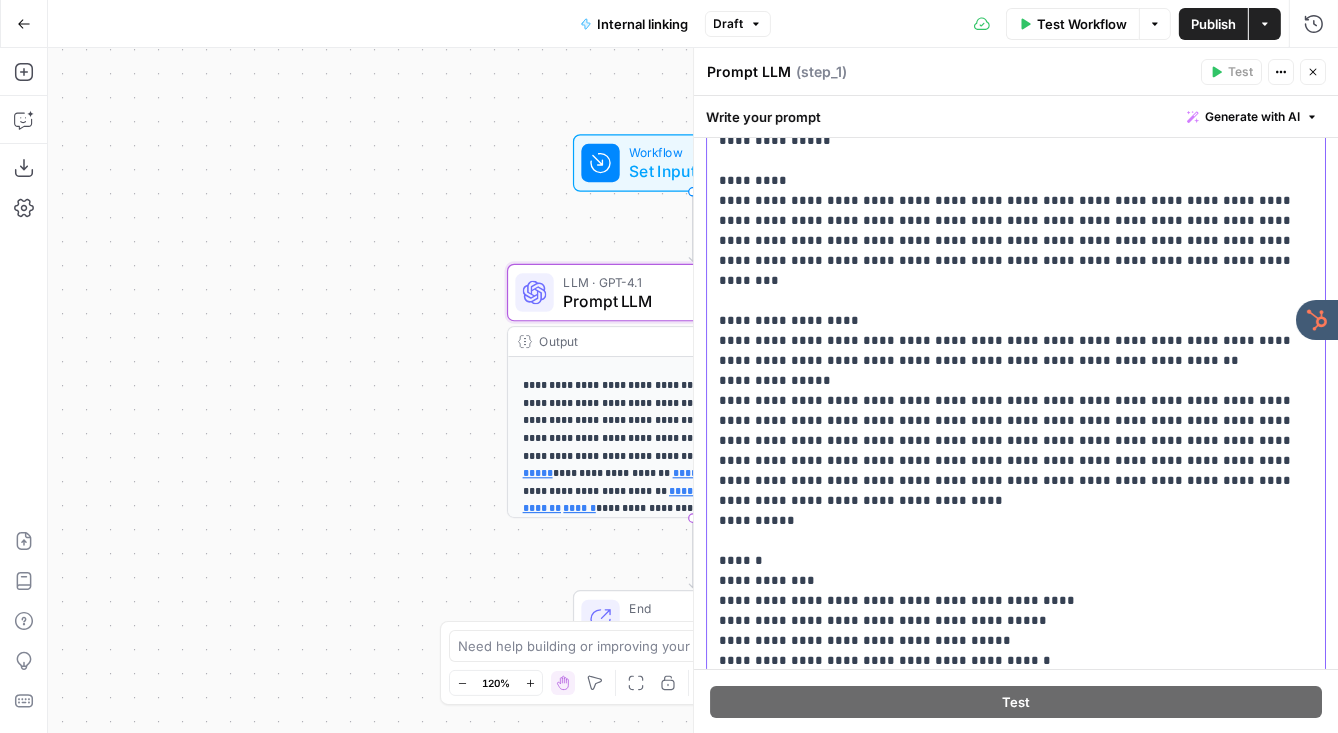 scroll, scrollTop: 565, scrollLeft: 0, axis: vertical 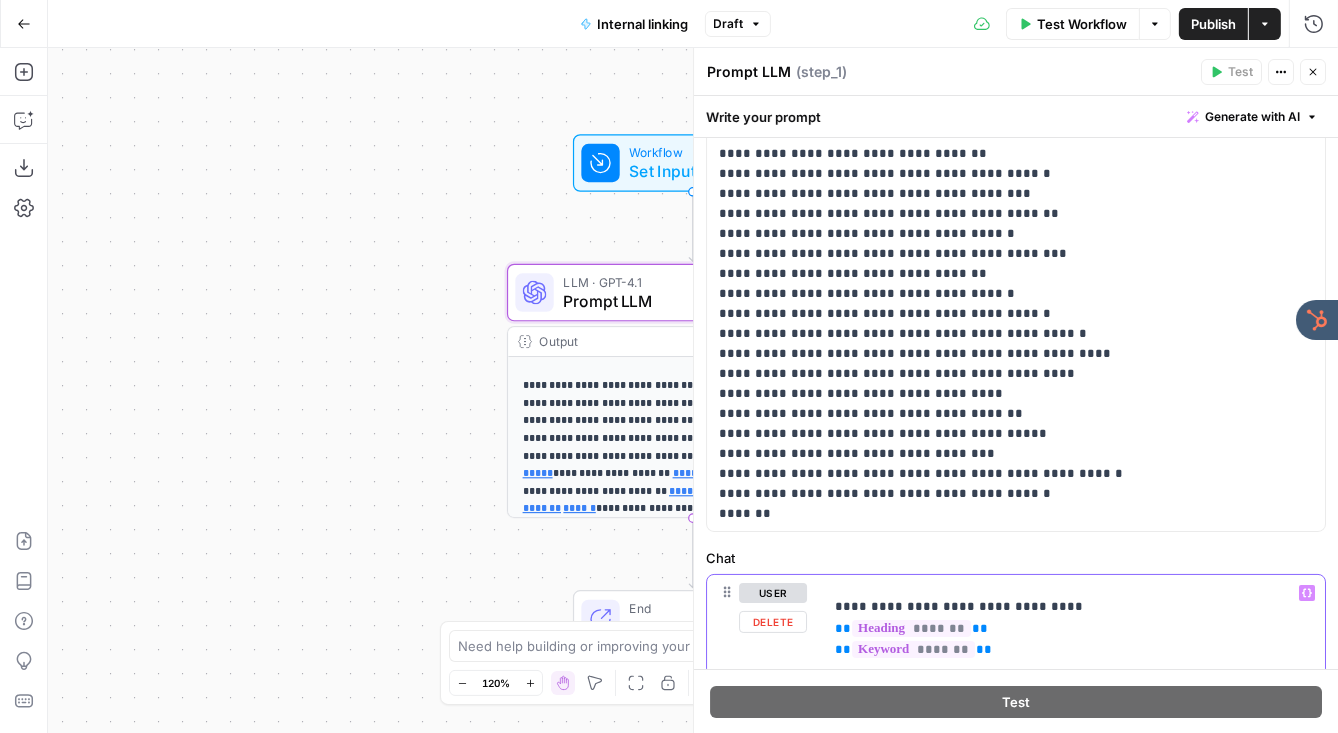 click on "**********" at bounding box center (1074, 627) 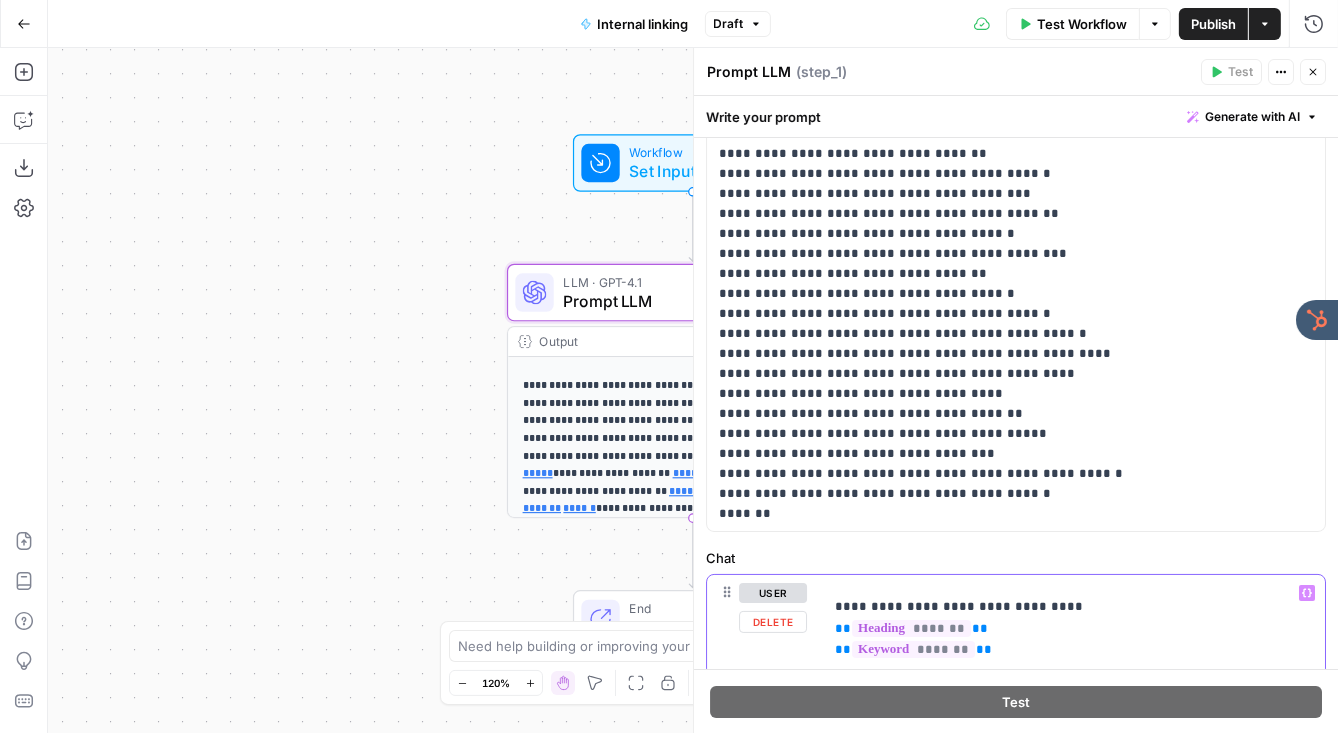 drag, startPoint x: 1025, startPoint y: 624, endPoint x: 795, endPoint y: 608, distance: 230.55585 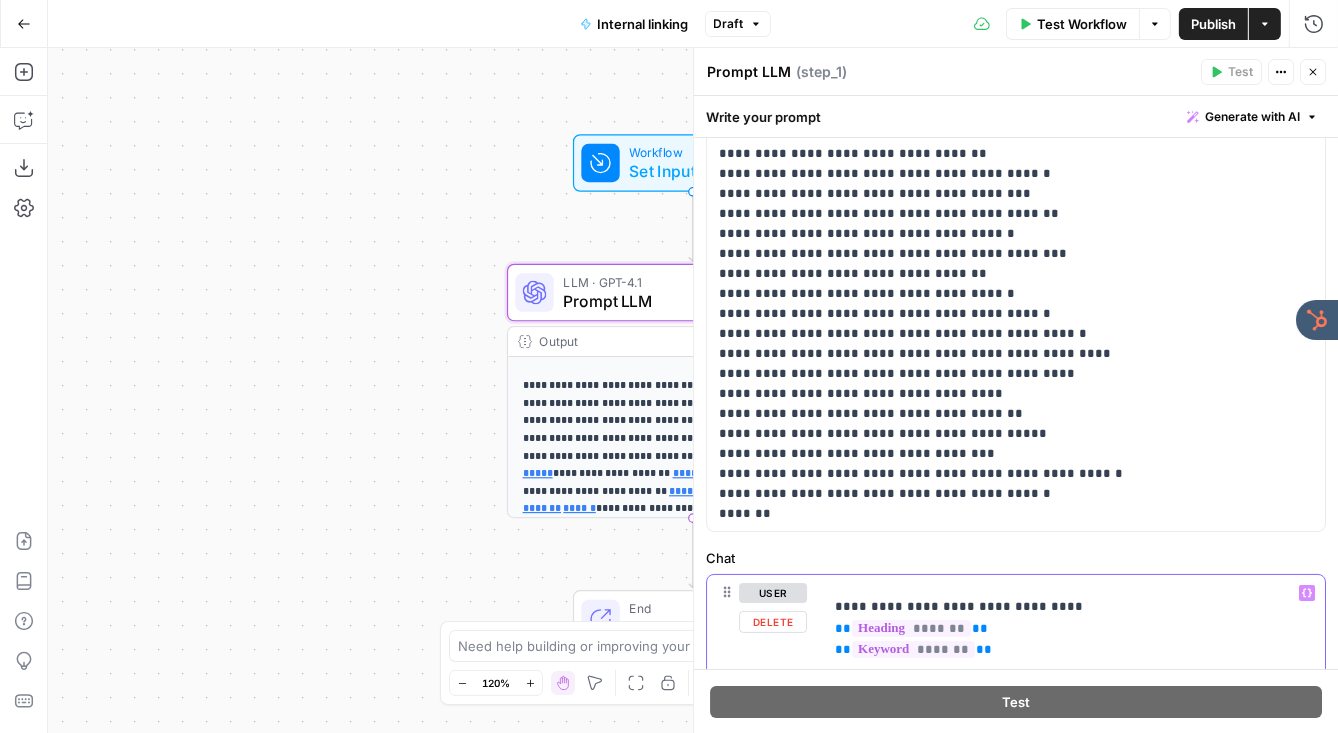 click on "**********" at bounding box center (1016, 650) 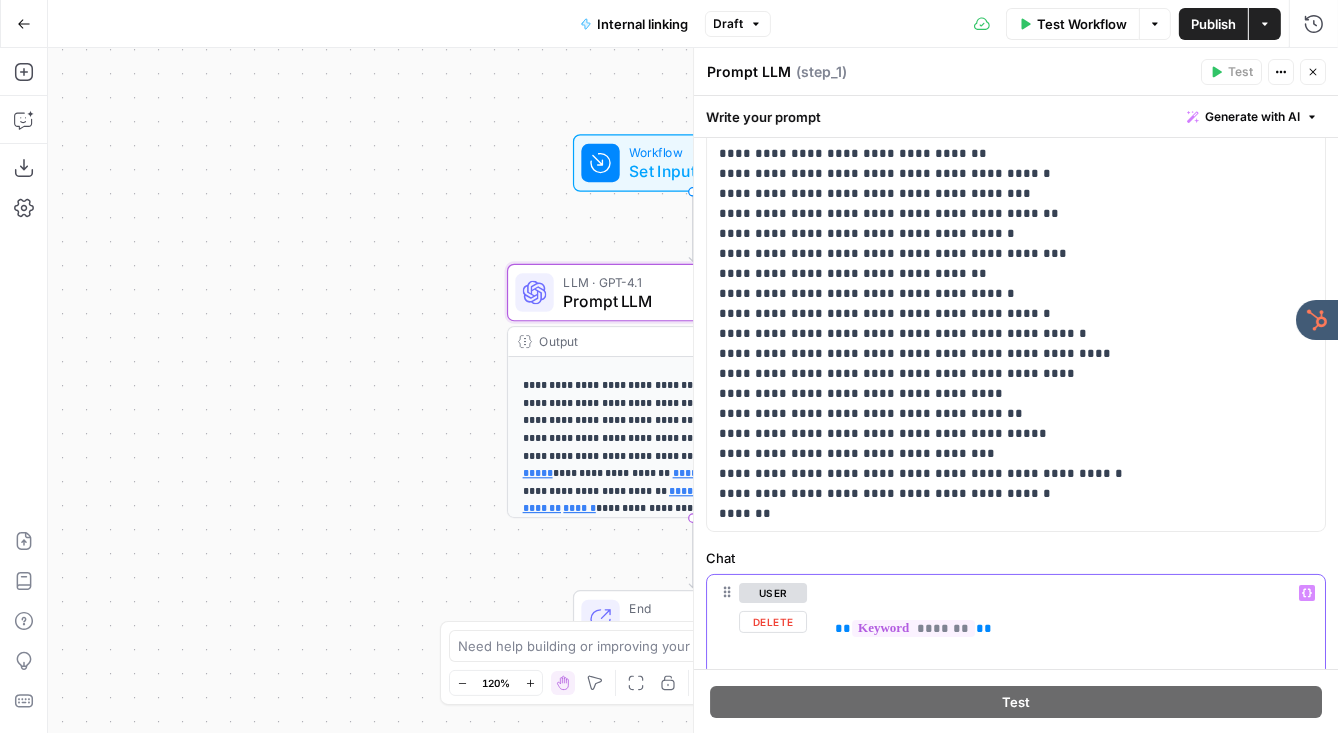 type 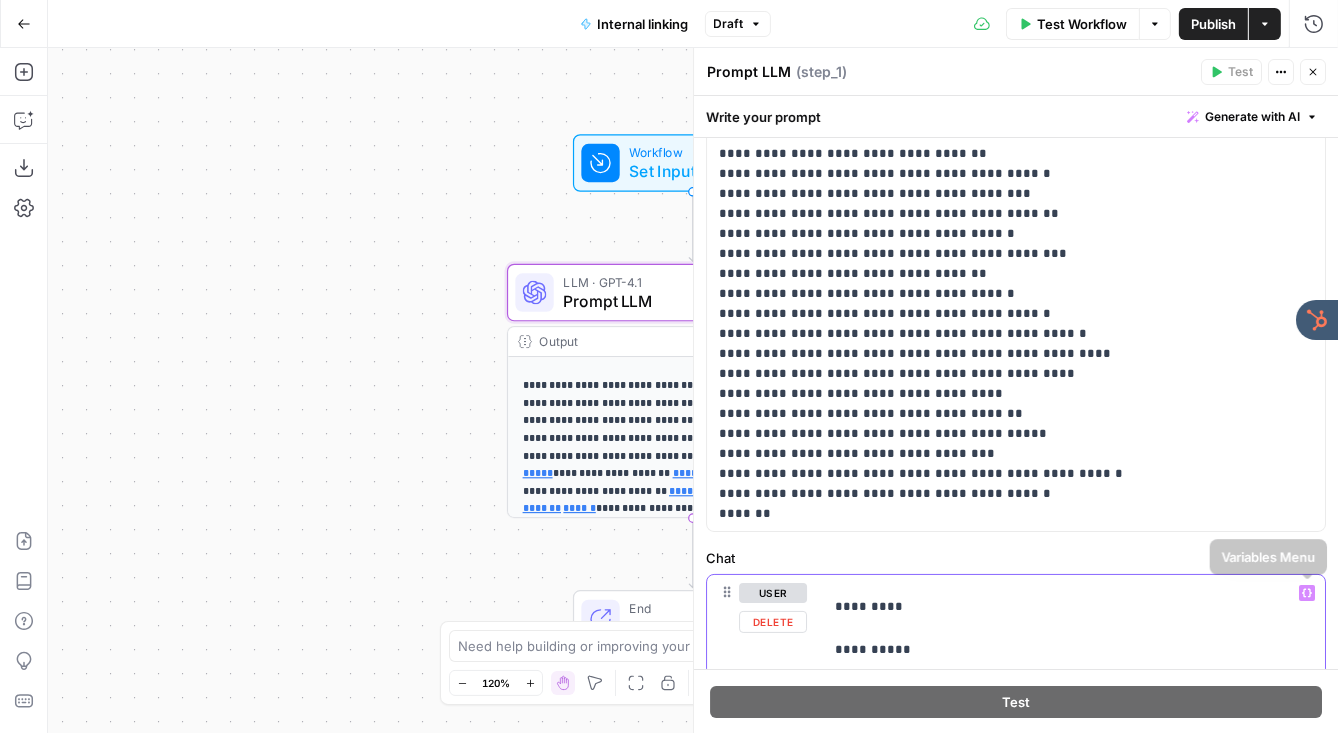 click 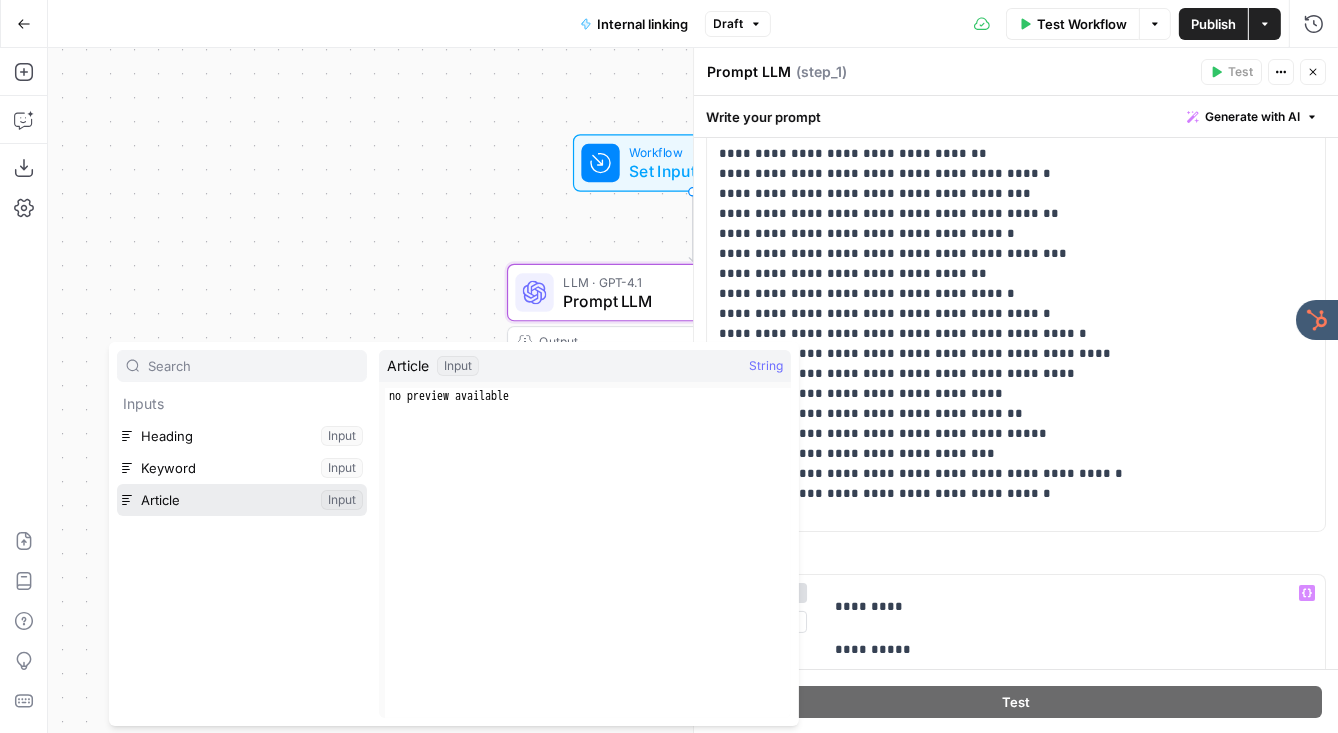 click at bounding box center [242, 500] 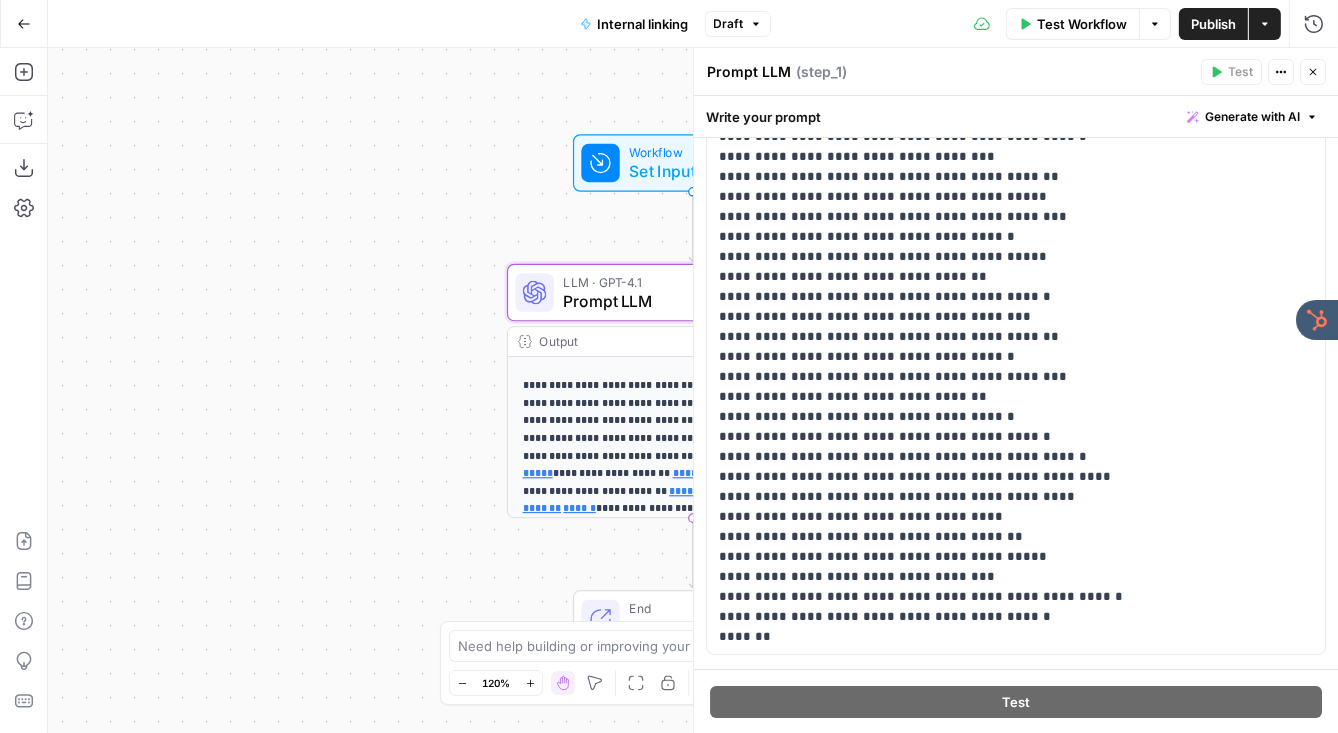 scroll, scrollTop: 0, scrollLeft: 0, axis: both 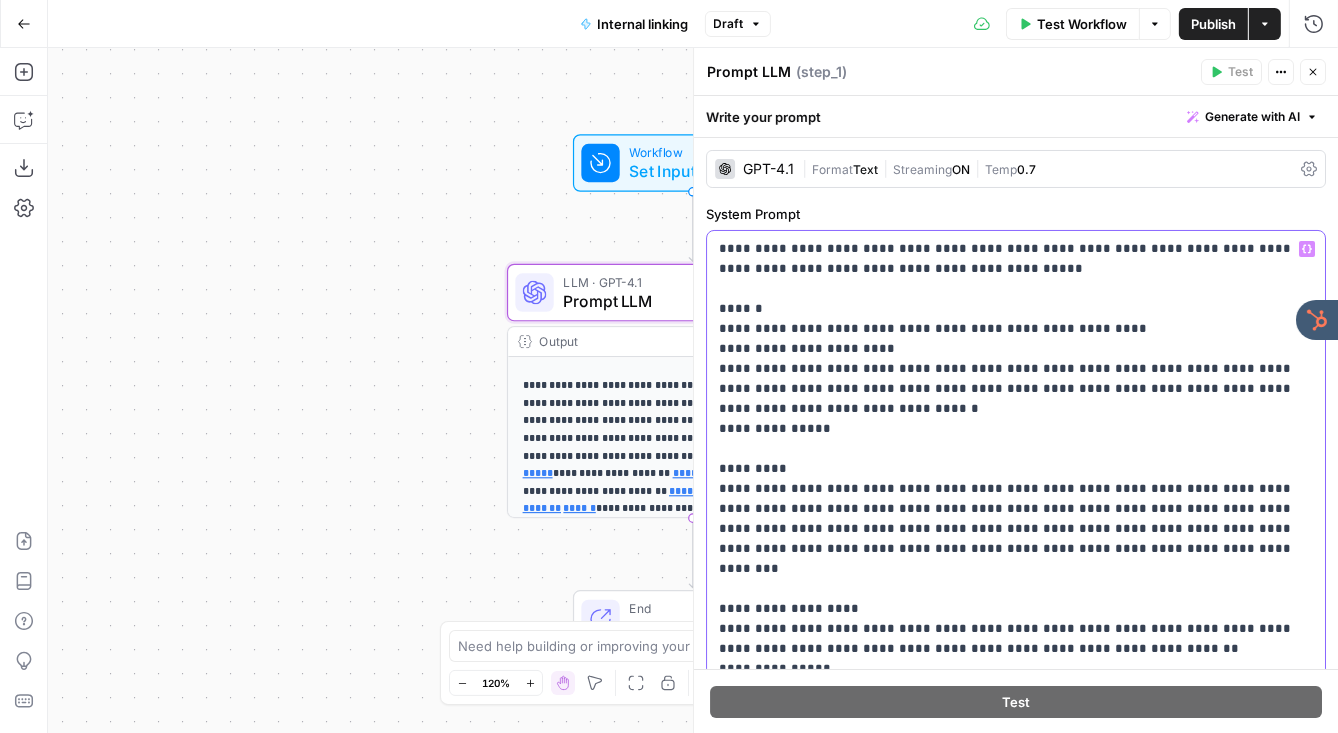 click on "**********" at bounding box center [1016, 1569] 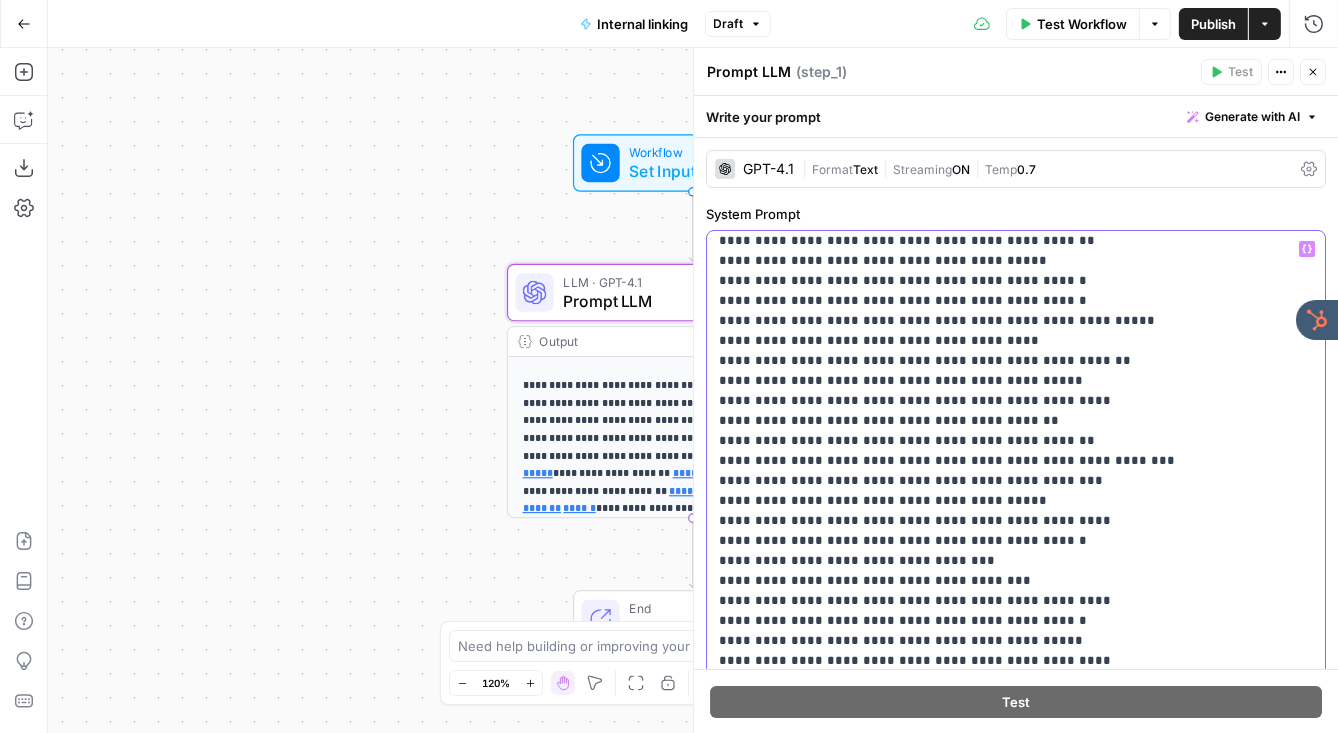 scroll, scrollTop: 1841, scrollLeft: 0, axis: vertical 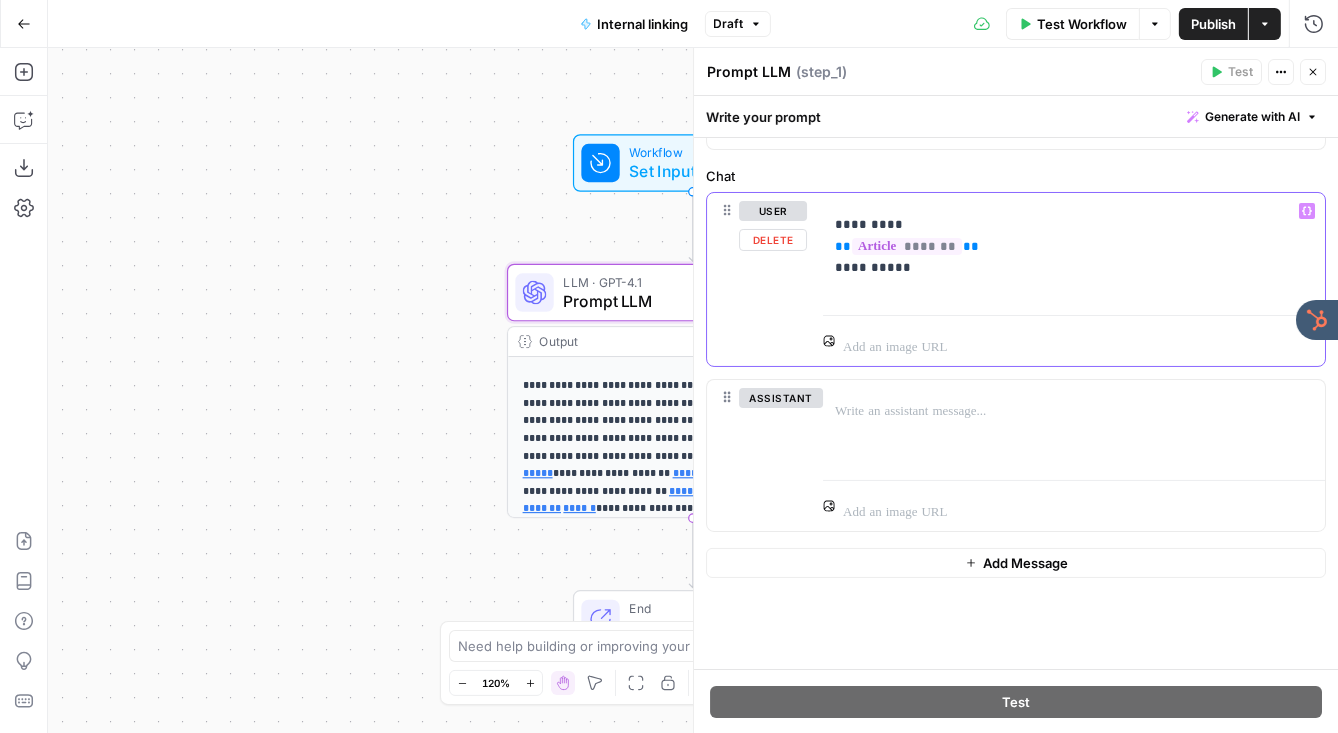 click on "**********" at bounding box center [1074, 256] 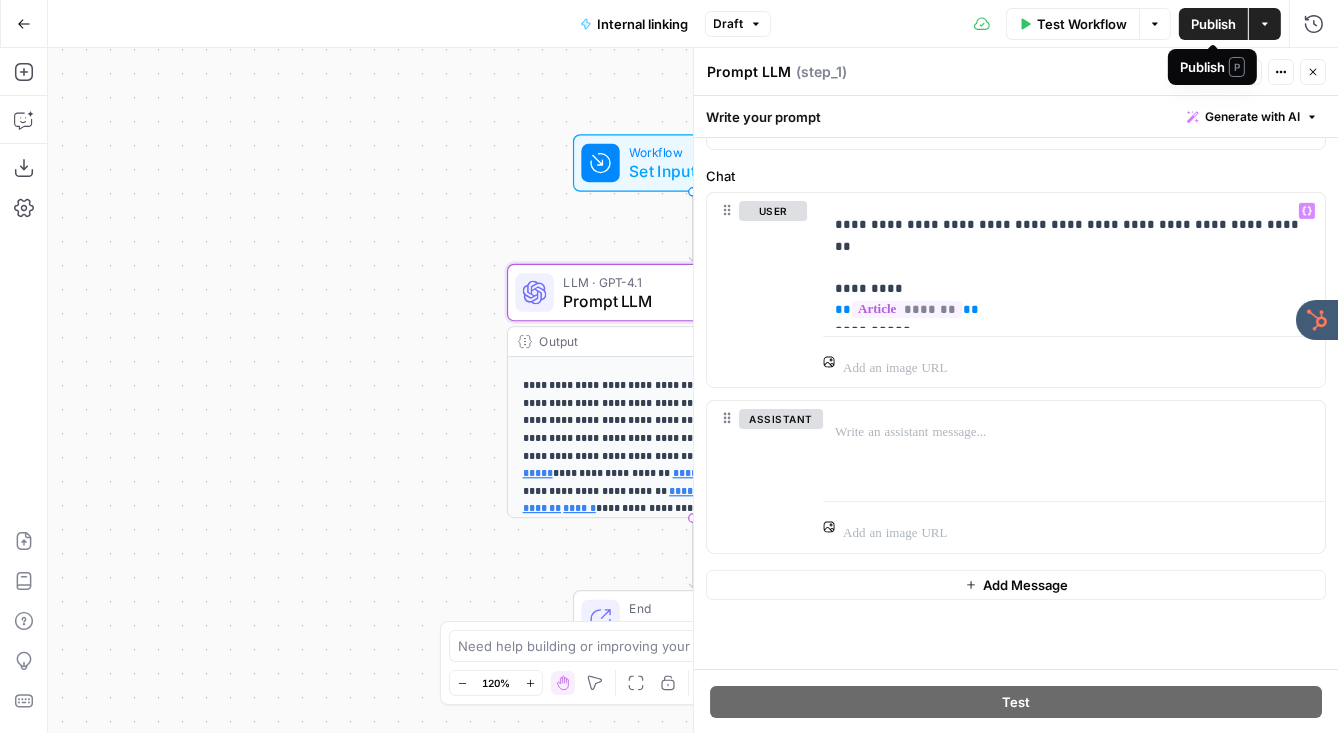 click on "Publish" at bounding box center [1213, 24] 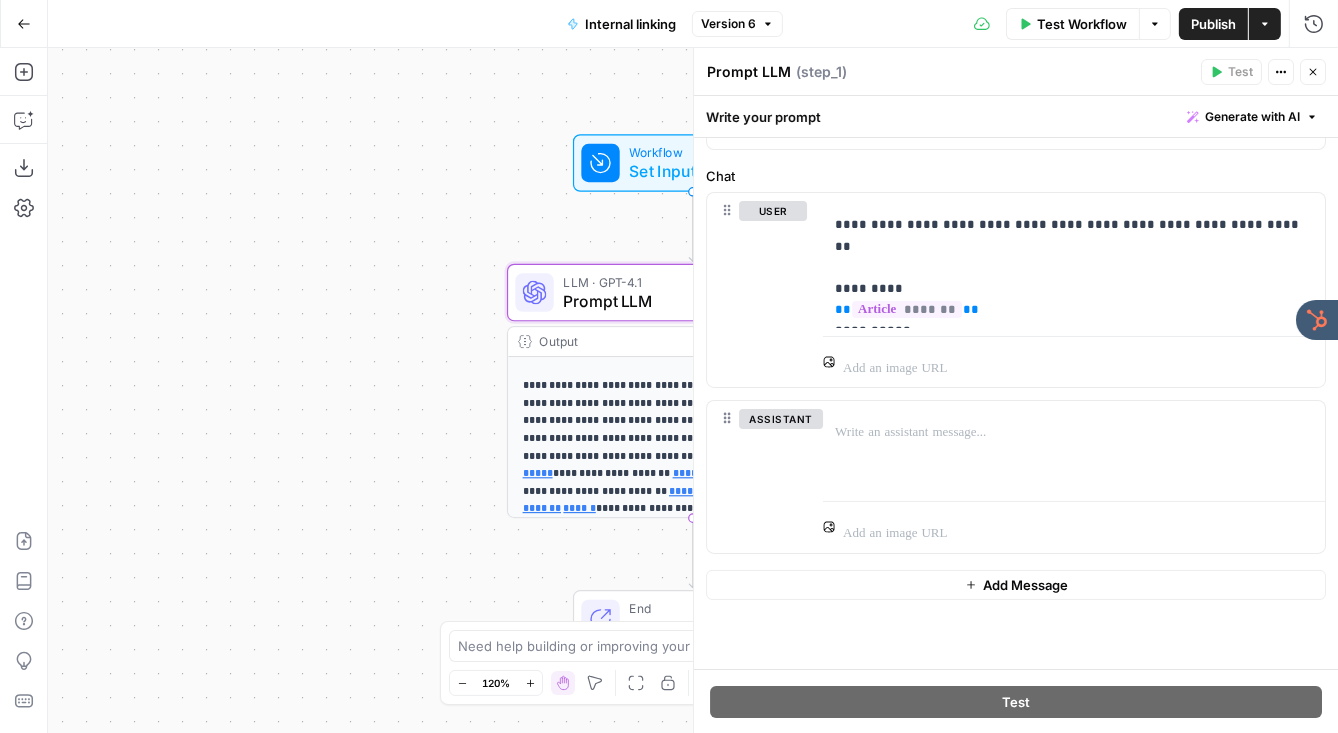 click on "Go Back" at bounding box center [24, 24] 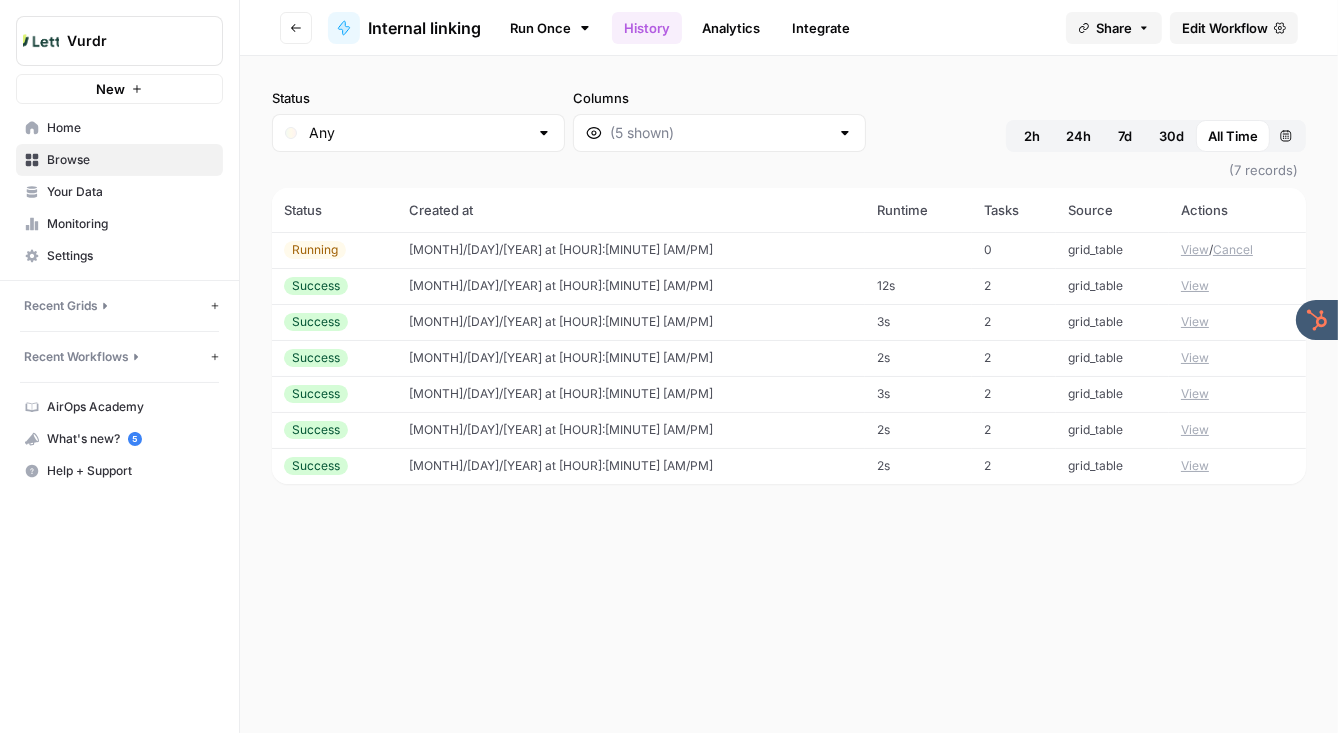 click on "Settings" at bounding box center [130, 256] 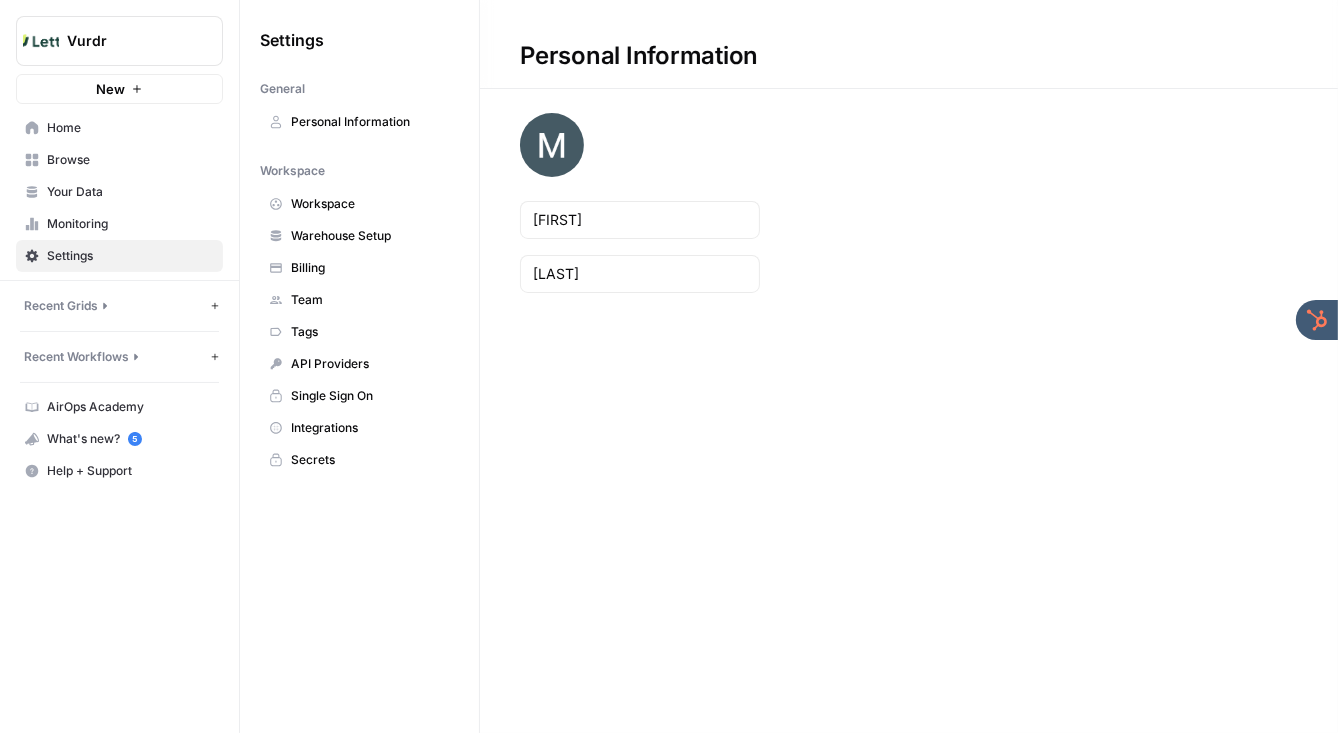 click on "Billing" at bounding box center [370, 268] 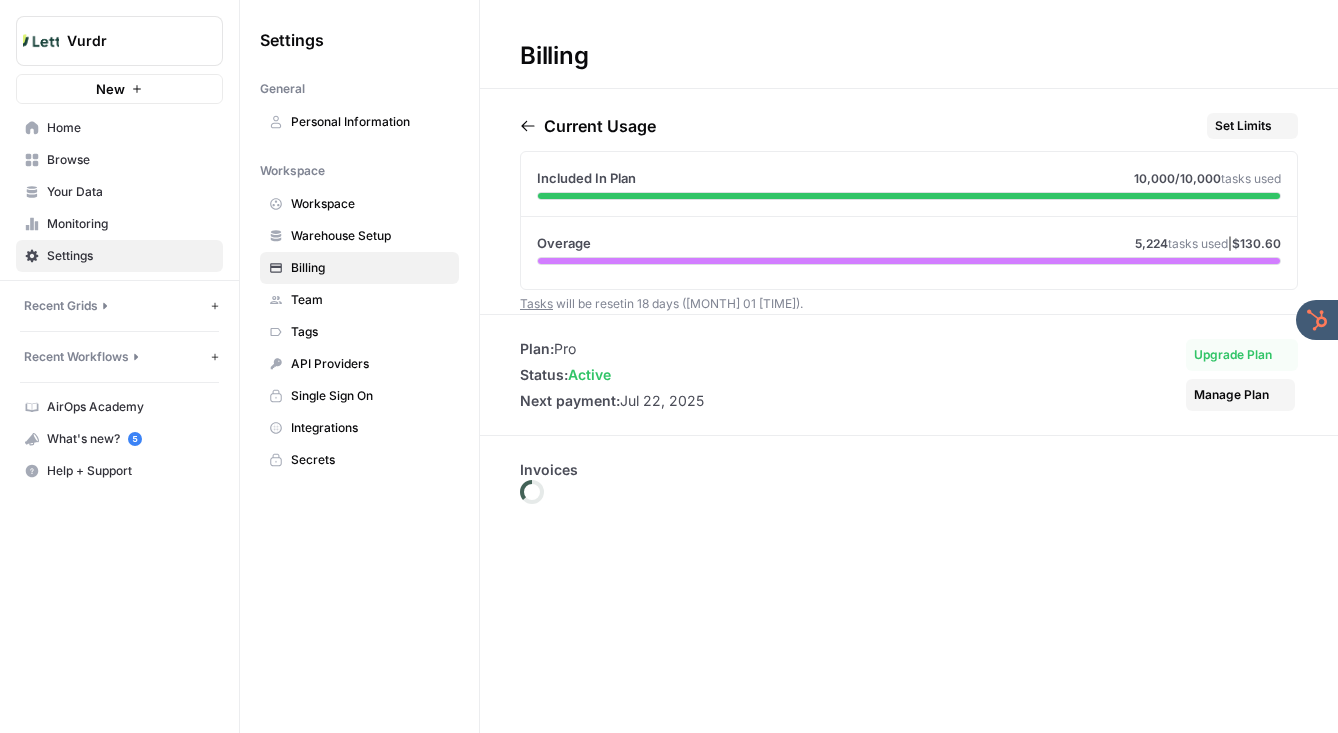 scroll, scrollTop: 0, scrollLeft: 0, axis: both 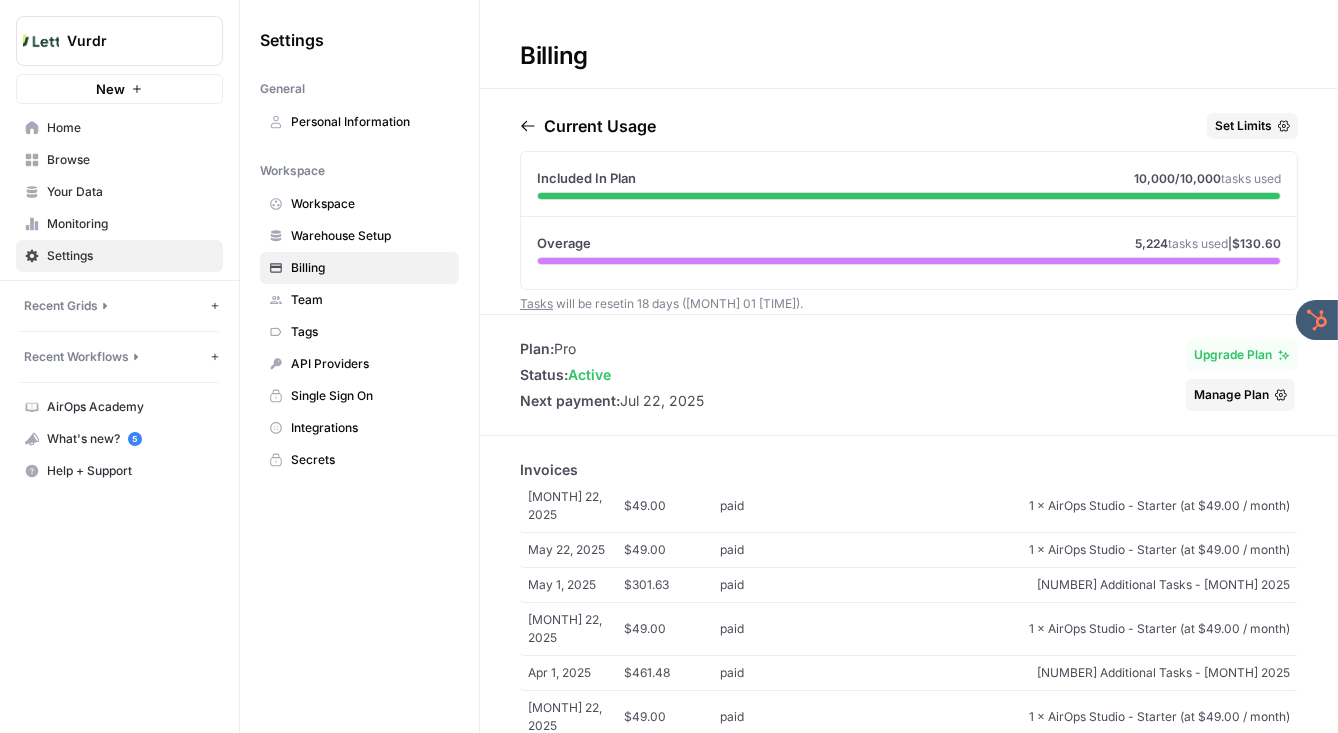 click on "Home" at bounding box center (130, 128) 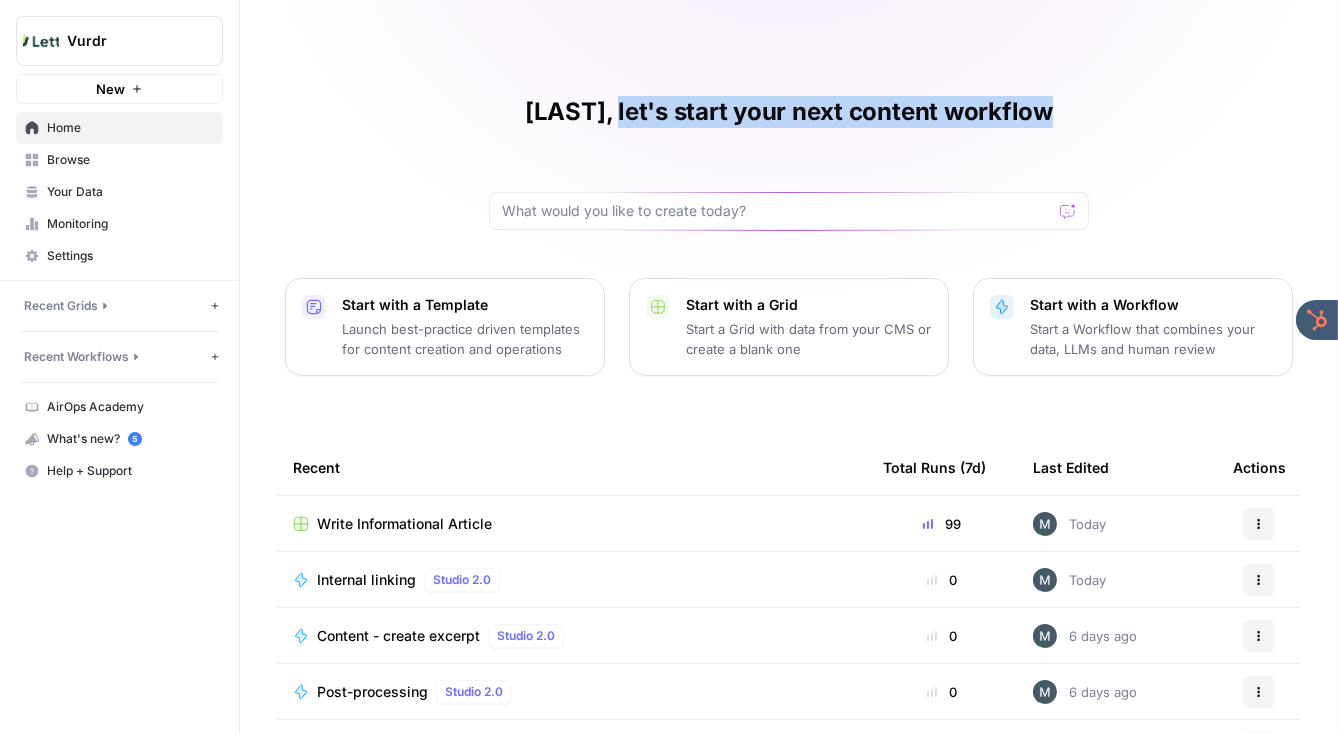 drag, startPoint x: 627, startPoint y: 117, endPoint x: 1130, endPoint y: 120, distance: 503.00894 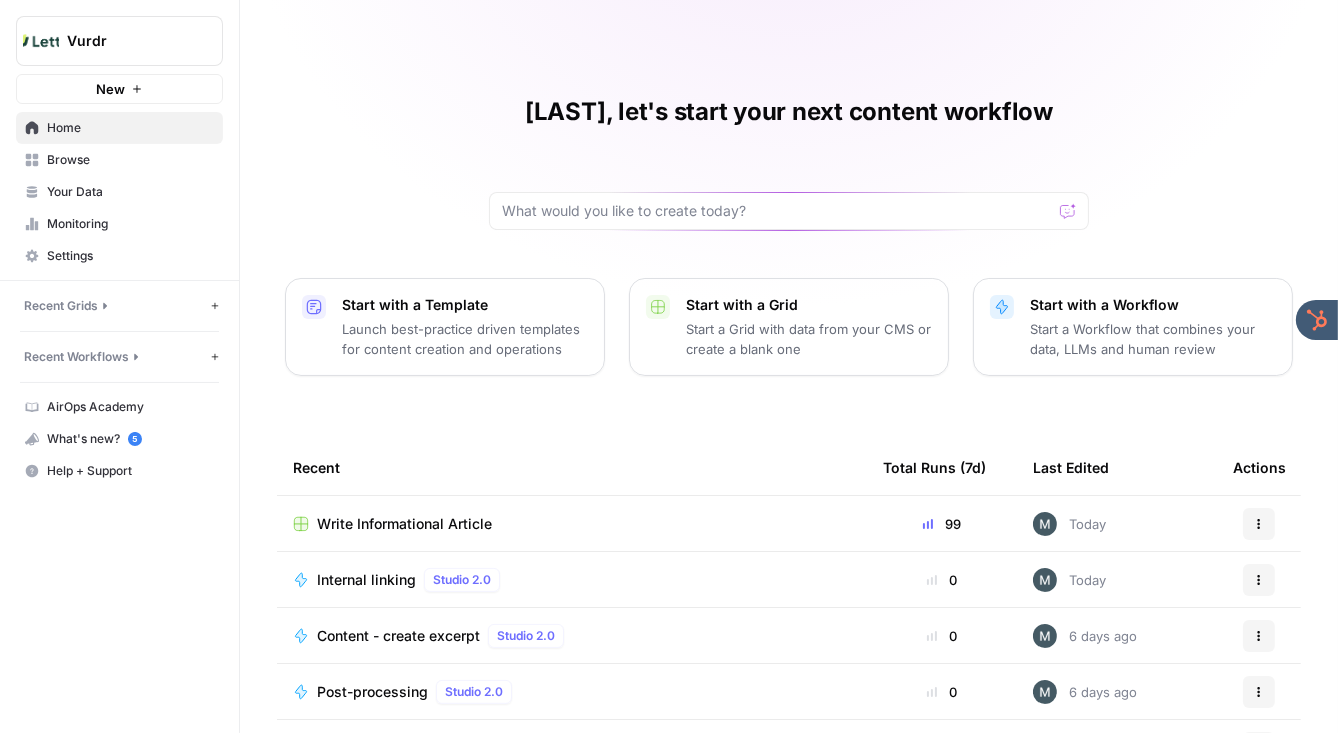 click on "Write Informational Article" at bounding box center (404, 524) 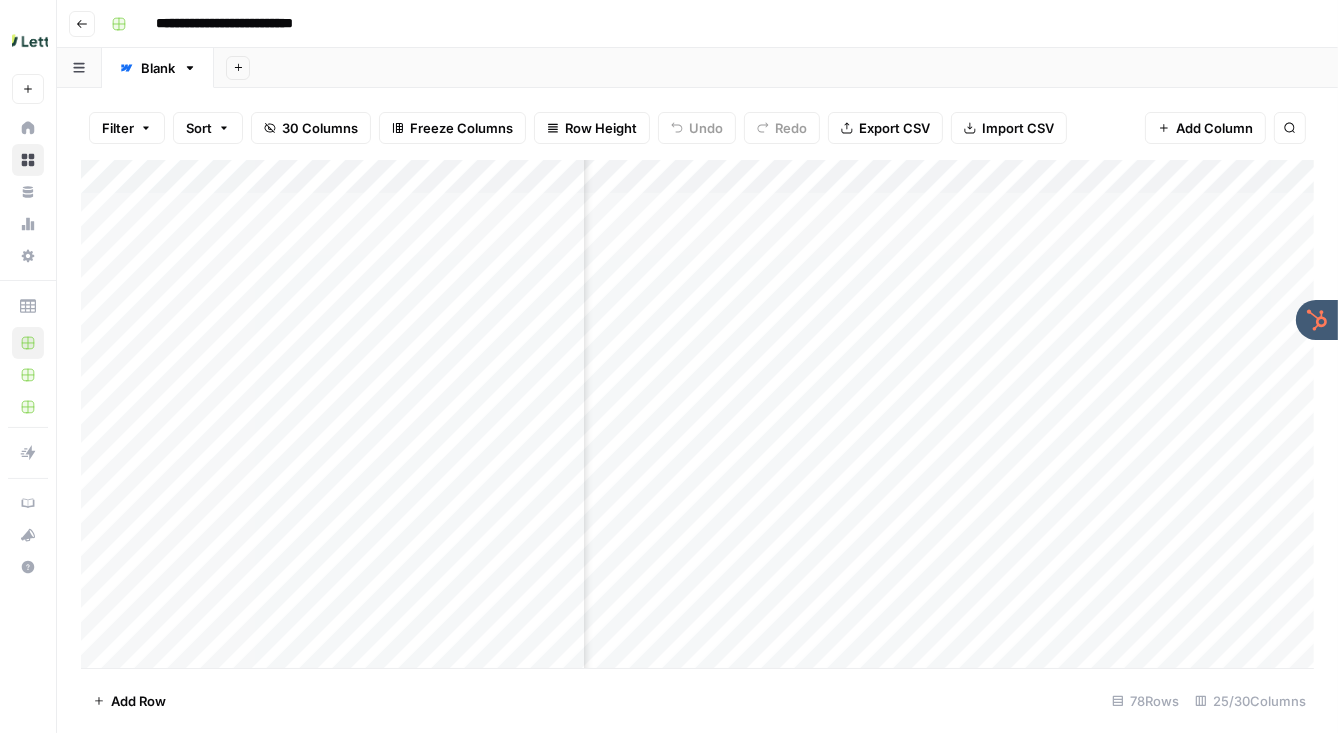 scroll, scrollTop: 0, scrollLeft: 5818, axis: horizontal 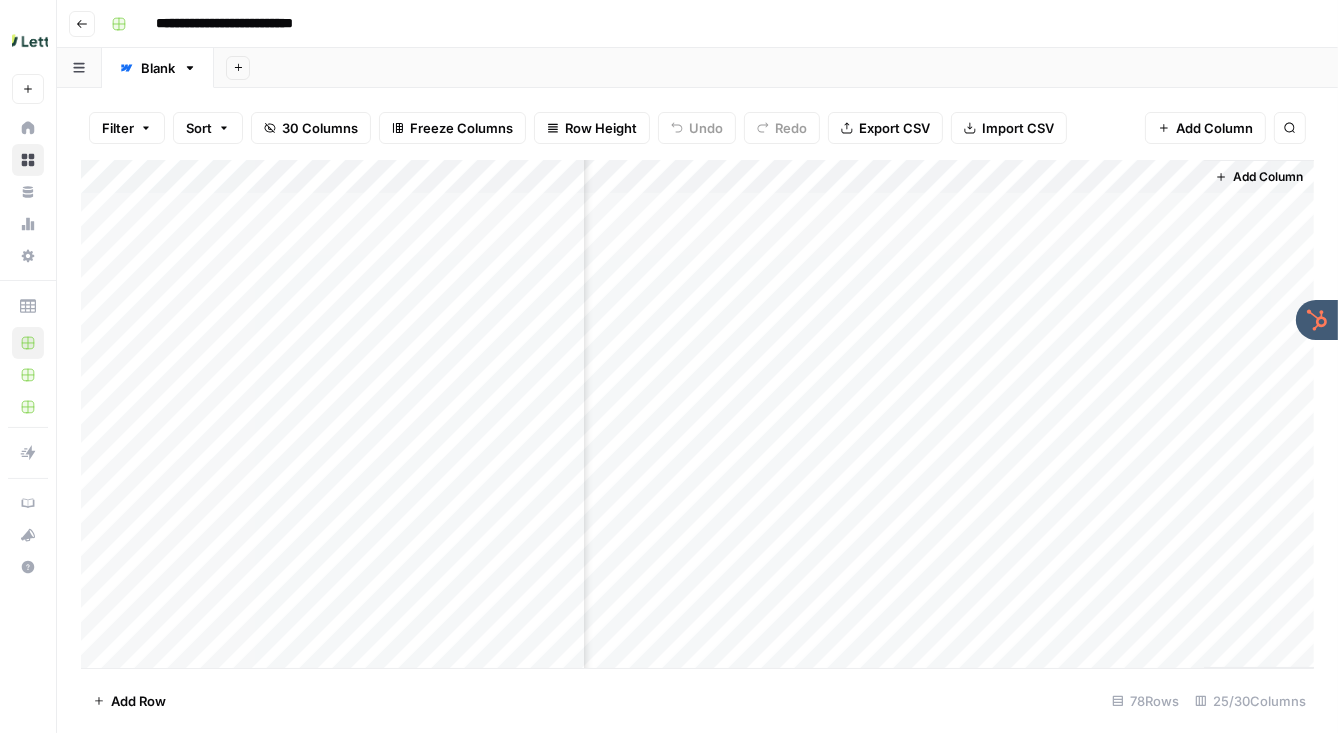 click on "Add Column" at bounding box center [697, 414] 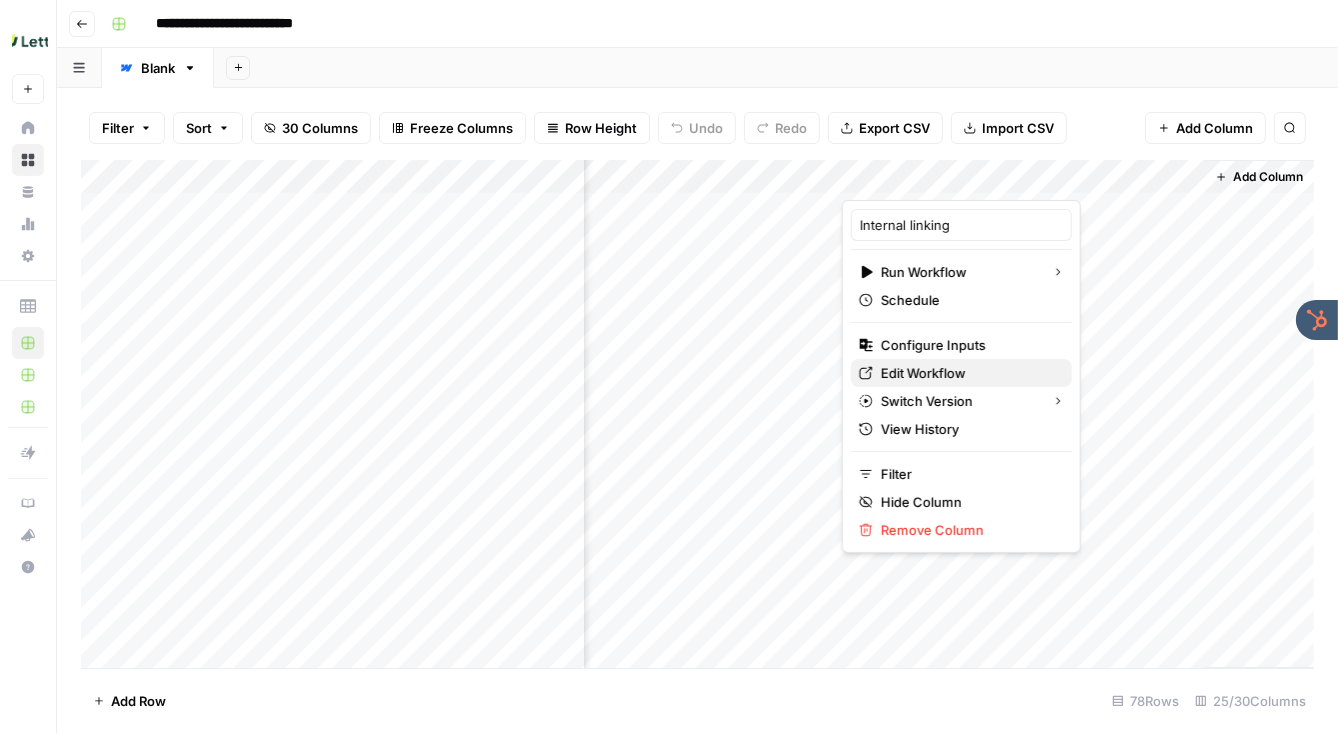 click on "Edit Workflow" at bounding box center [923, 373] 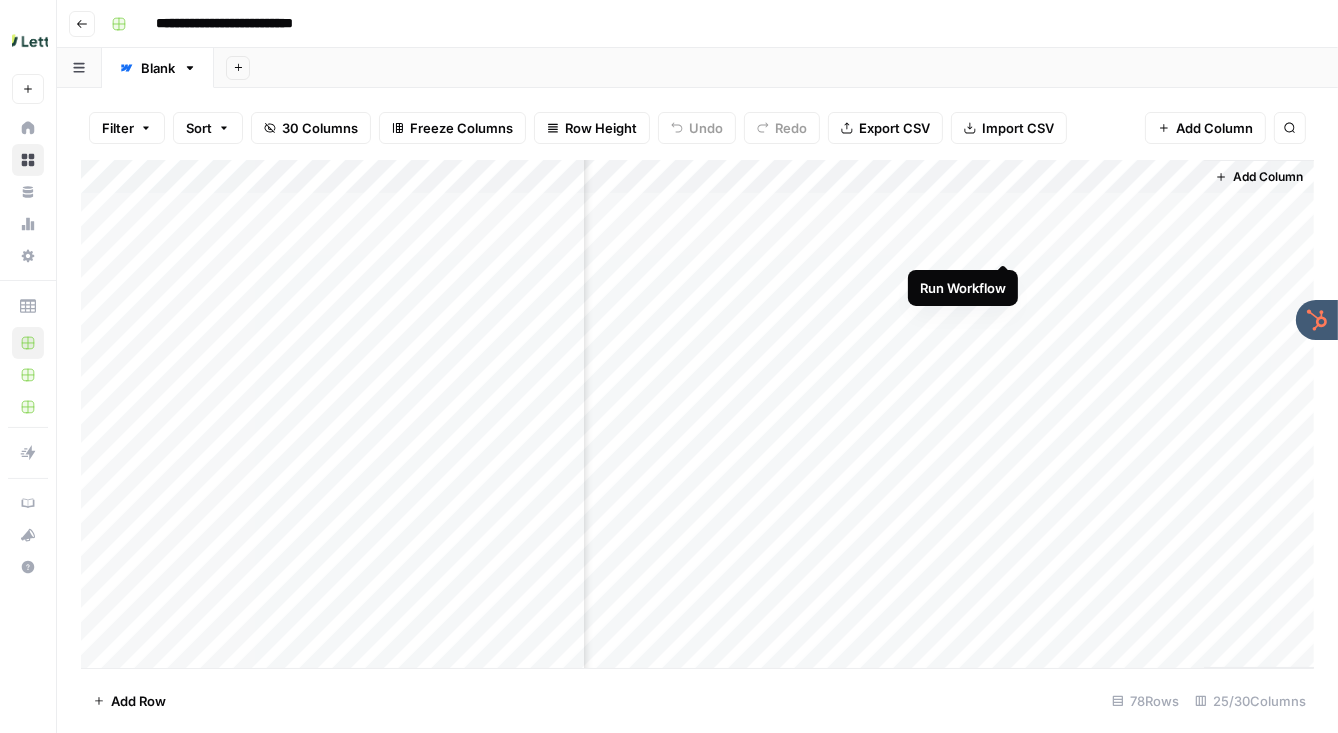 click on "Add Column" at bounding box center (697, 414) 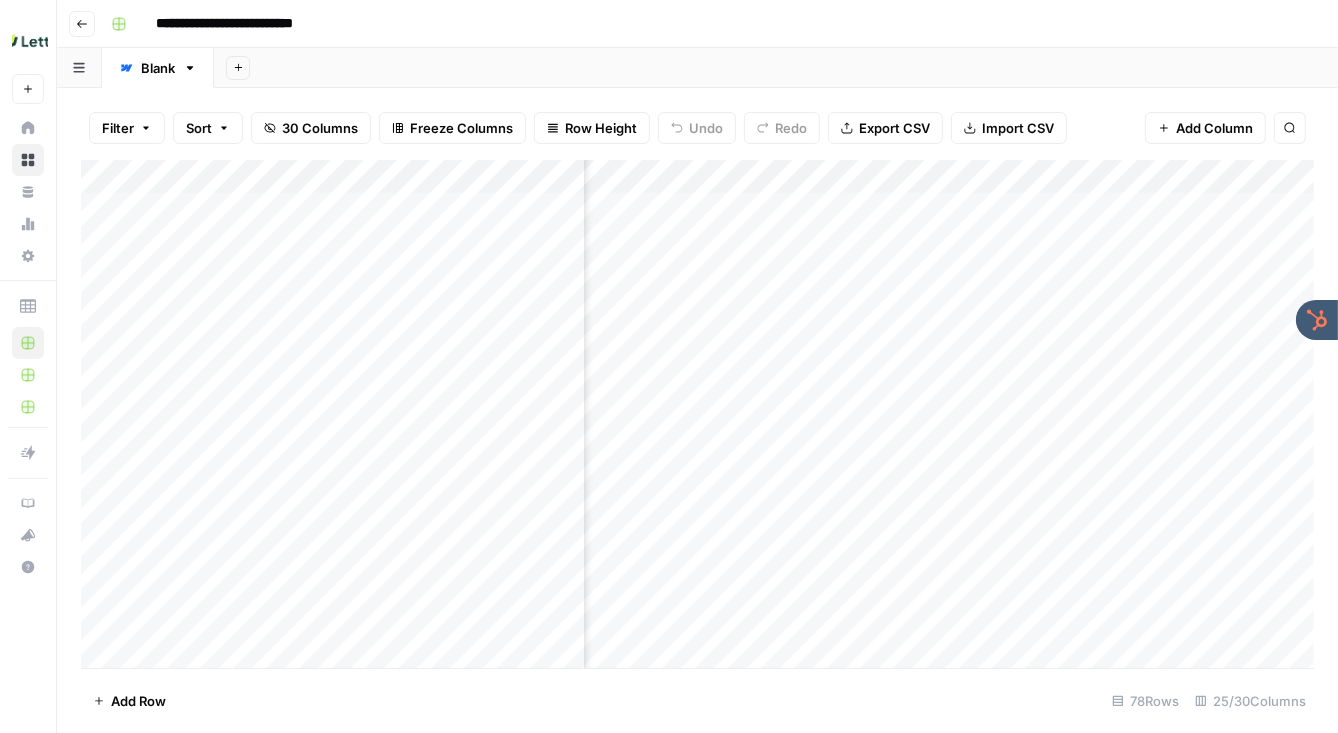 scroll, scrollTop: 0, scrollLeft: 4735, axis: horizontal 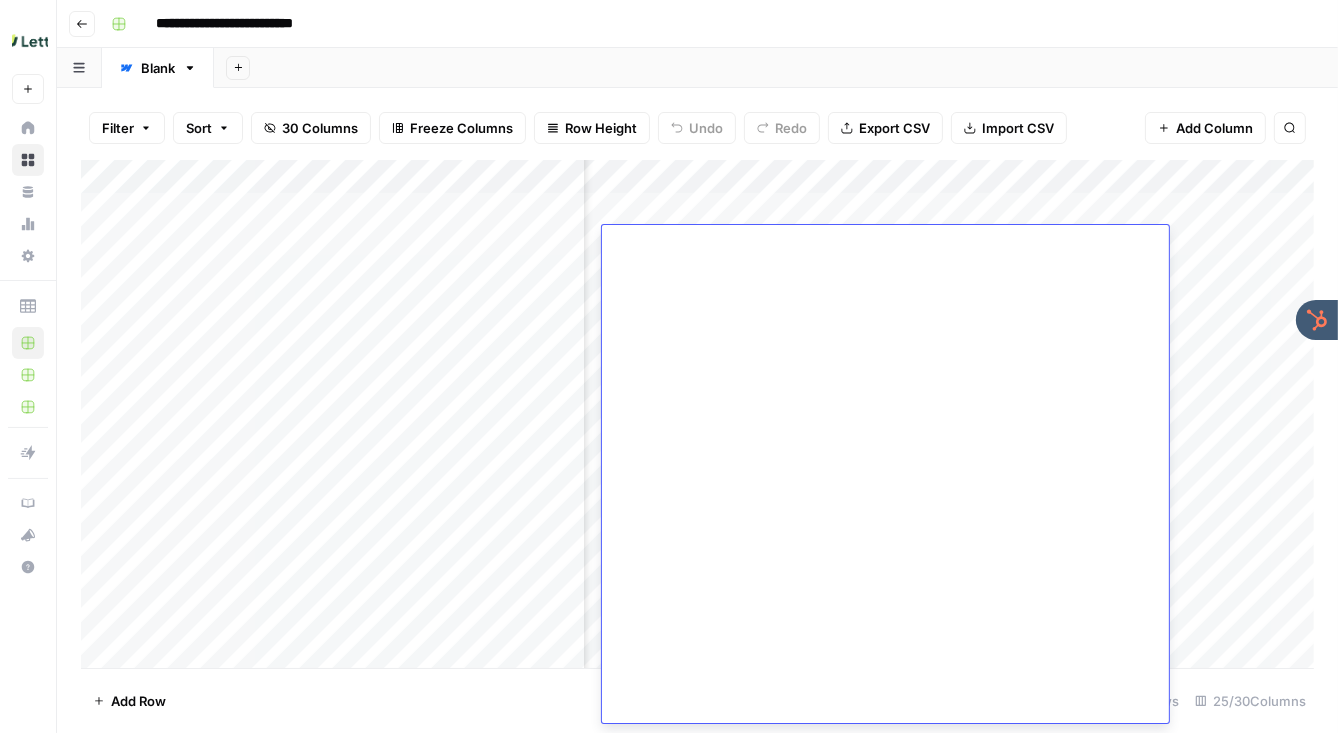 click on "**********" at bounding box center (669, 366) 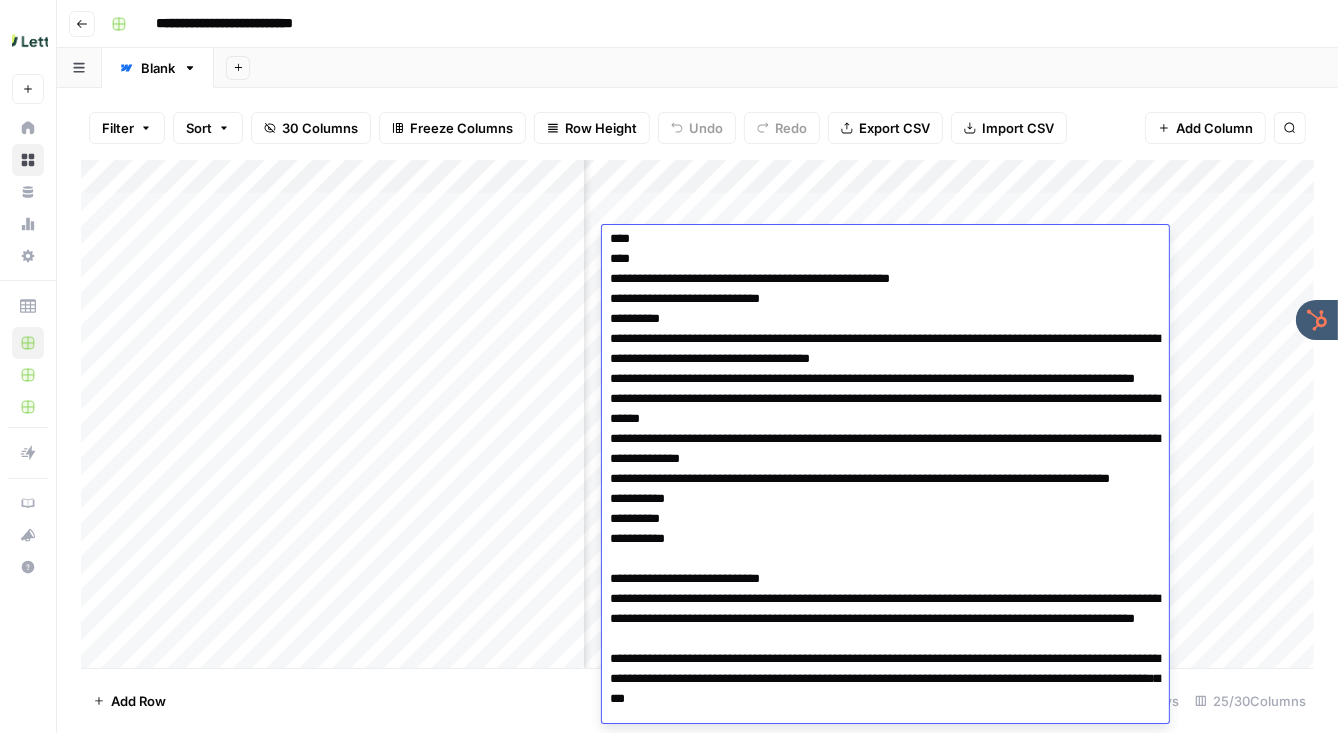 scroll, scrollTop: 339, scrollLeft: 0, axis: vertical 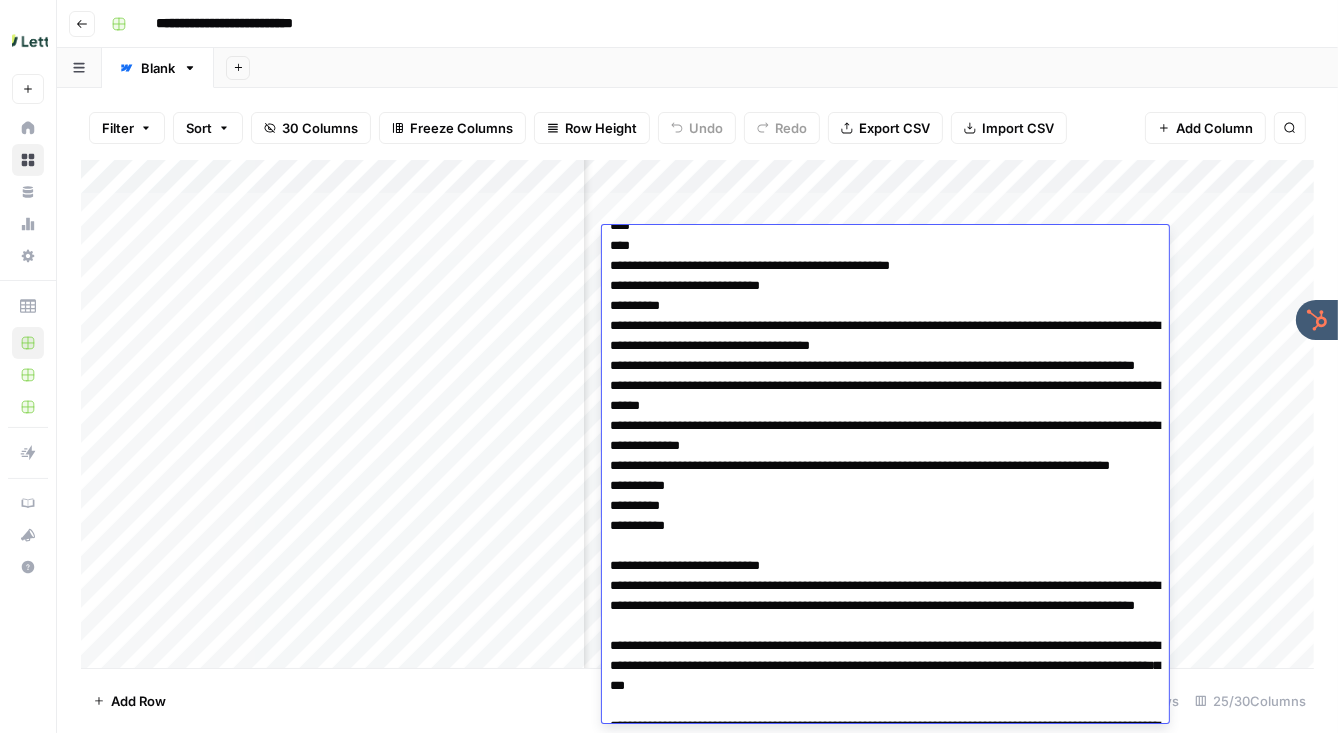 click on "Add Sheet" at bounding box center (776, 68) 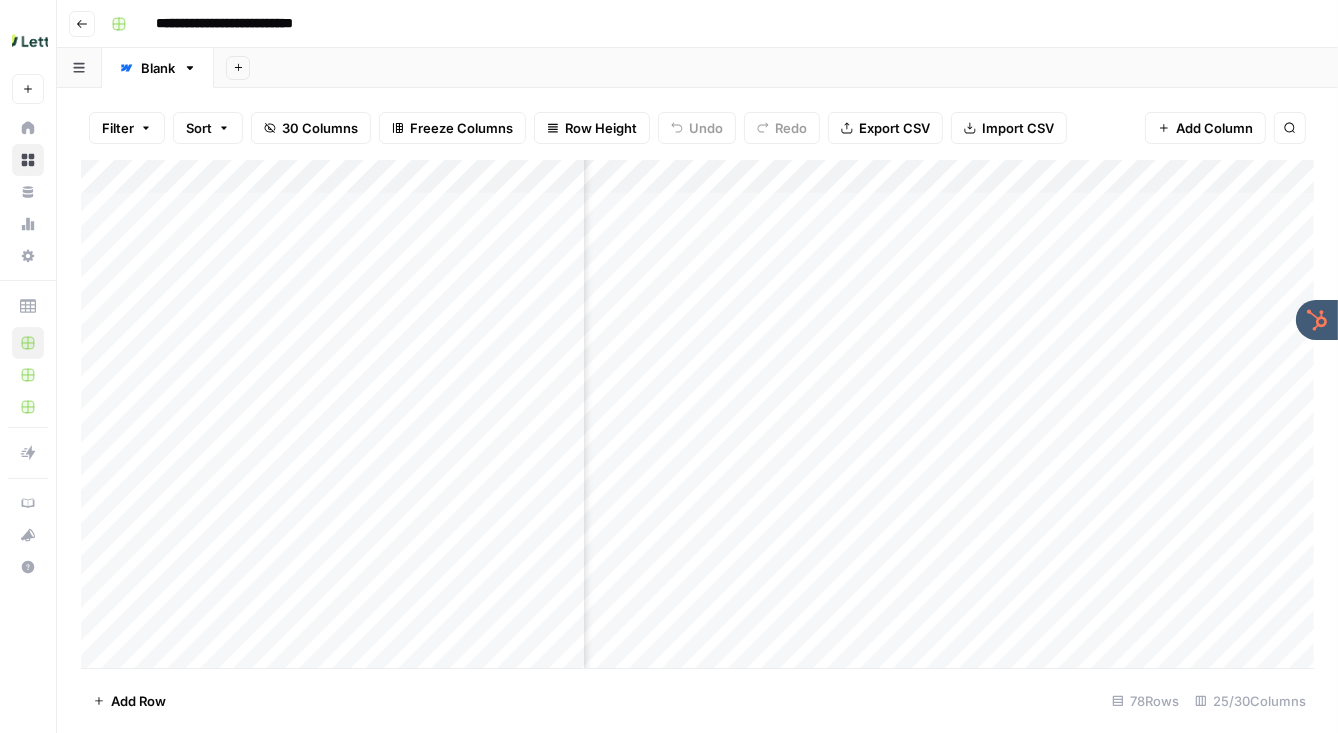 scroll, scrollTop: 0, scrollLeft: 5818, axis: horizontal 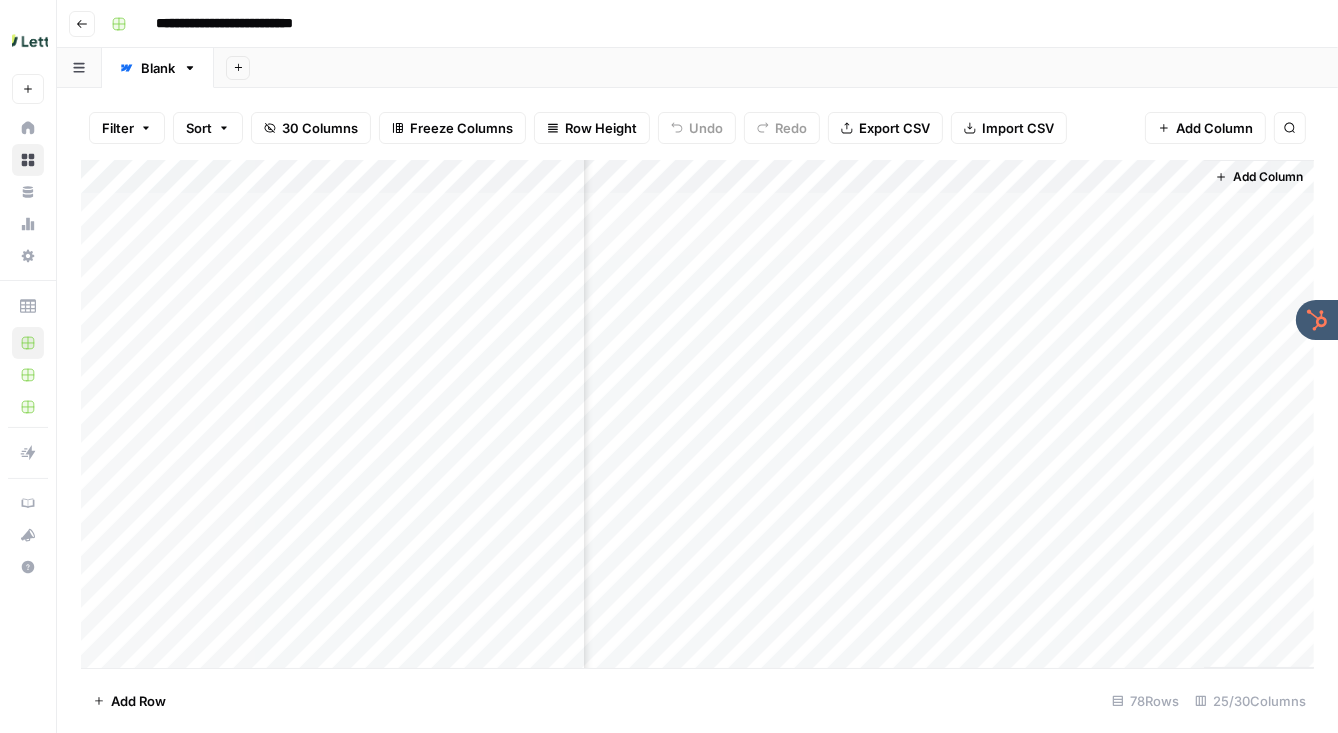 click on "Add Column" at bounding box center [697, 414] 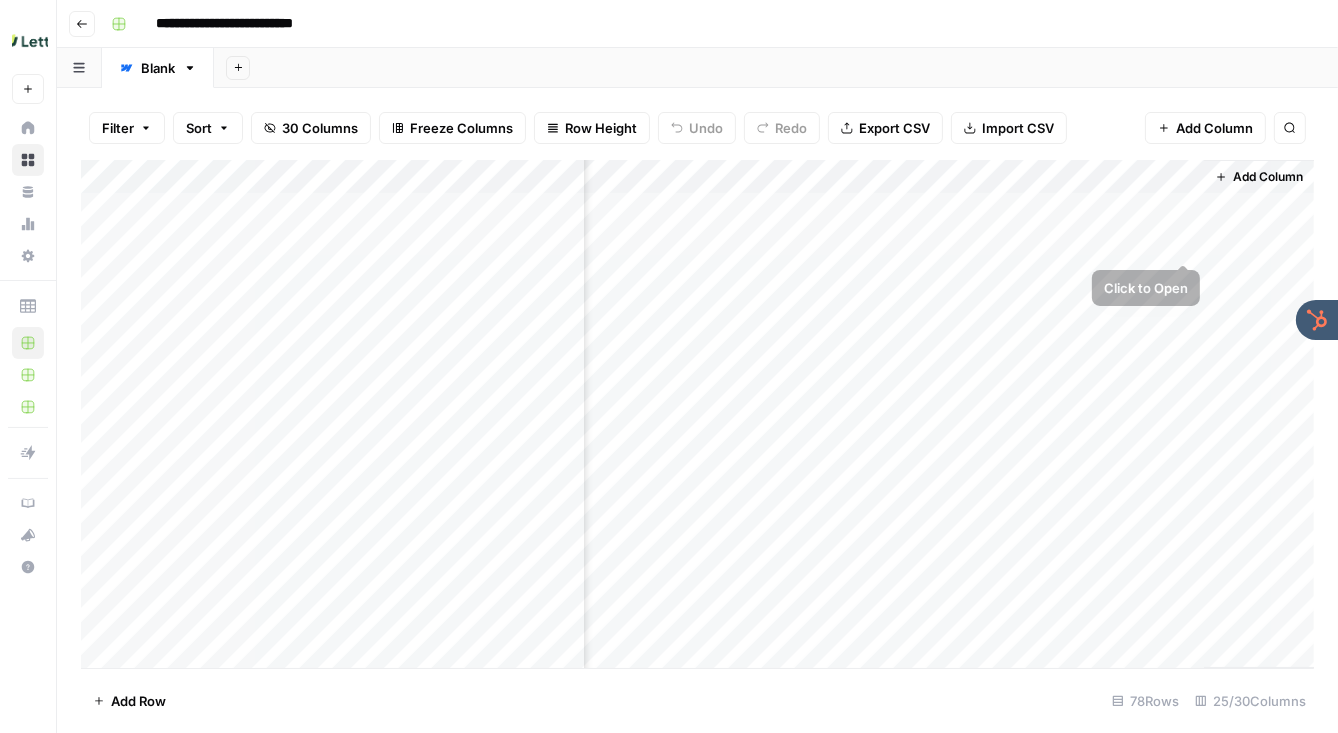 click on "Add Column" at bounding box center [697, 414] 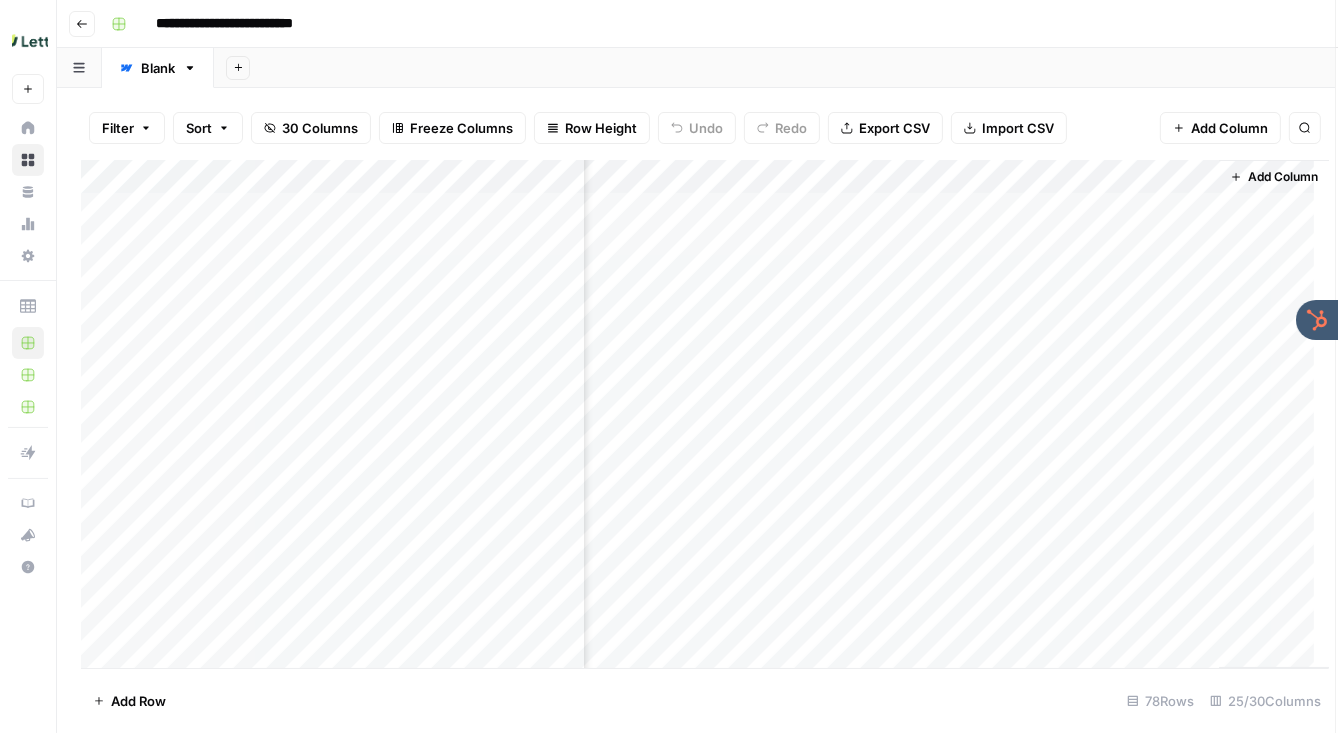 scroll, scrollTop: 0, scrollLeft: 5803, axis: horizontal 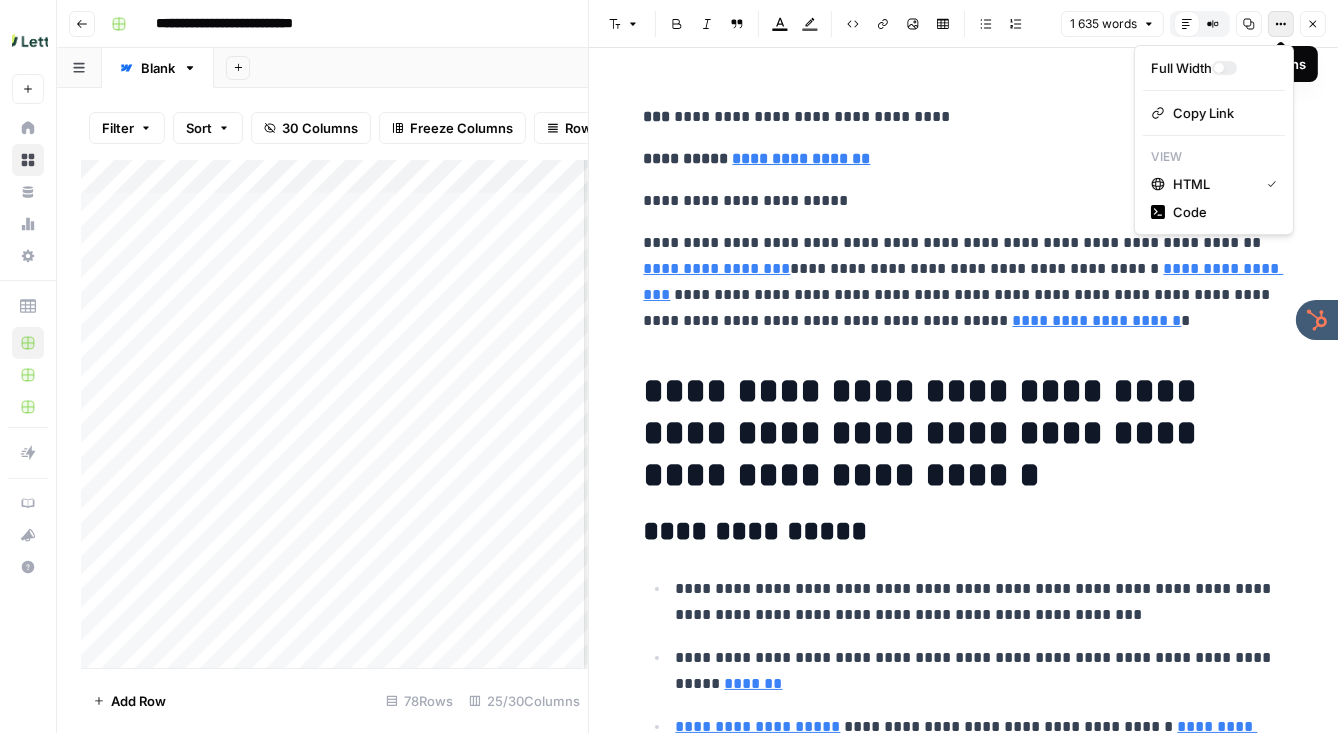 click 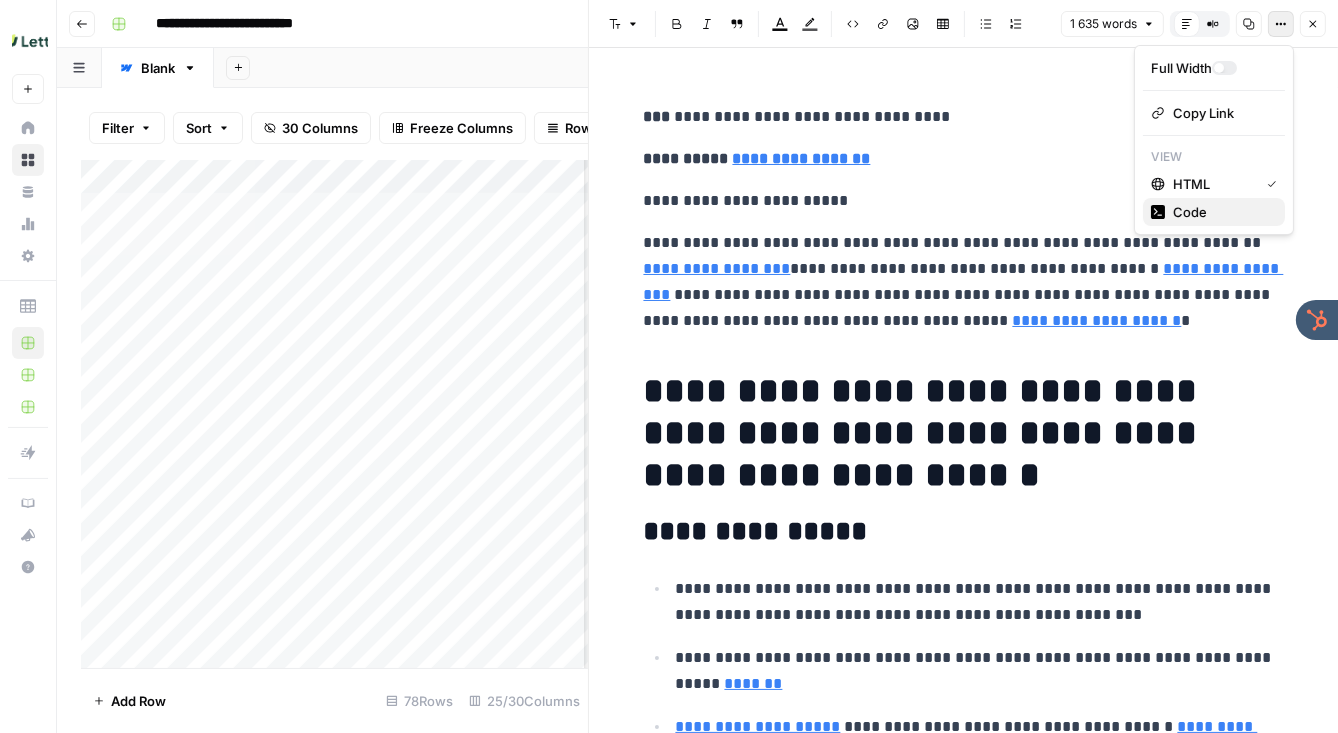 click on "Code" at bounding box center (1214, 212) 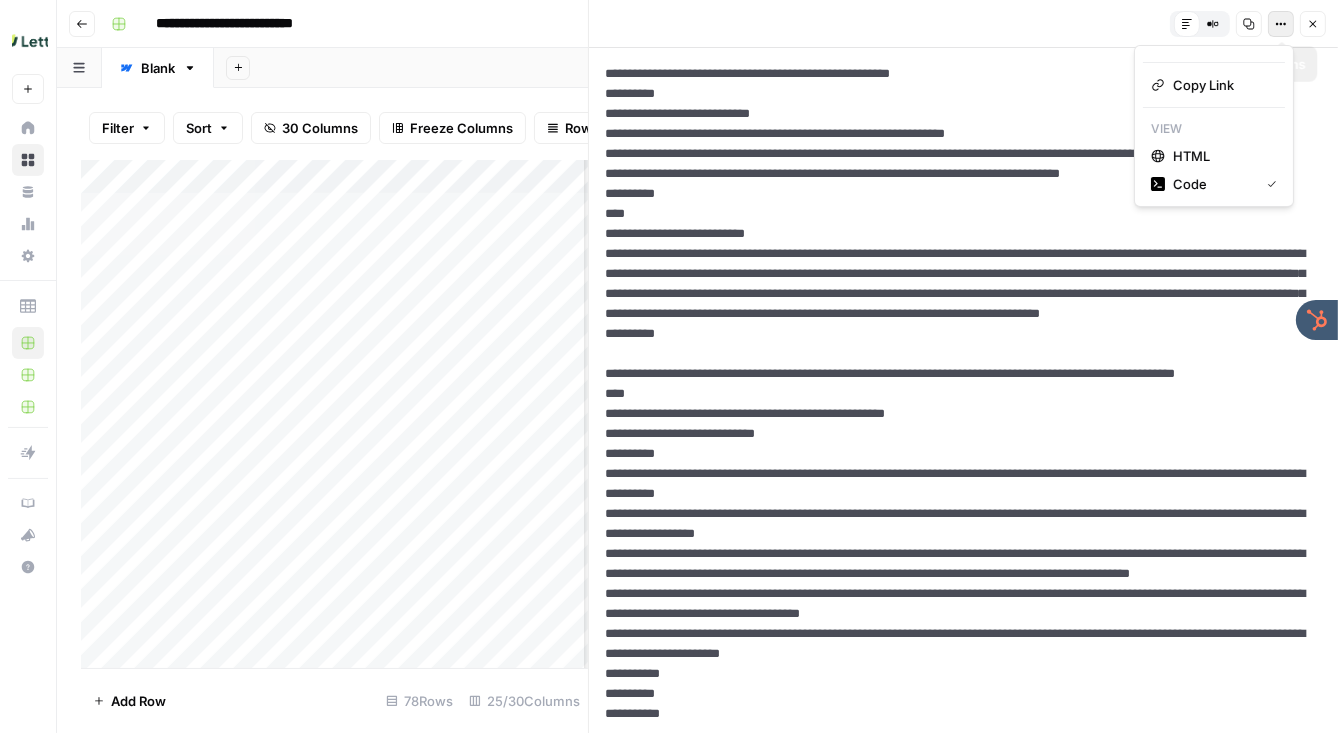 click 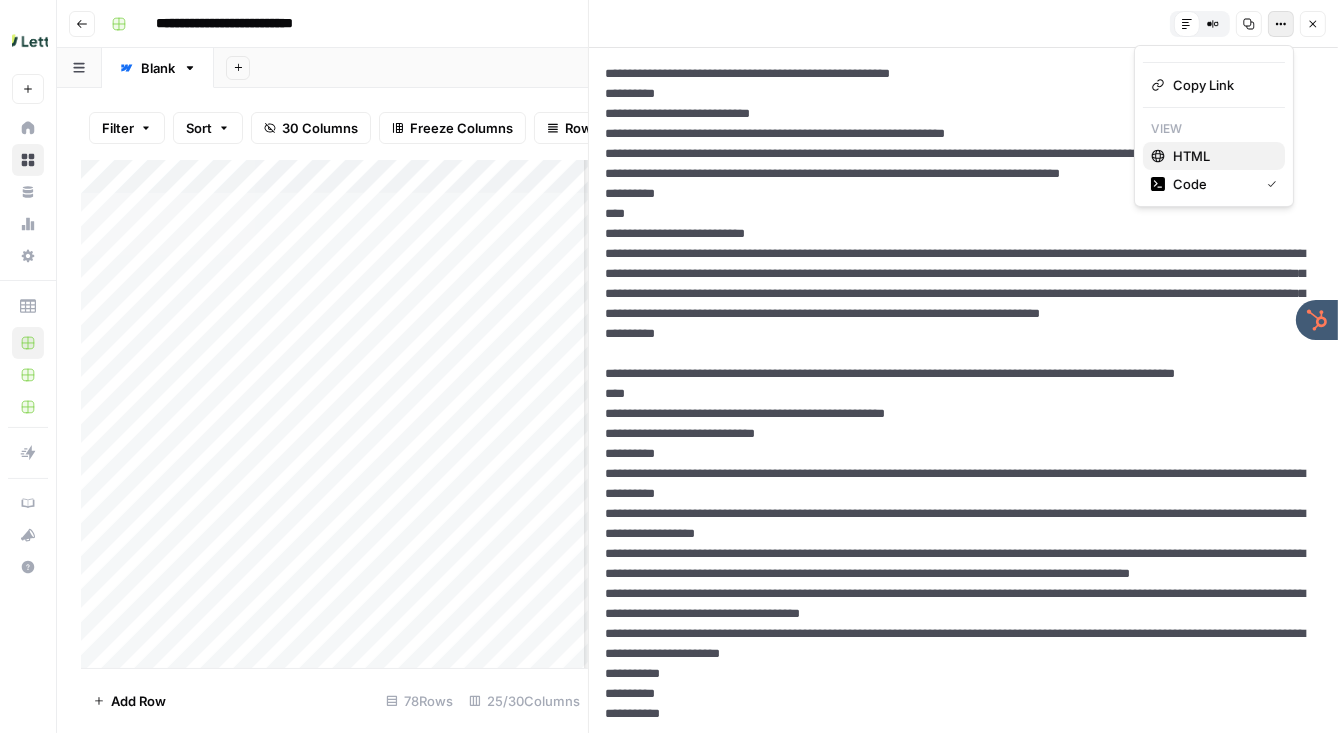 click on "HTML" at bounding box center [1214, 156] 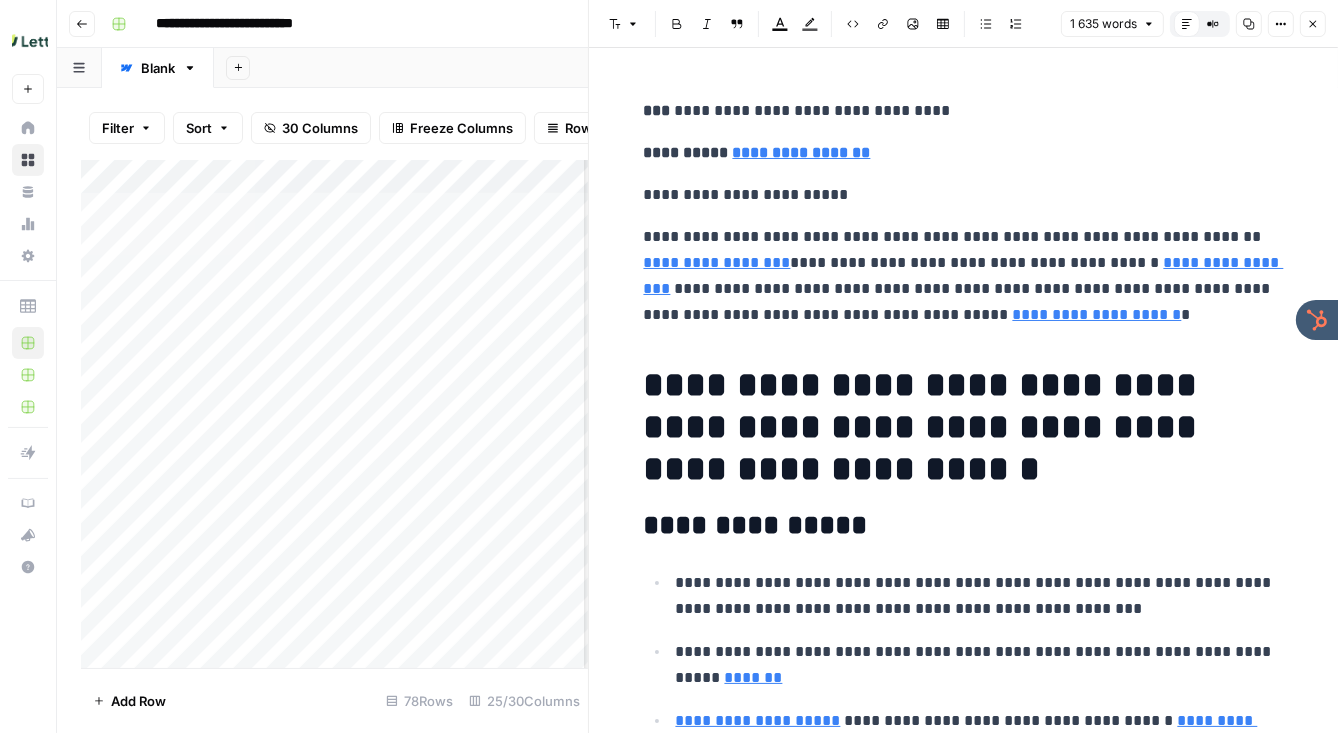 scroll, scrollTop: 0, scrollLeft: 0, axis: both 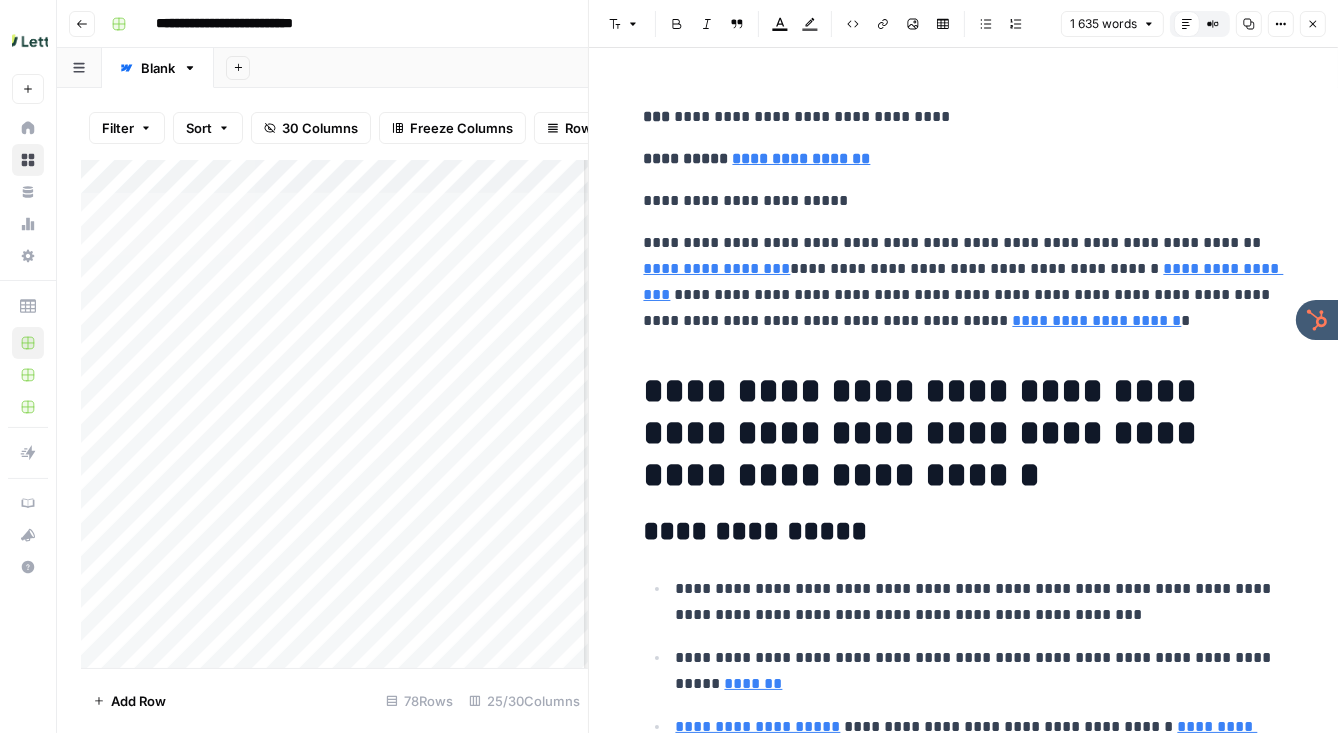 type 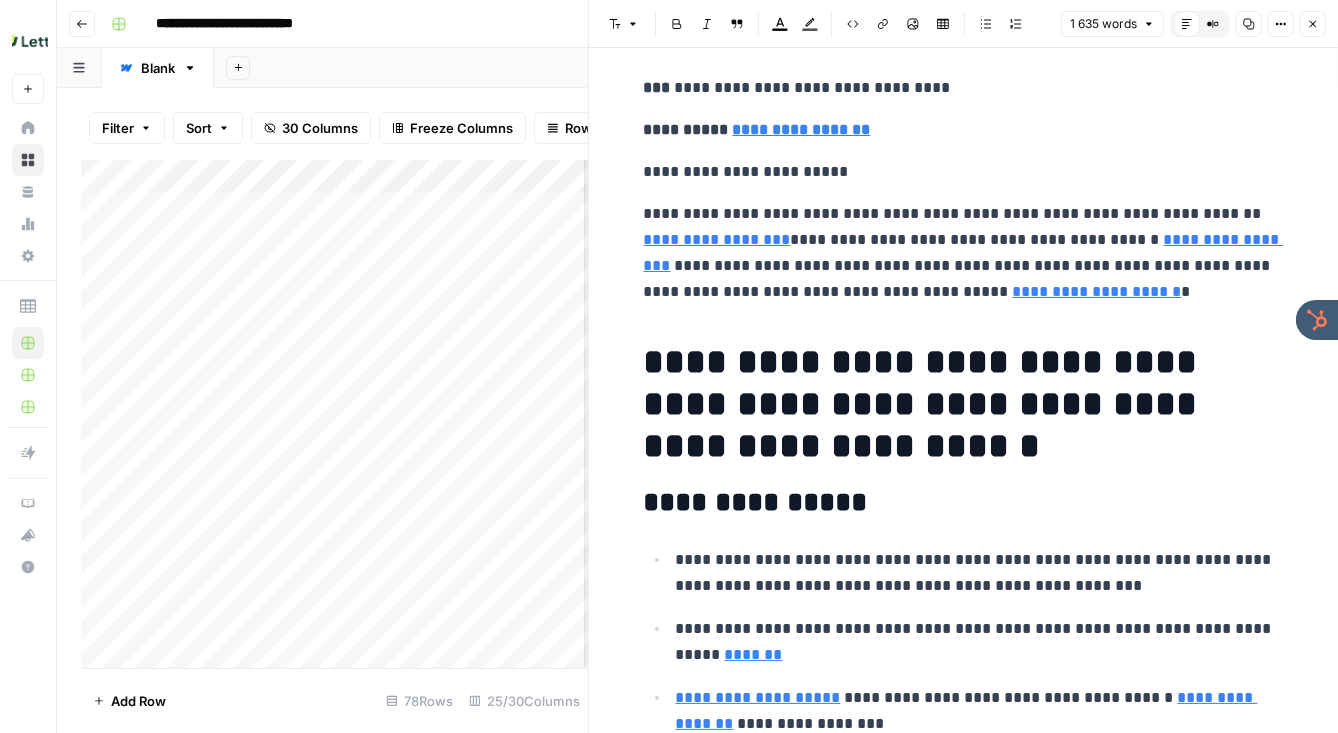 scroll, scrollTop: 0, scrollLeft: 0, axis: both 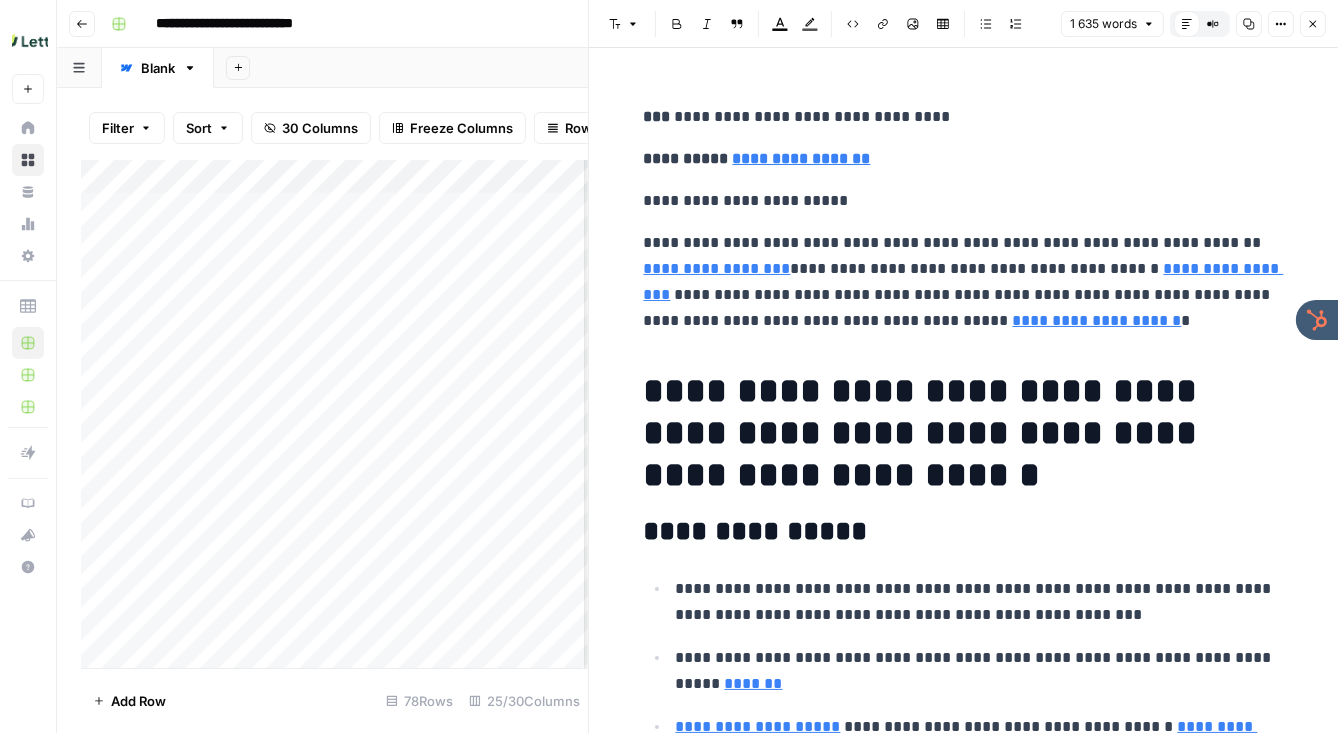 click 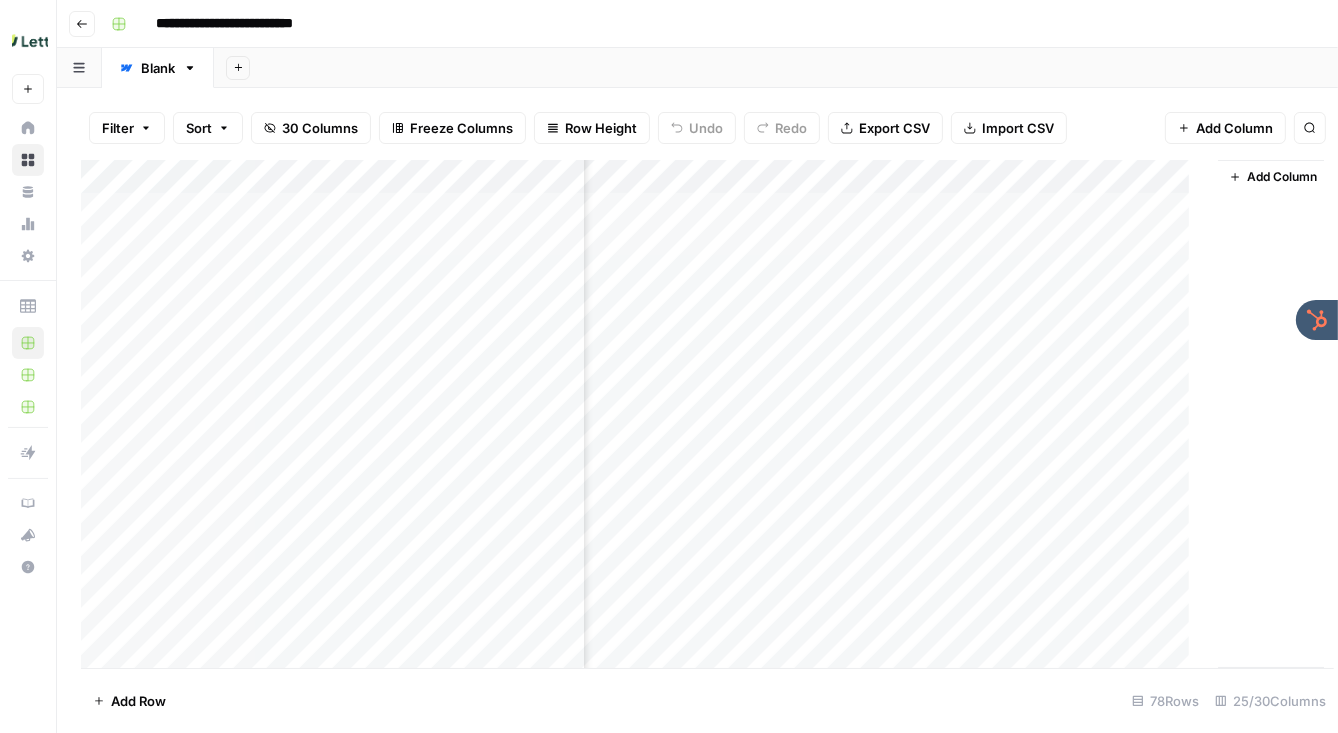 scroll, scrollTop: 0, scrollLeft: 5794, axis: horizontal 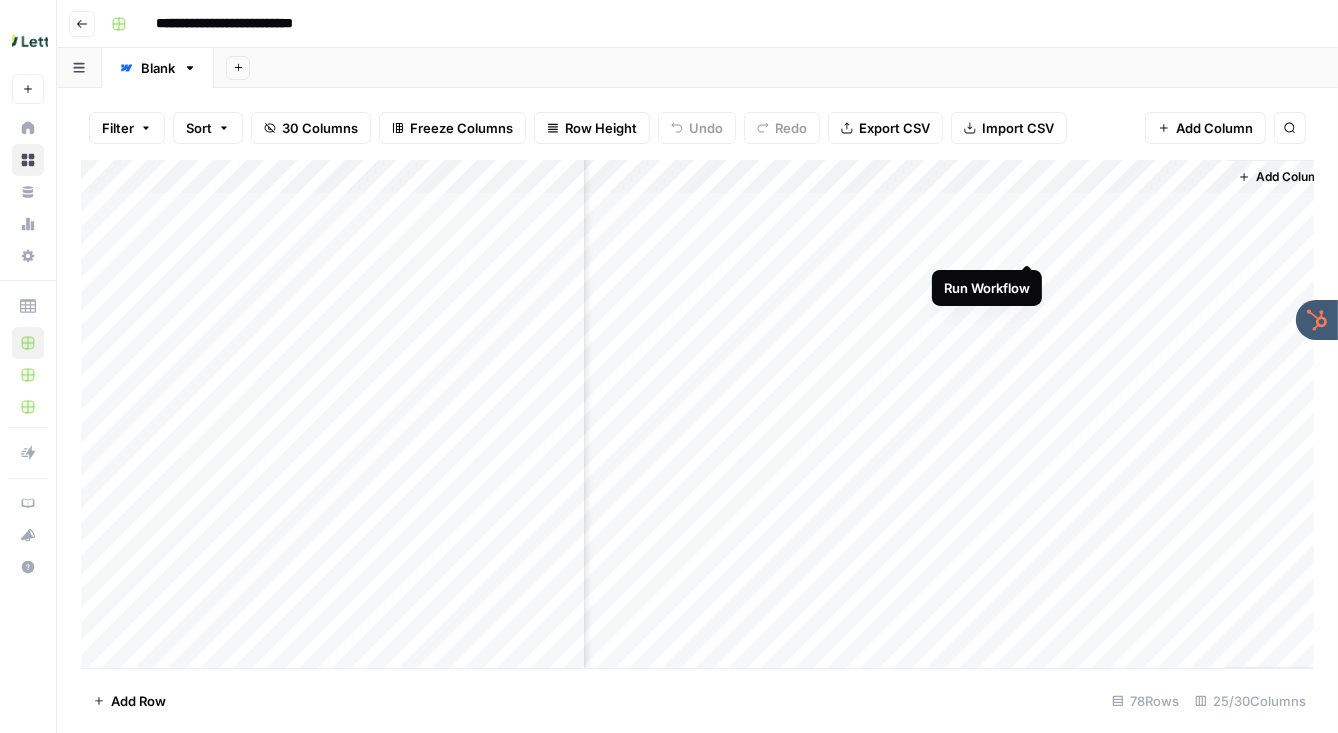 click on "Add Column" at bounding box center [697, 414] 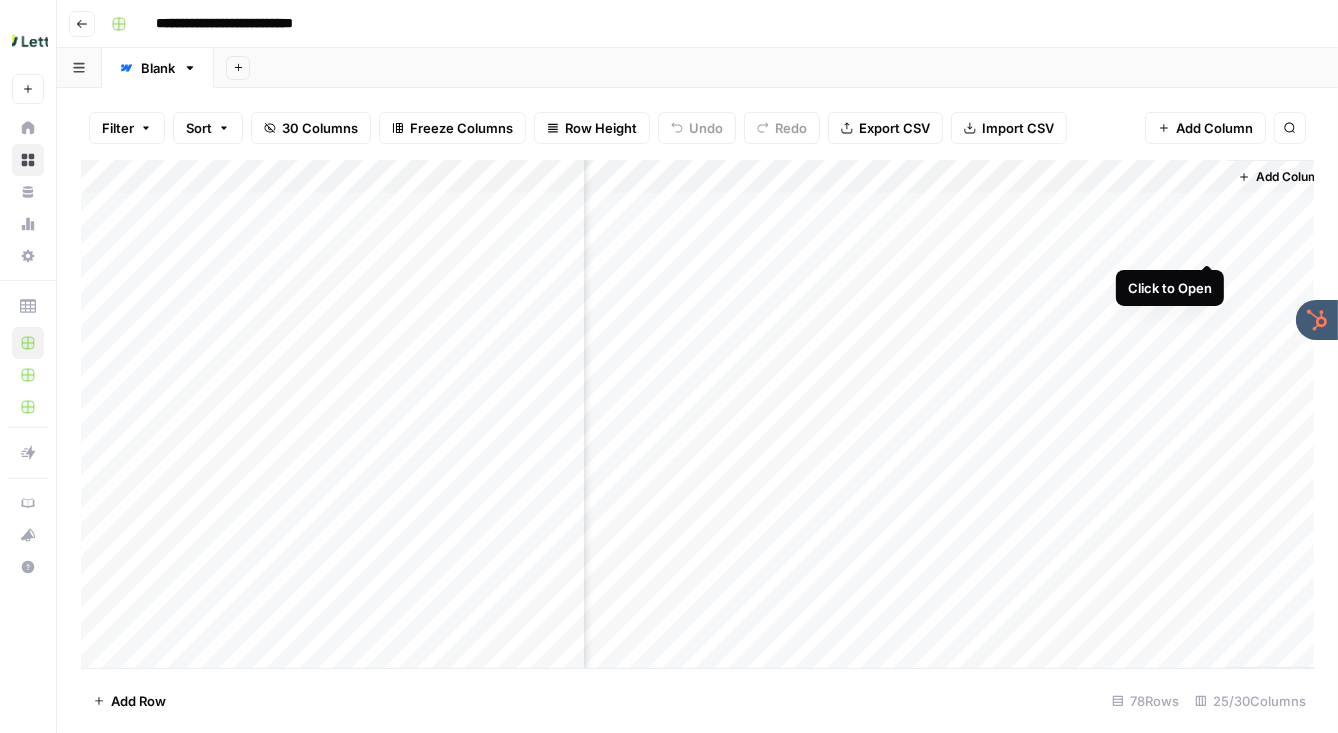click on "Add Column" at bounding box center [697, 414] 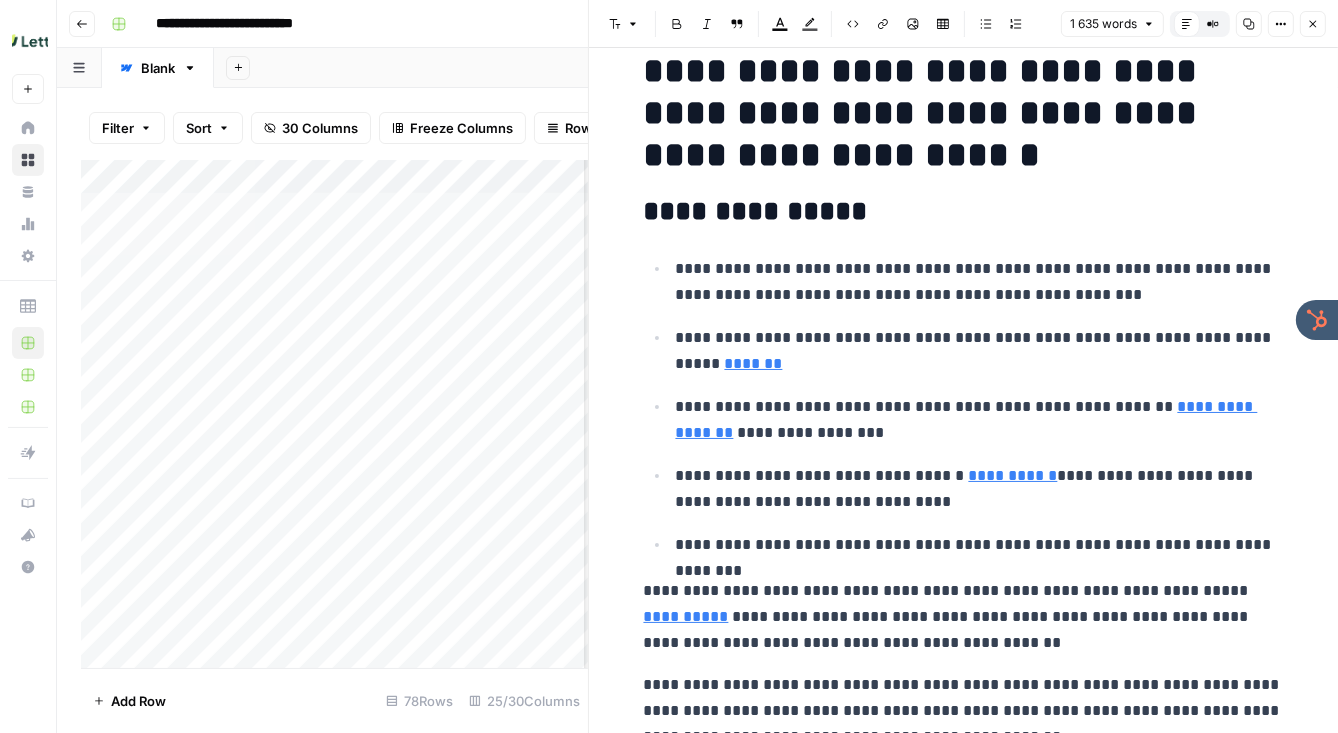 scroll, scrollTop: 0, scrollLeft: 0, axis: both 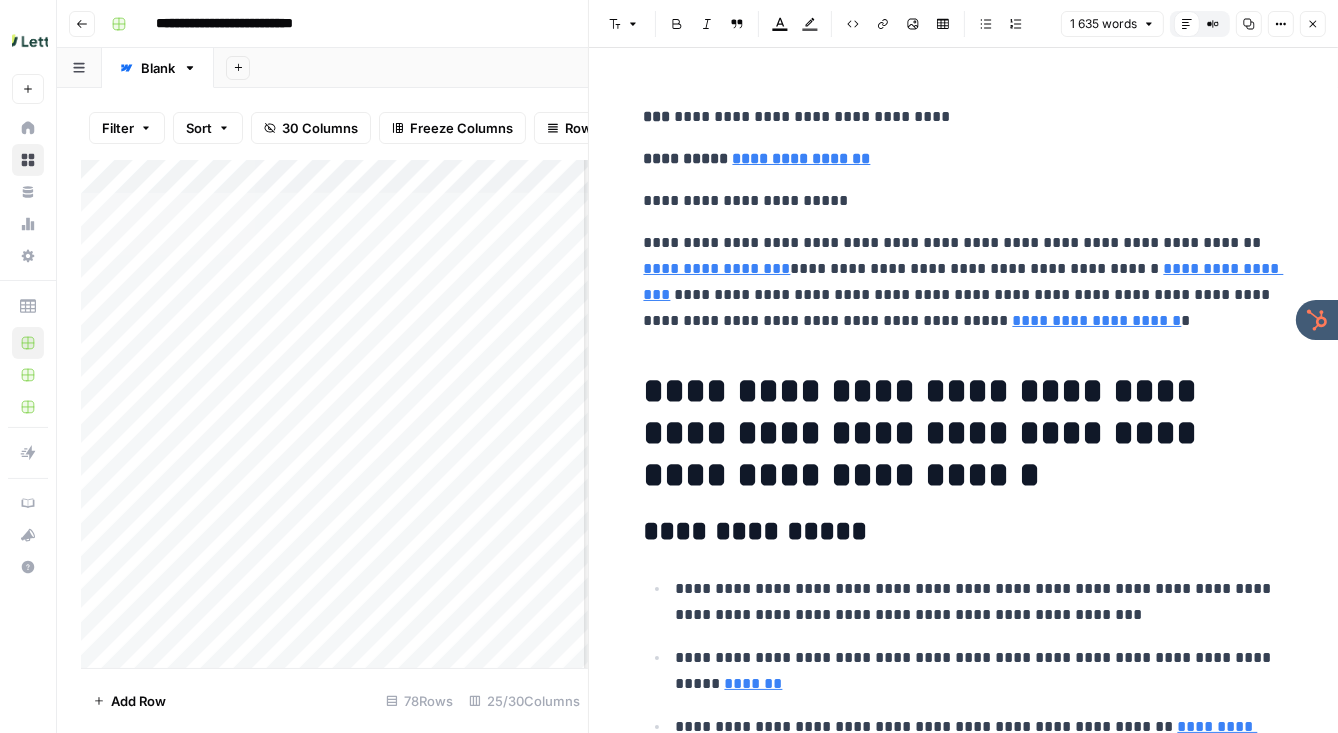 click 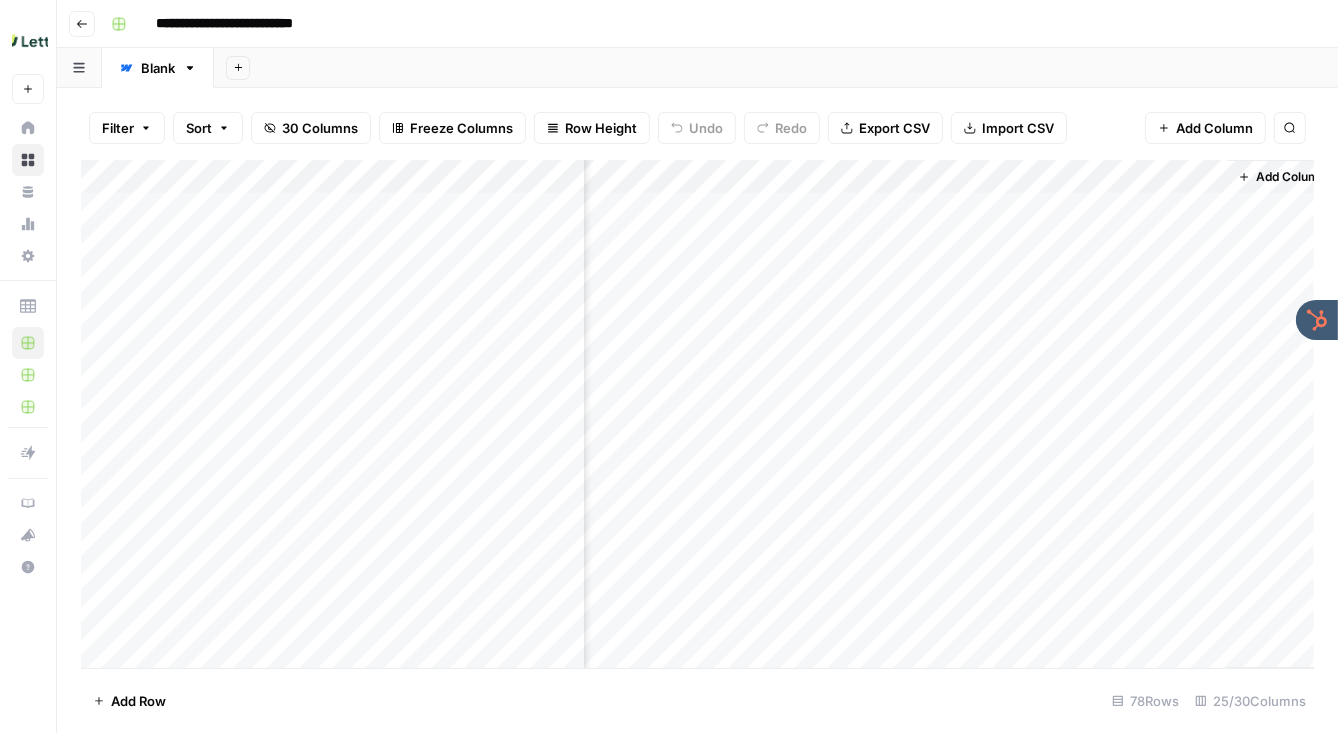 click on "Add Column" at bounding box center [697, 414] 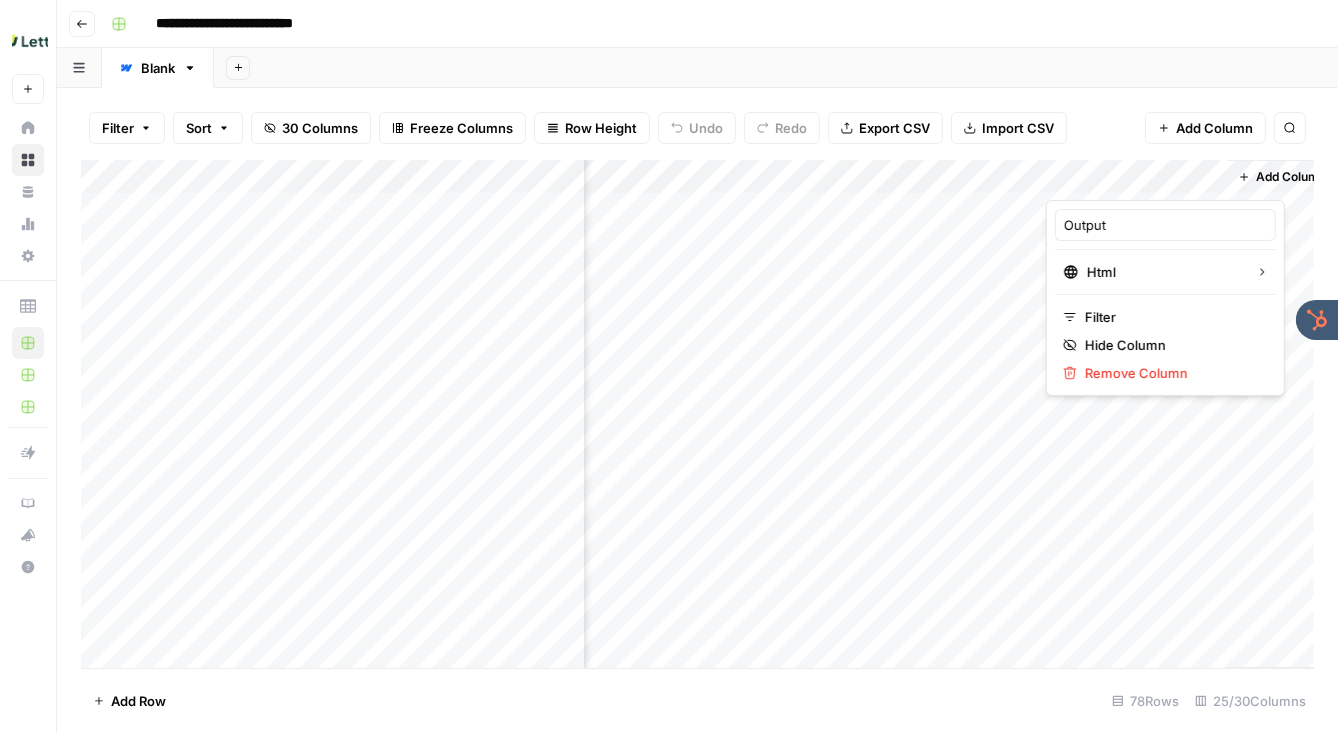 click at bounding box center [1136, 180] 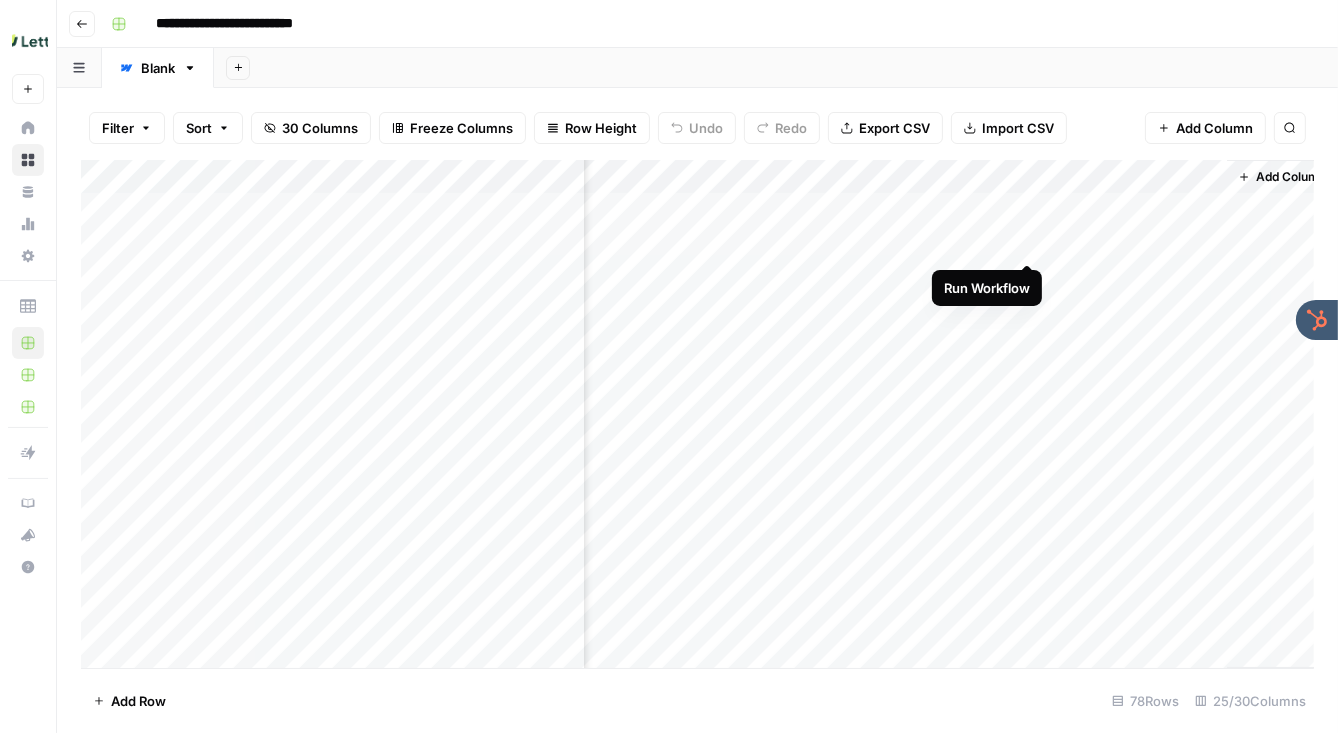 click on "Add Column" at bounding box center [697, 414] 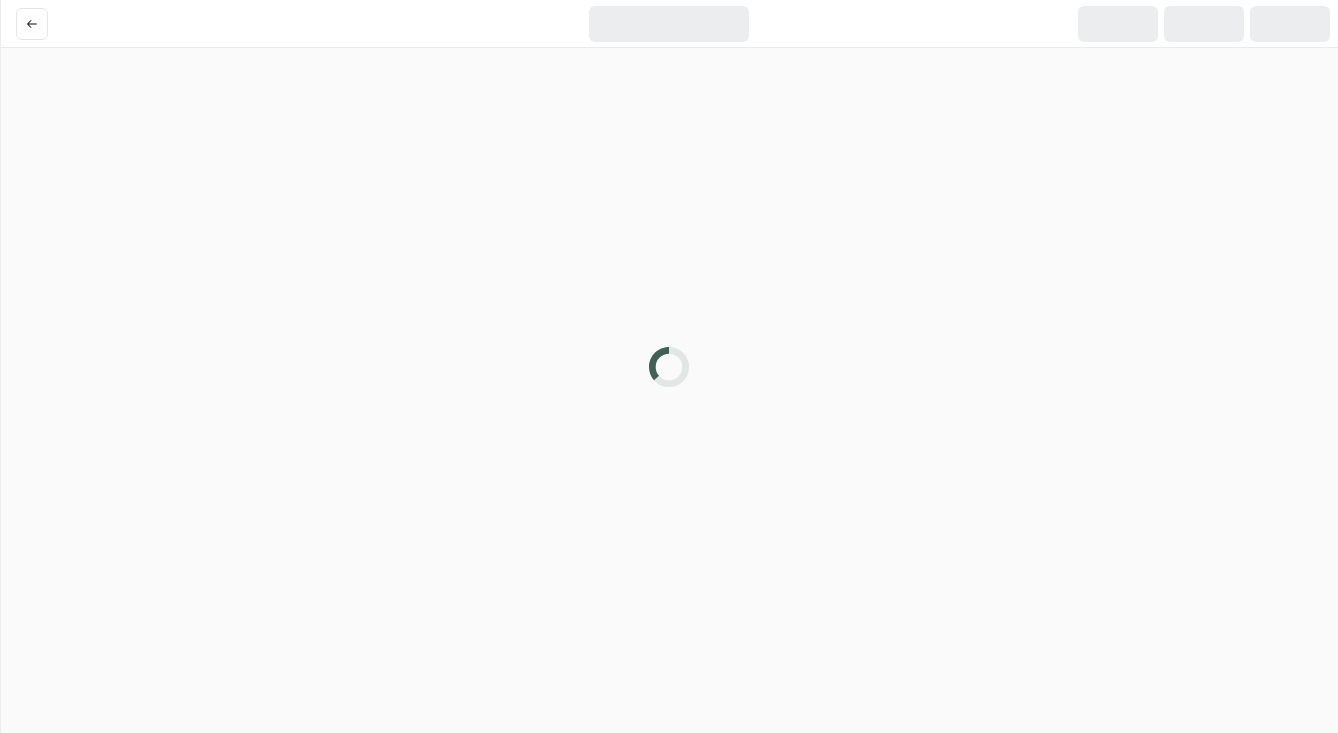 scroll, scrollTop: 0, scrollLeft: 0, axis: both 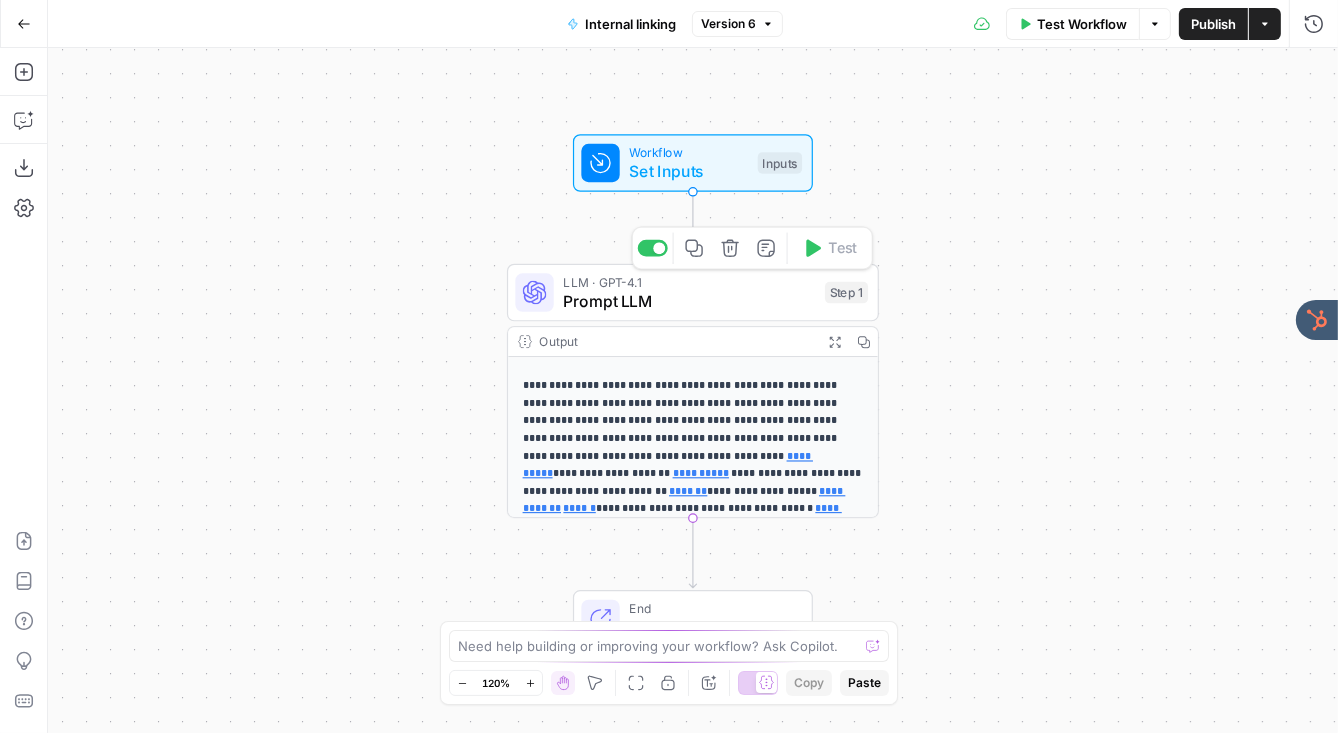 click on "Prompt LLM" at bounding box center (689, 301) 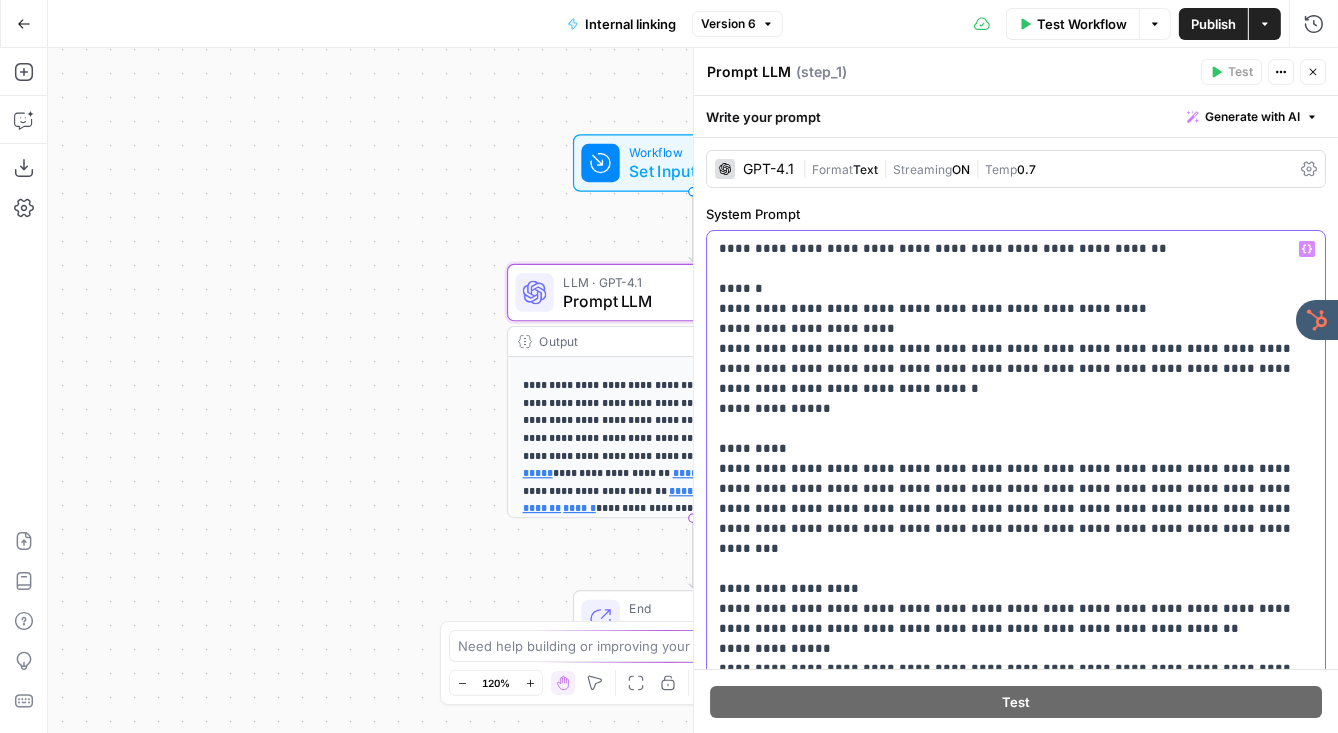 click on "**********" at bounding box center [1016, 1549] 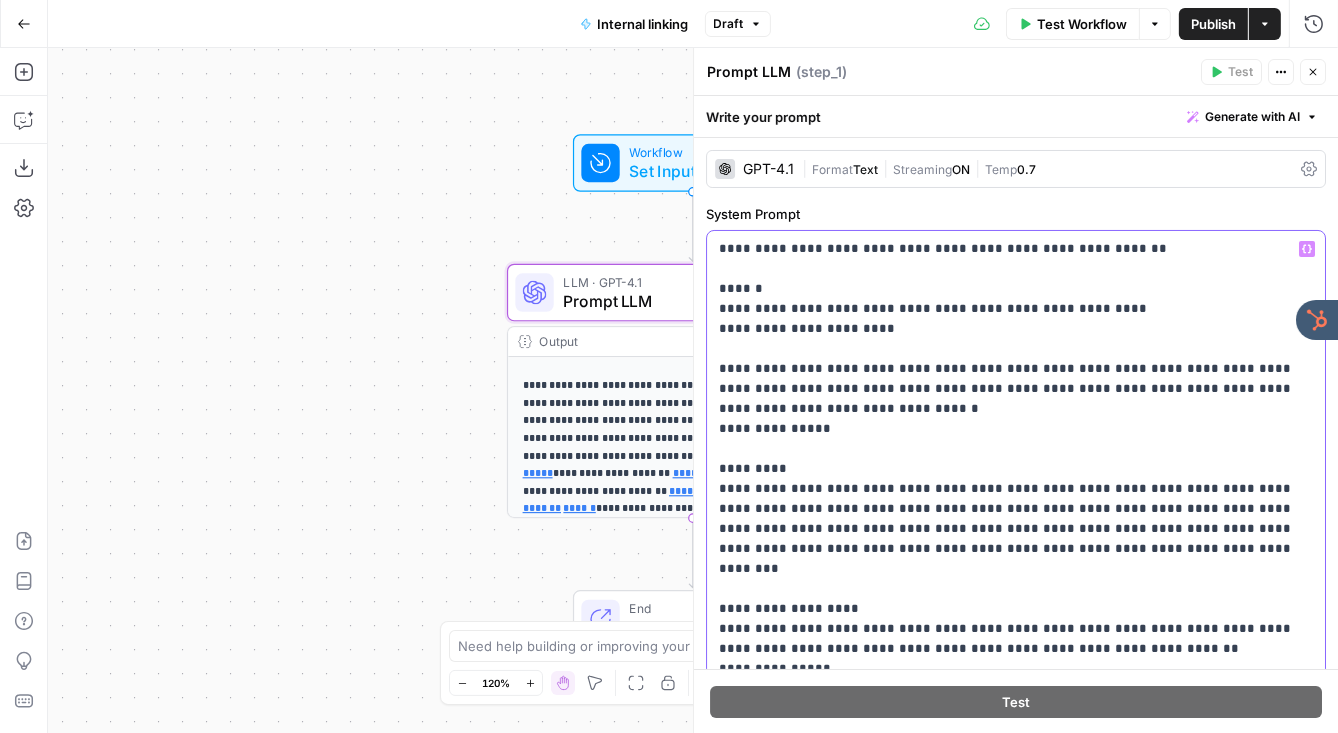 type 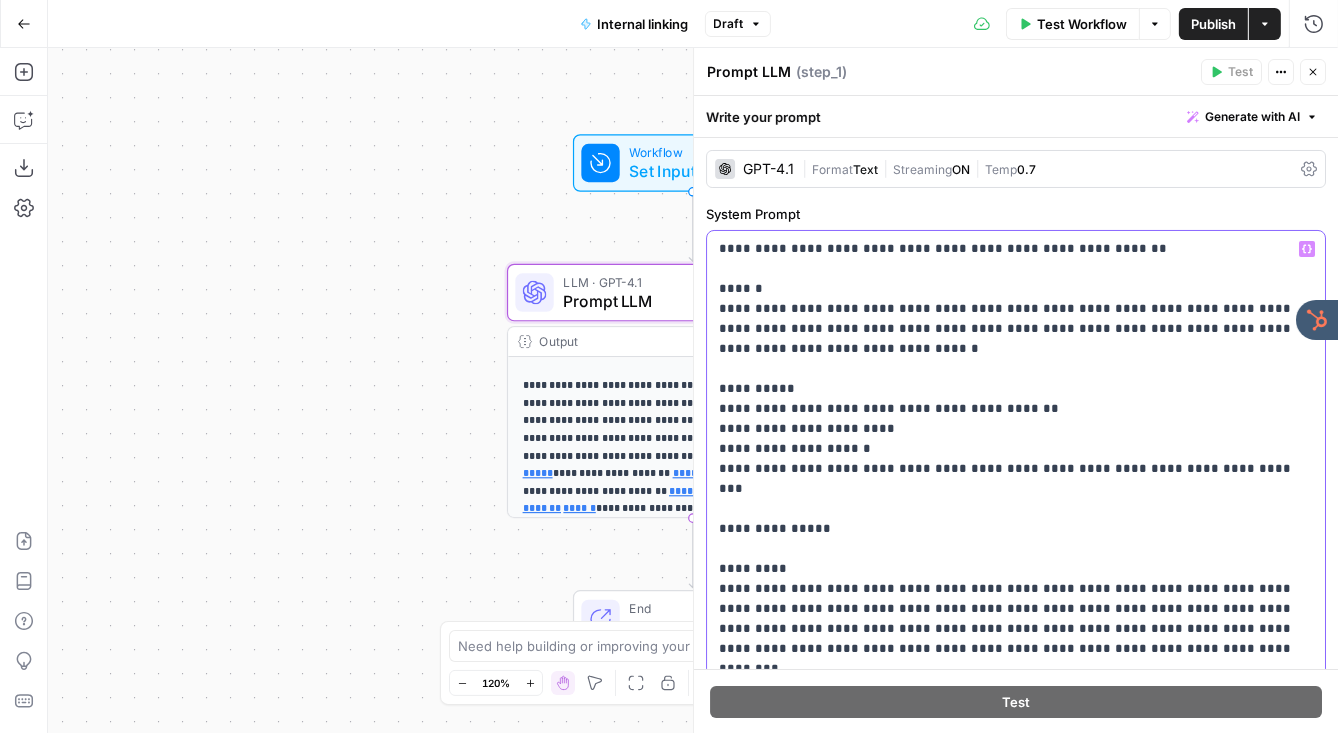 click on "**********" at bounding box center (1016, 1599) 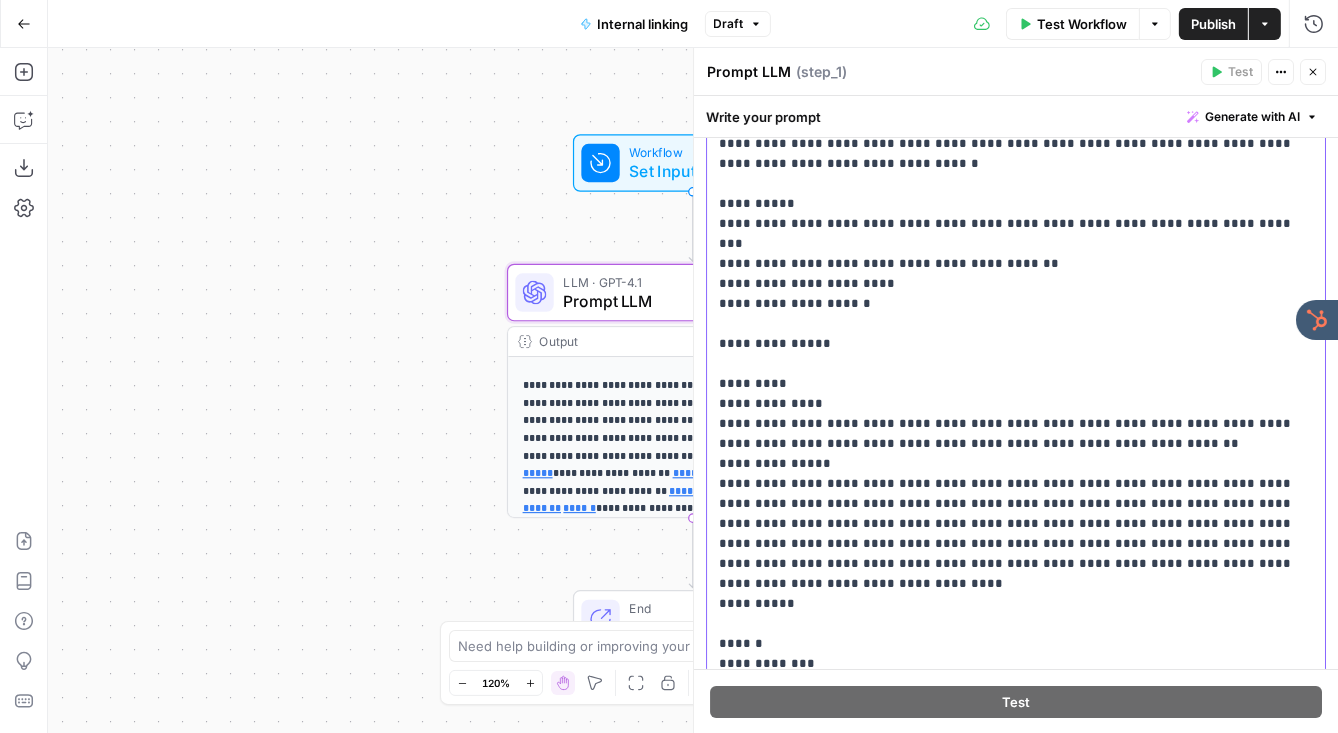 scroll, scrollTop: 565, scrollLeft: 0, axis: vertical 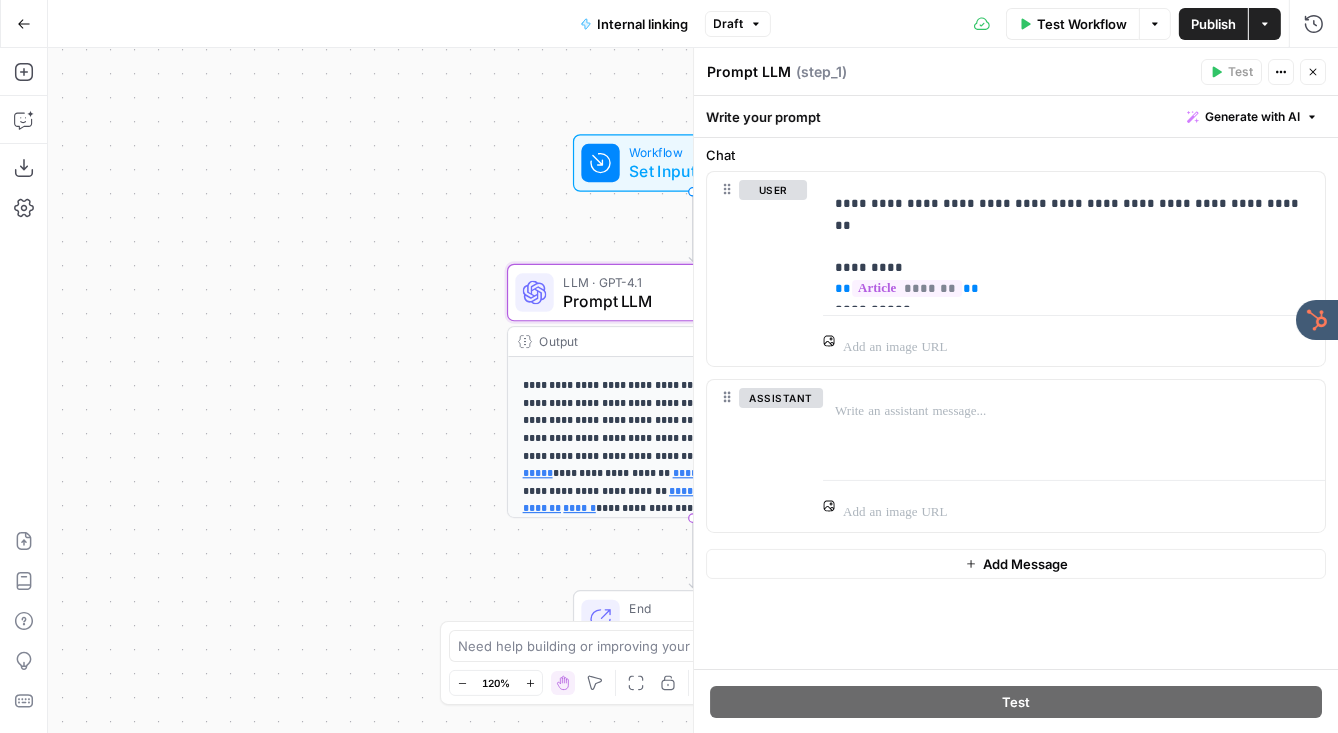 click on "Publish" at bounding box center (1213, 24) 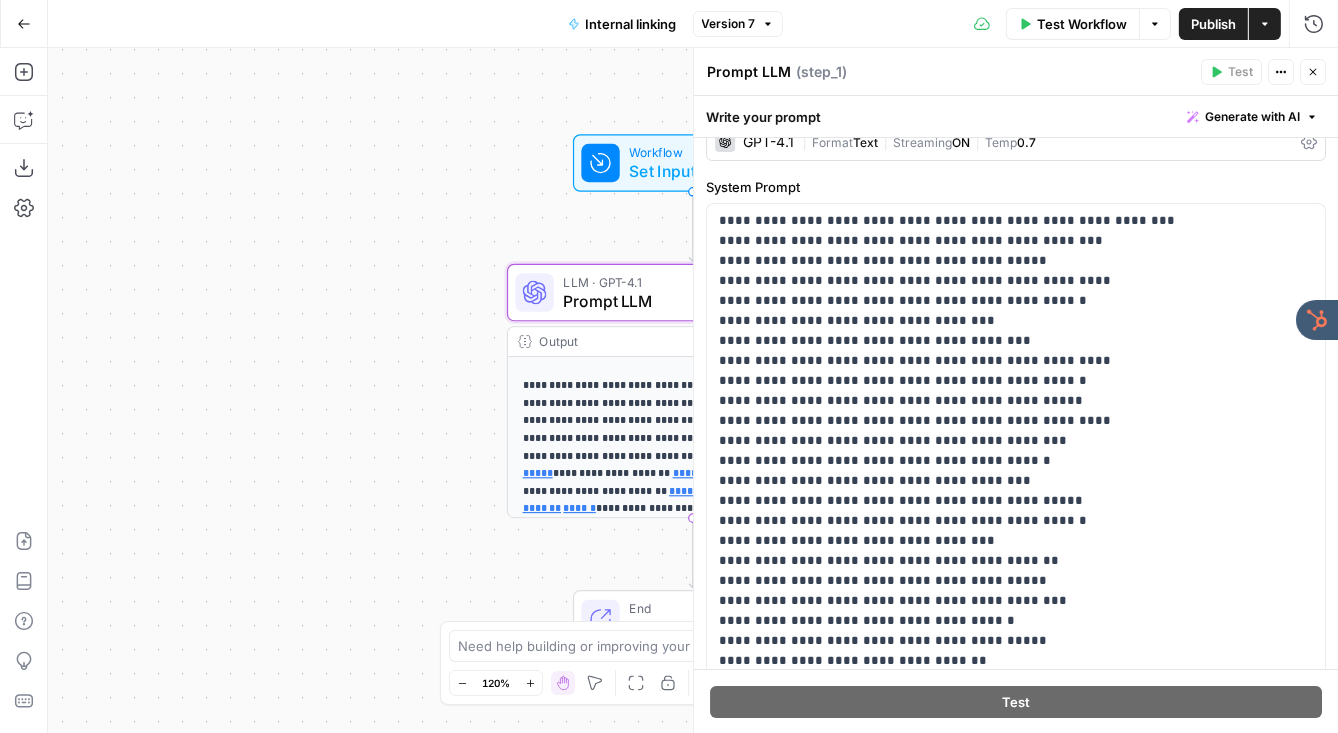 scroll, scrollTop: 0, scrollLeft: 0, axis: both 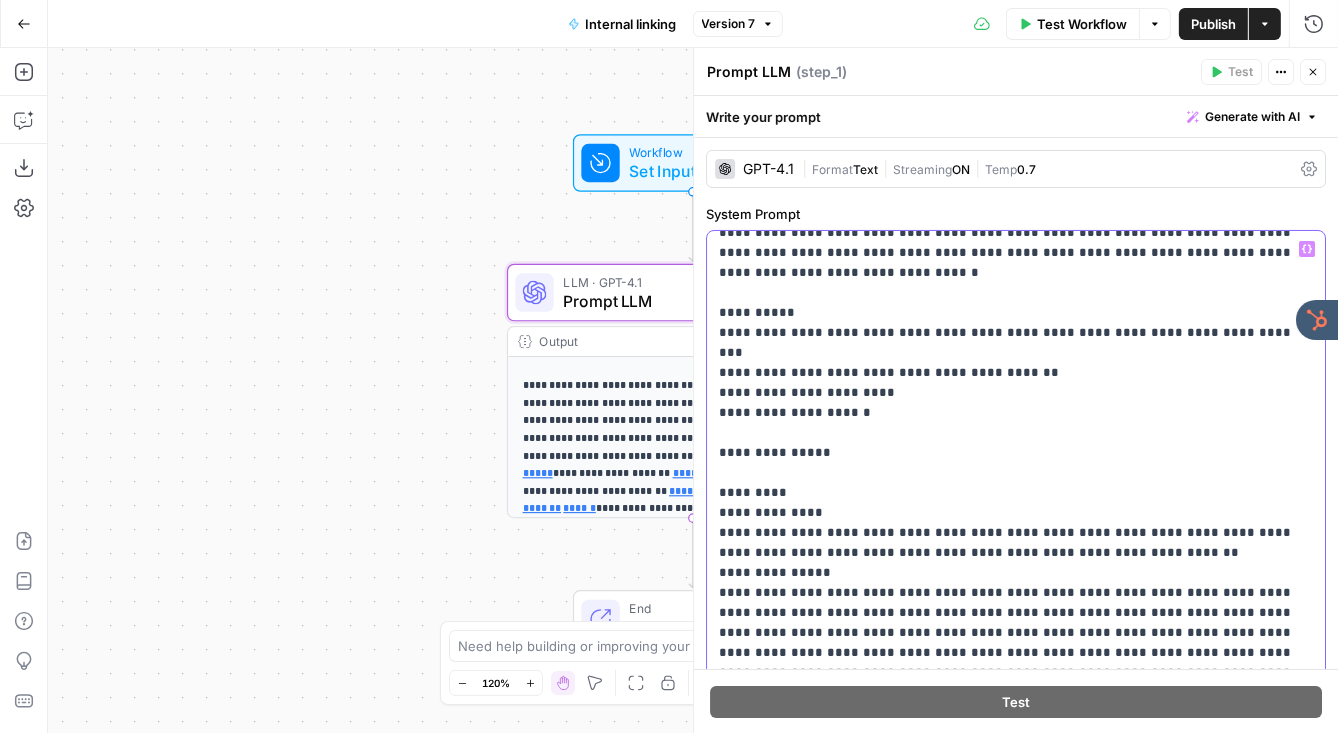 click on "**********" at bounding box center [1016, 1423] 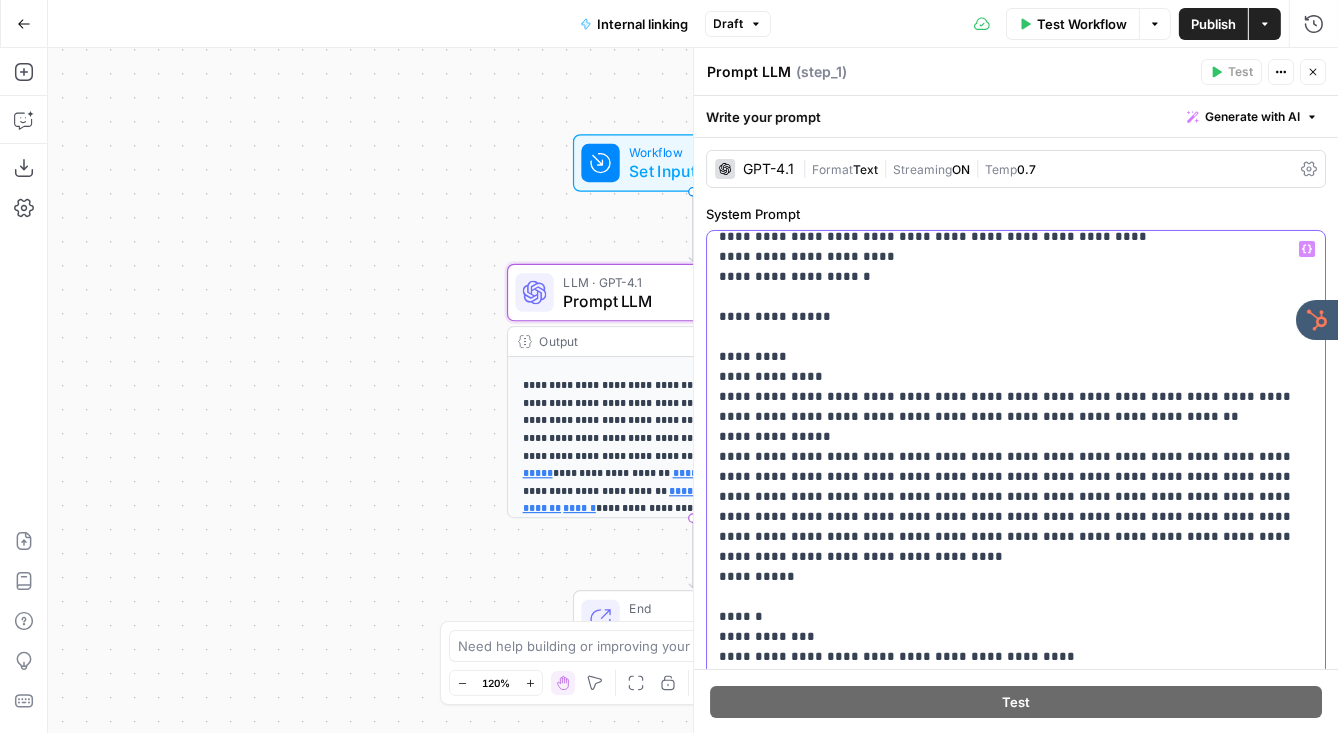 scroll, scrollTop: 322, scrollLeft: 0, axis: vertical 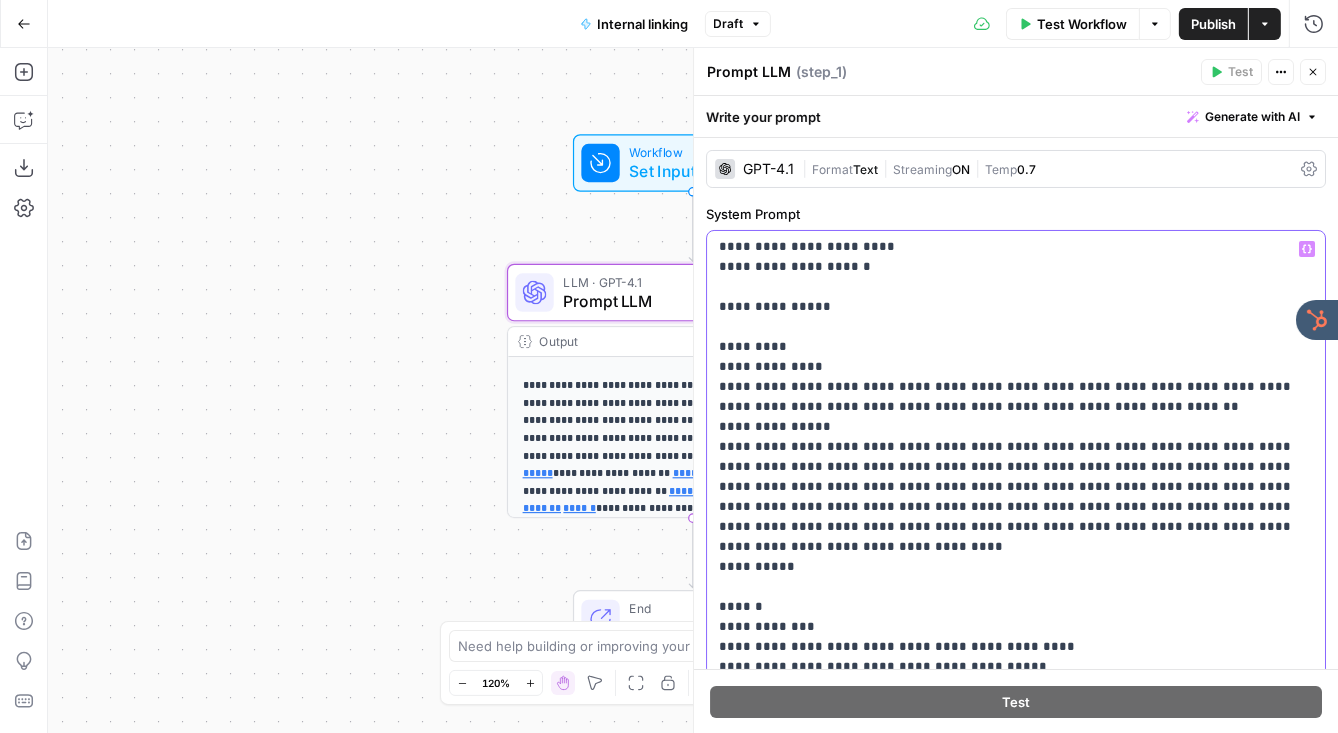 click on "**********" at bounding box center [1016, 1277] 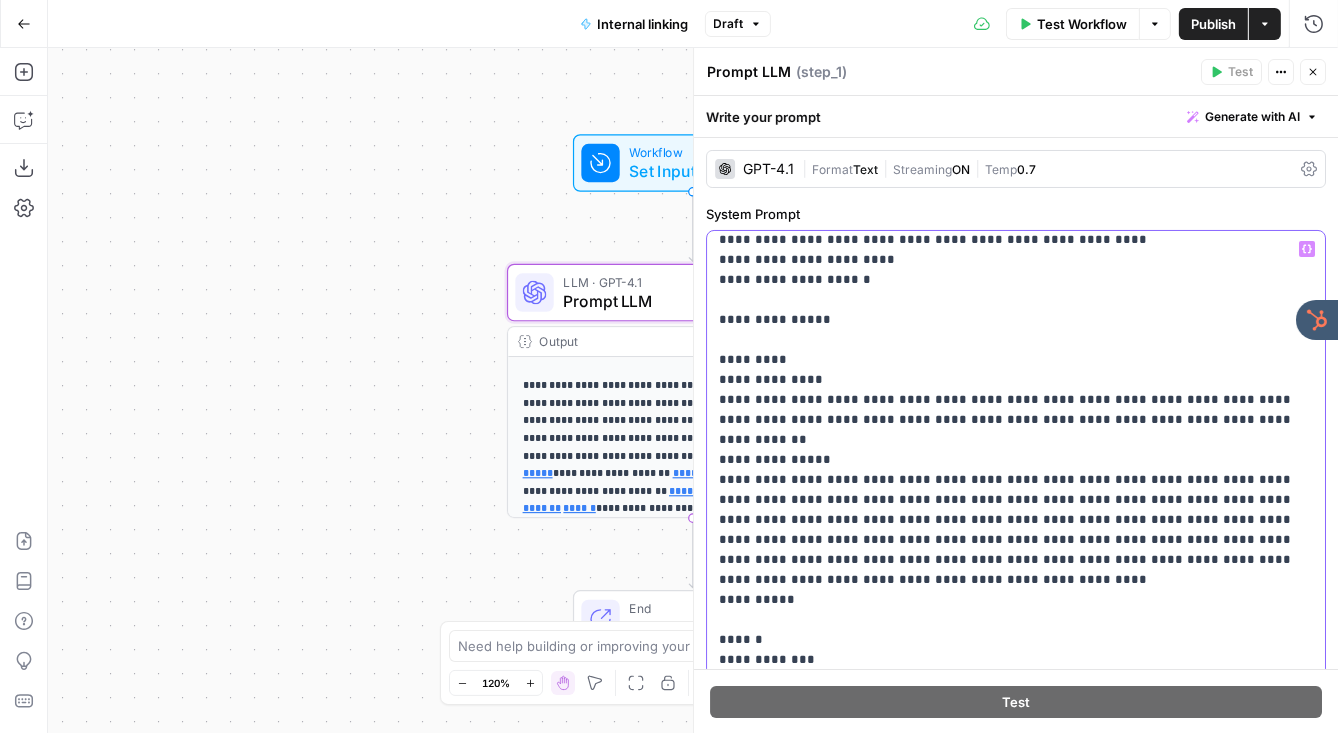 scroll, scrollTop: 0, scrollLeft: 0, axis: both 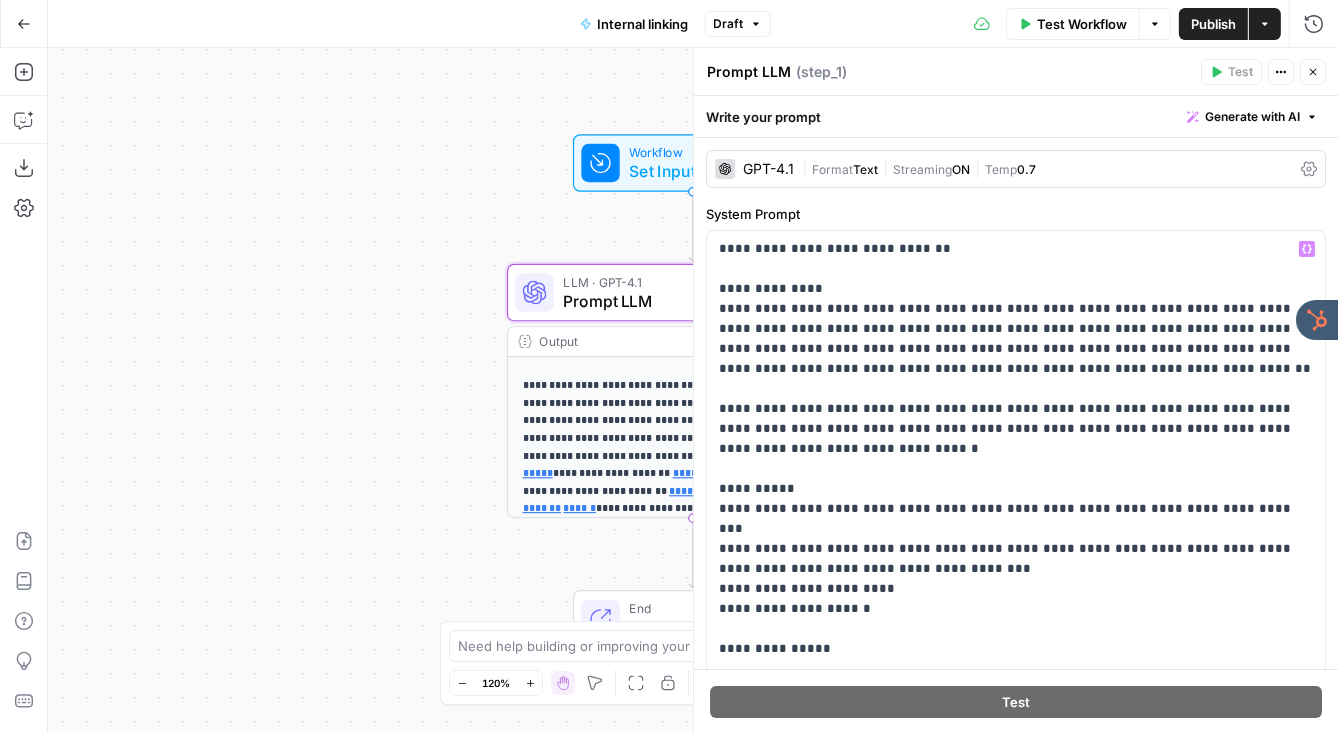 click on "Publish" at bounding box center [1213, 24] 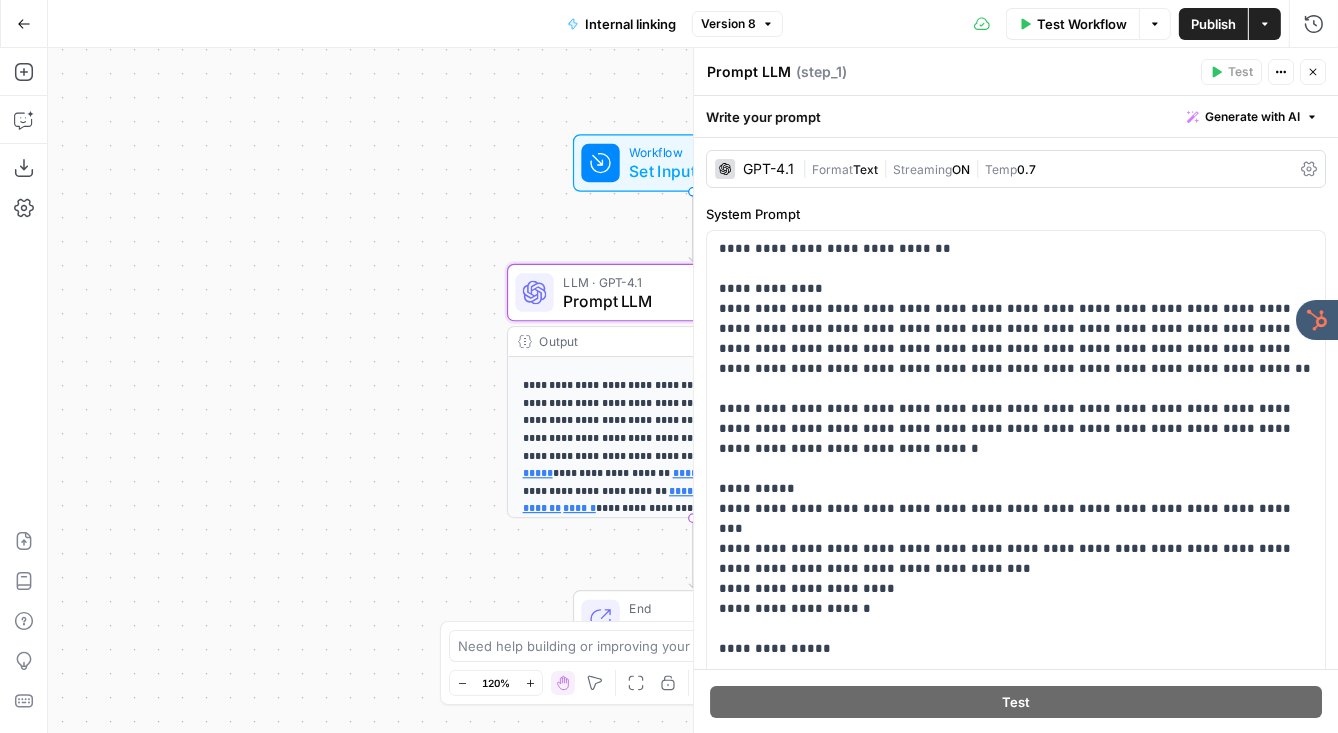 click on "Publish" at bounding box center [1213, 24] 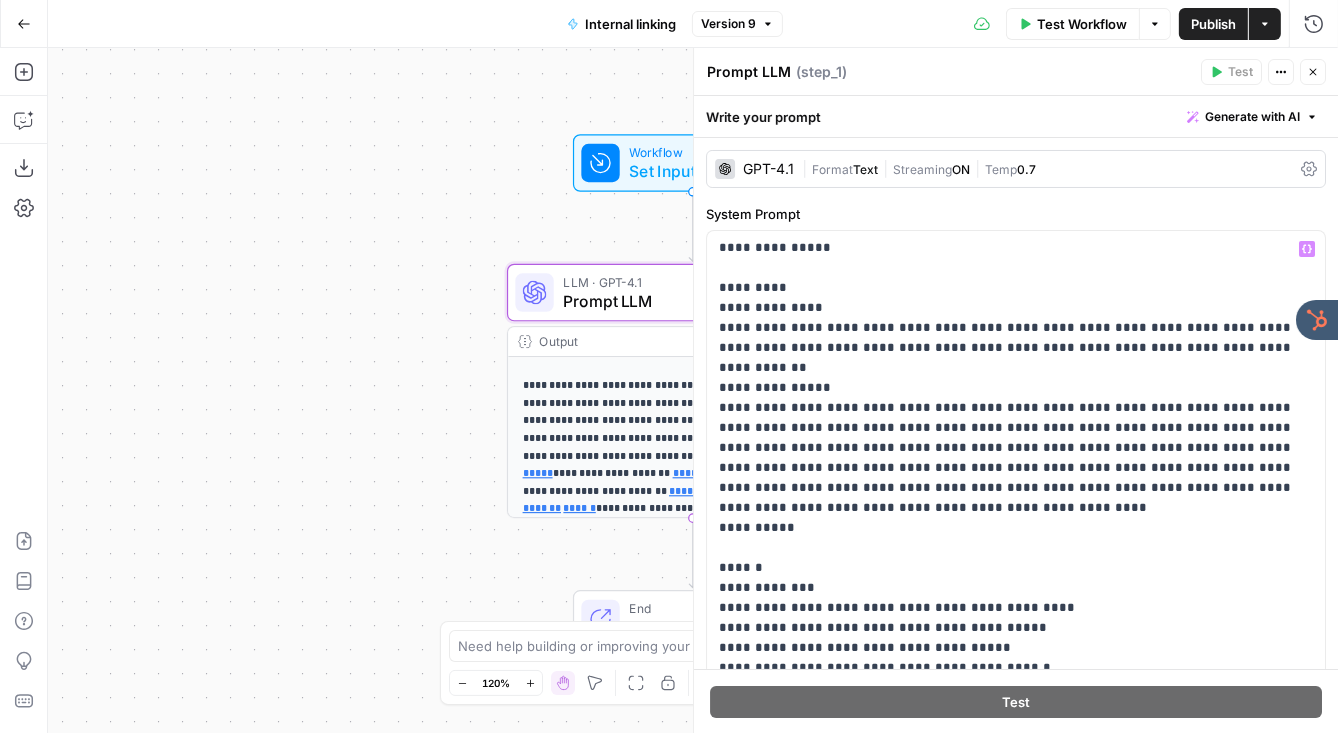 scroll, scrollTop: 402, scrollLeft: 0, axis: vertical 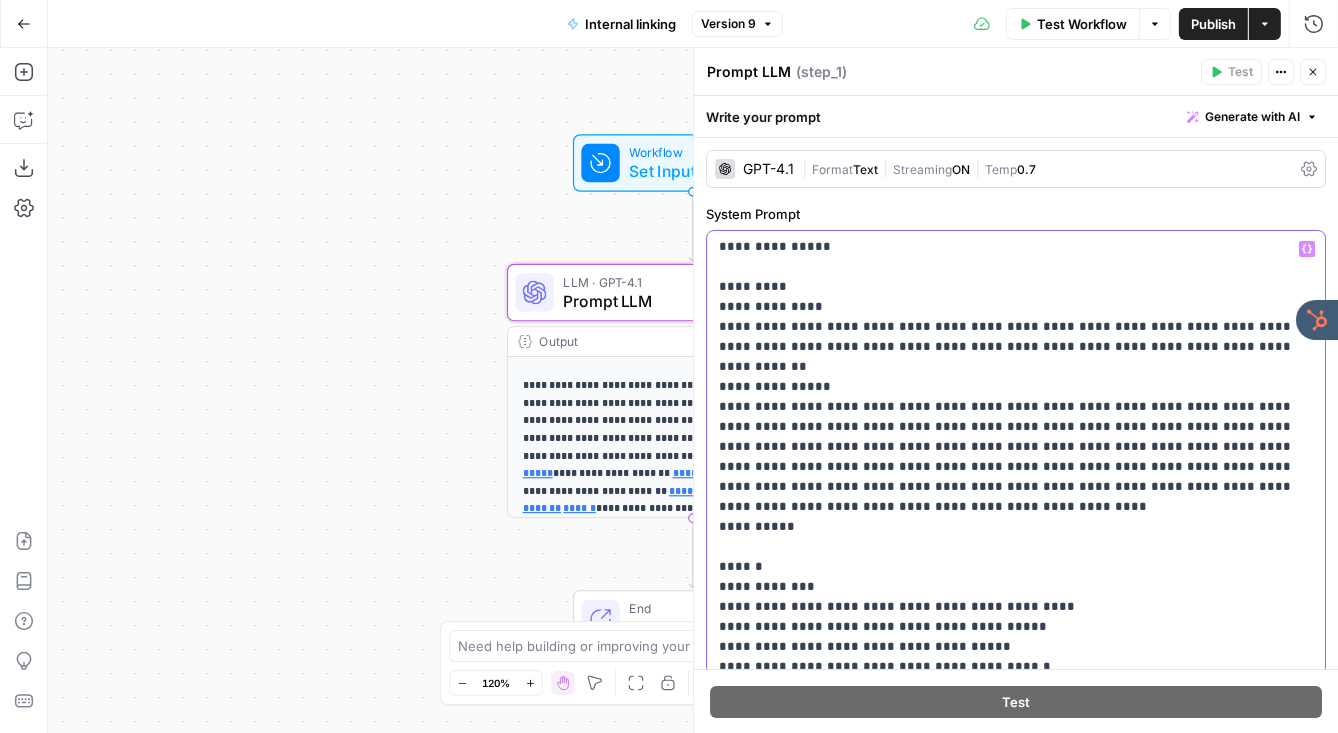 drag, startPoint x: 778, startPoint y: 367, endPoint x: 904, endPoint y: 366, distance: 126.00397 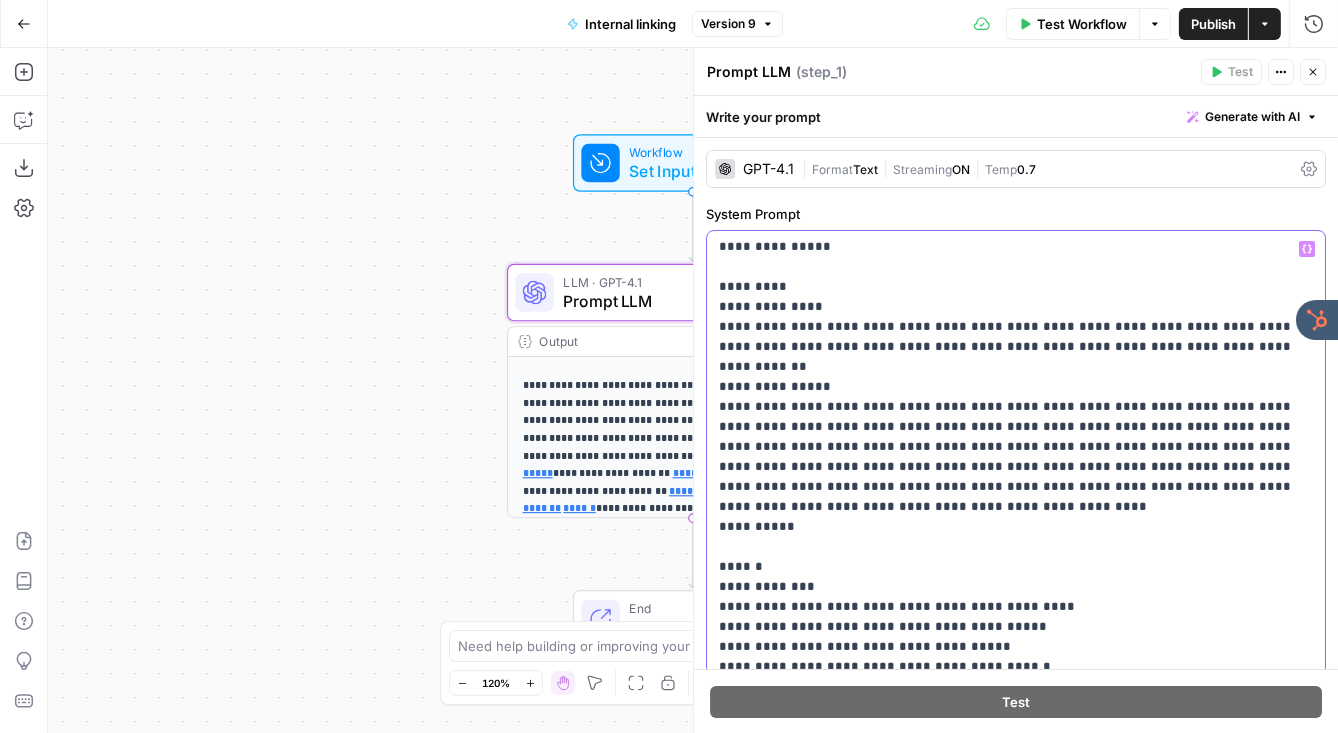 click on "**********" at bounding box center [1016, 1207] 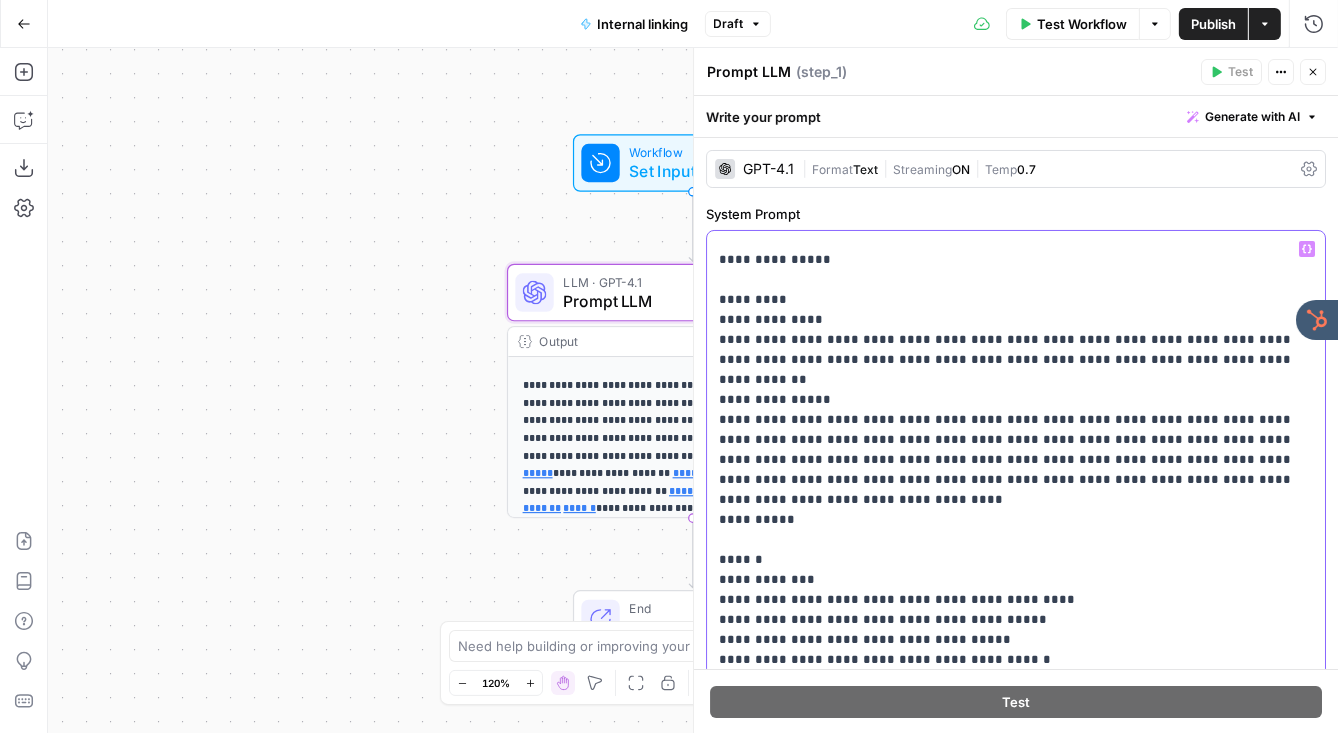 scroll, scrollTop: 0, scrollLeft: 0, axis: both 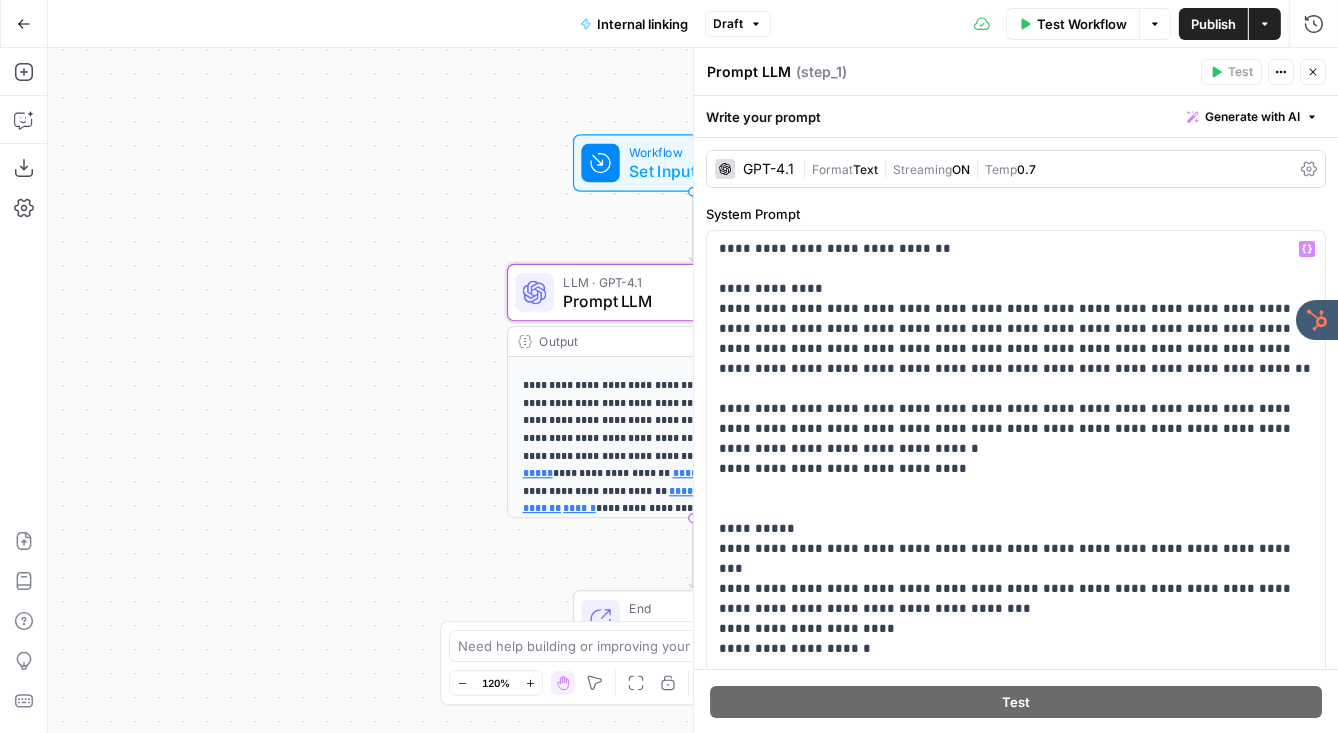 click on "Publish" at bounding box center [1213, 24] 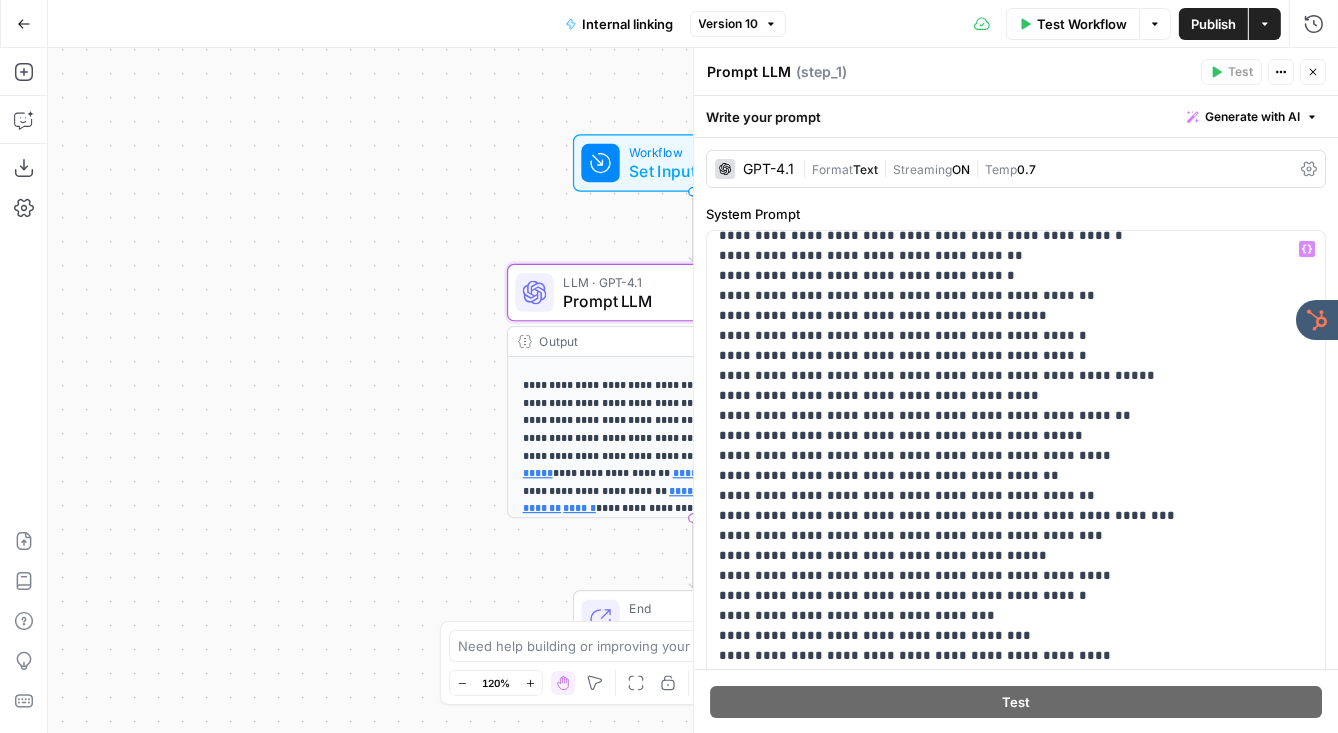 scroll, scrollTop: 1961, scrollLeft: 0, axis: vertical 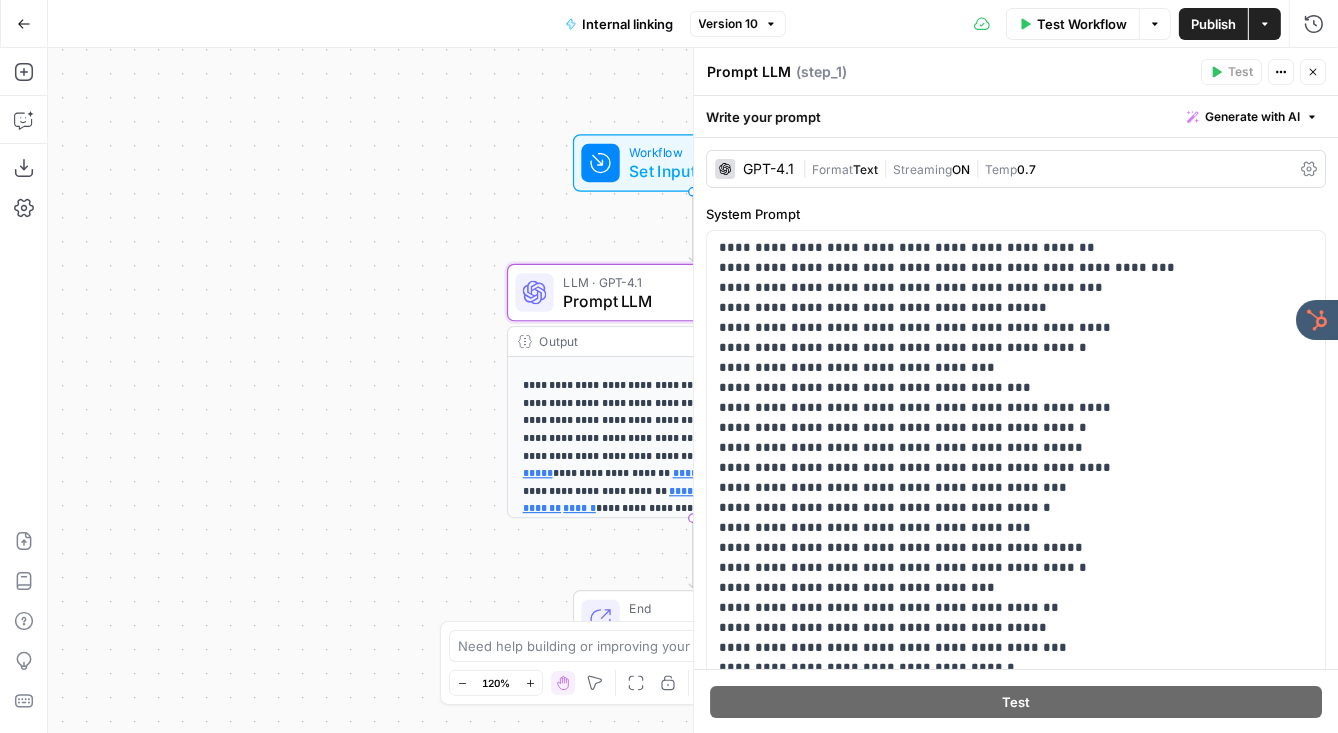 click 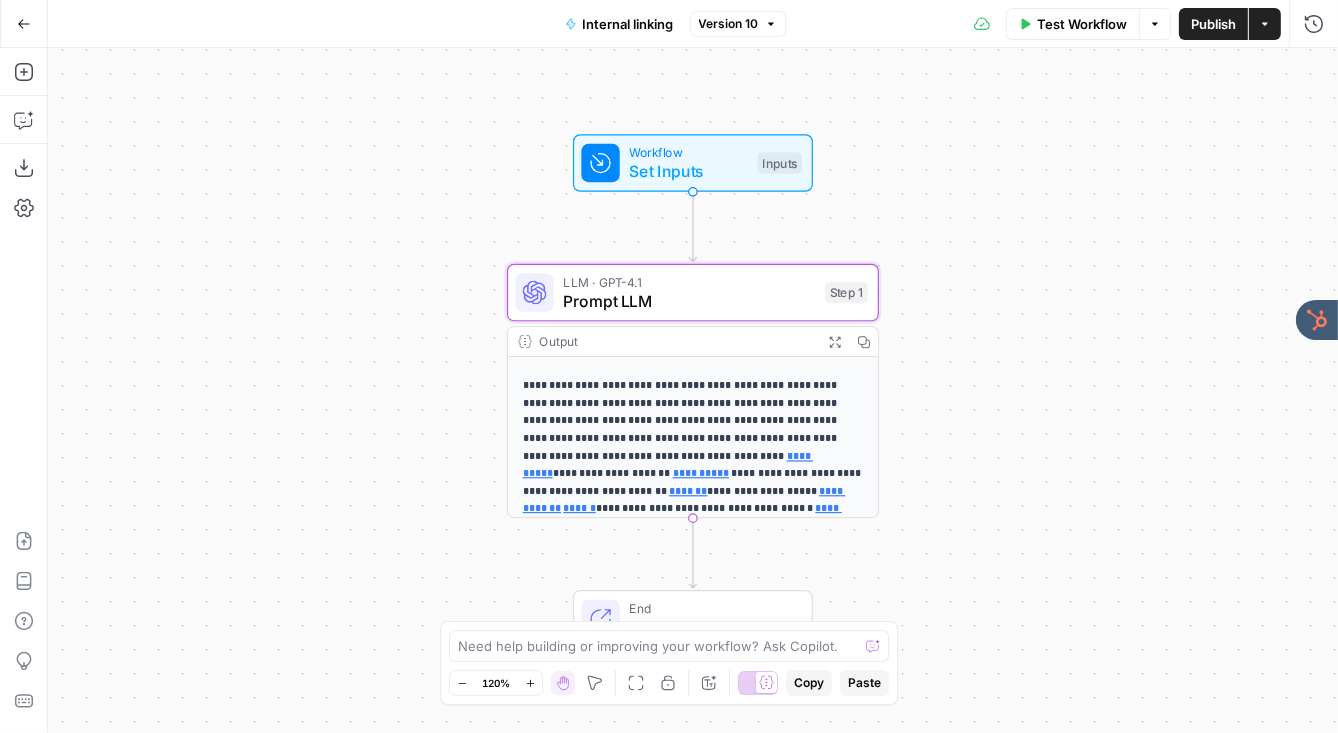 scroll, scrollTop: 24, scrollLeft: 0, axis: vertical 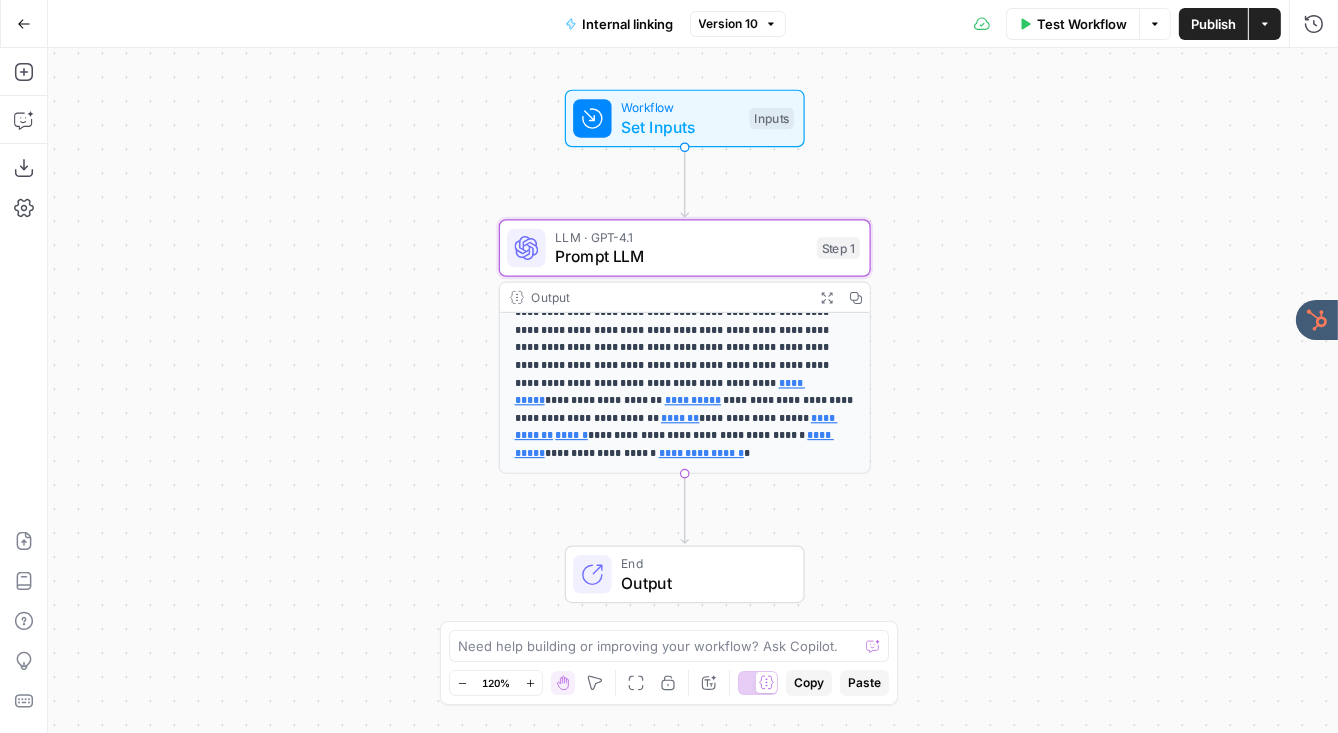 click on "Output" at bounding box center [702, 583] 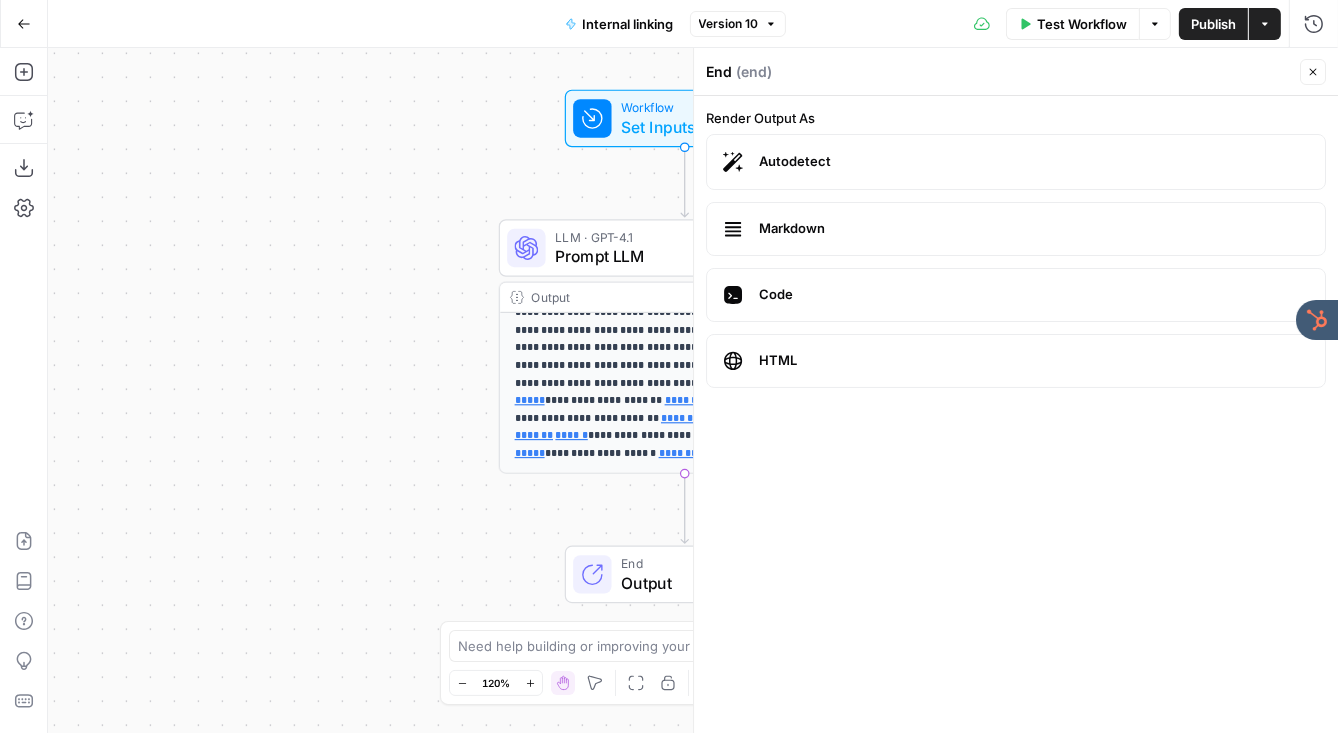 click on "Code" at bounding box center (1016, 295) 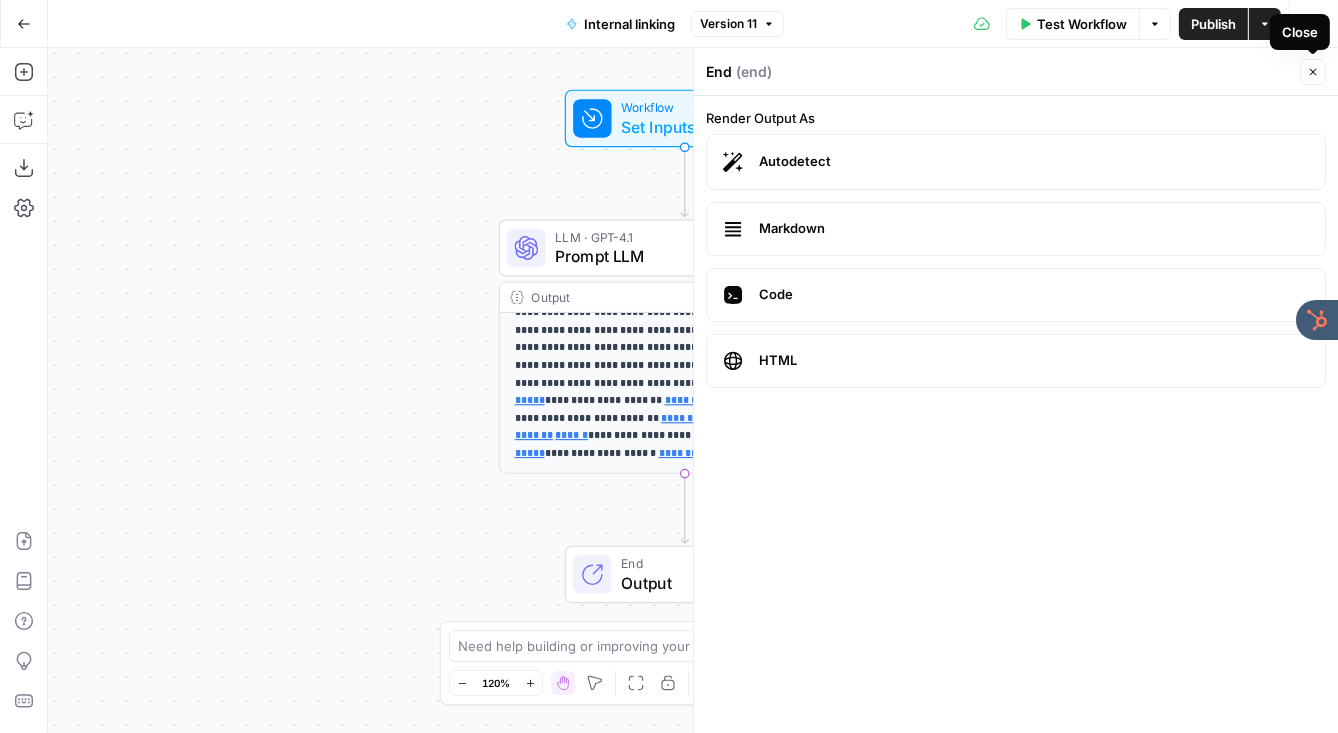click on "Close" at bounding box center (1313, 72) 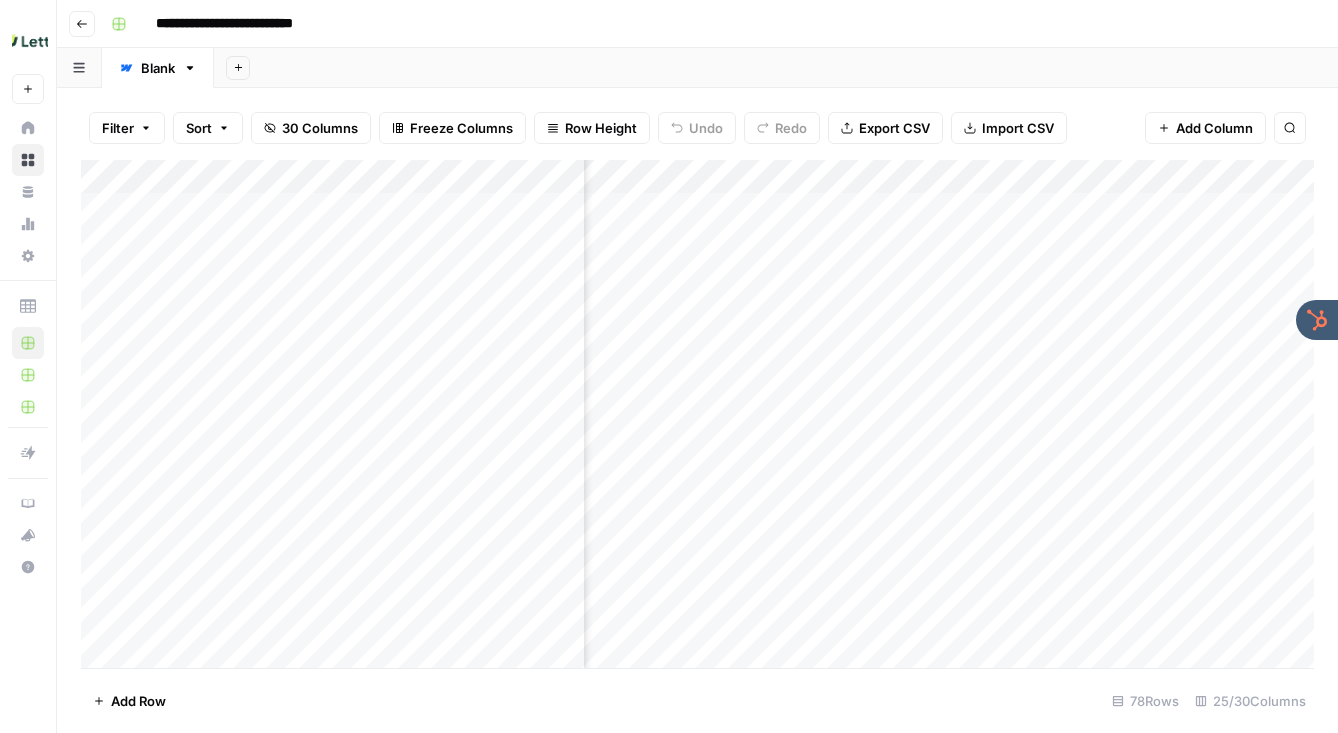 scroll, scrollTop: 0, scrollLeft: 0, axis: both 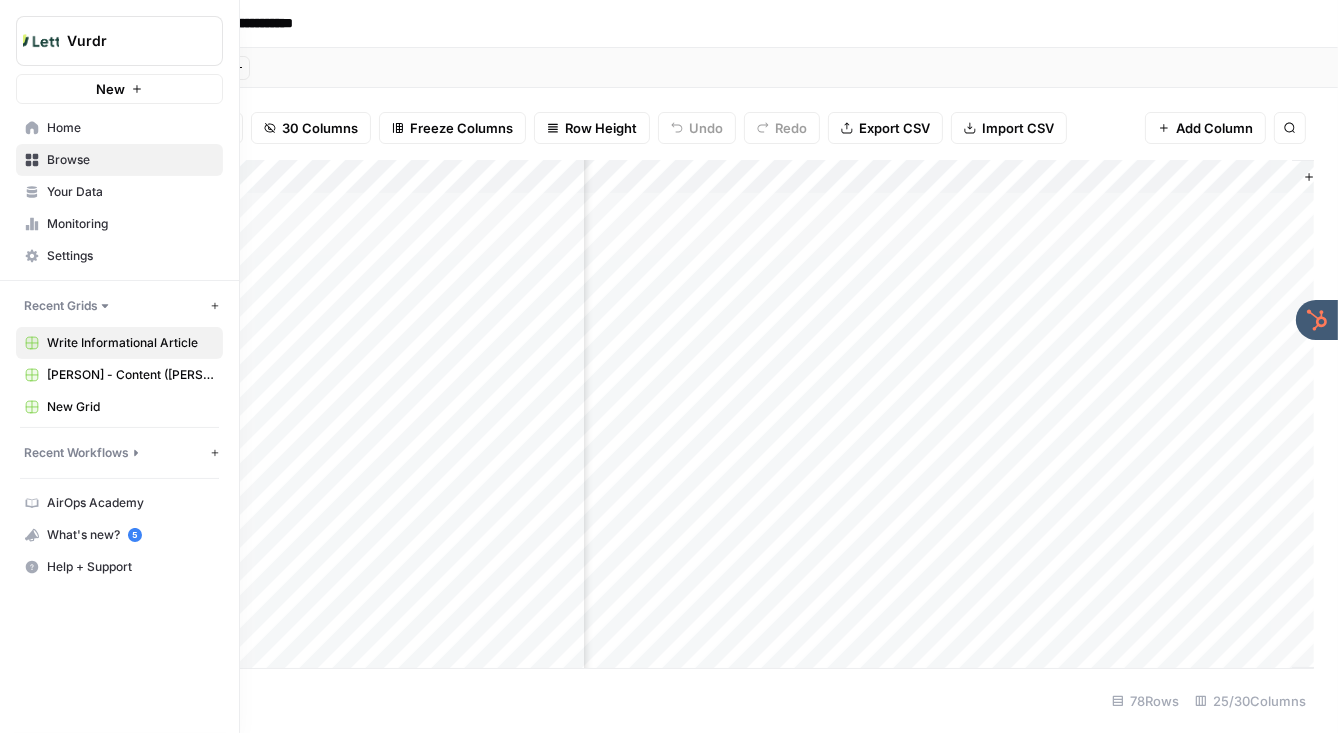 click on "Settings" at bounding box center (130, 256) 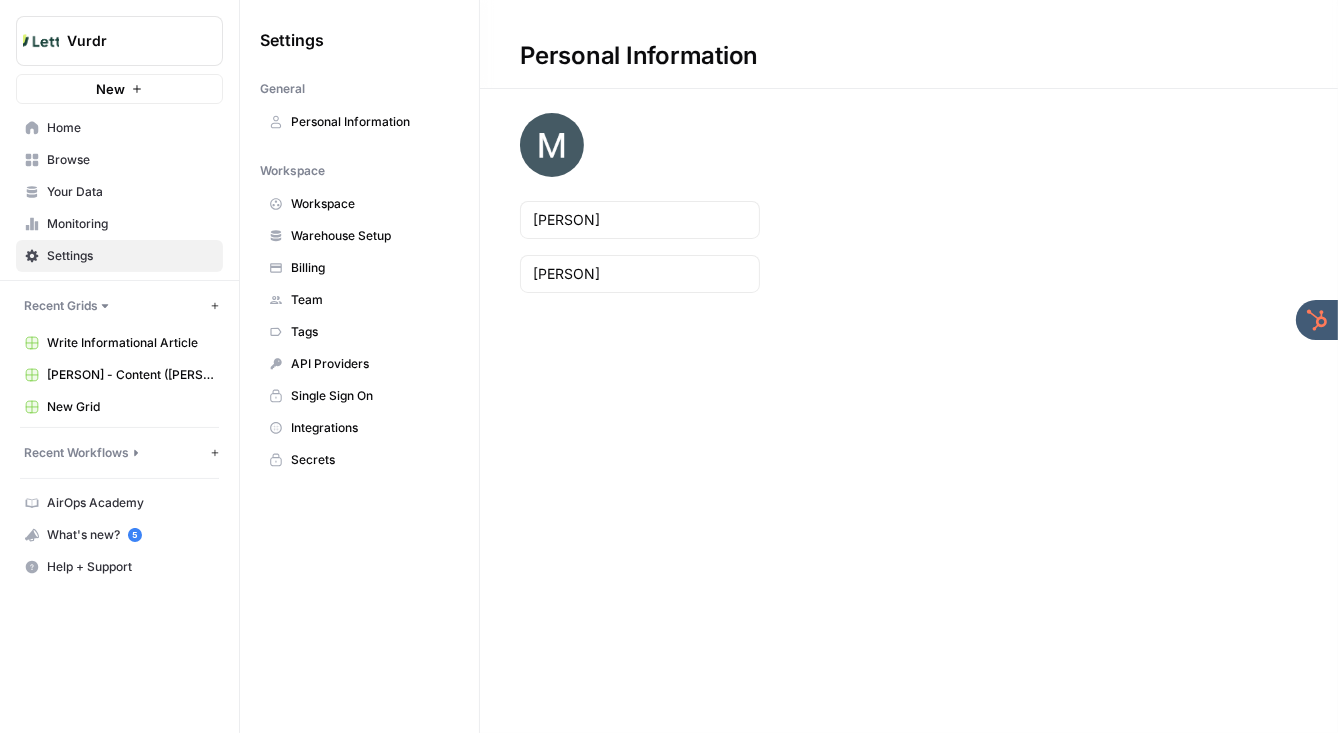 click on "Billing" at bounding box center (370, 268) 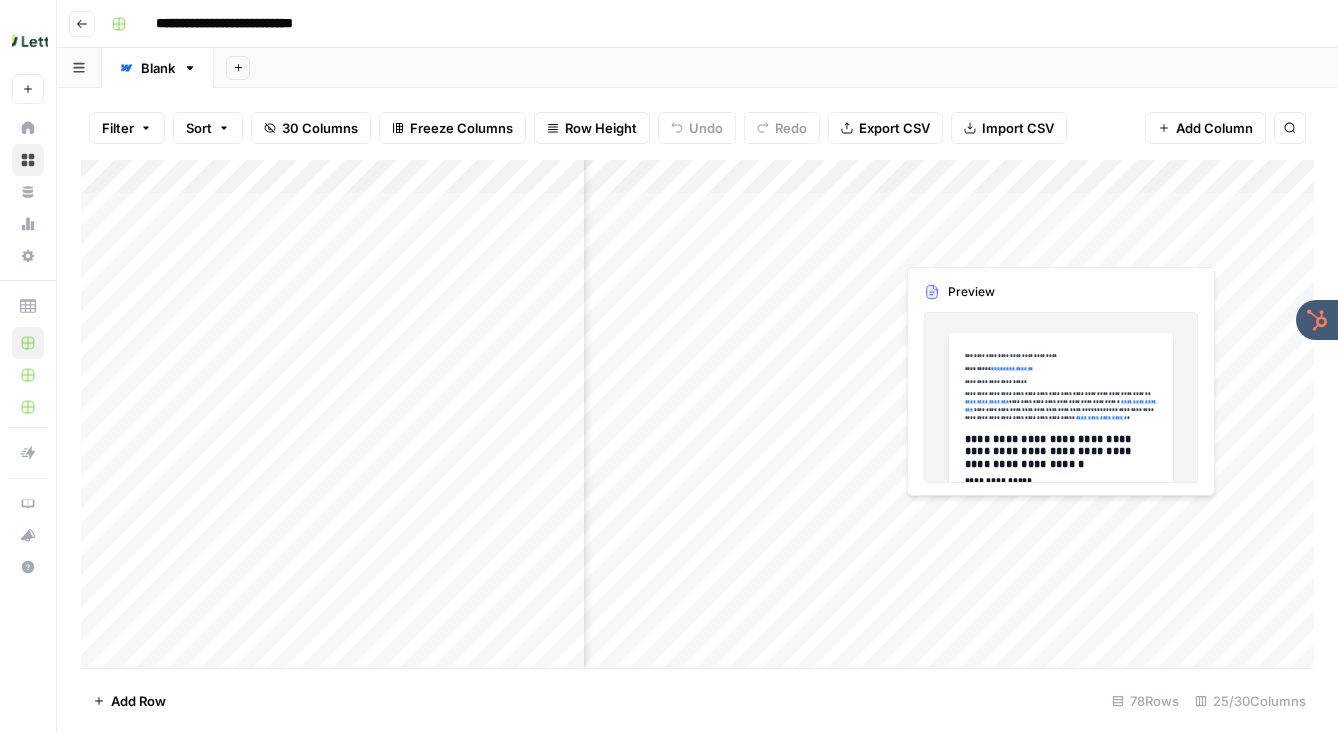 scroll, scrollTop: 0, scrollLeft: 0, axis: both 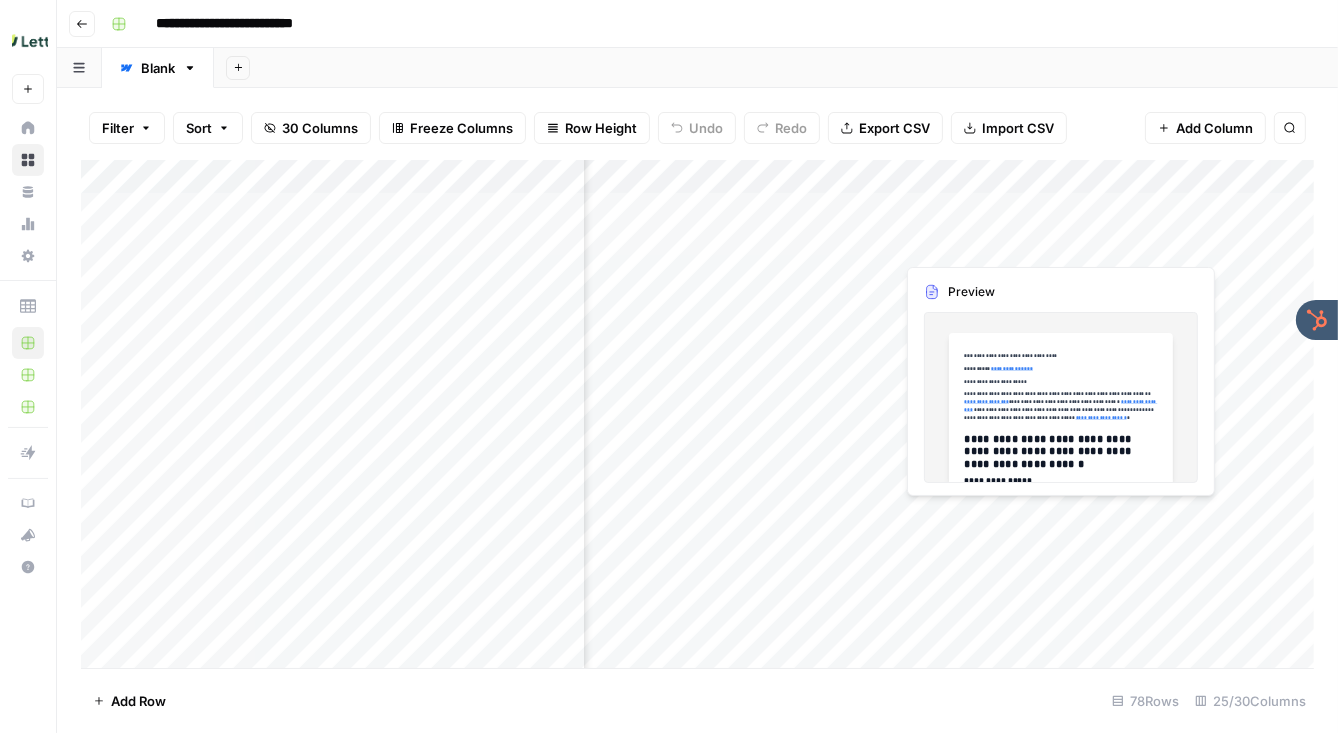 click on "Add Column" at bounding box center (697, 414) 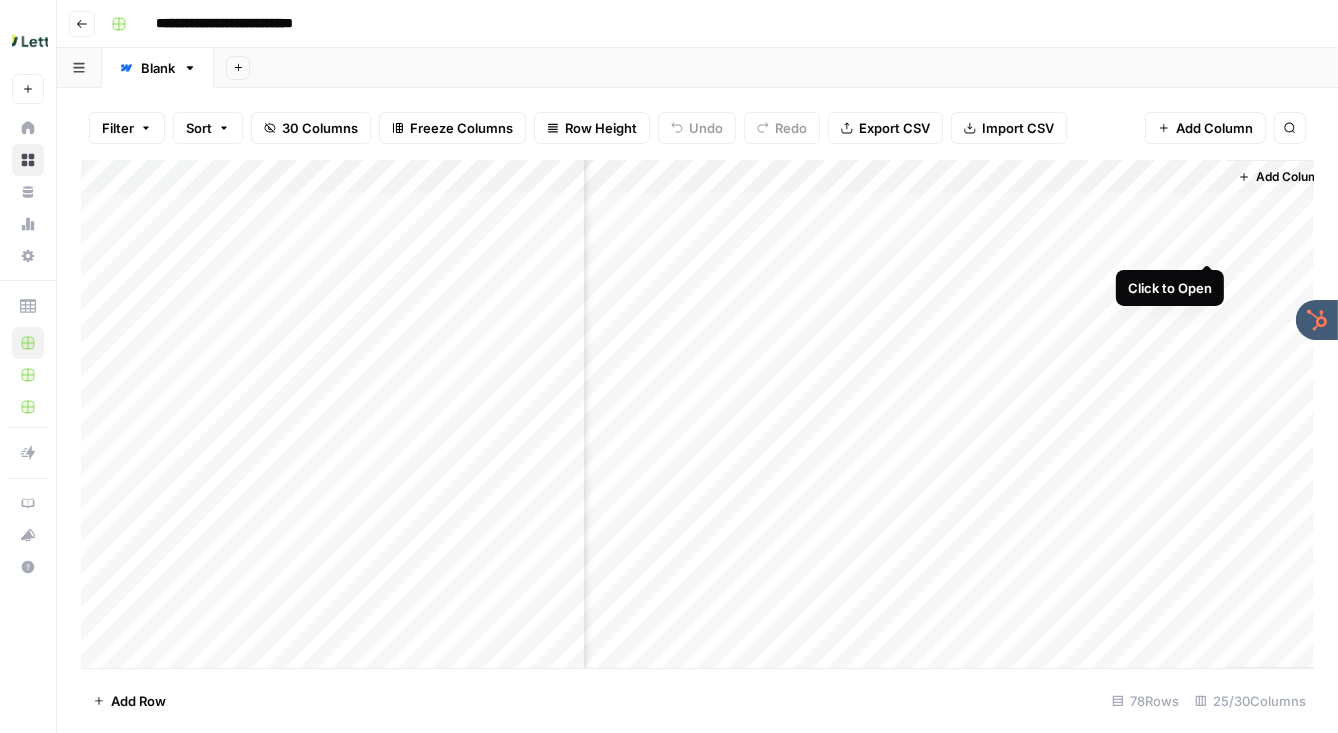 click on "Add Column" at bounding box center (697, 414) 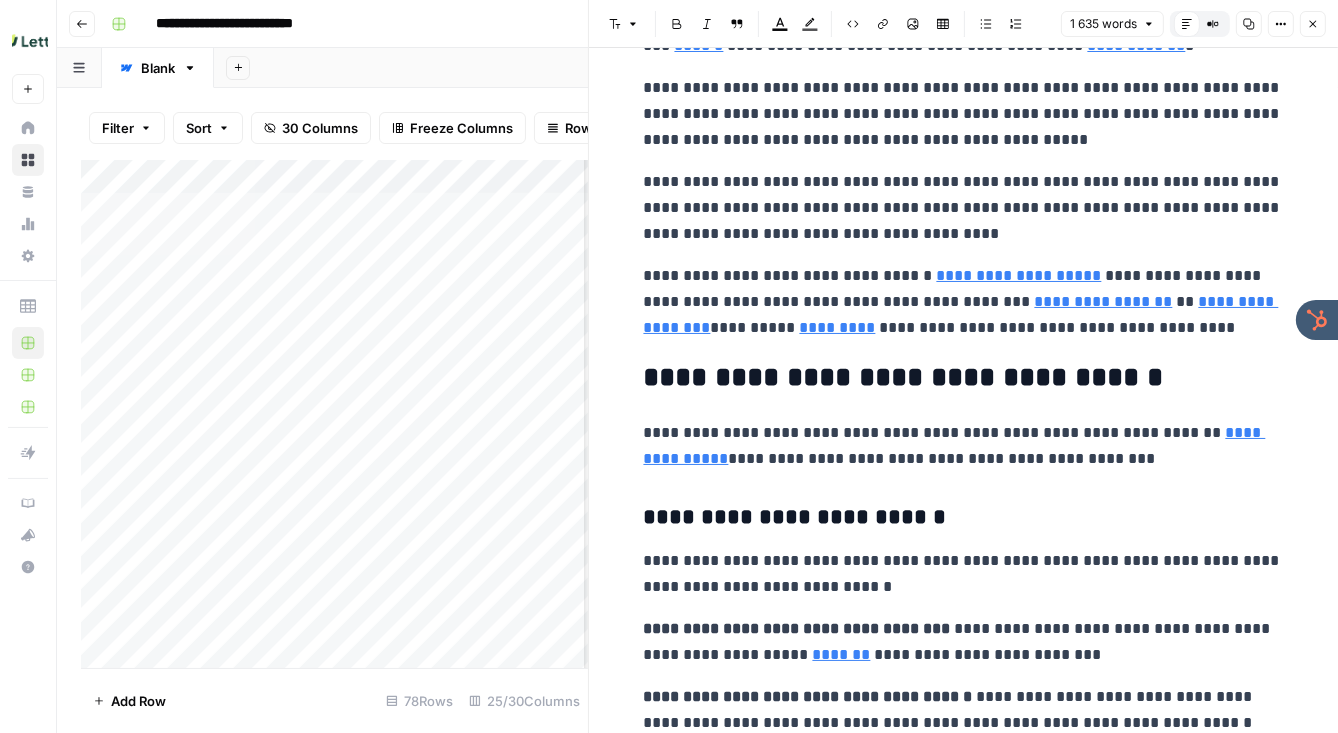 scroll, scrollTop: 0, scrollLeft: 0, axis: both 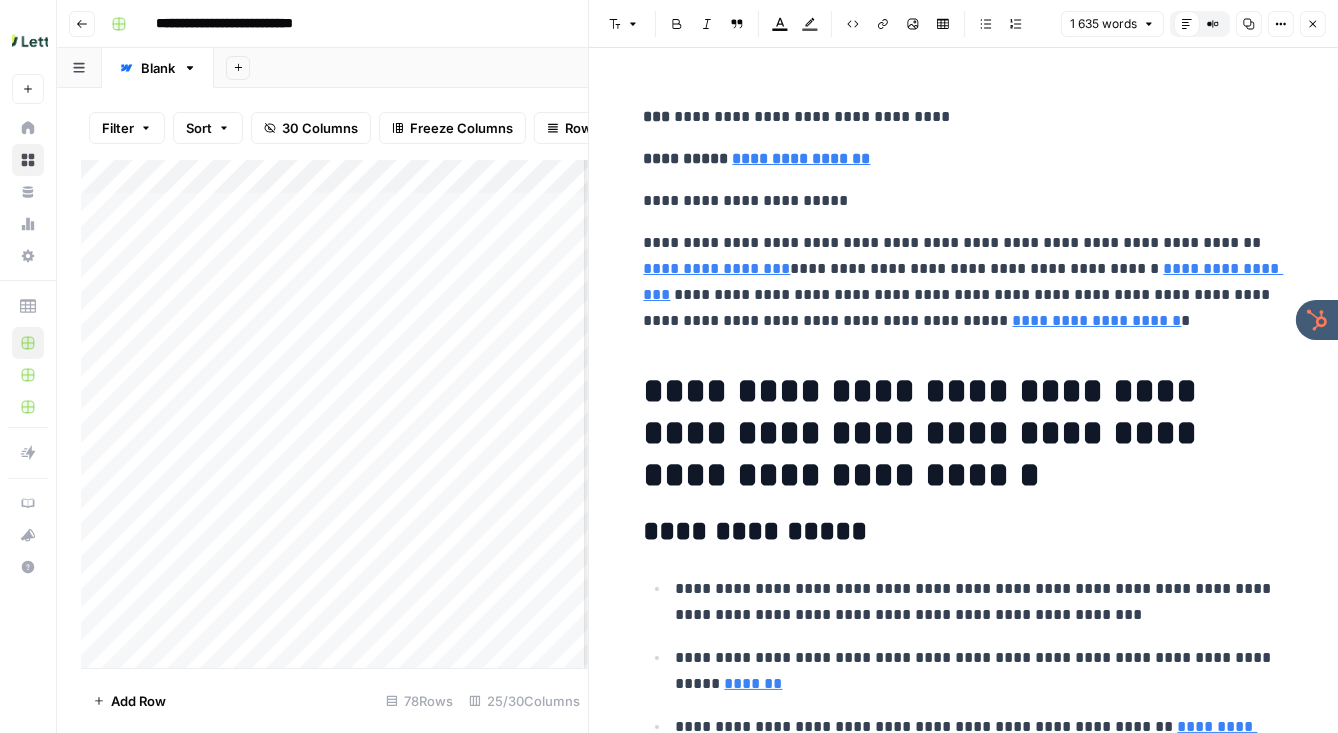 click 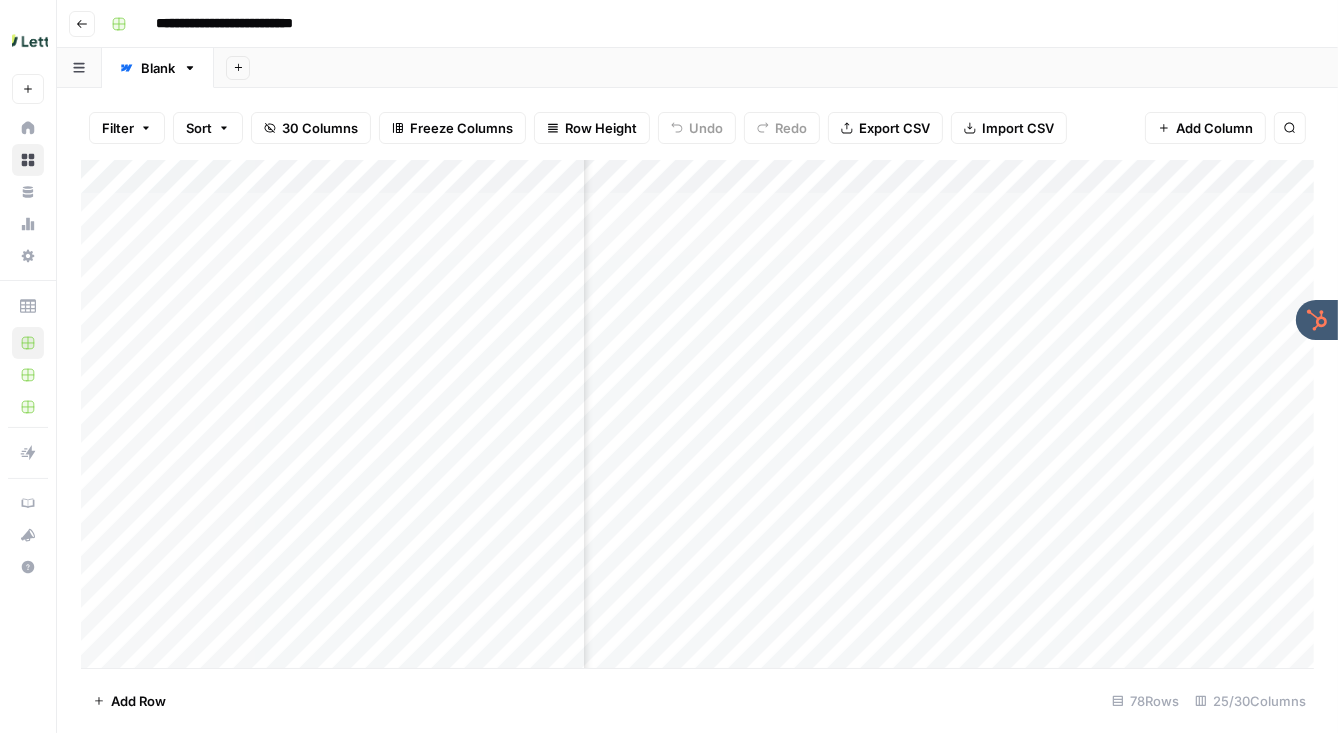 scroll, scrollTop: 0, scrollLeft: 5660, axis: horizontal 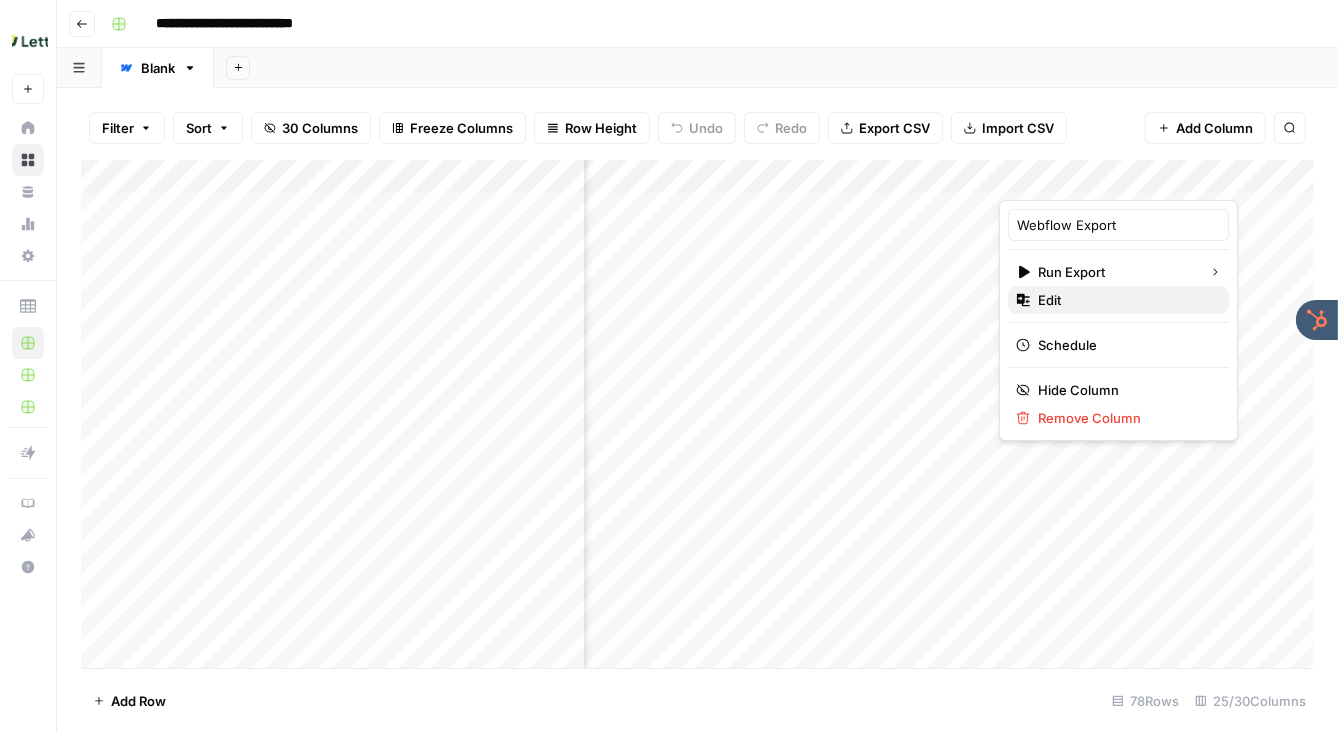 click on "Edit" at bounding box center [1118, 300] 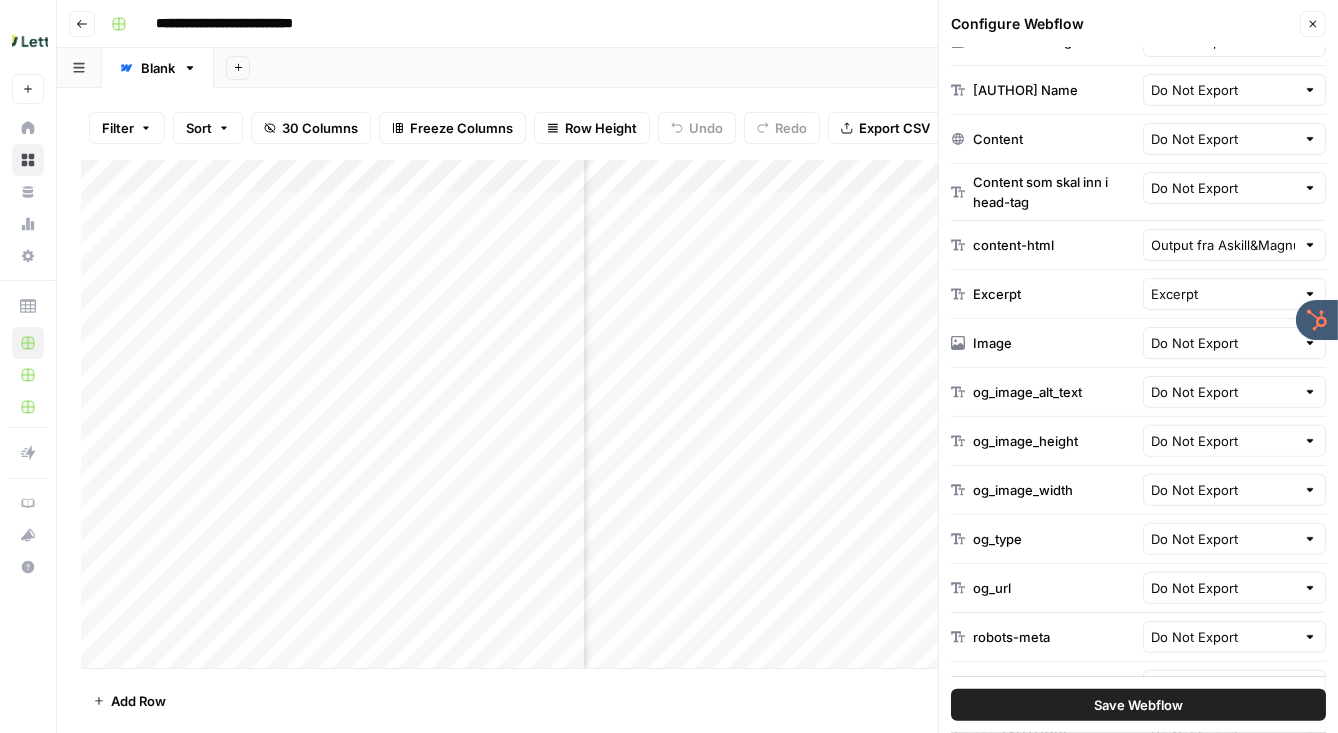 scroll, scrollTop: 590, scrollLeft: 0, axis: vertical 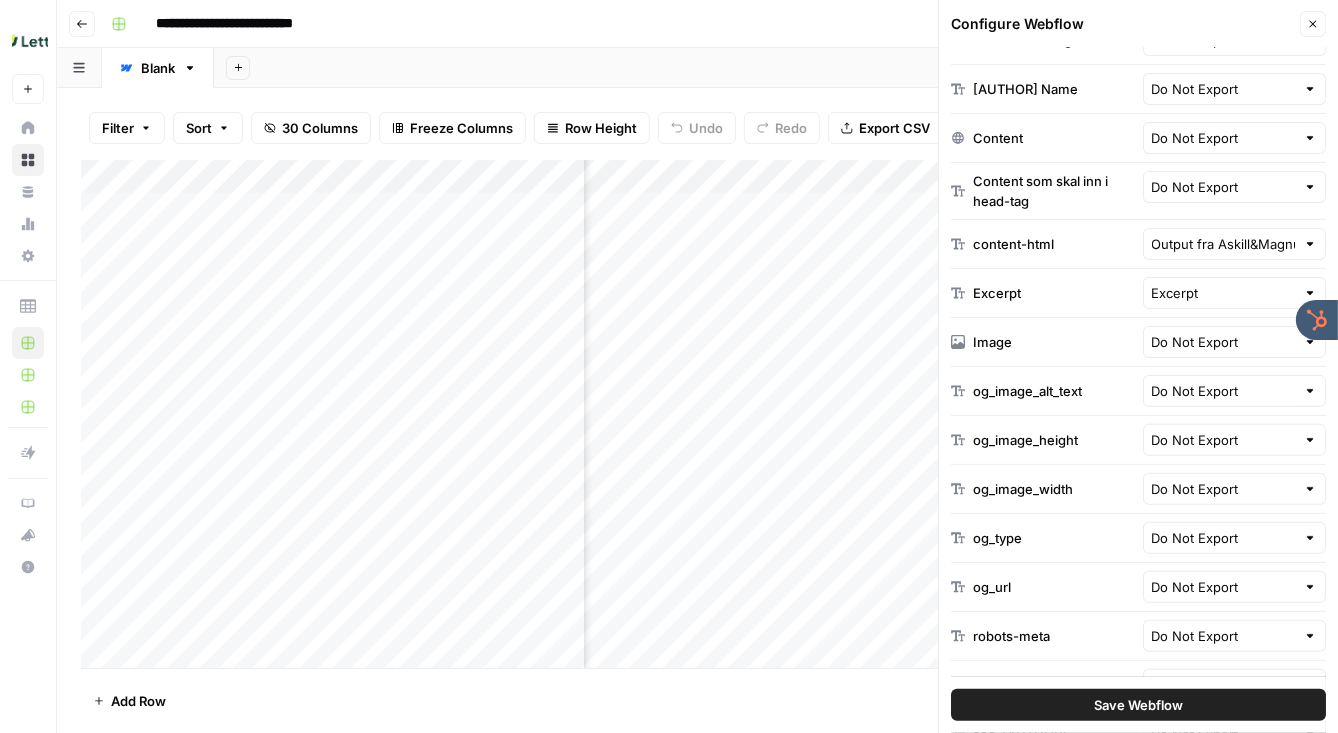 click on "Add Column" at bounding box center [697, 414] 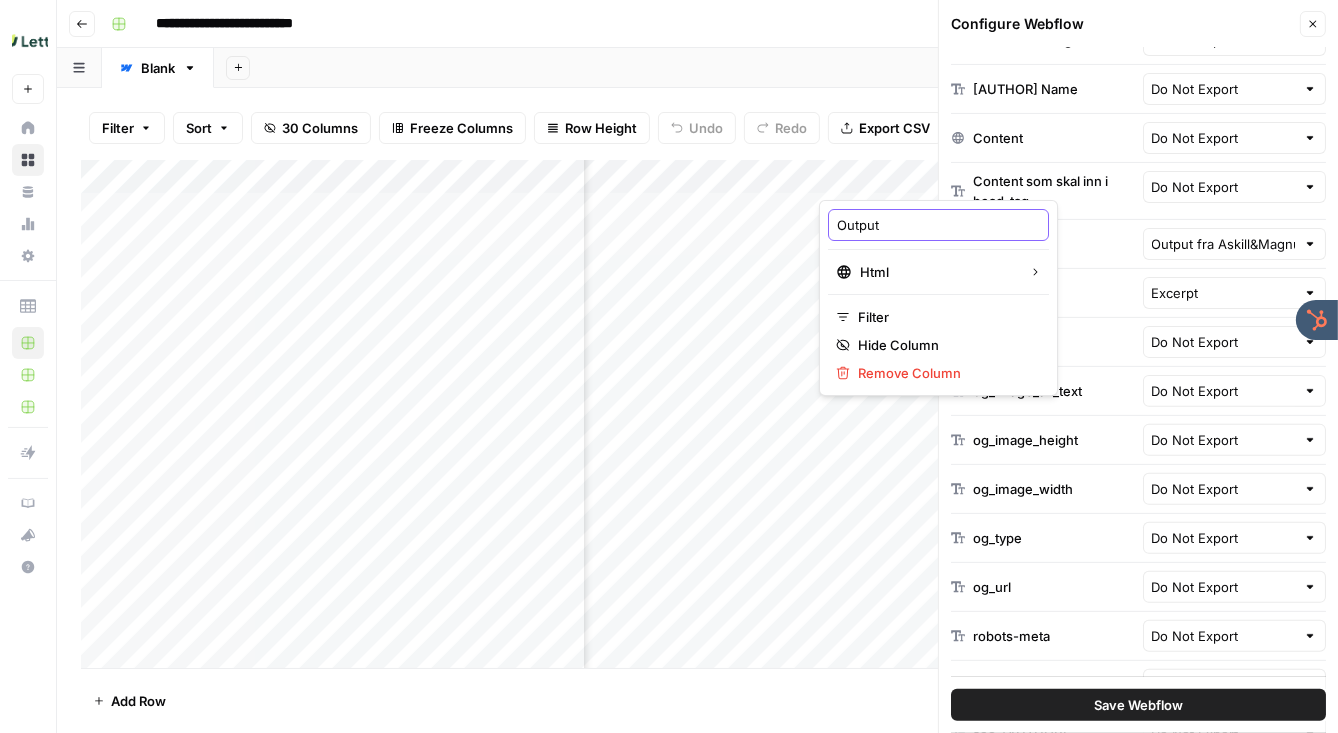 click on "Output" at bounding box center (938, 225) 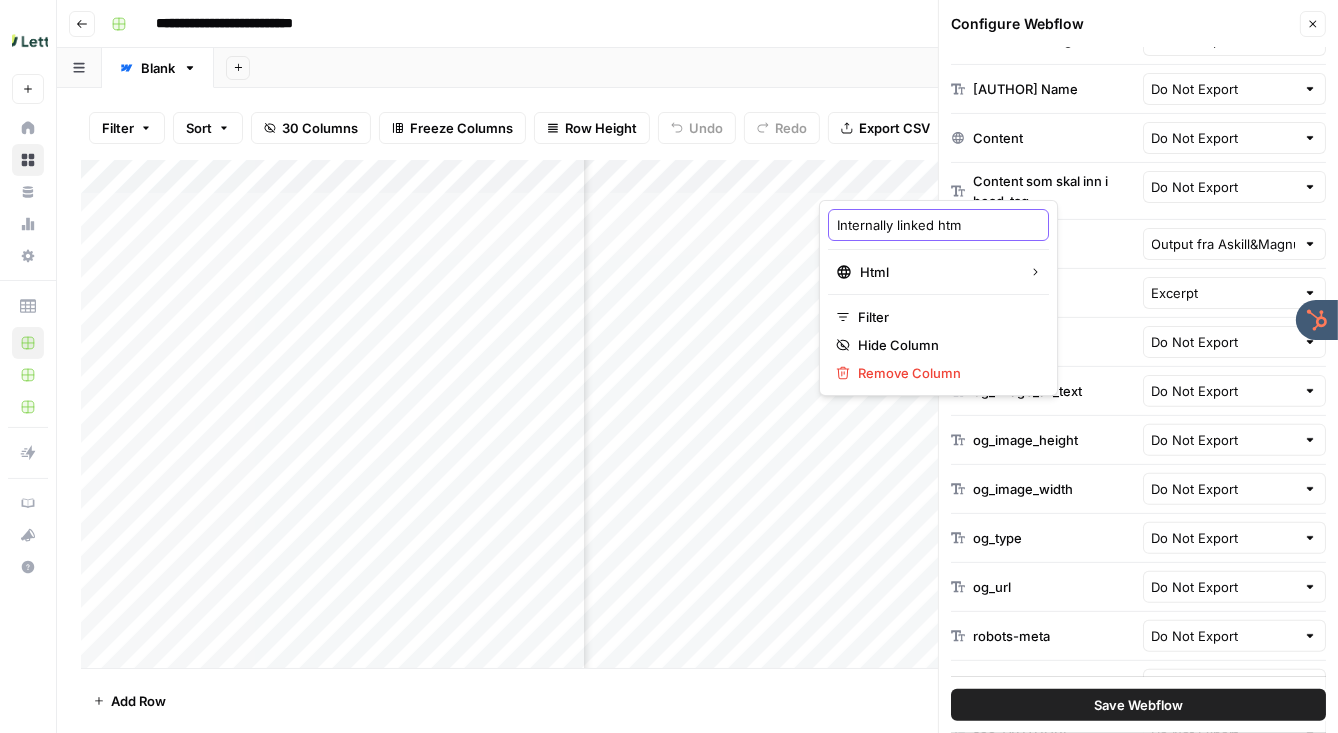 type on "Internally linked html" 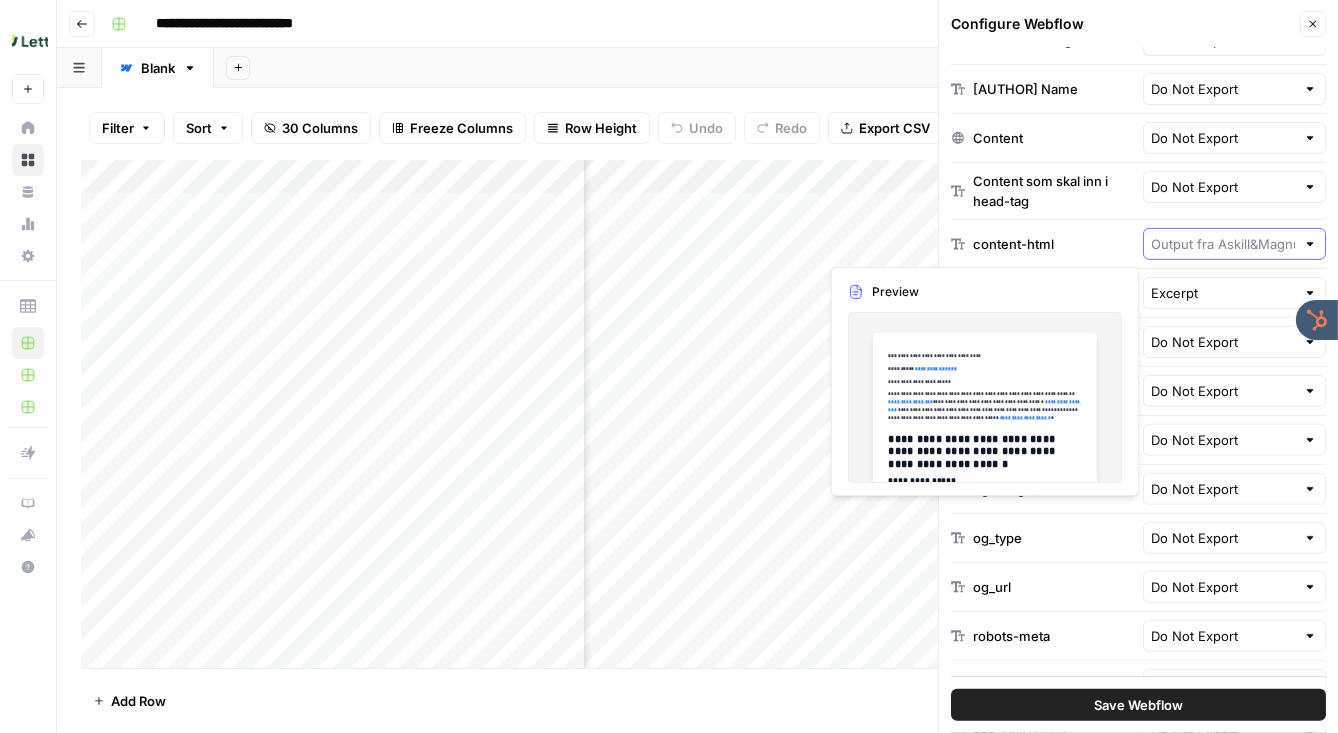 click at bounding box center (1224, 244) 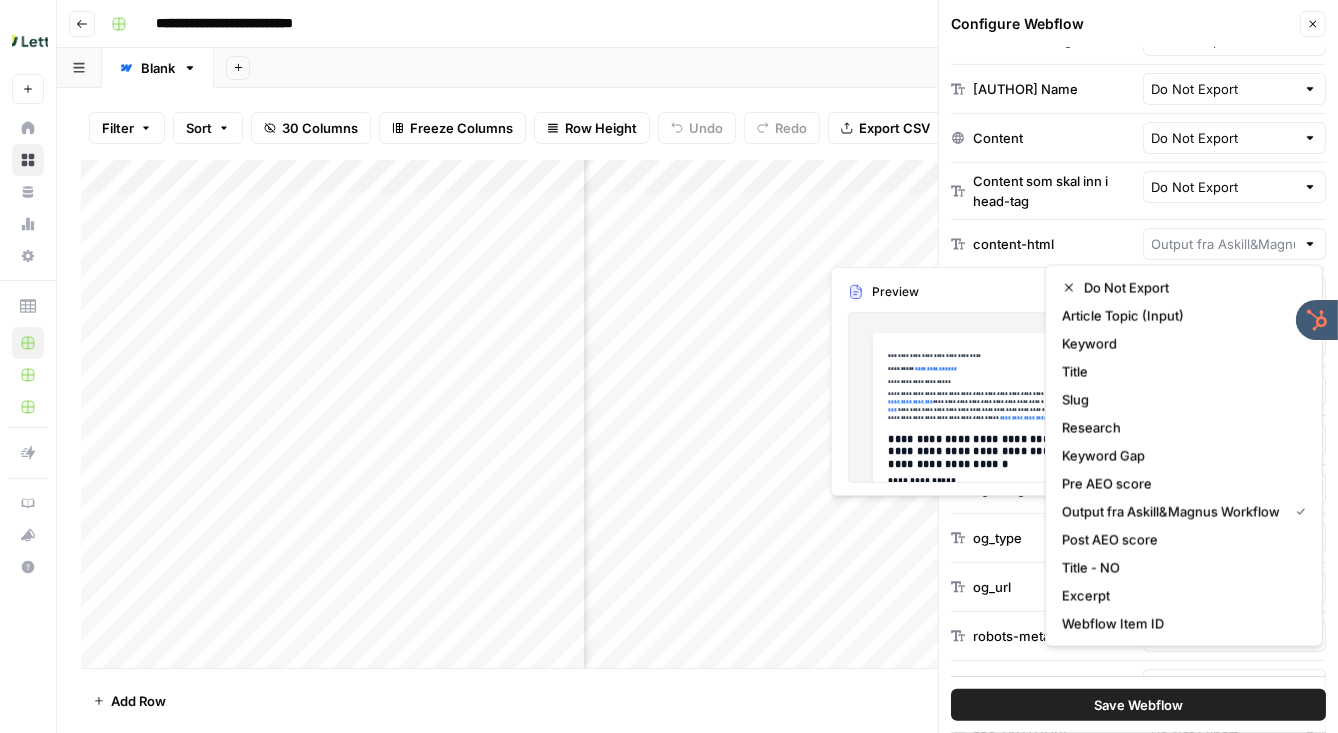 type on "Output fra Askill&Magnus Workflow" 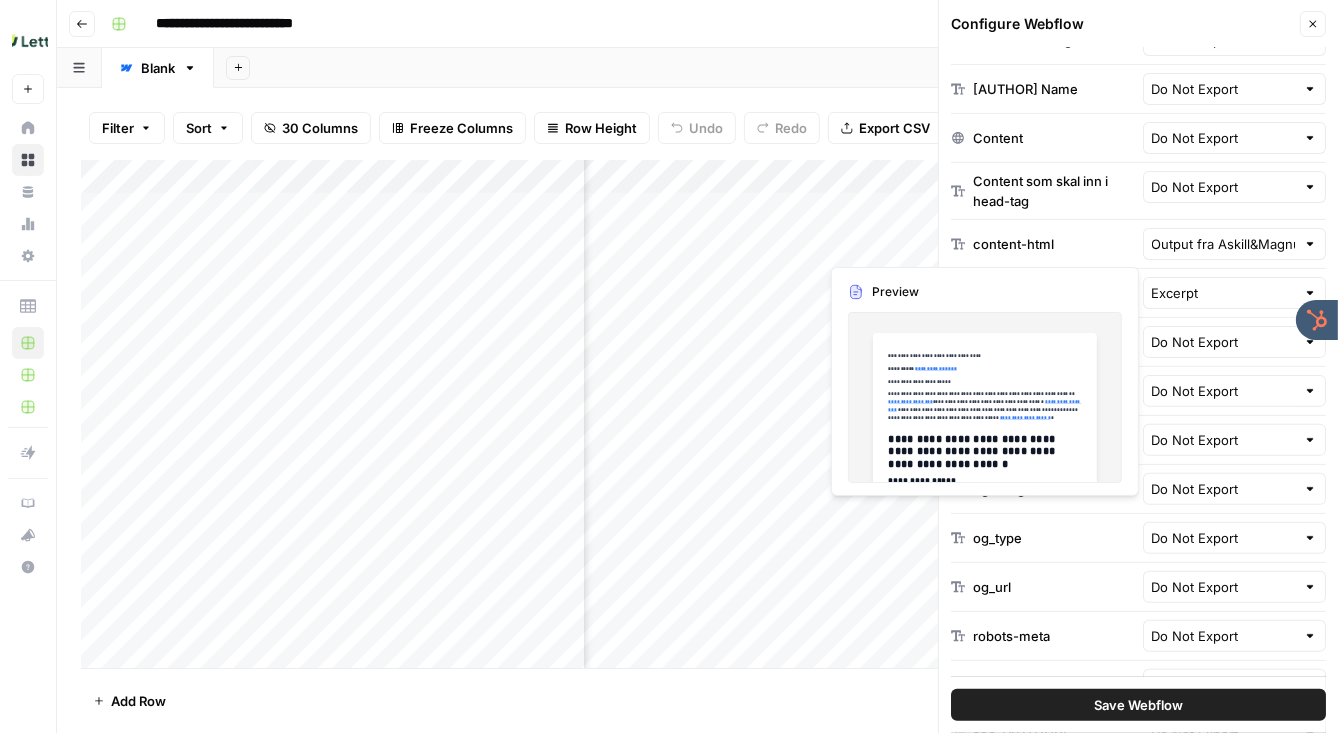 click on "content-html" at bounding box center (1043, 244) 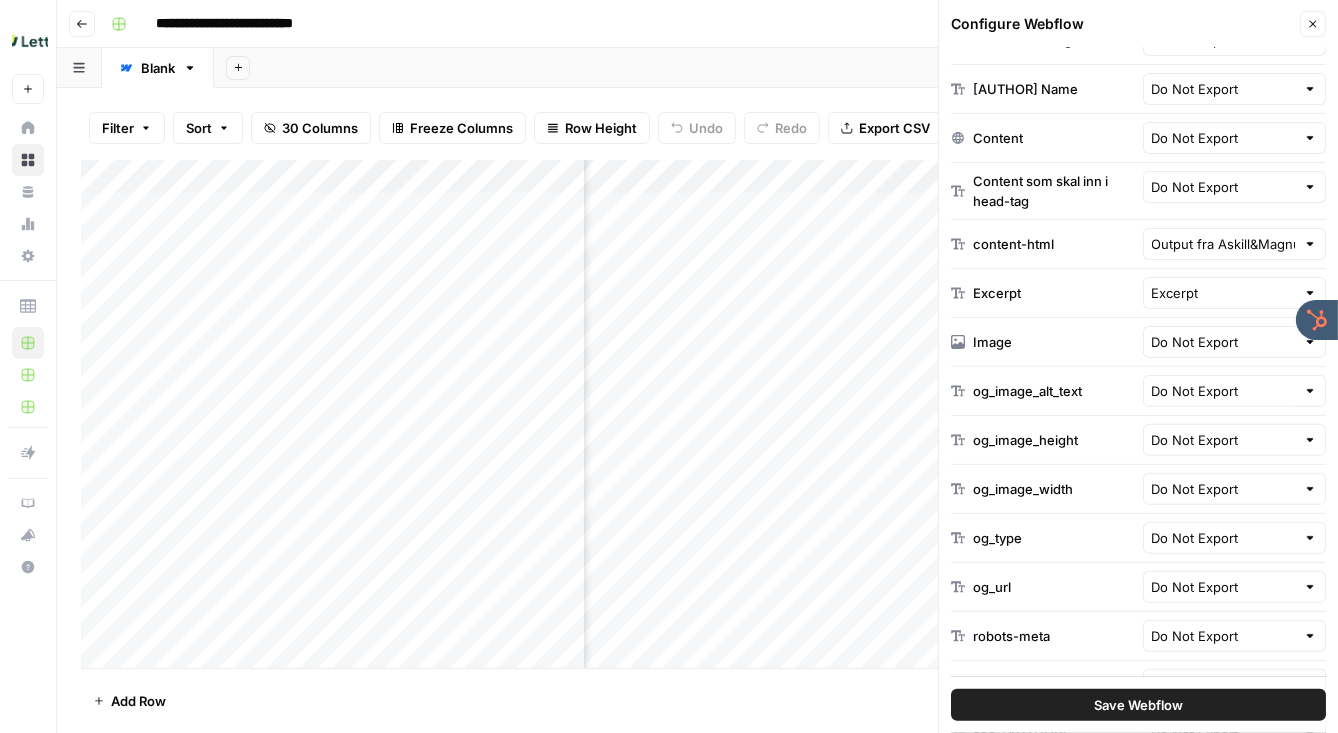 click 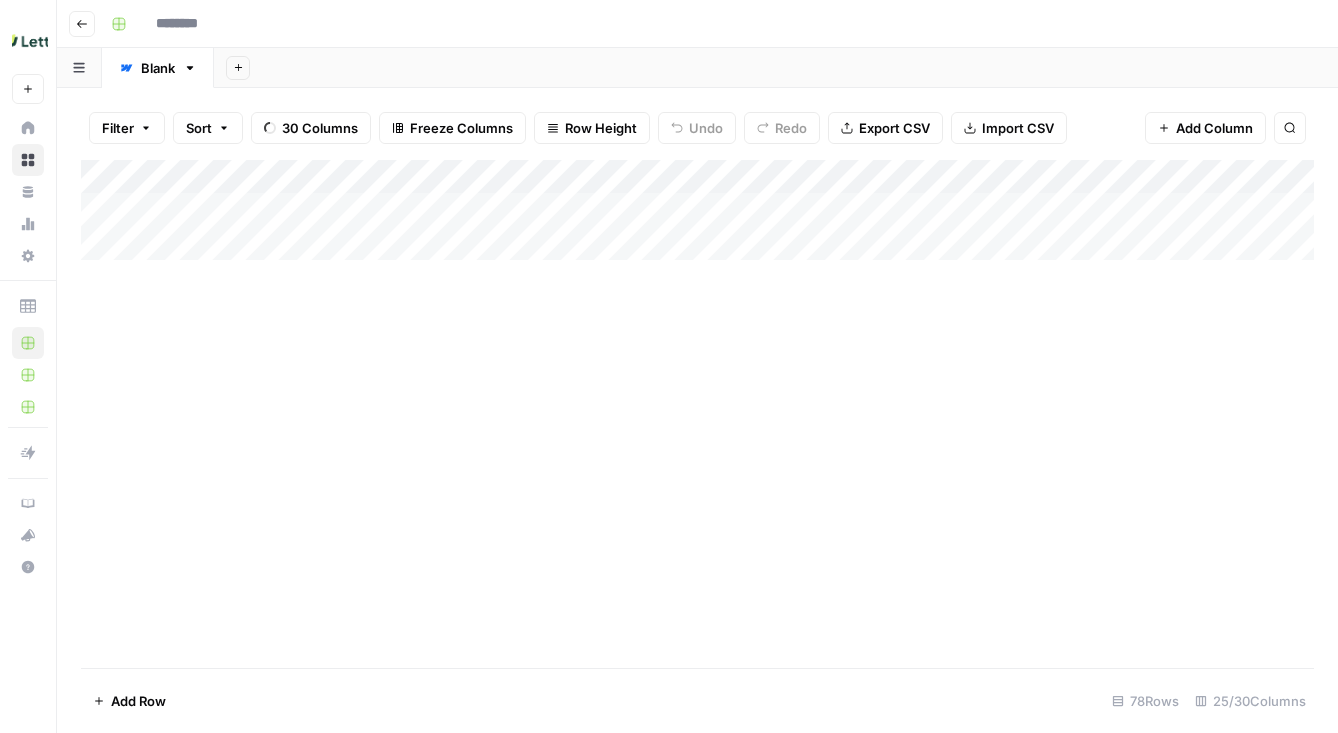 type on "**********" 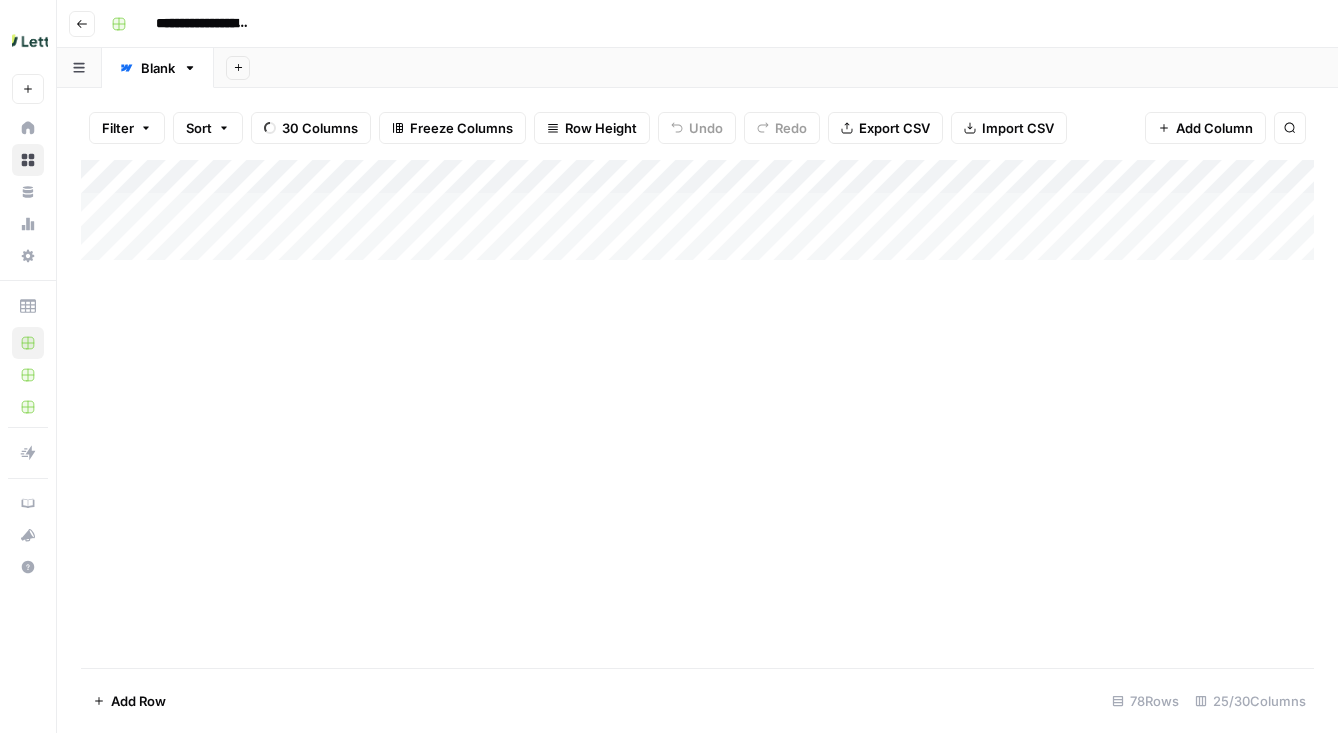 scroll, scrollTop: 0, scrollLeft: 0, axis: both 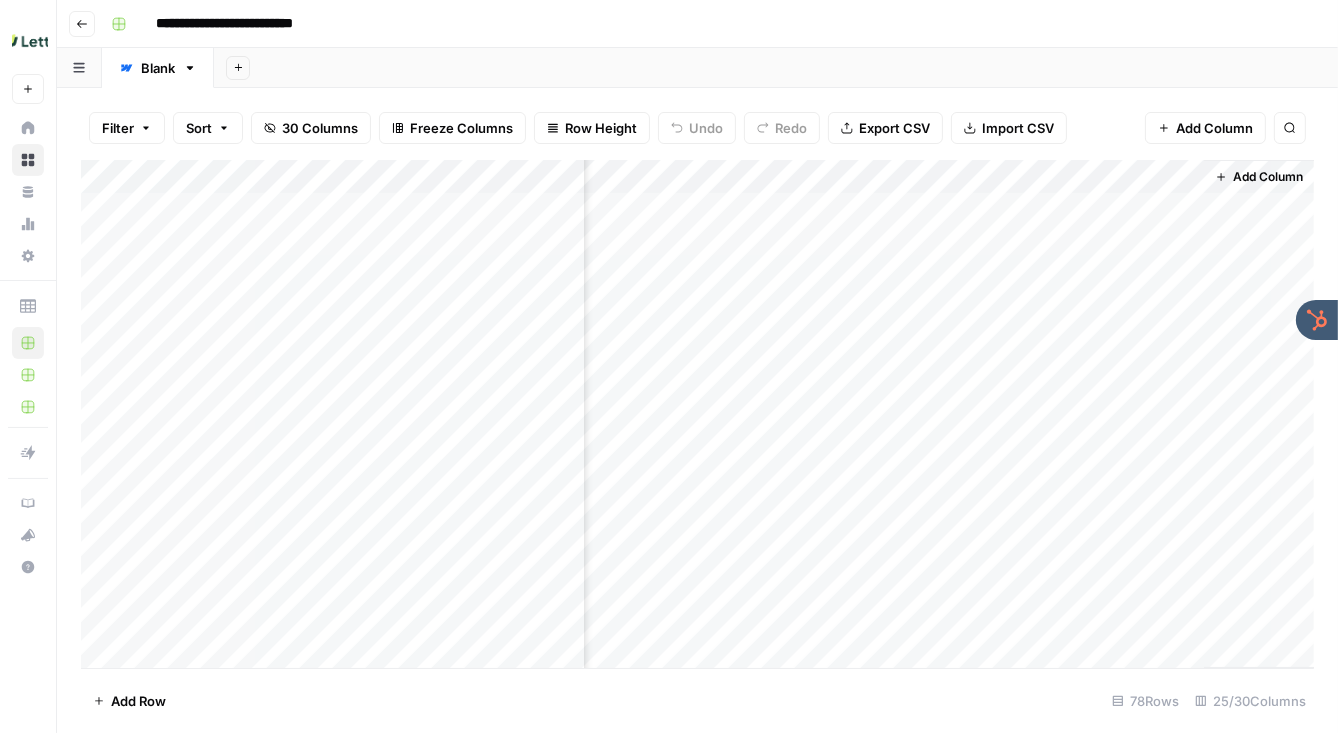 click on "Add Column" at bounding box center [697, 414] 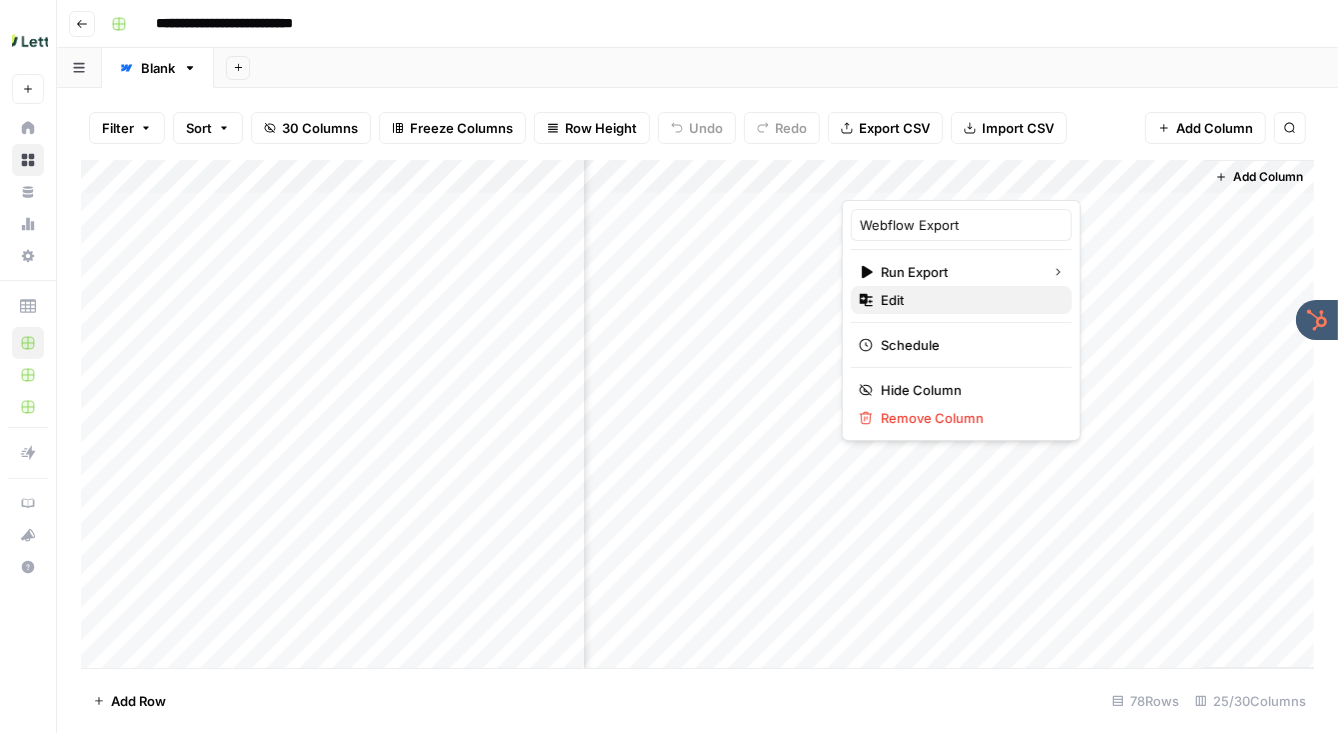 click on "Edit" at bounding box center [961, 300] 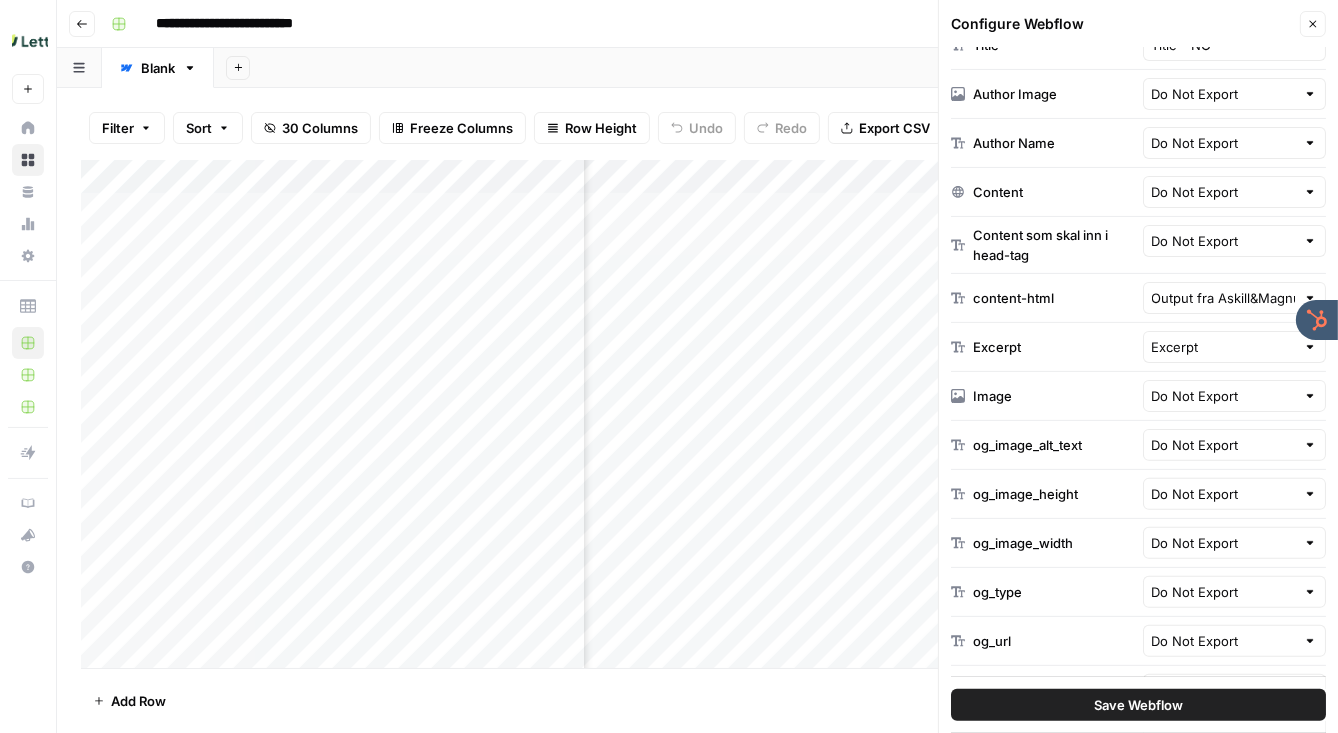 scroll, scrollTop: 537, scrollLeft: 0, axis: vertical 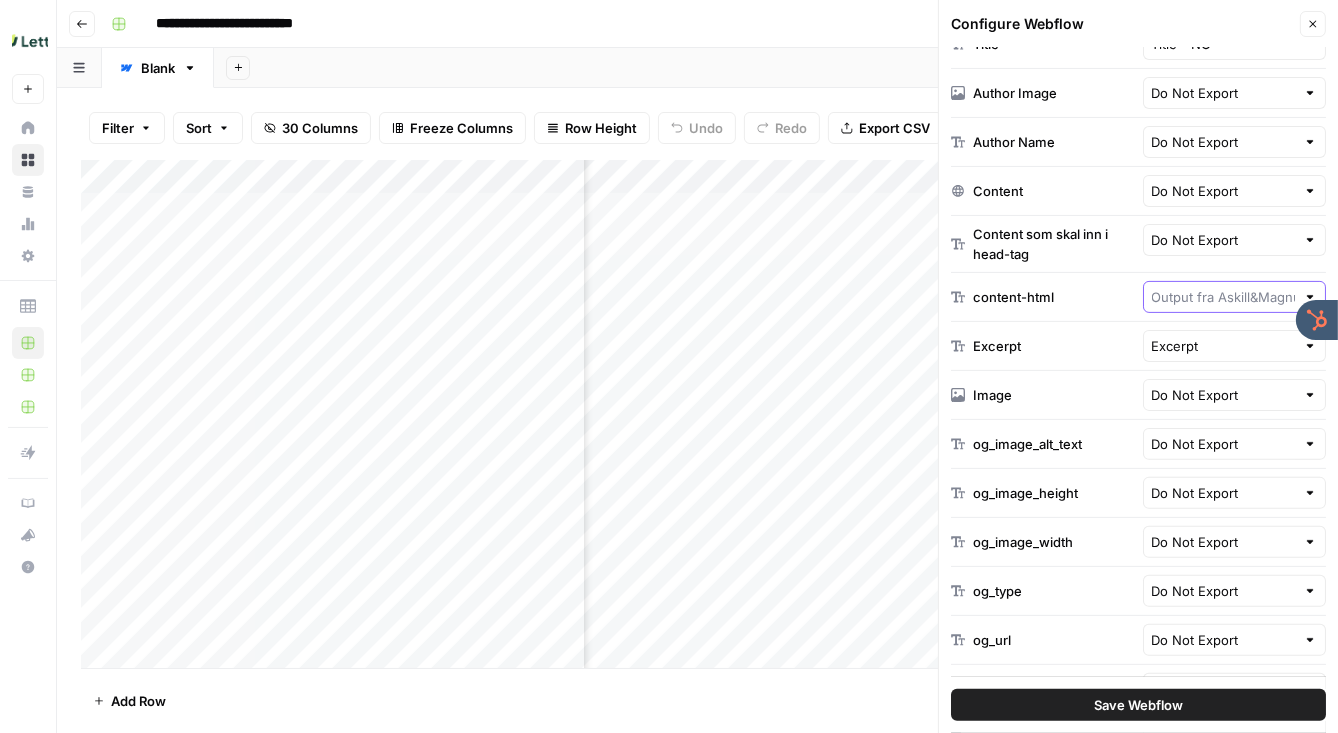 click at bounding box center (1224, 297) 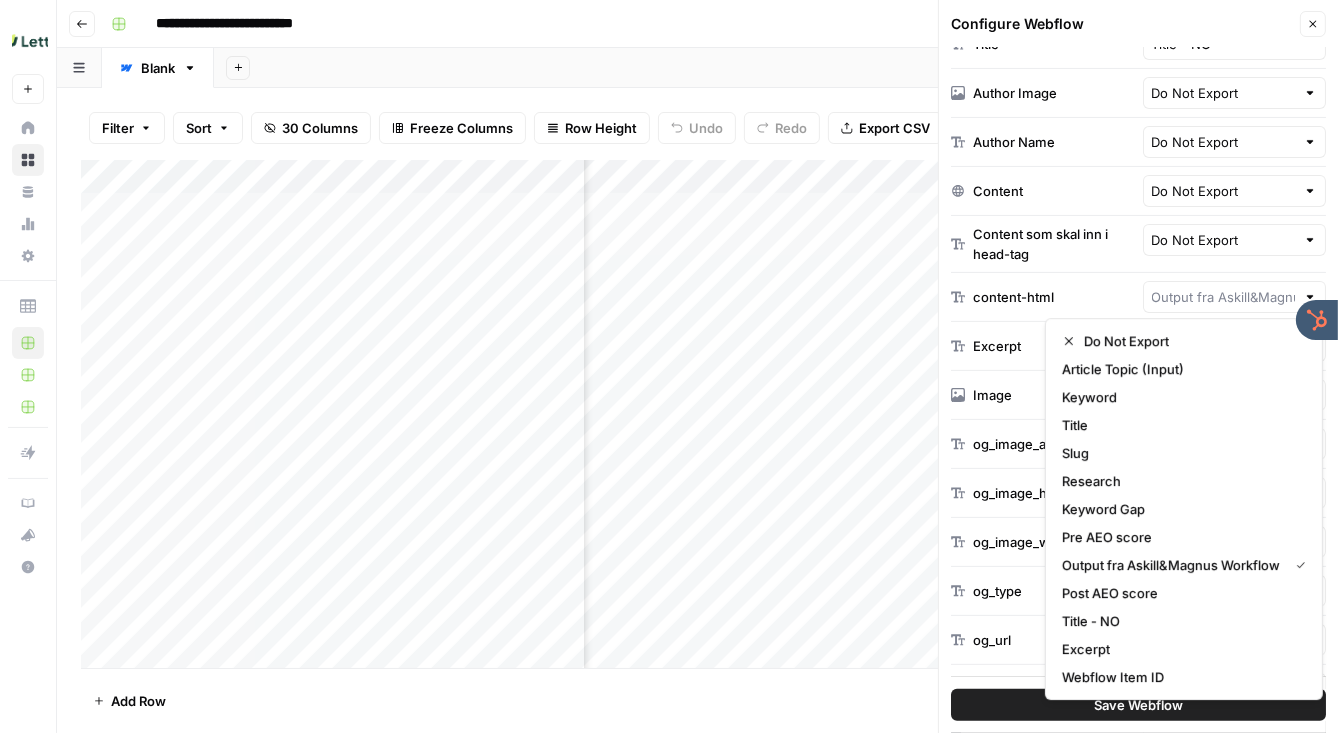 type on "Output fra Askill&Magnus Workflow" 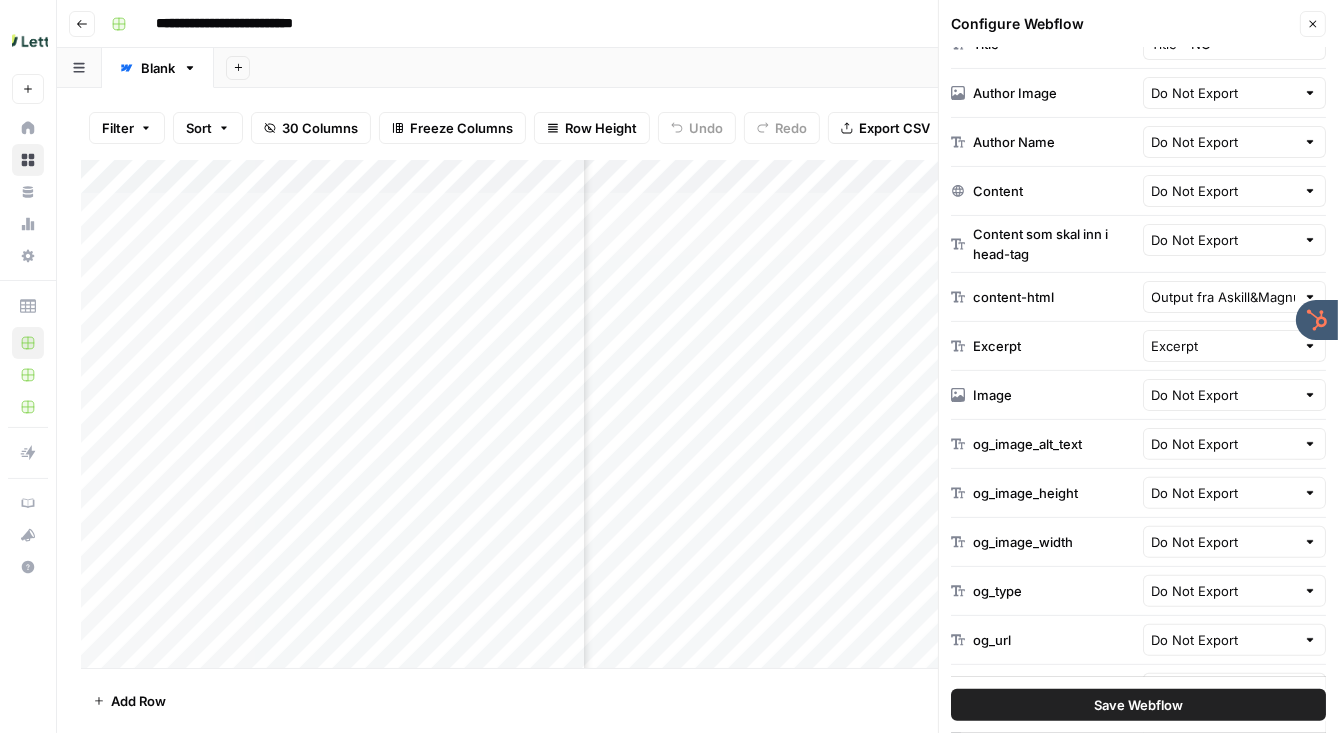 click on "content-html Output fra Askill&[NAME] Workflow" at bounding box center [1138, 297] 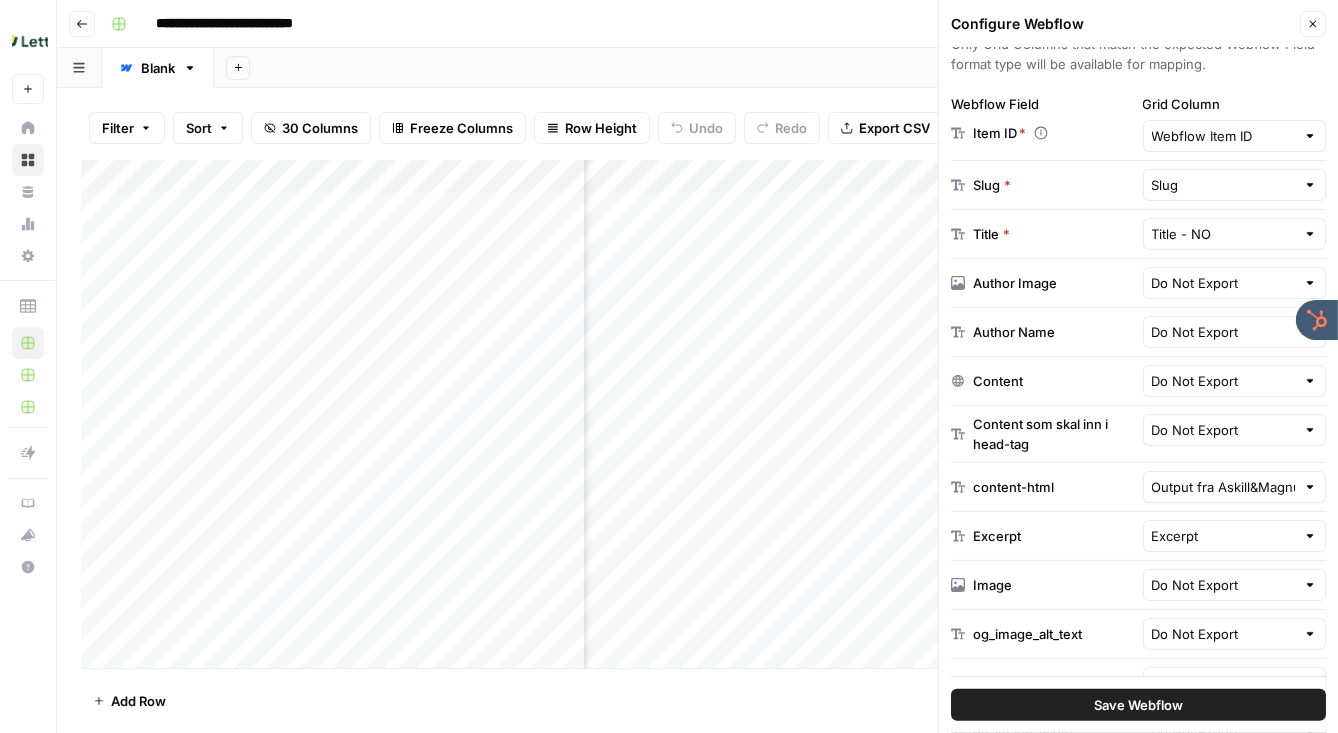 scroll, scrollTop: 351, scrollLeft: 0, axis: vertical 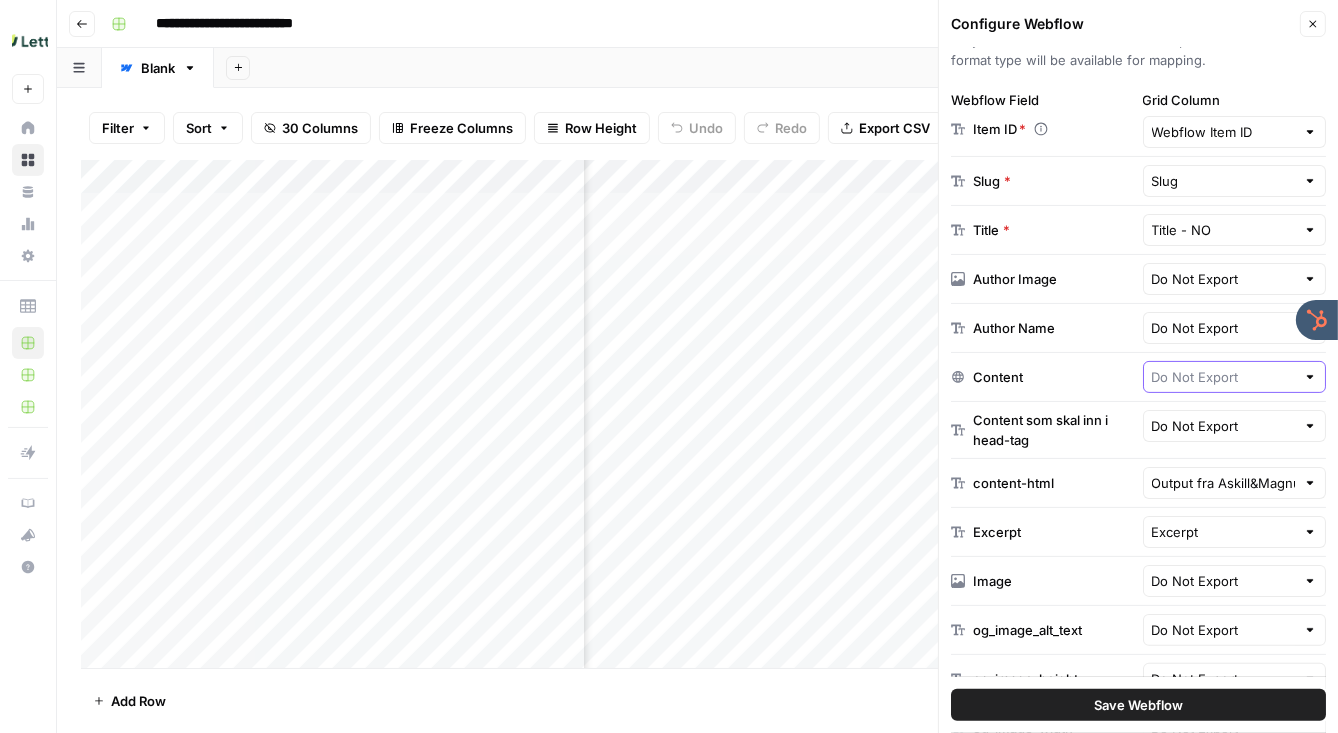 click at bounding box center (1224, 377) 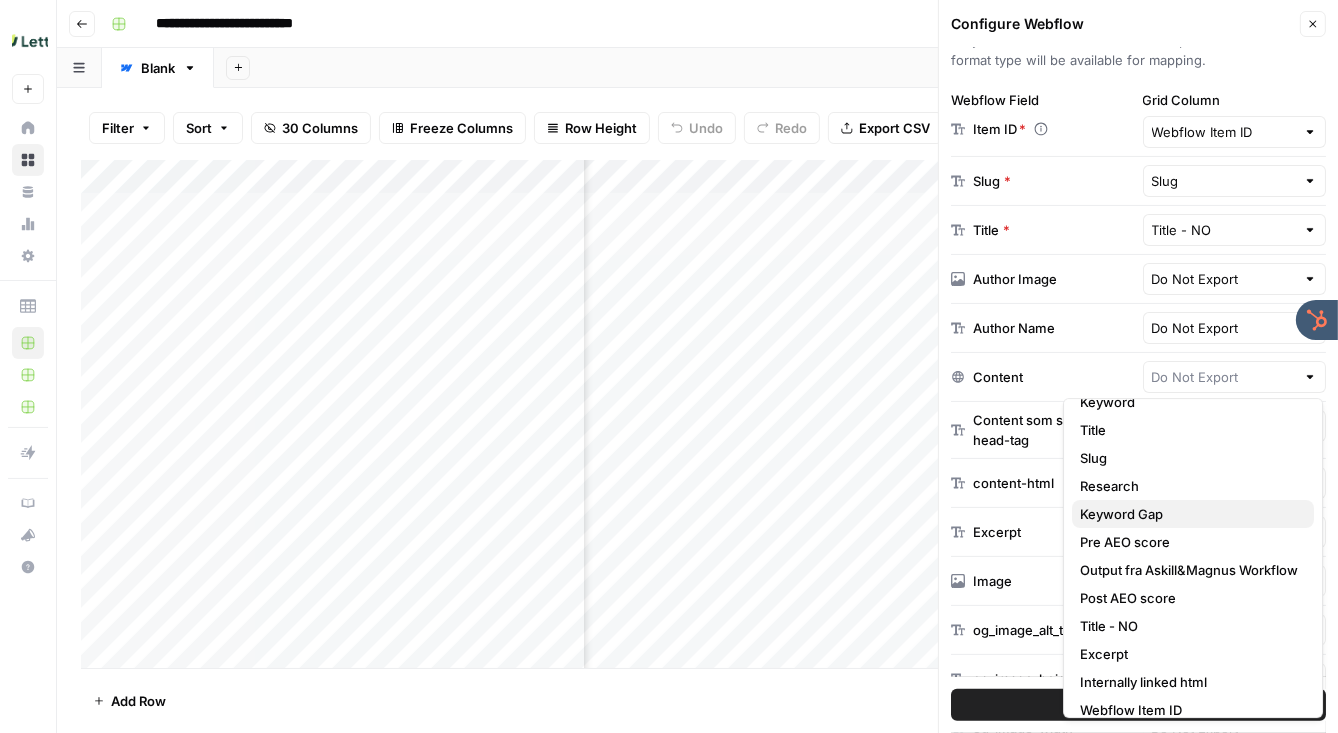 scroll, scrollTop: 90, scrollLeft: 0, axis: vertical 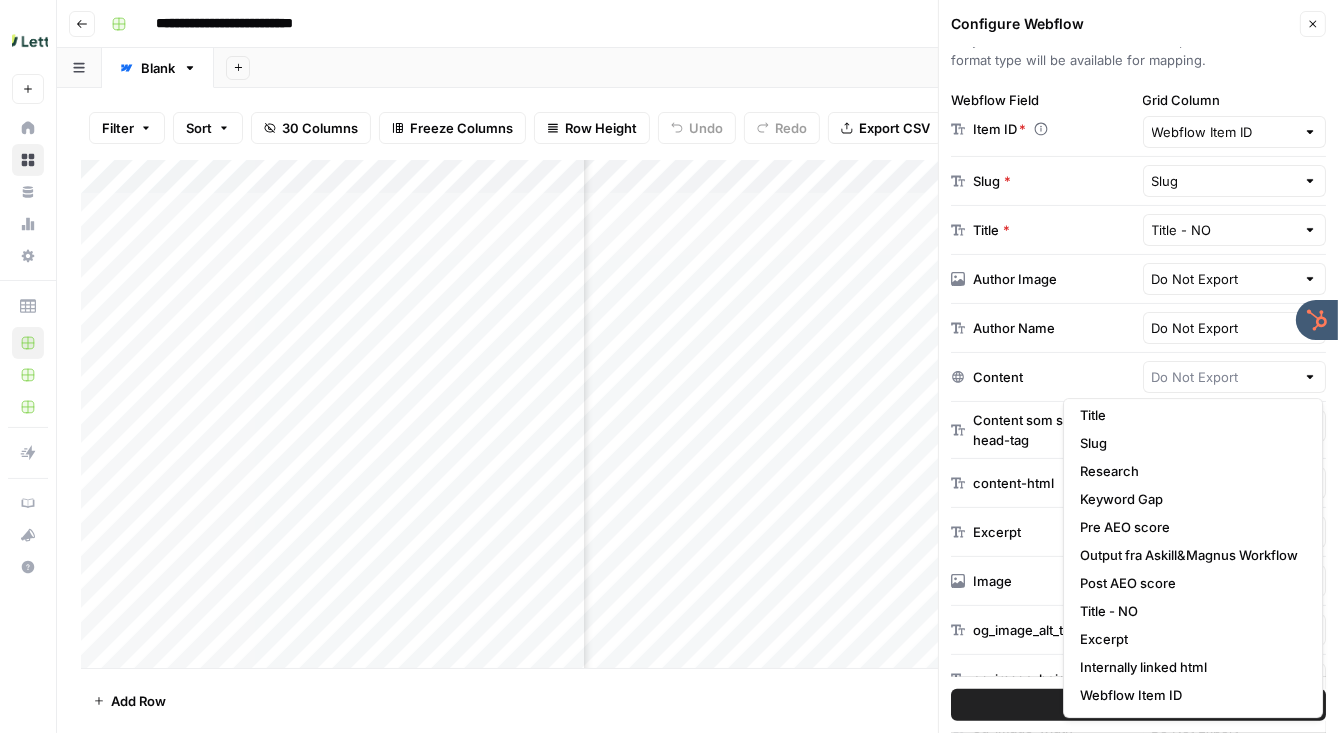type on "Do Not Export" 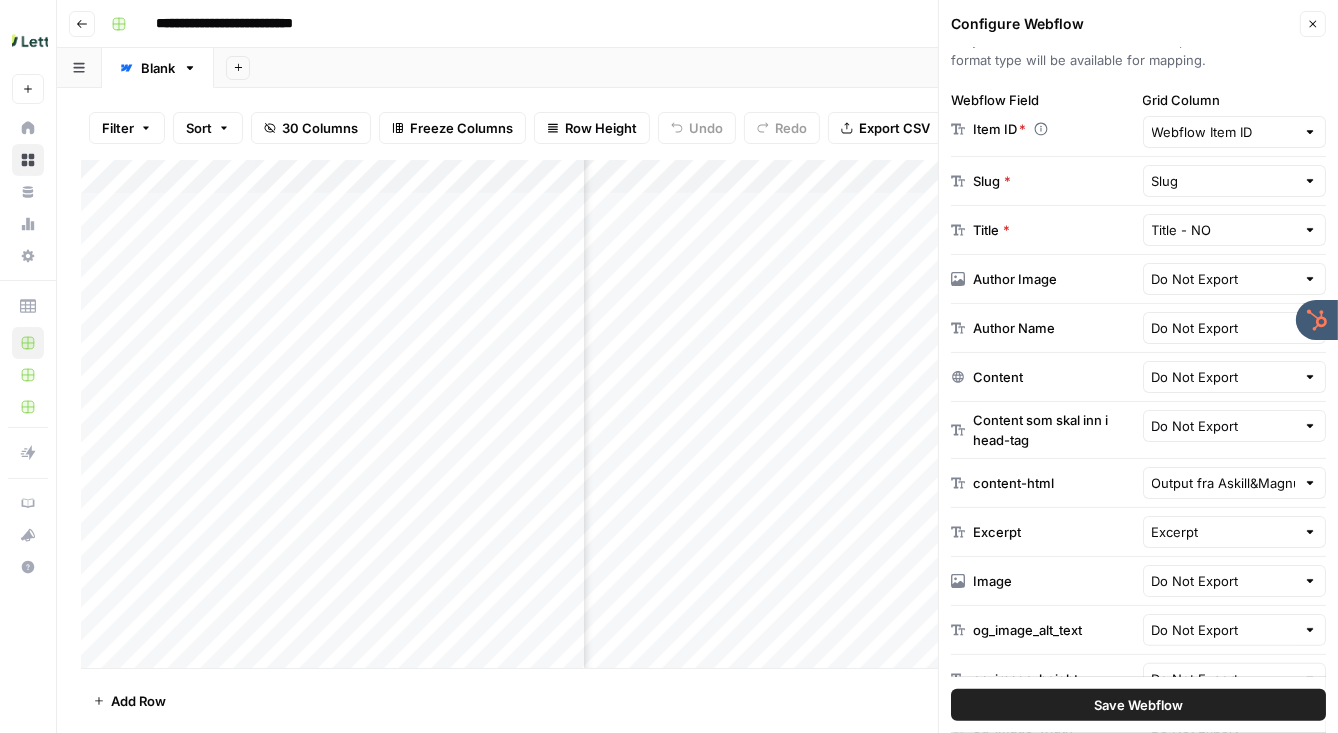 click on "Content" at bounding box center (1043, 377) 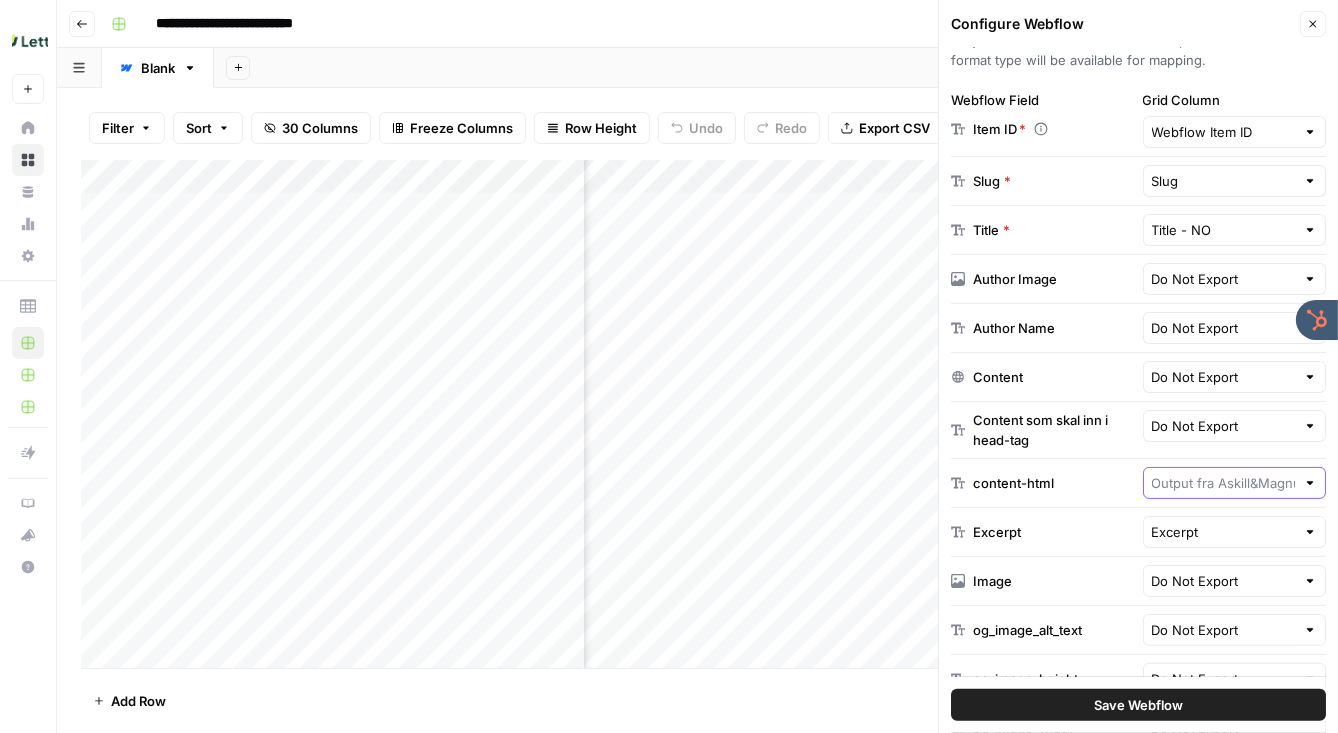 click at bounding box center [1224, 483] 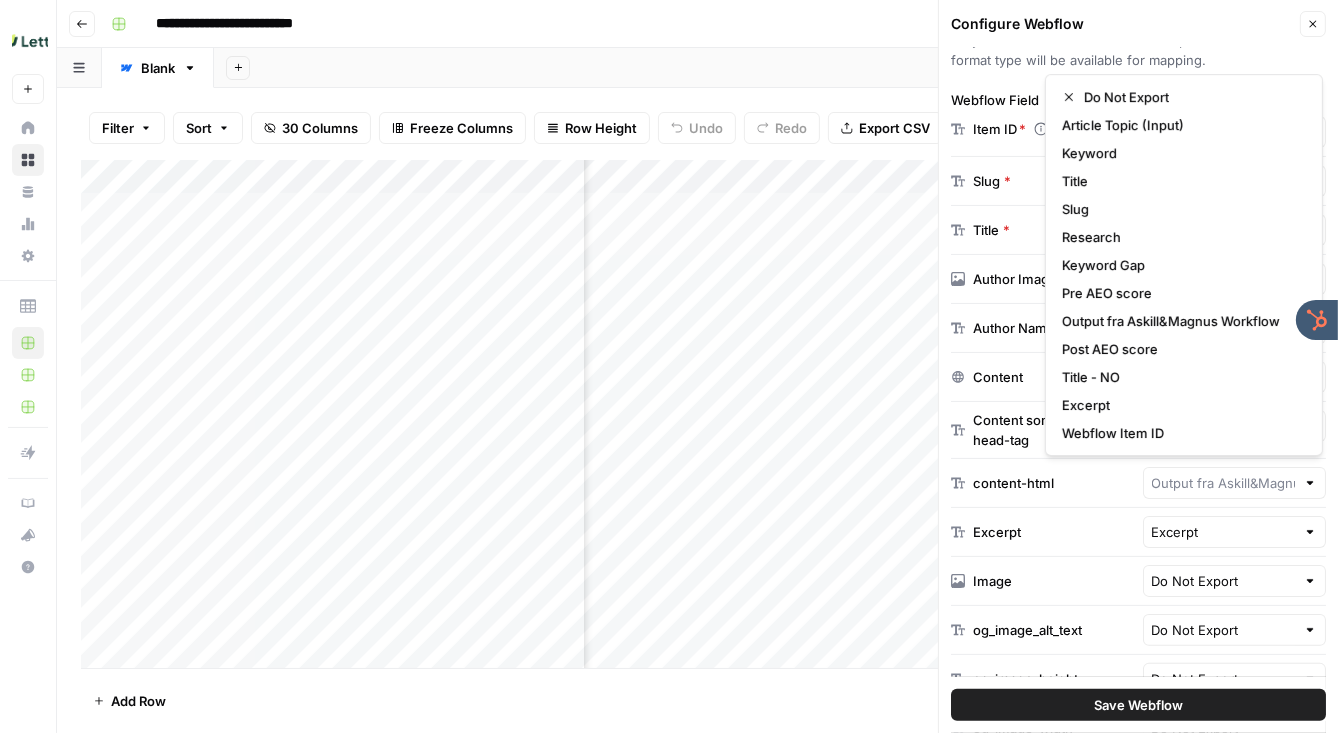 type on "Output fra Askill&Magnus Workflow" 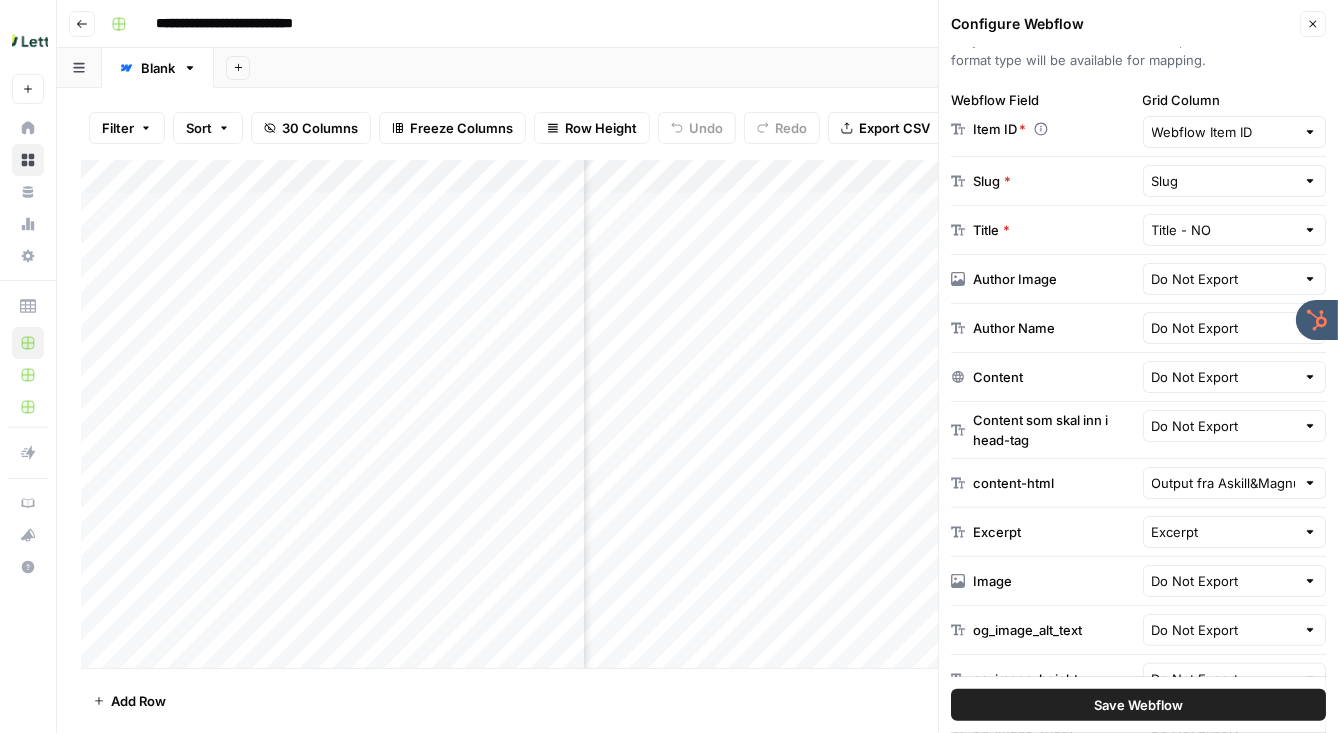 click on "Excerpt" at bounding box center [1043, 532] 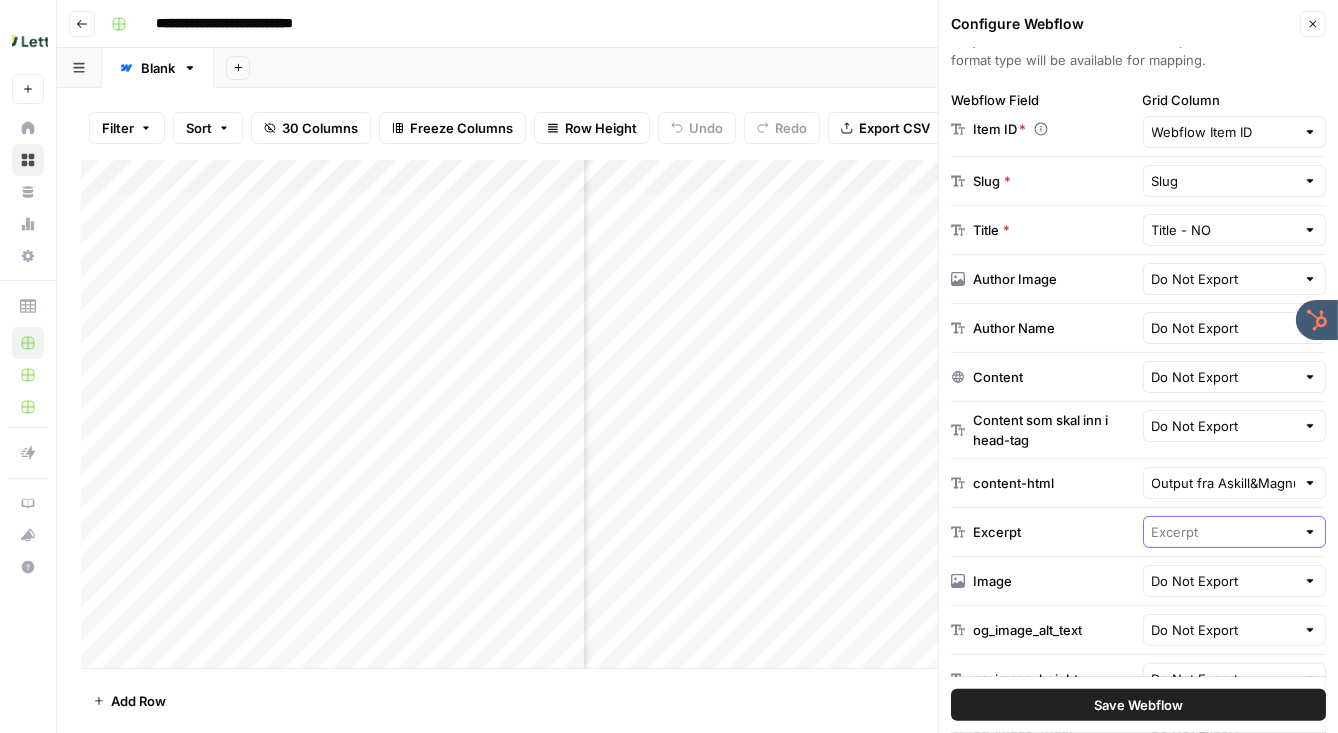 click at bounding box center (1224, 532) 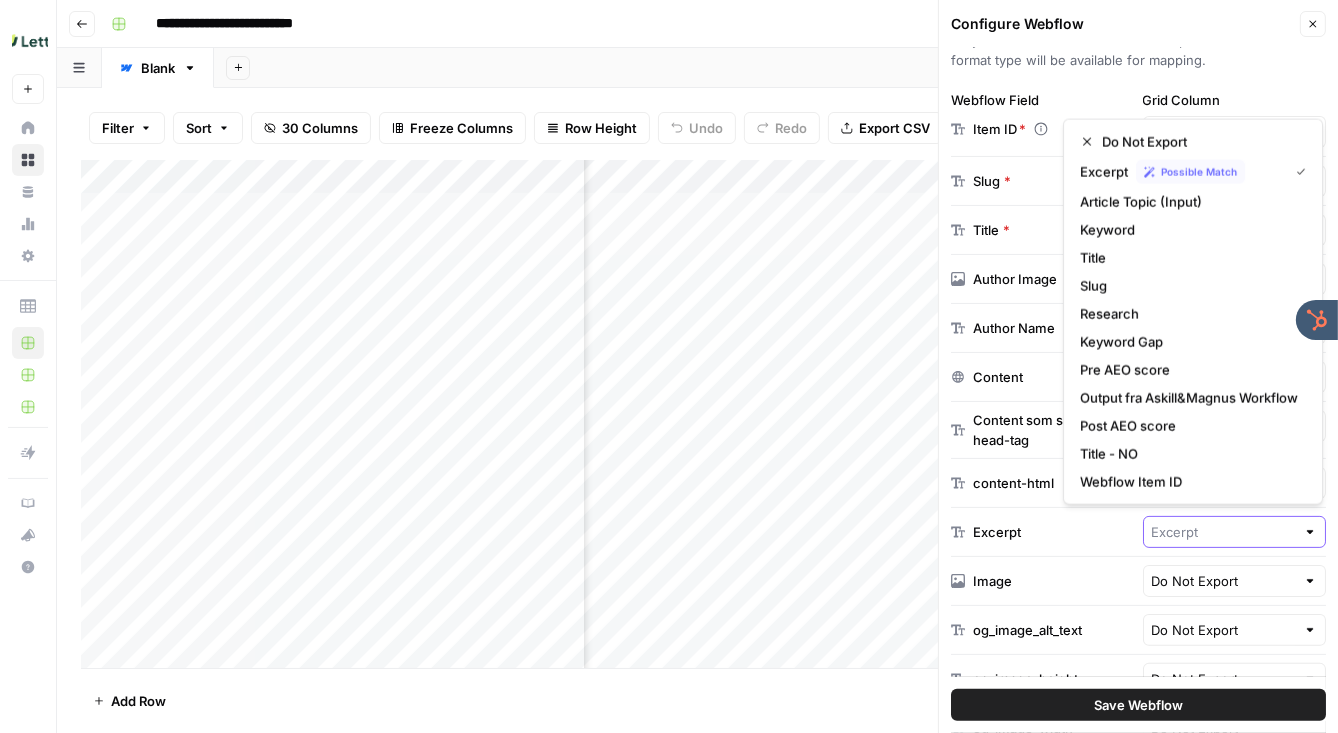 click at bounding box center (1224, 532) 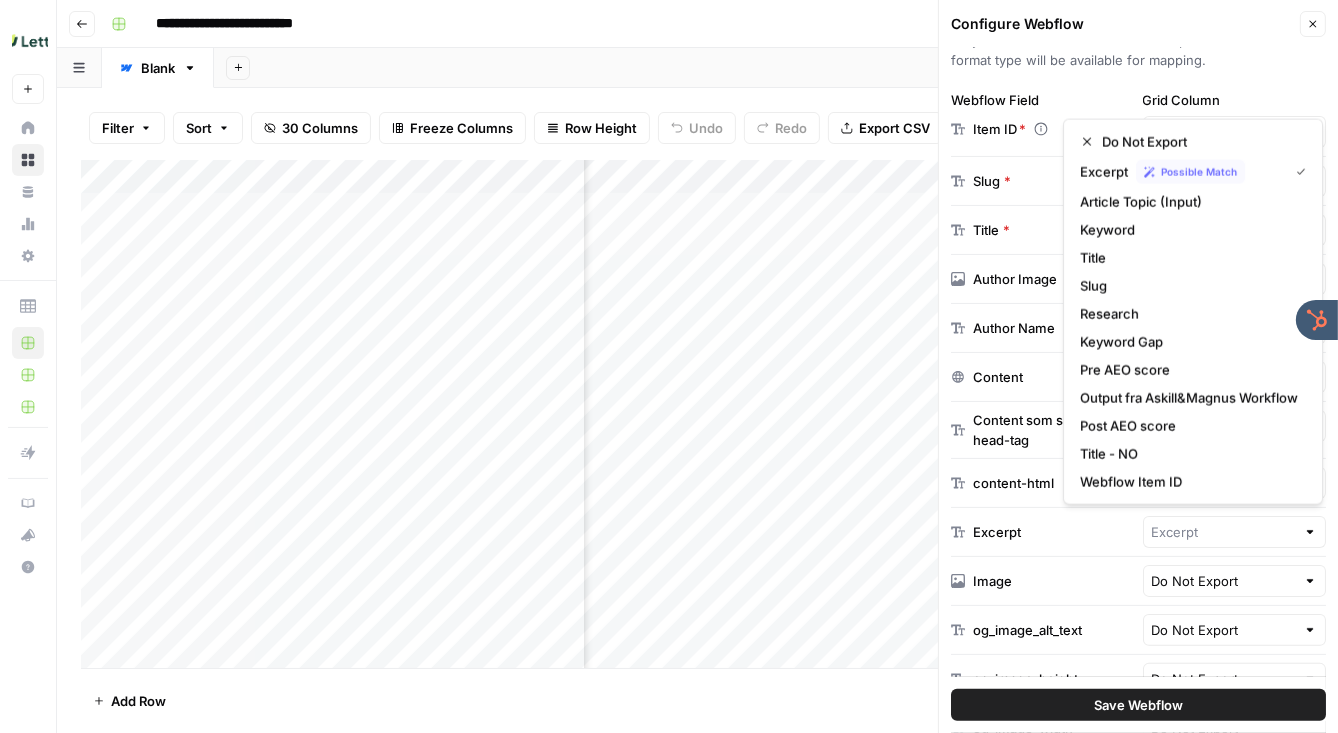 type on "Excerpt" 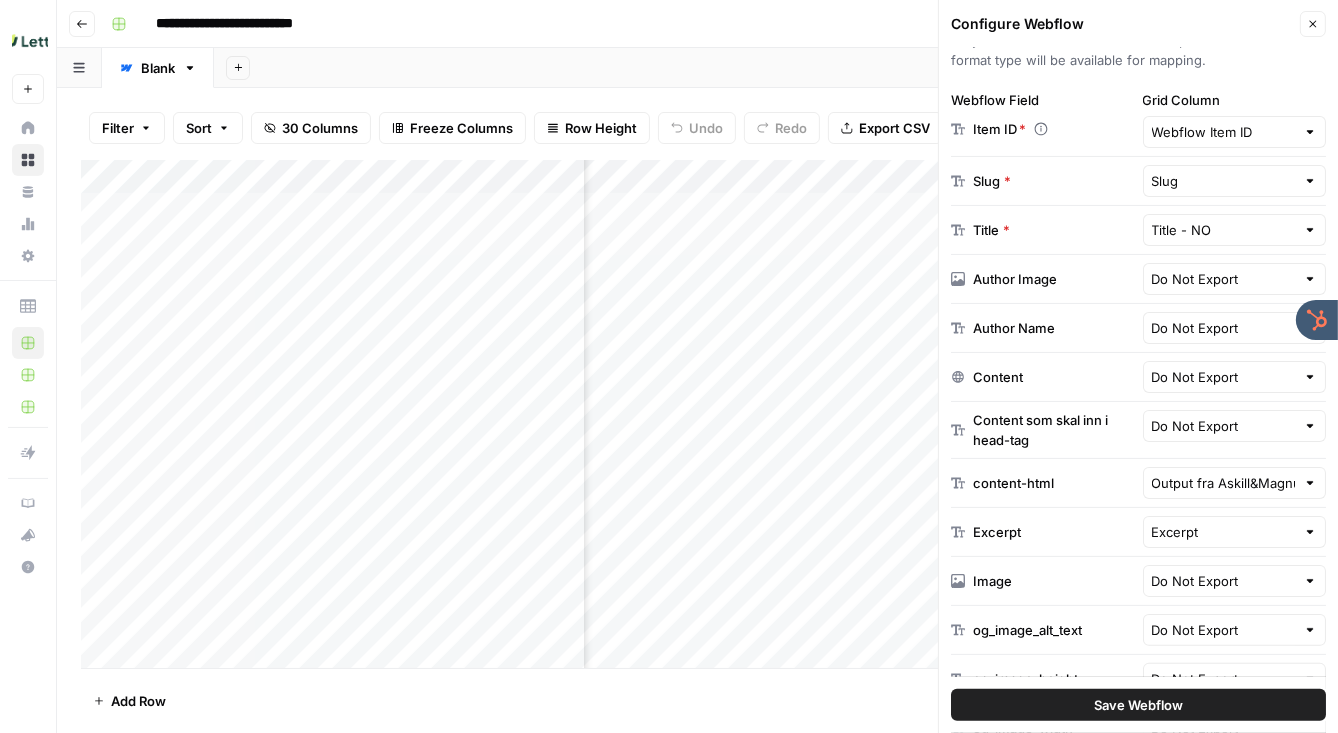 click on "Add Column" at bounding box center (697, 414) 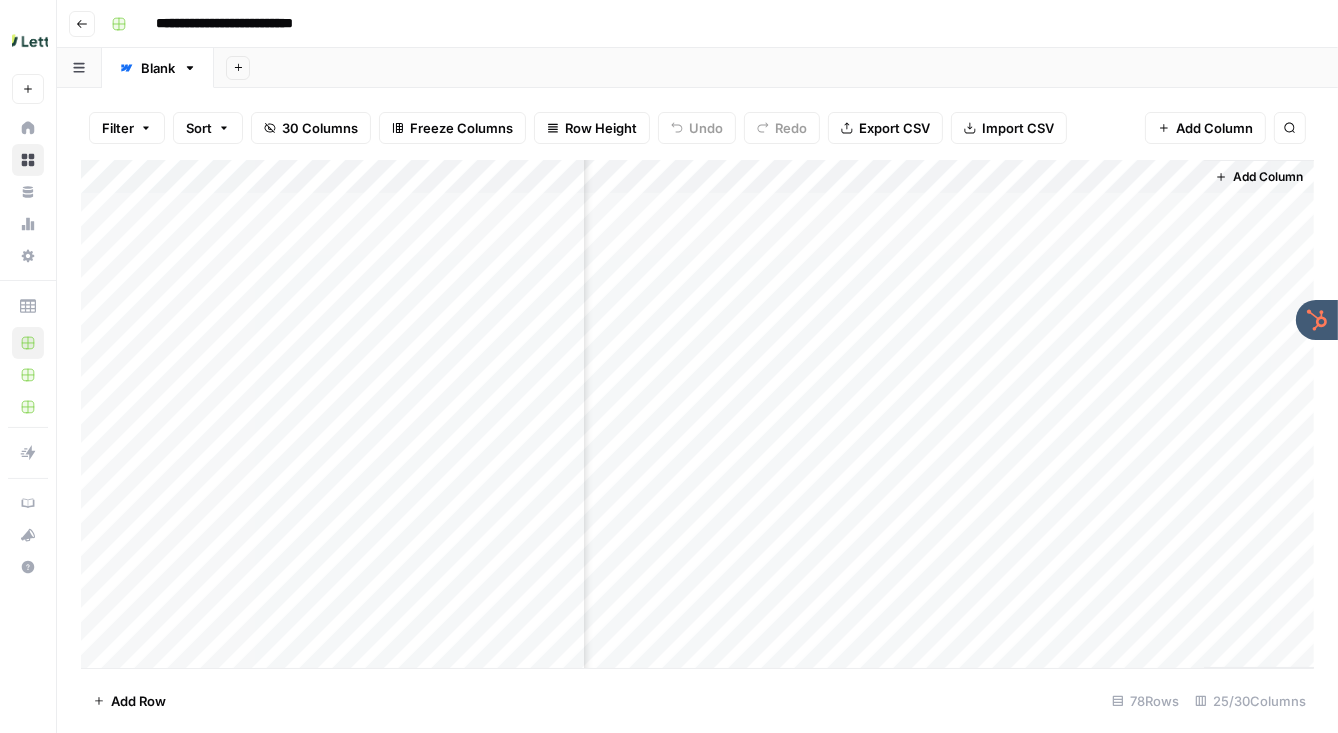 click on "Add Column" at bounding box center (697, 414) 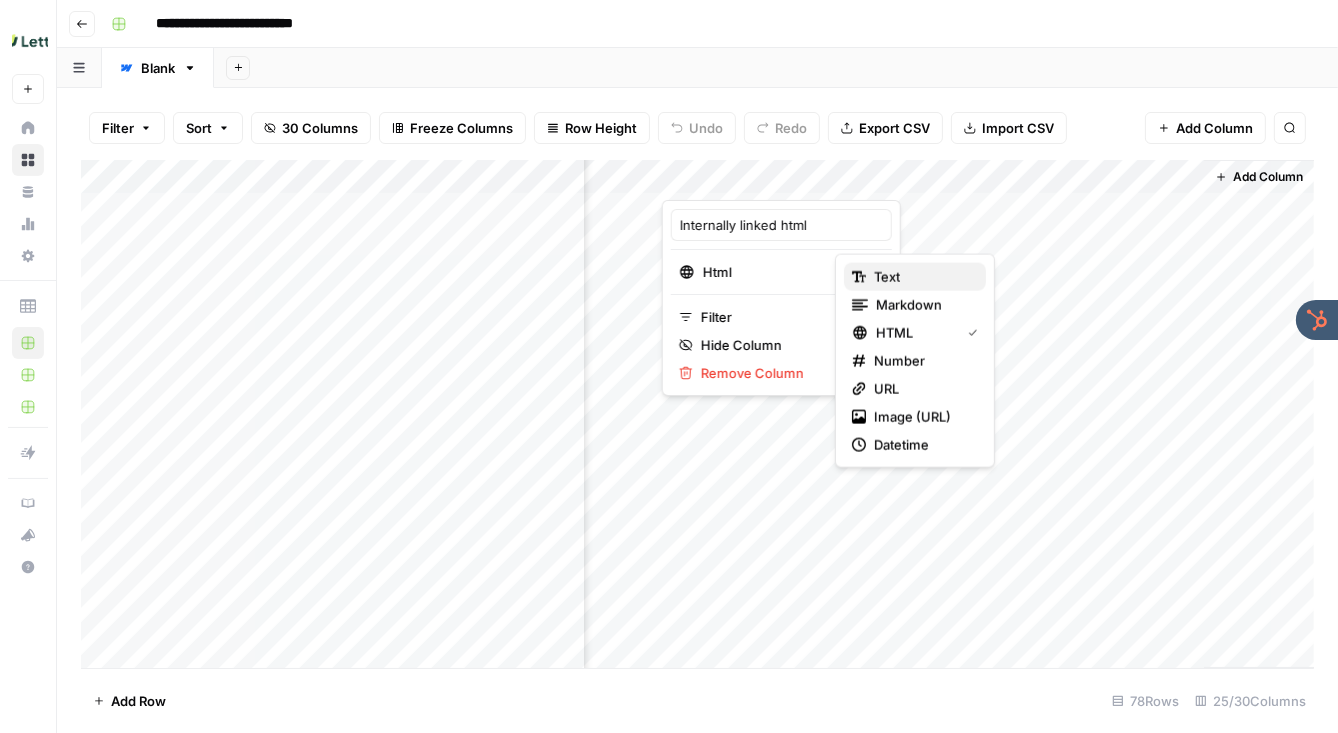 click on "text" at bounding box center [887, 277] 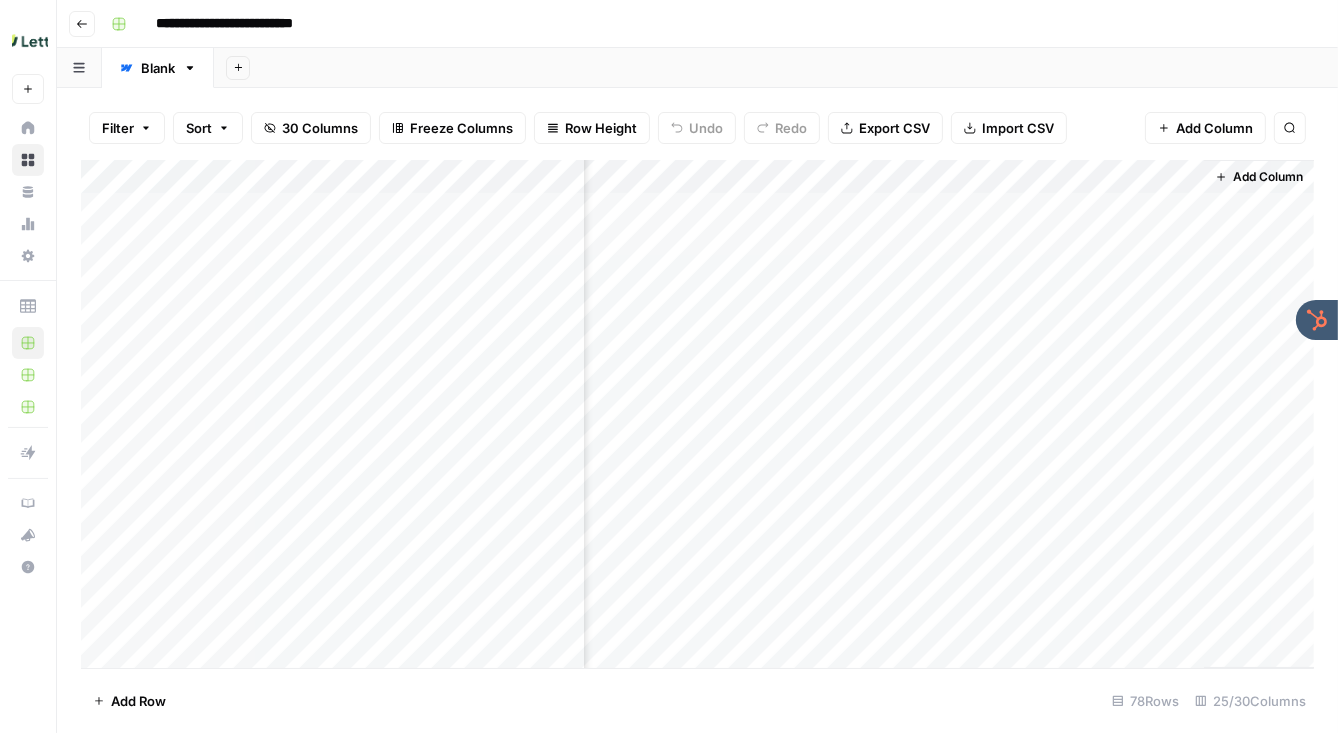 click on "Add Column" at bounding box center (697, 414) 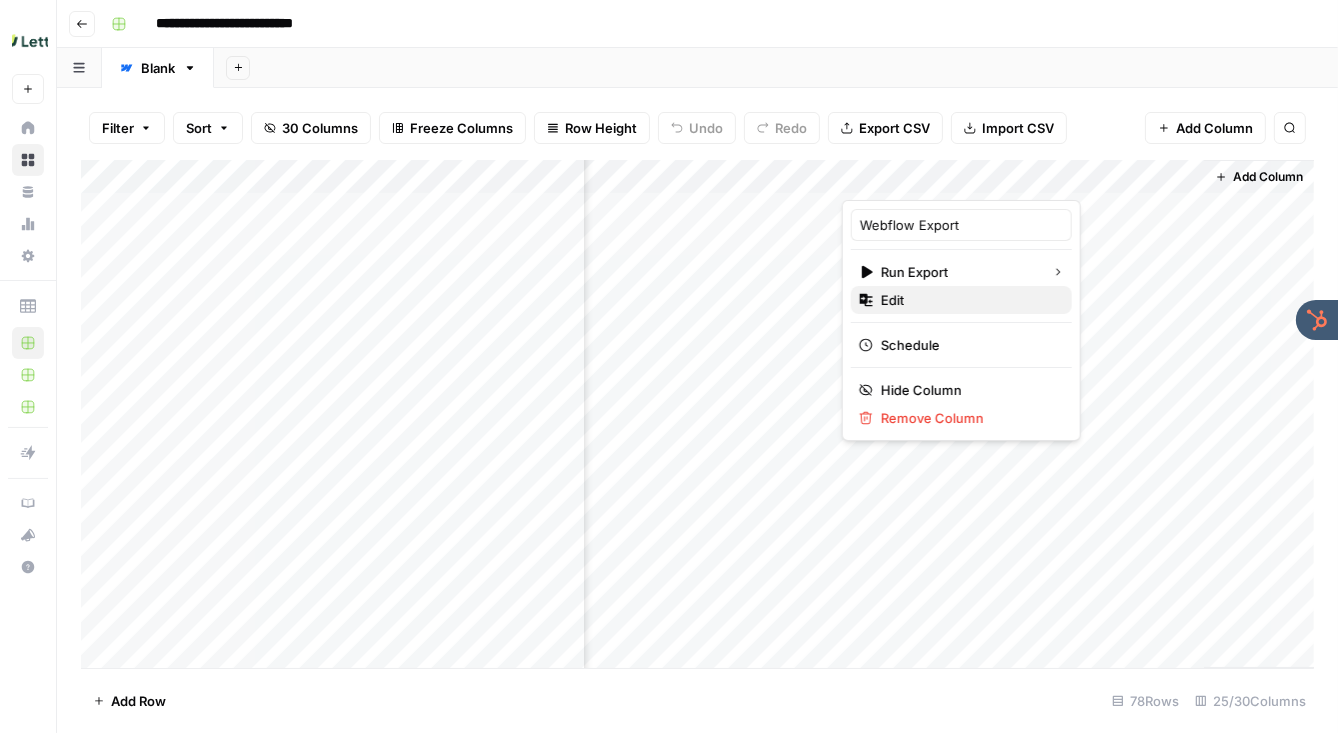 click on "Edit" at bounding box center [961, 300] 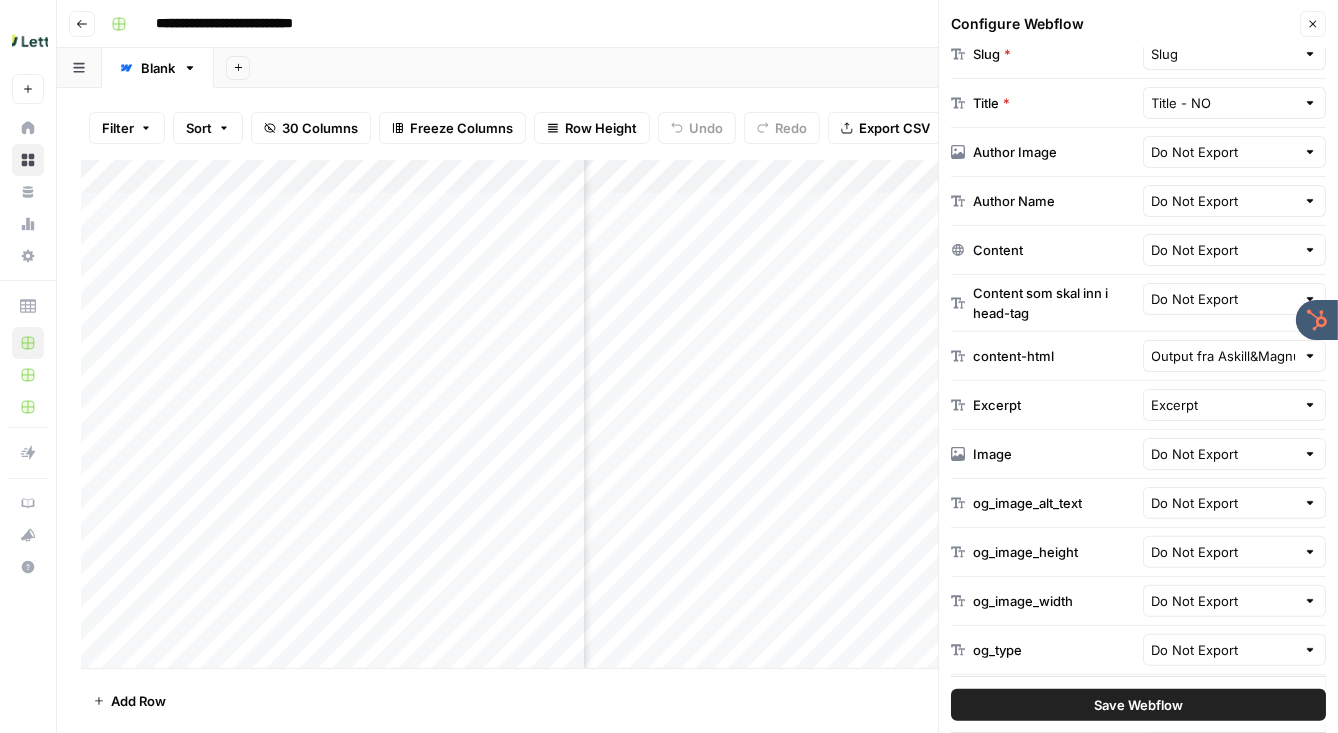 scroll, scrollTop: 484, scrollLeft: 0, axis: vertical 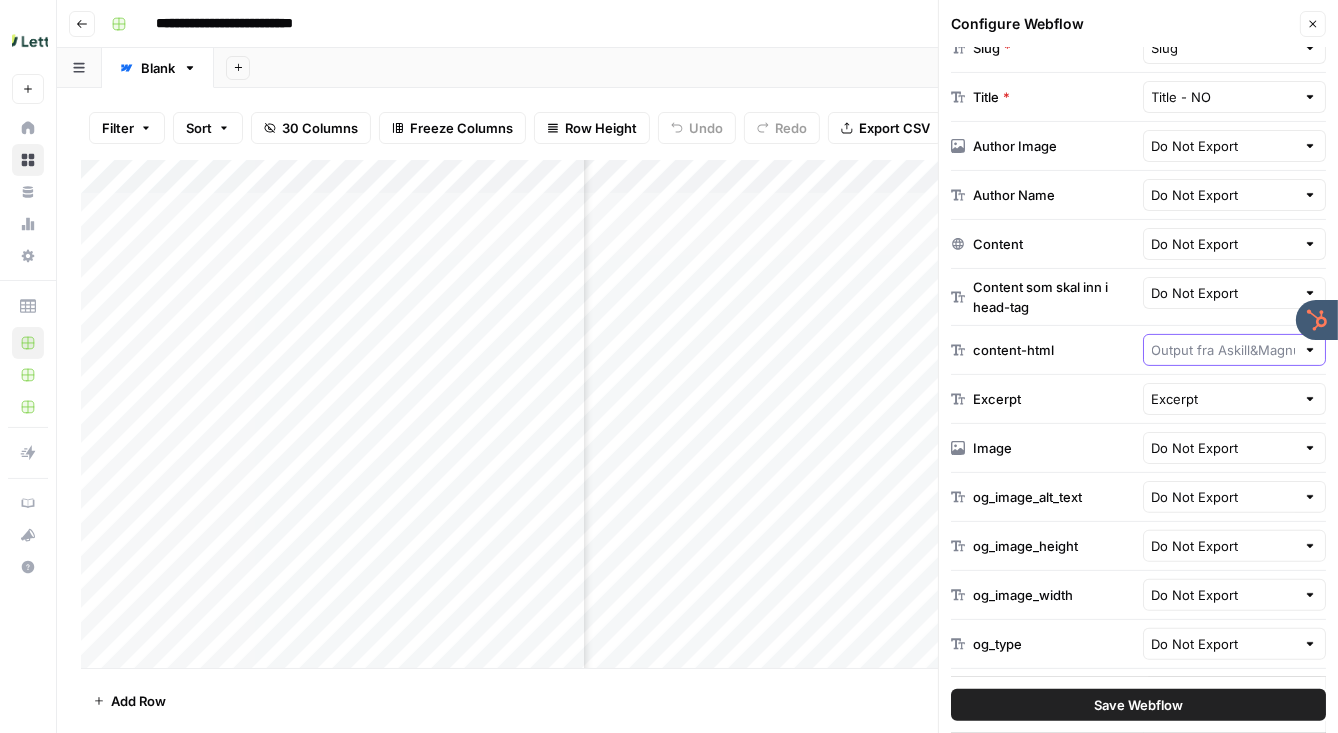 click at bounding box center (1224, 350) 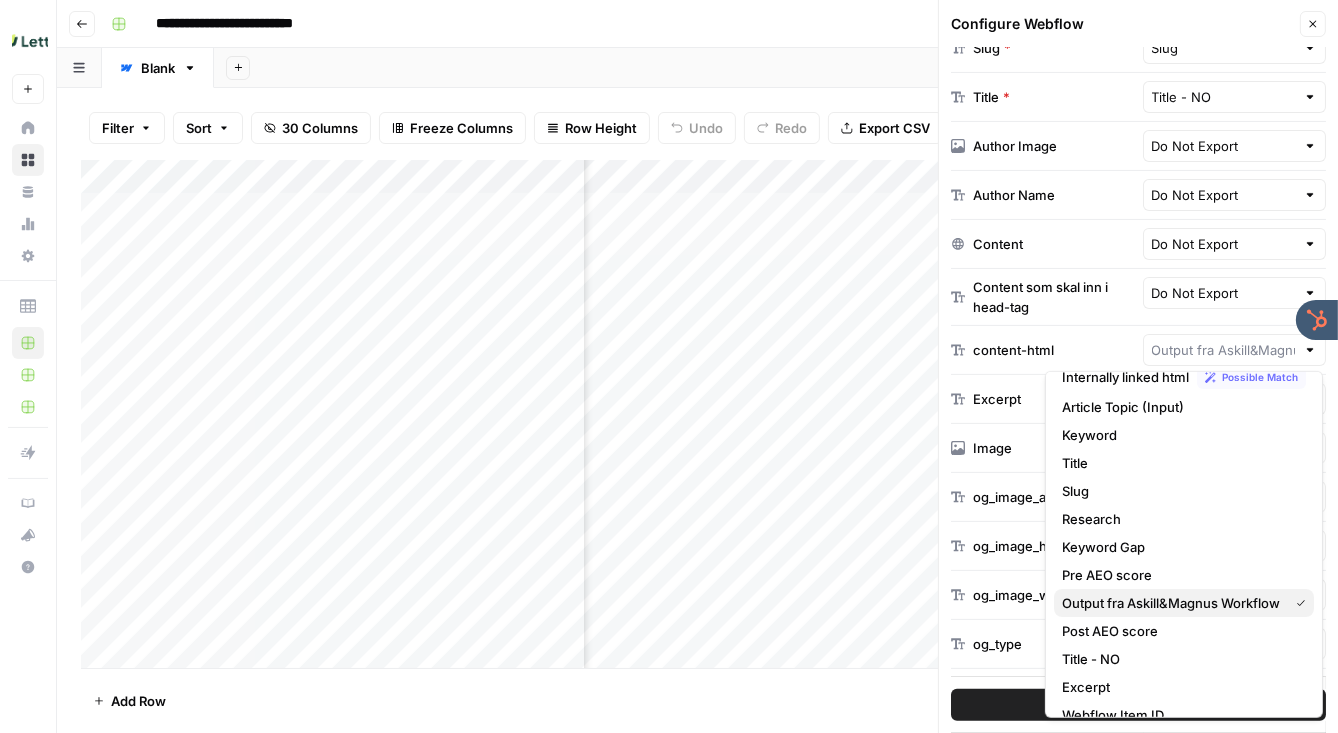 scroll, scrollTop: 66, scrollLeft: 0, axis: vertical 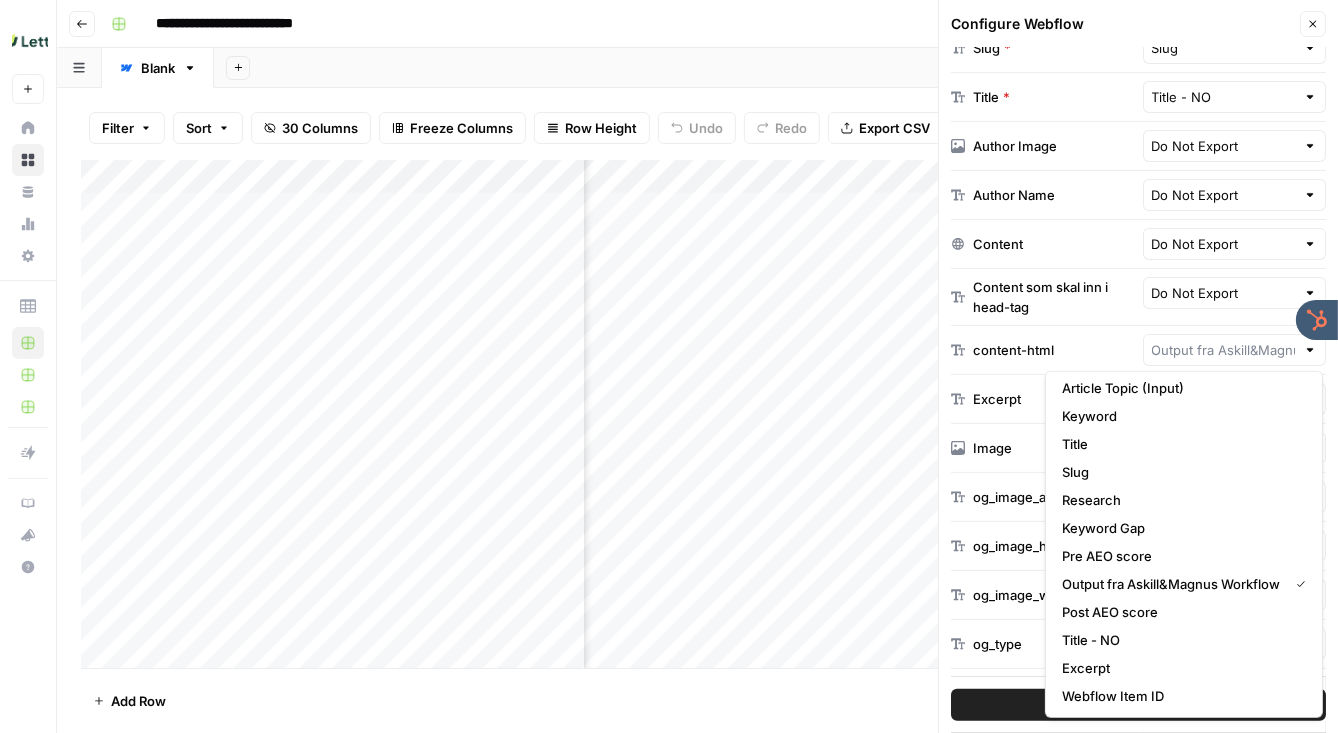 type on "Output fra Askill&Magnus Workflow" 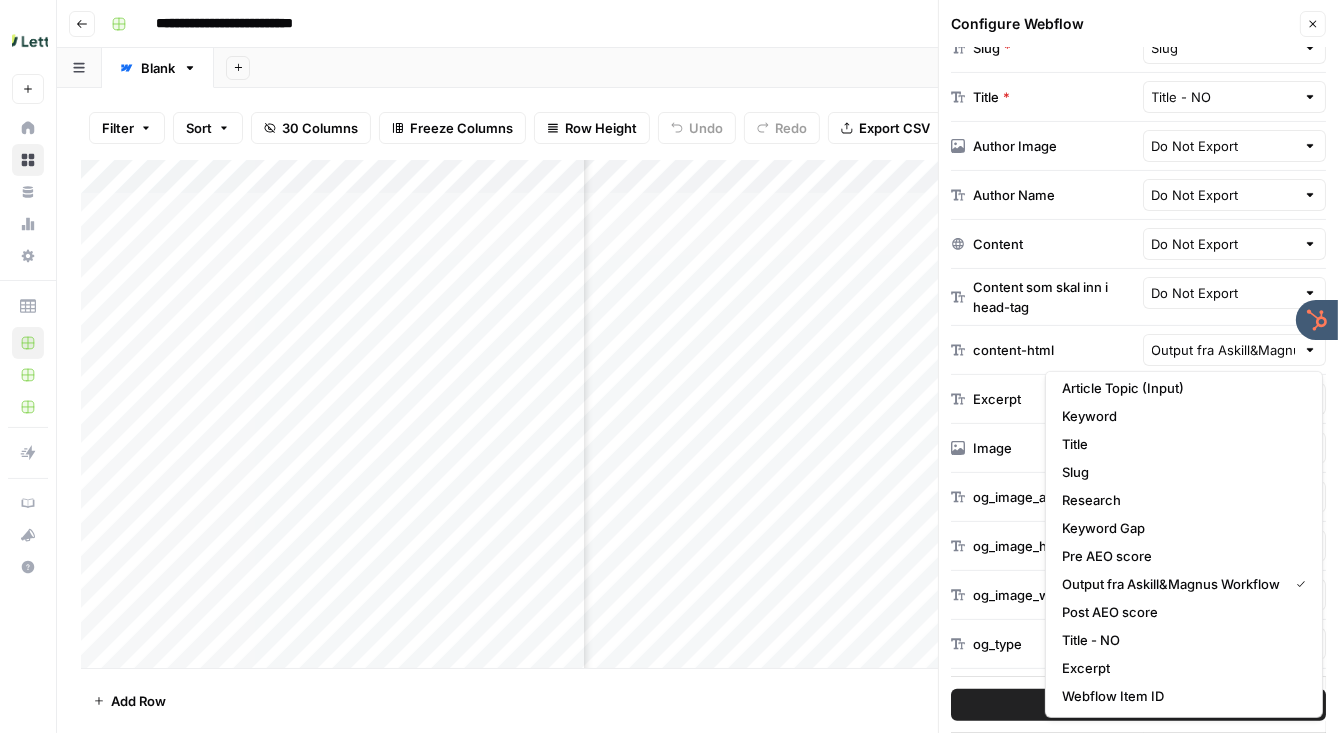 click on "Excerpt" at bounding box center (997, 399) 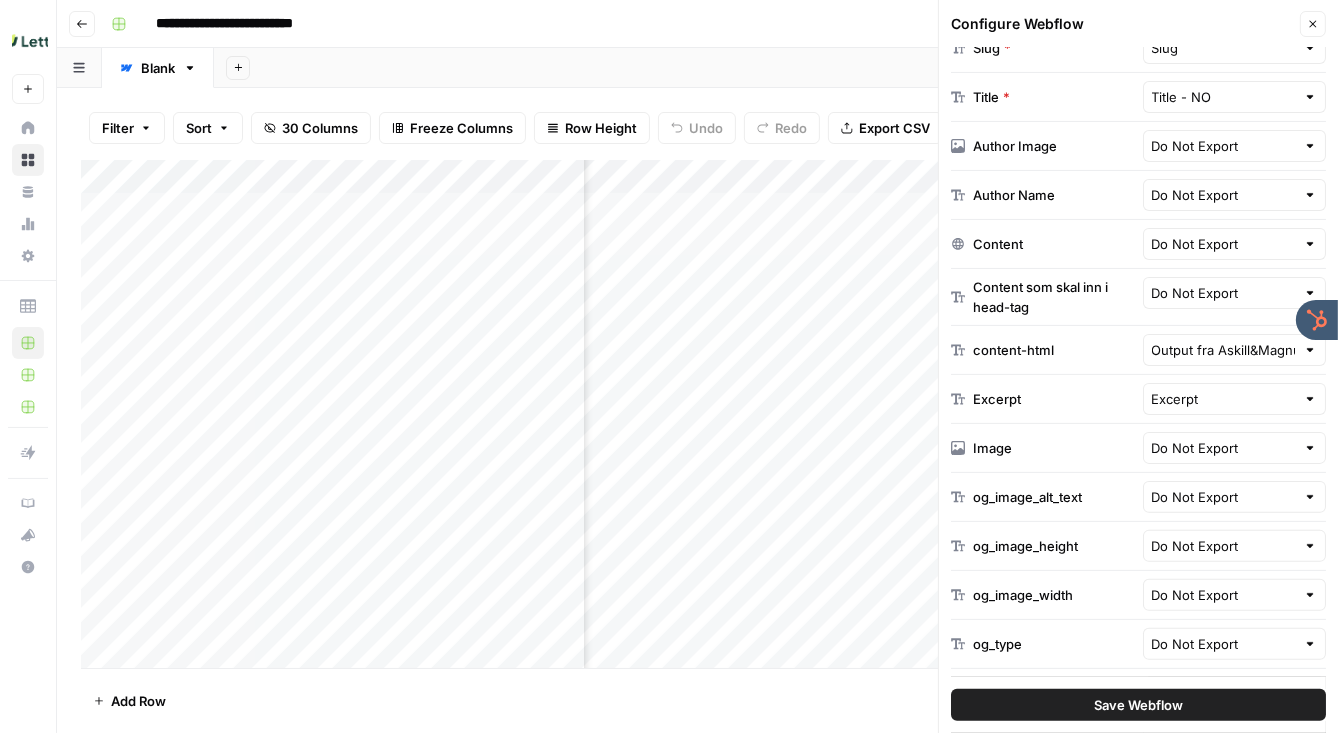 click on "Save Webflow" at bounding box center (1138, 705) 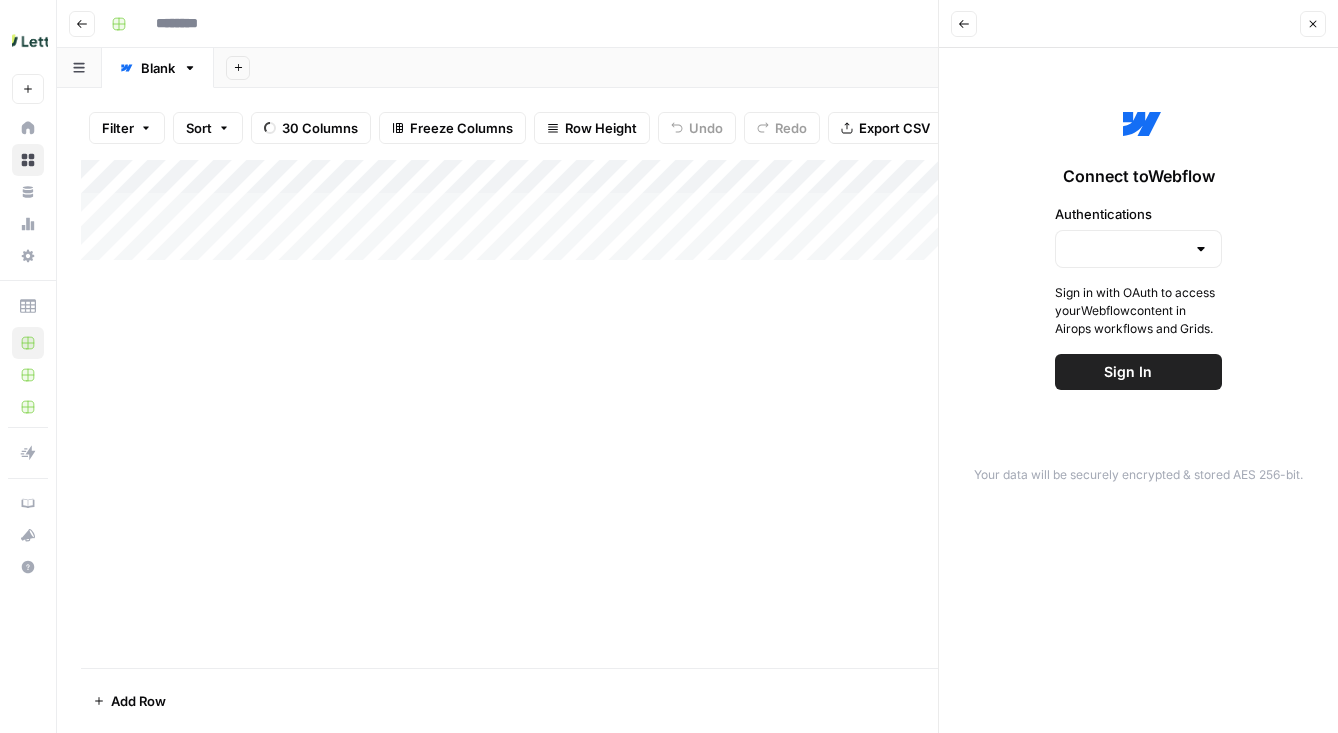 type on "**********" 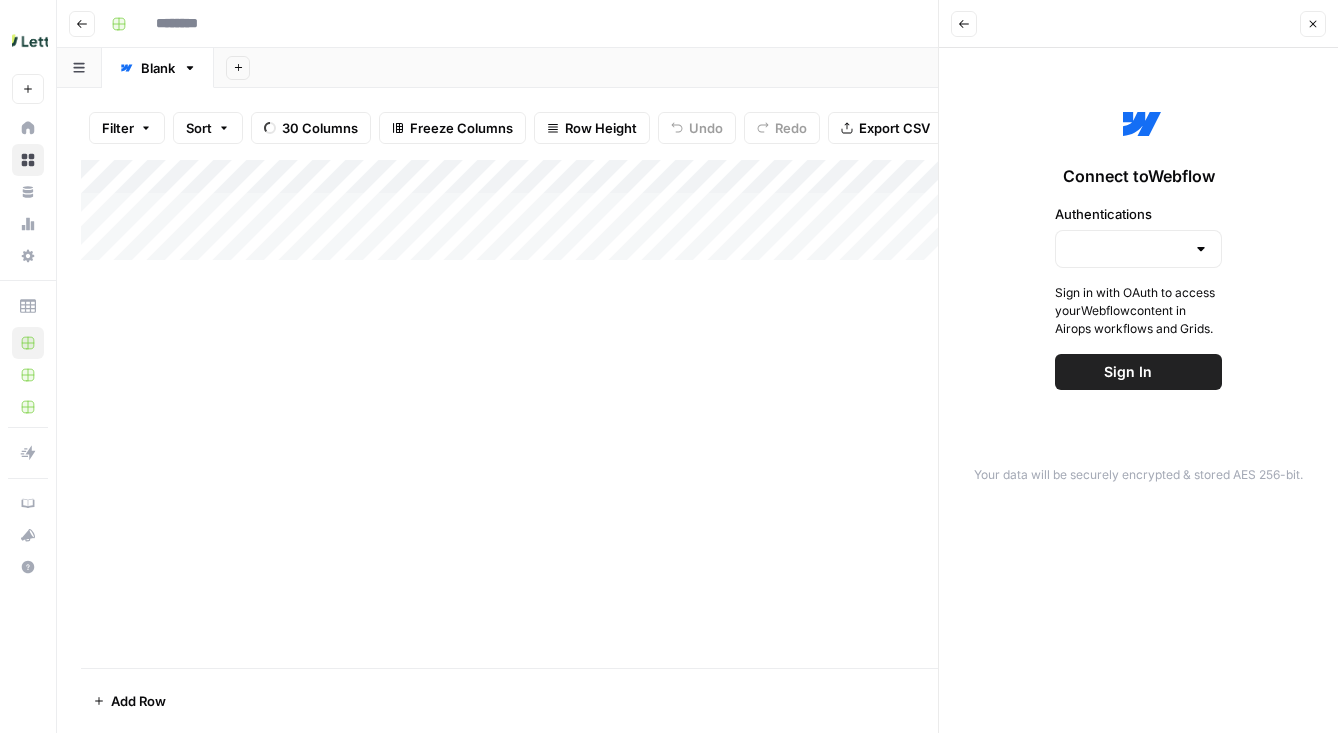 type on "Webflow" 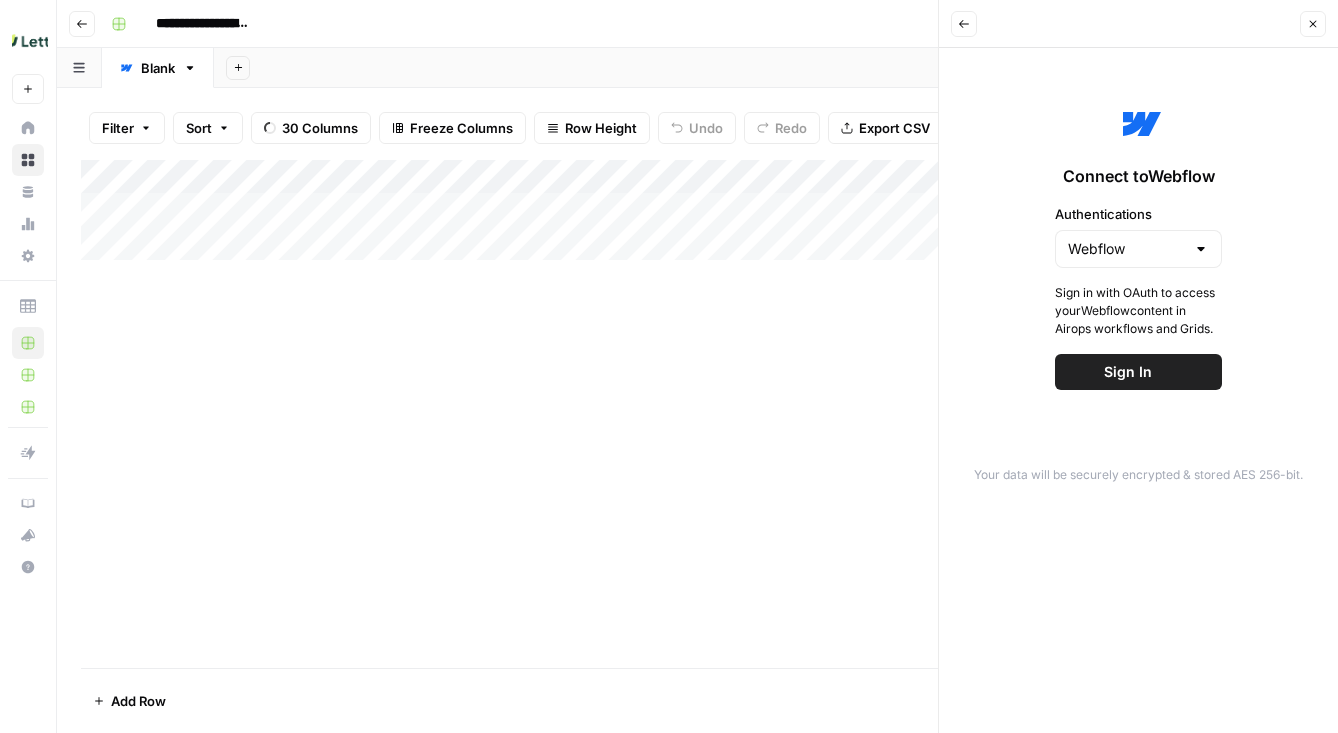 scroll, scrollTop: 0, scrollLeft: 0, axis: both 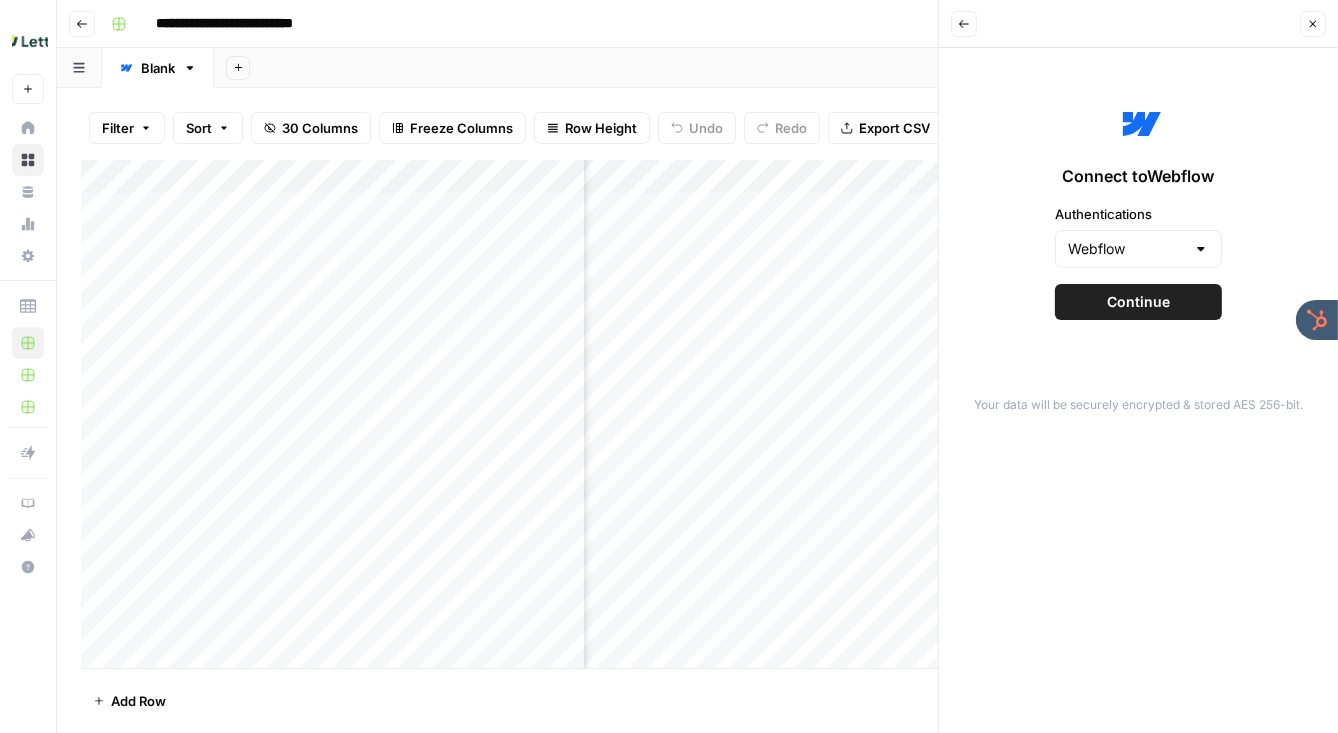 click on "Close" at bounding box center [1318, 24] 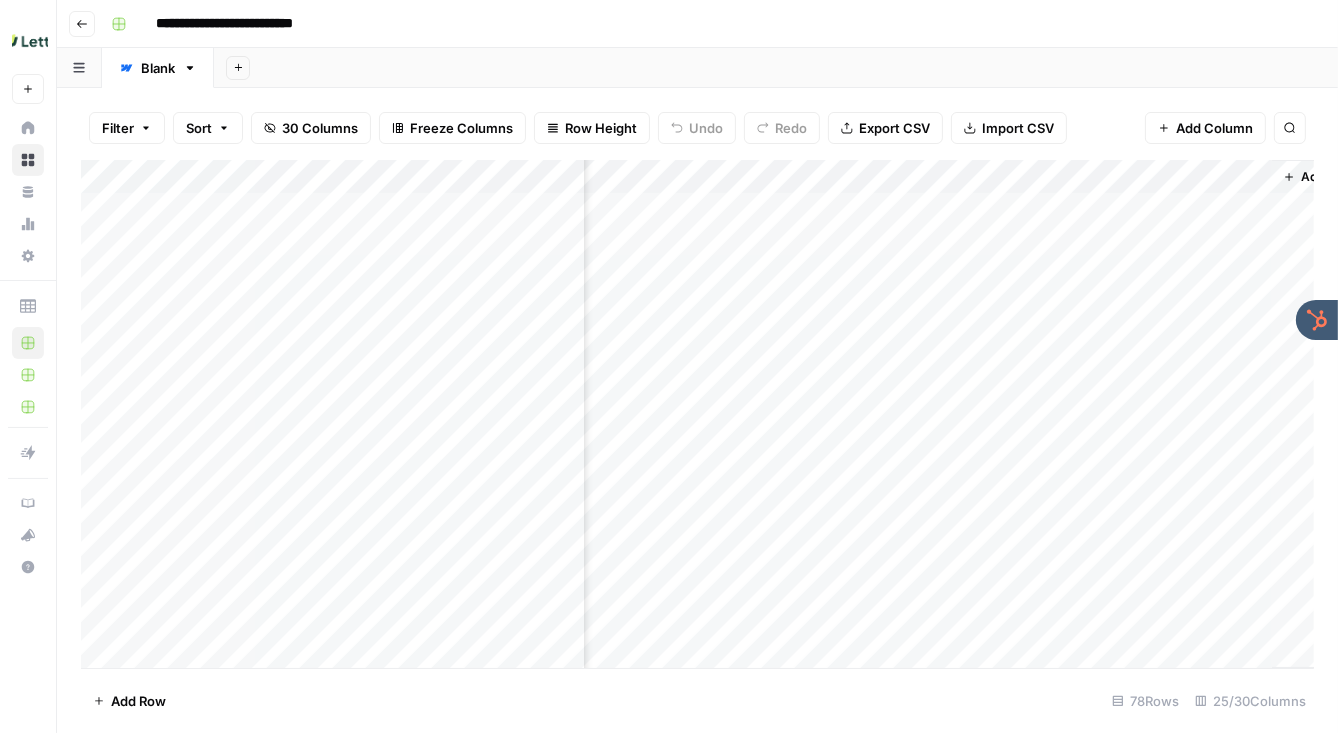scroll, scrollTop: 0, scrollLeft: 5818, axis: horizontal 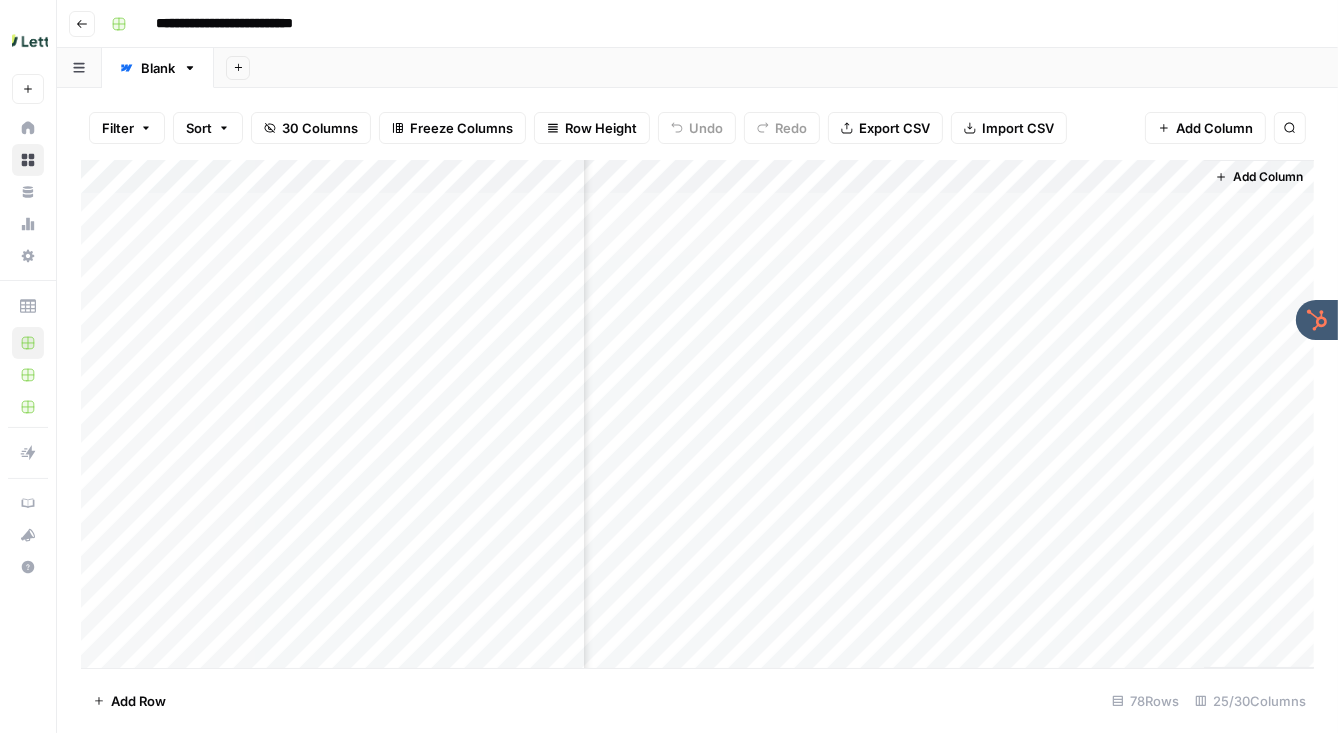 click on "Add Column" at bounding box center (697, 414) 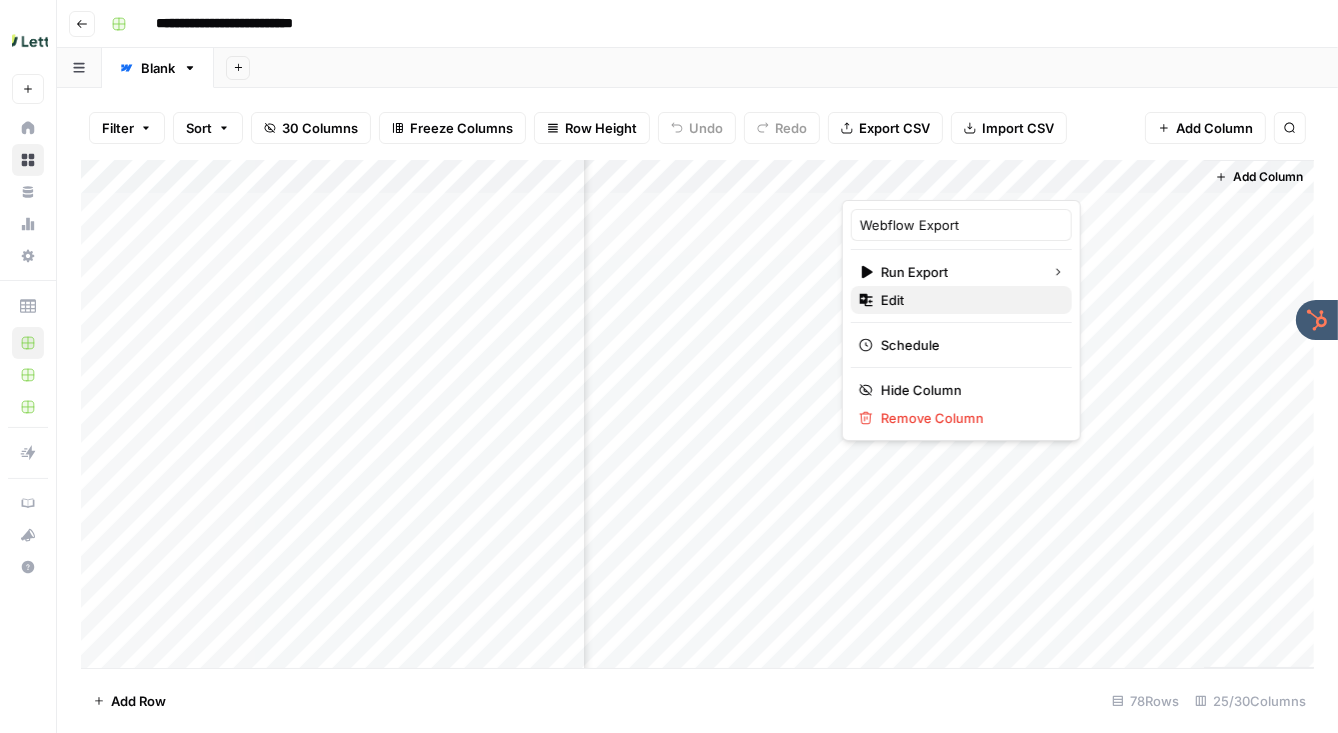 click on "Edit" at bounding box center [961, 300] 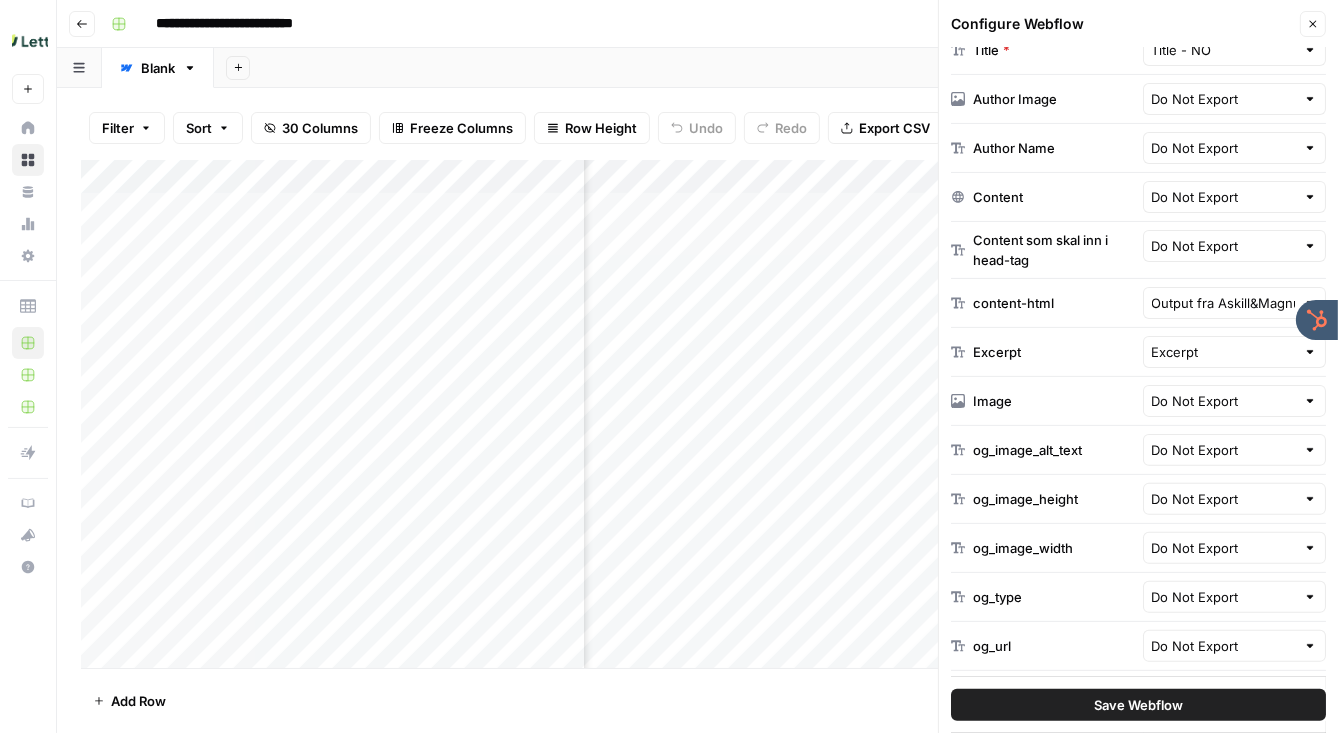 scroll, scrollTop: 526, scrollLeft: 0, axis: vertical 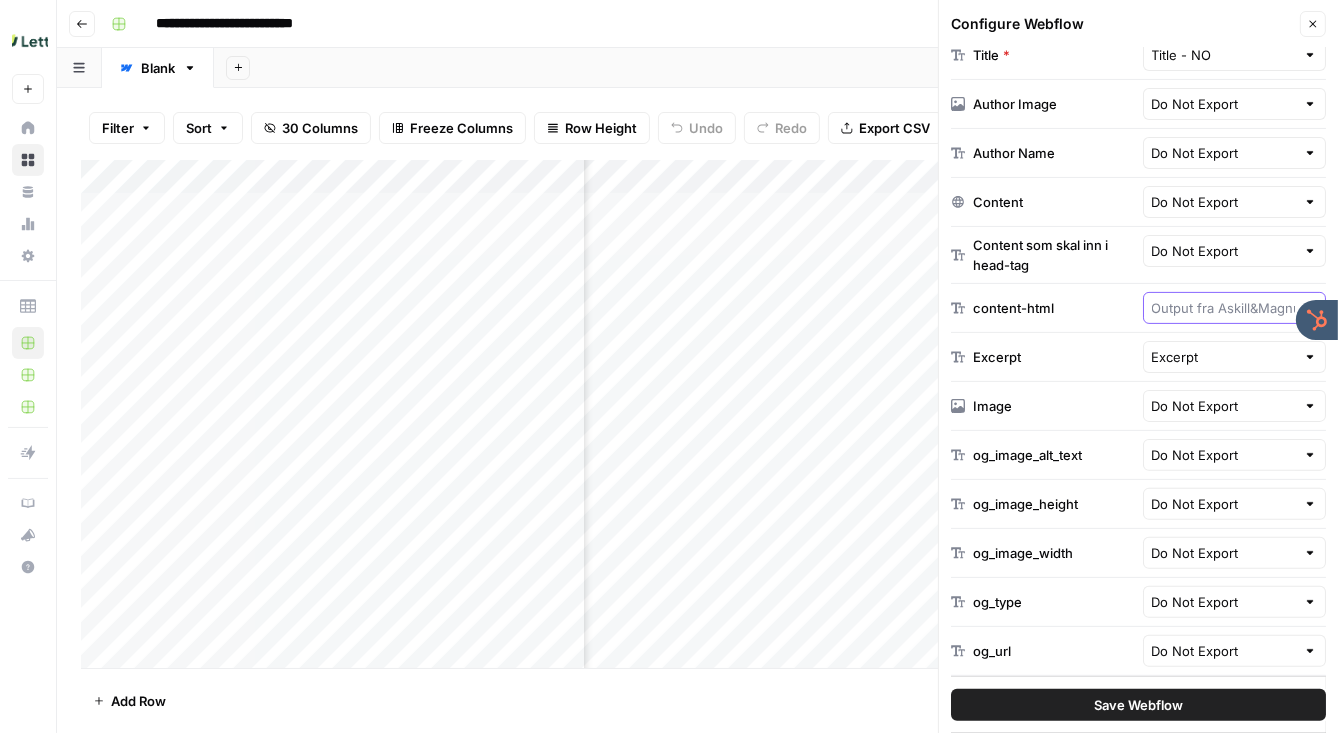 click at bounding box center [1224, 308] 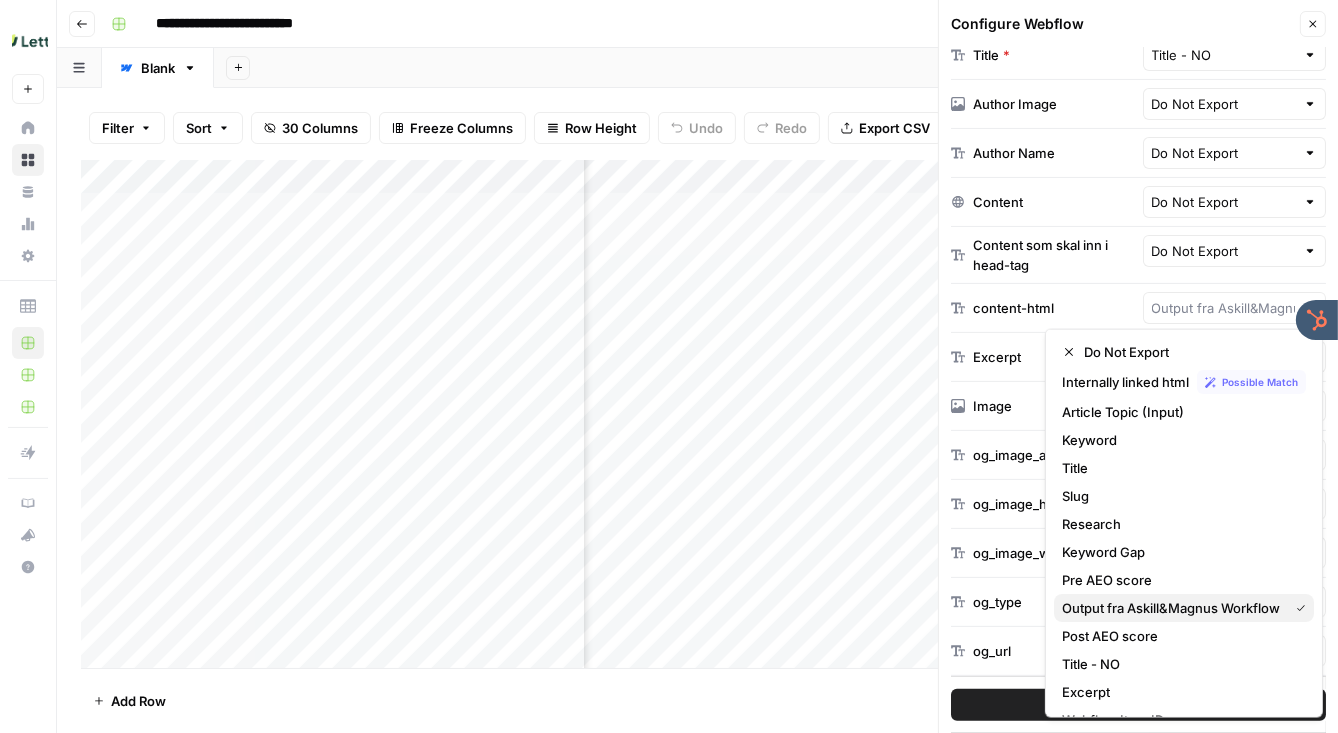 scroll, scrollTop: 24, scrollLeft: 0, axis: vertical 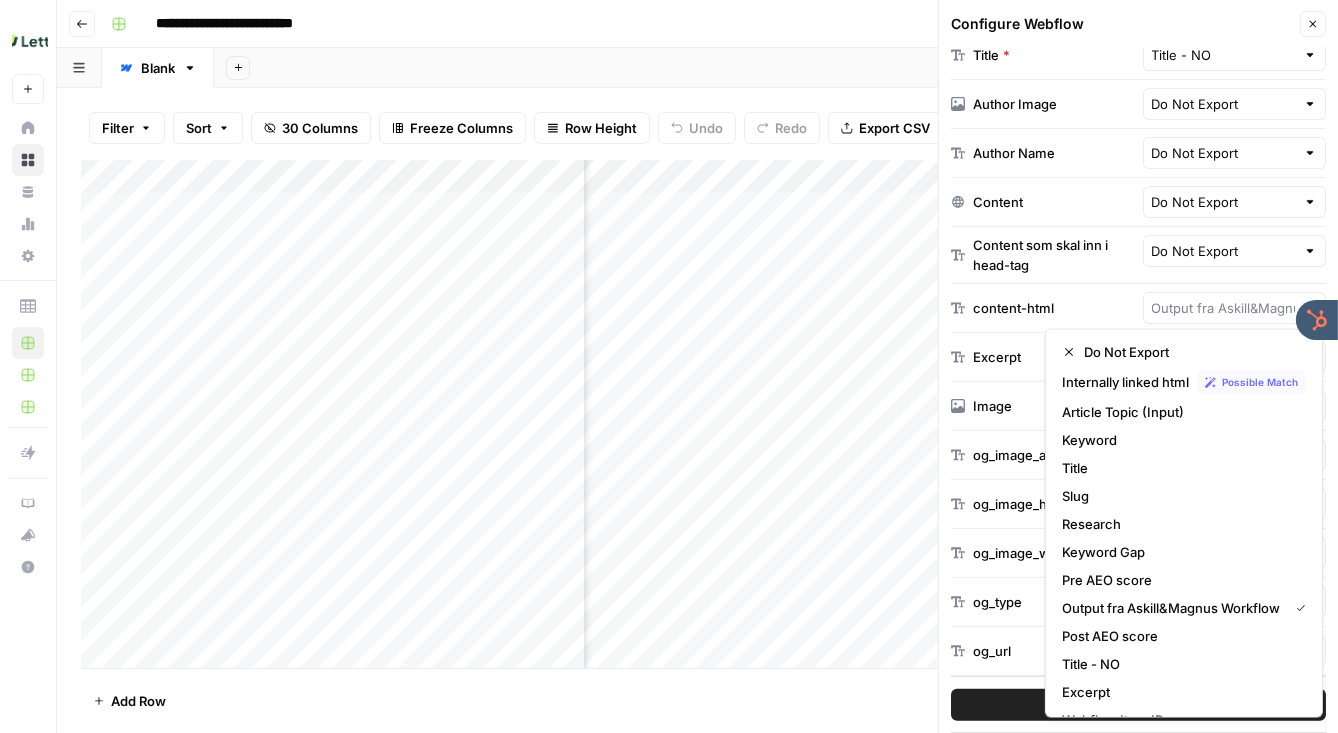 type on "Output fra Askill&Magnus Workflow" 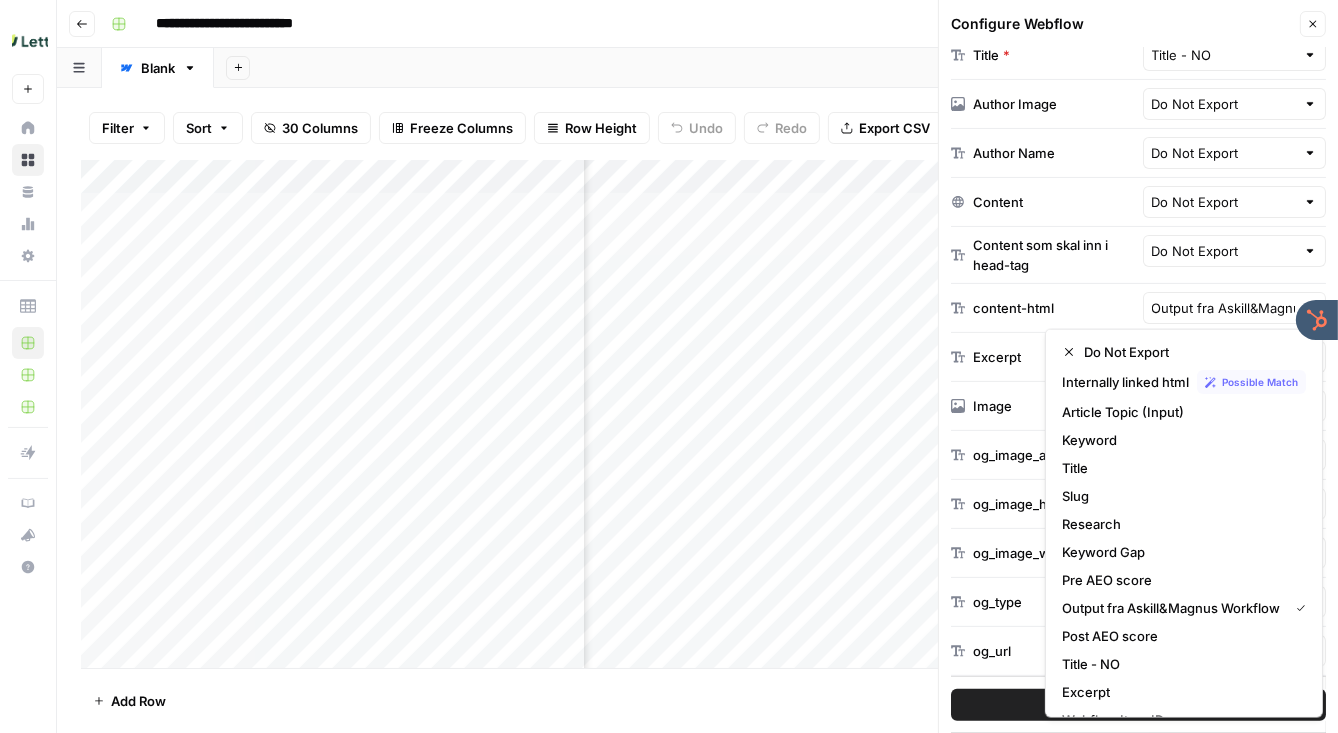 click on "content-html" at bounding box center [1043, 308] 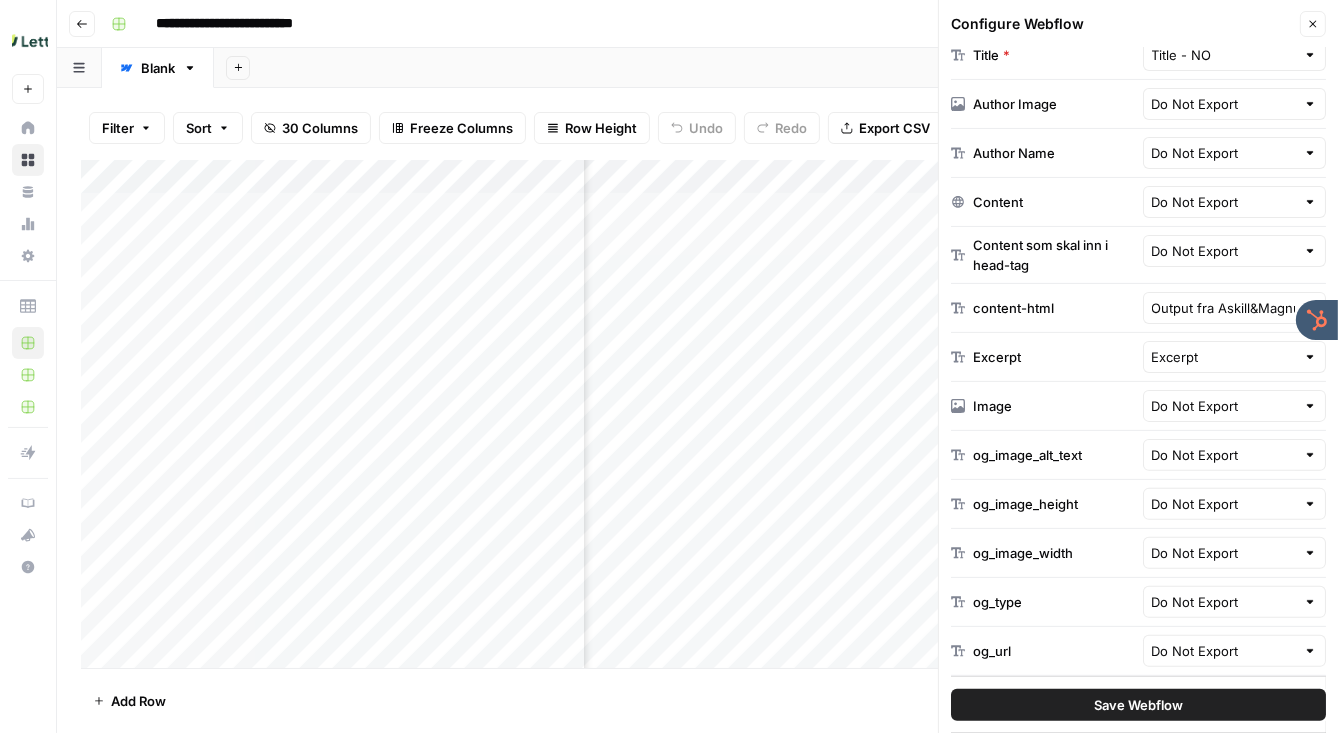 click on "Add Column" at bounding box center [697, 414] 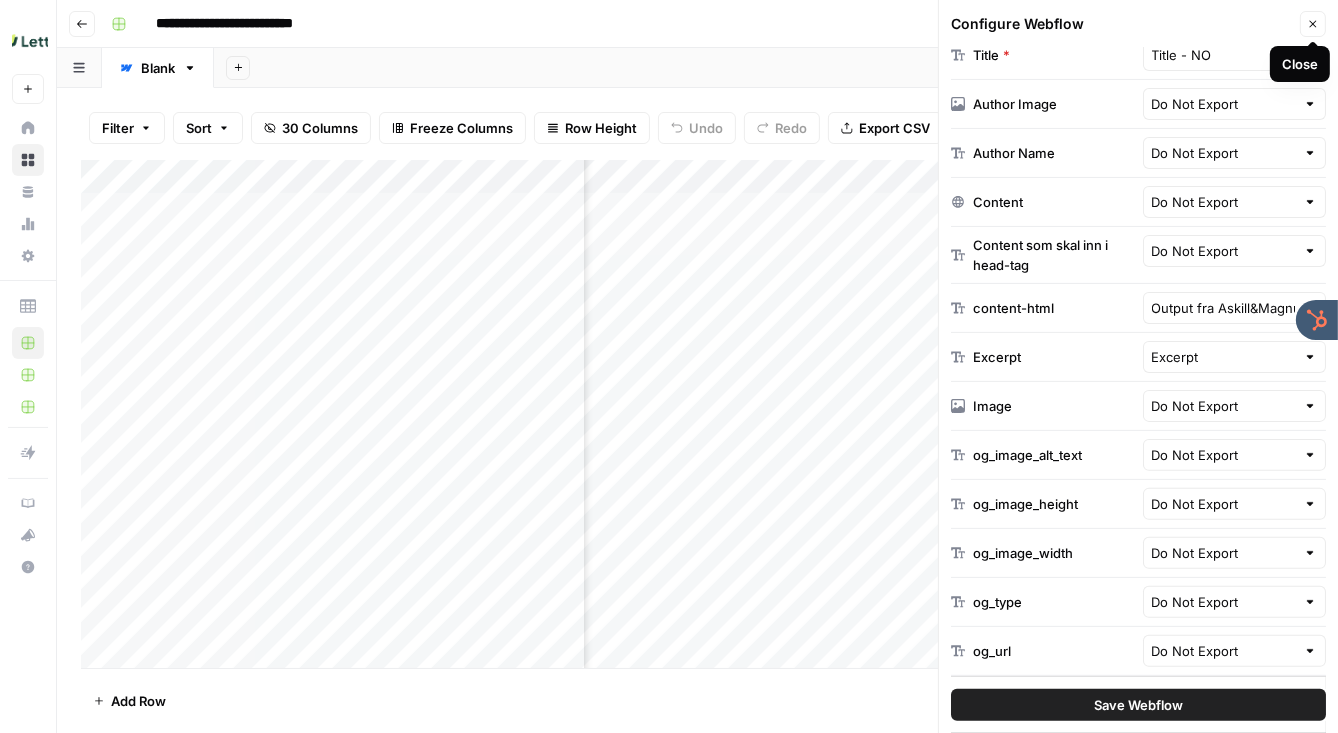 click 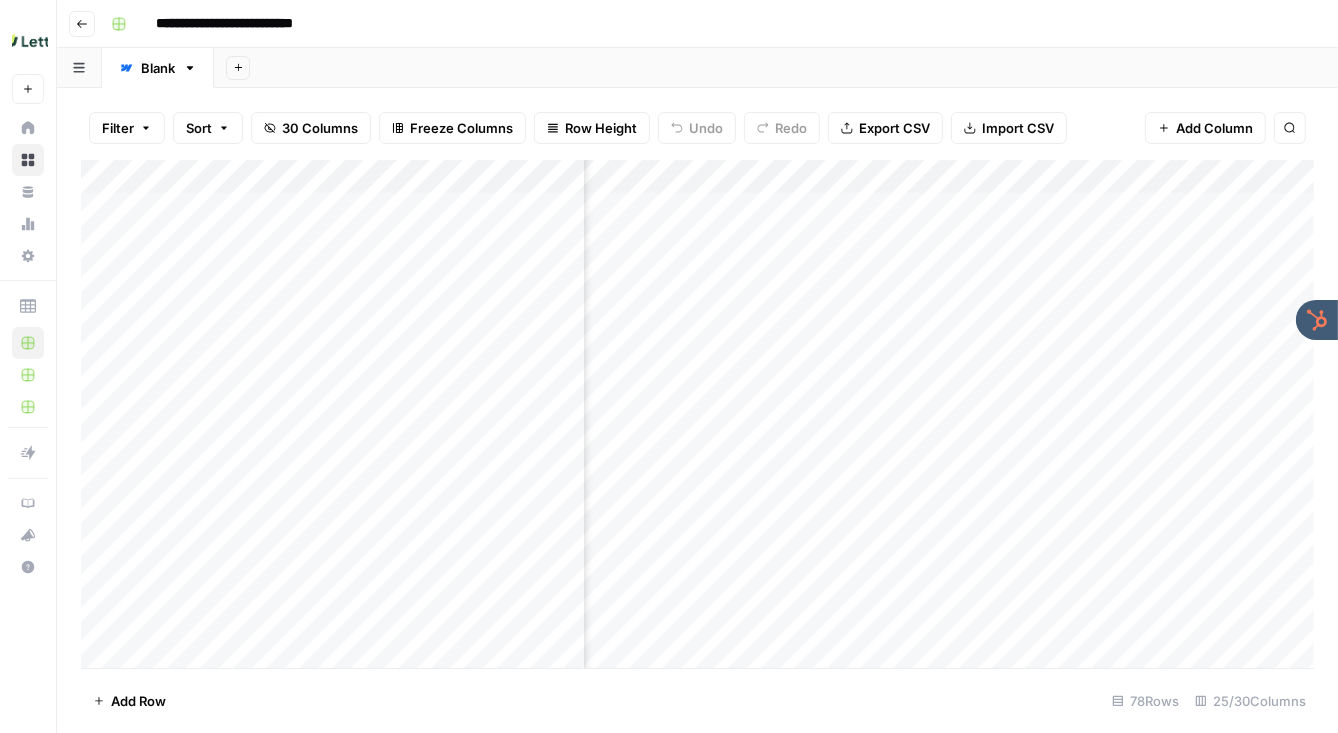 scroll, scrollTop: 0, scrollLeft: 3666, axis: horizontal 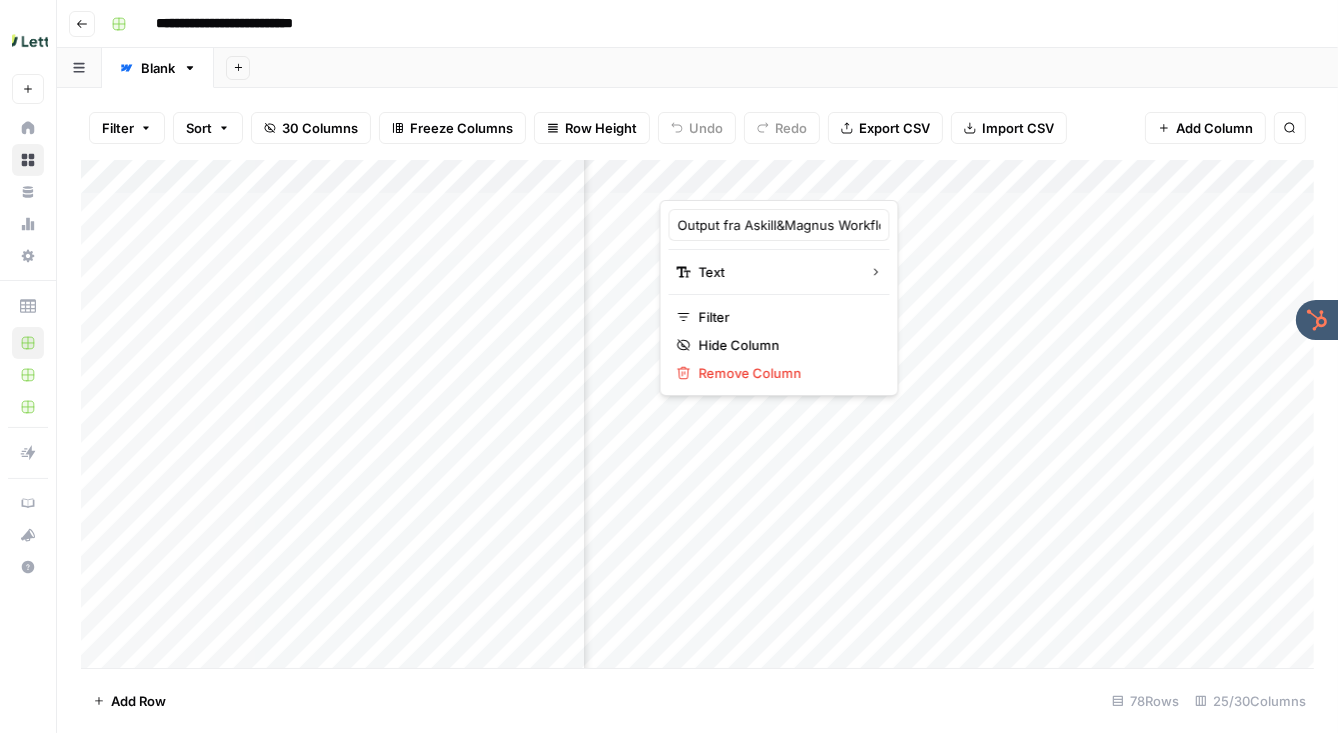 click at bounding box center [942, 180] 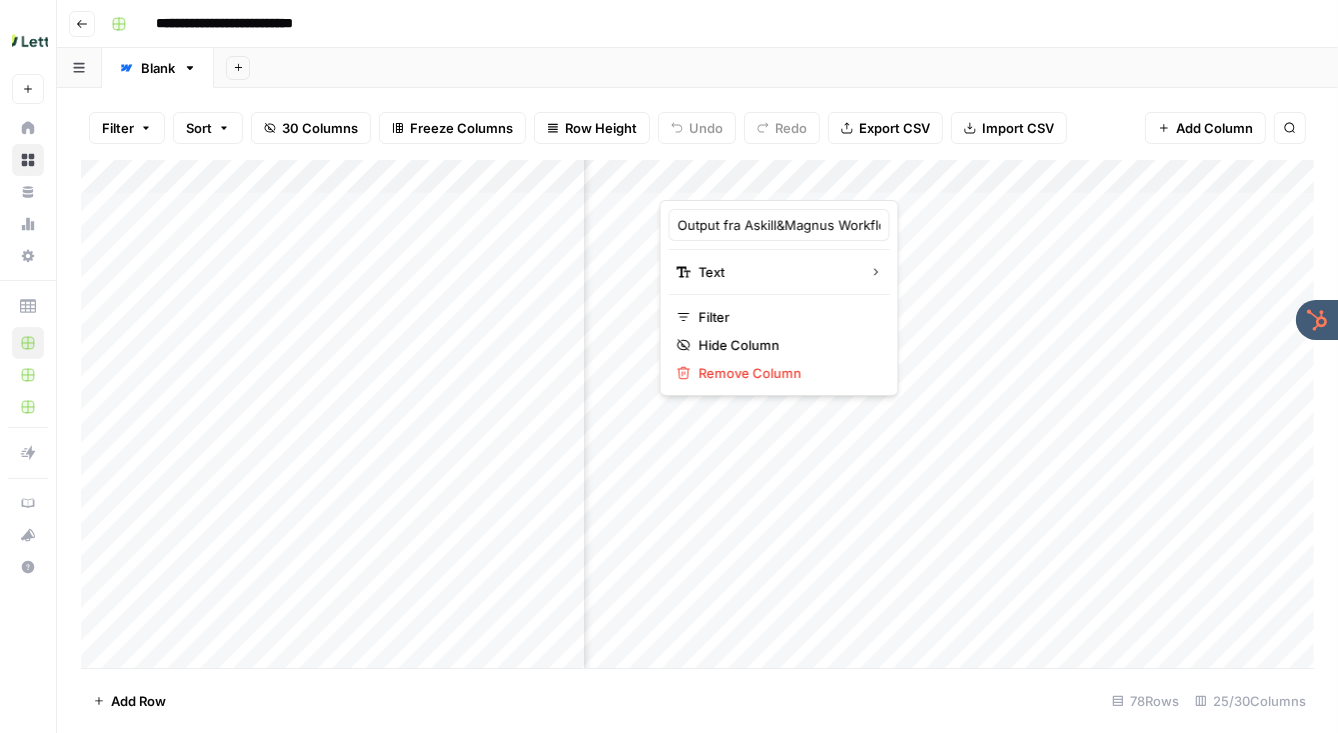 click at bounding box center (942, 180) 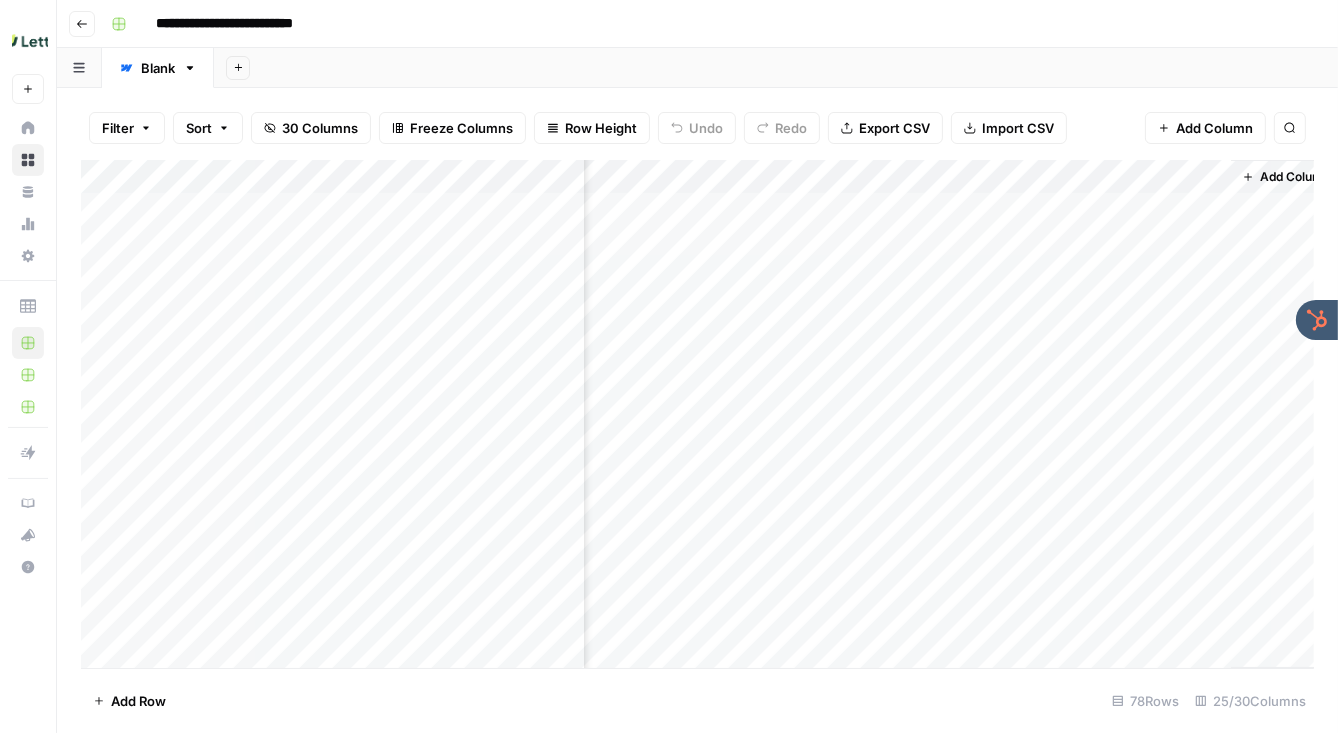 scroll, scrollTop: 0, scrollLeft: 5818, axis: horizontal 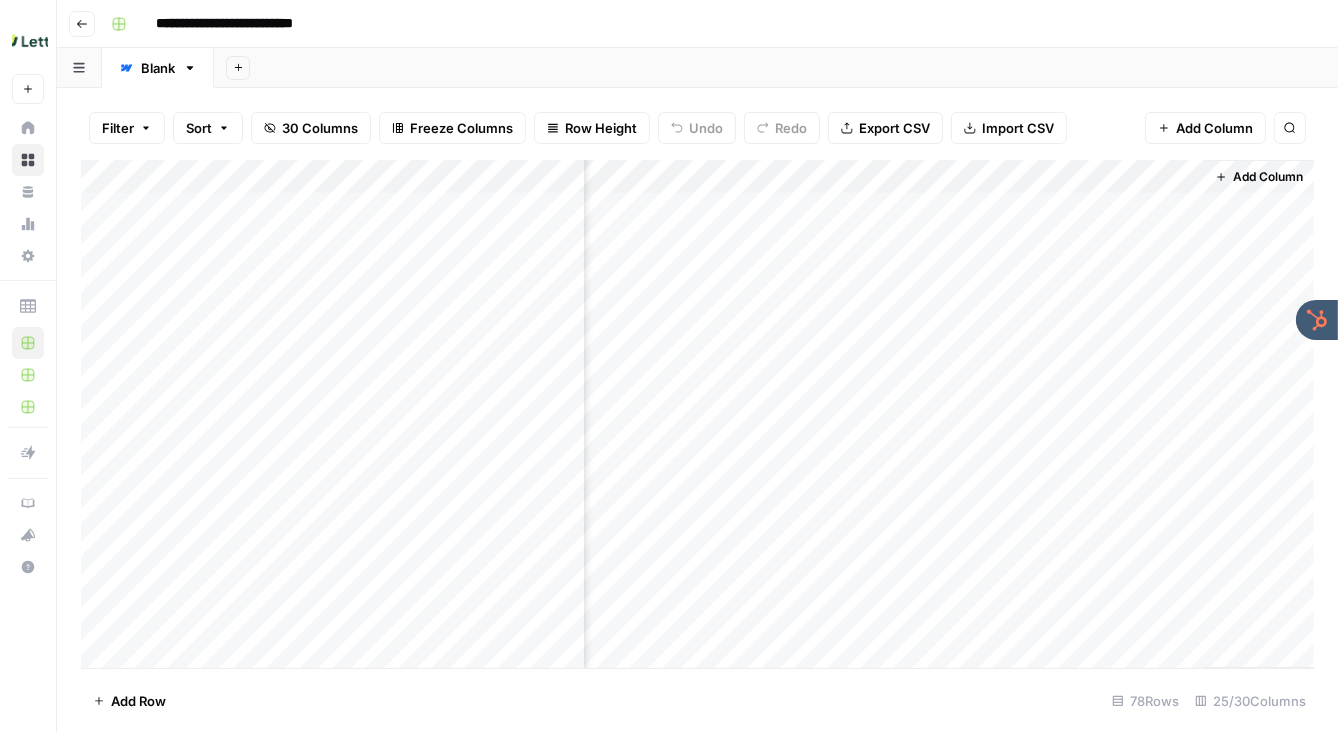 click on "Add Column" at bounding box center (697, 414) 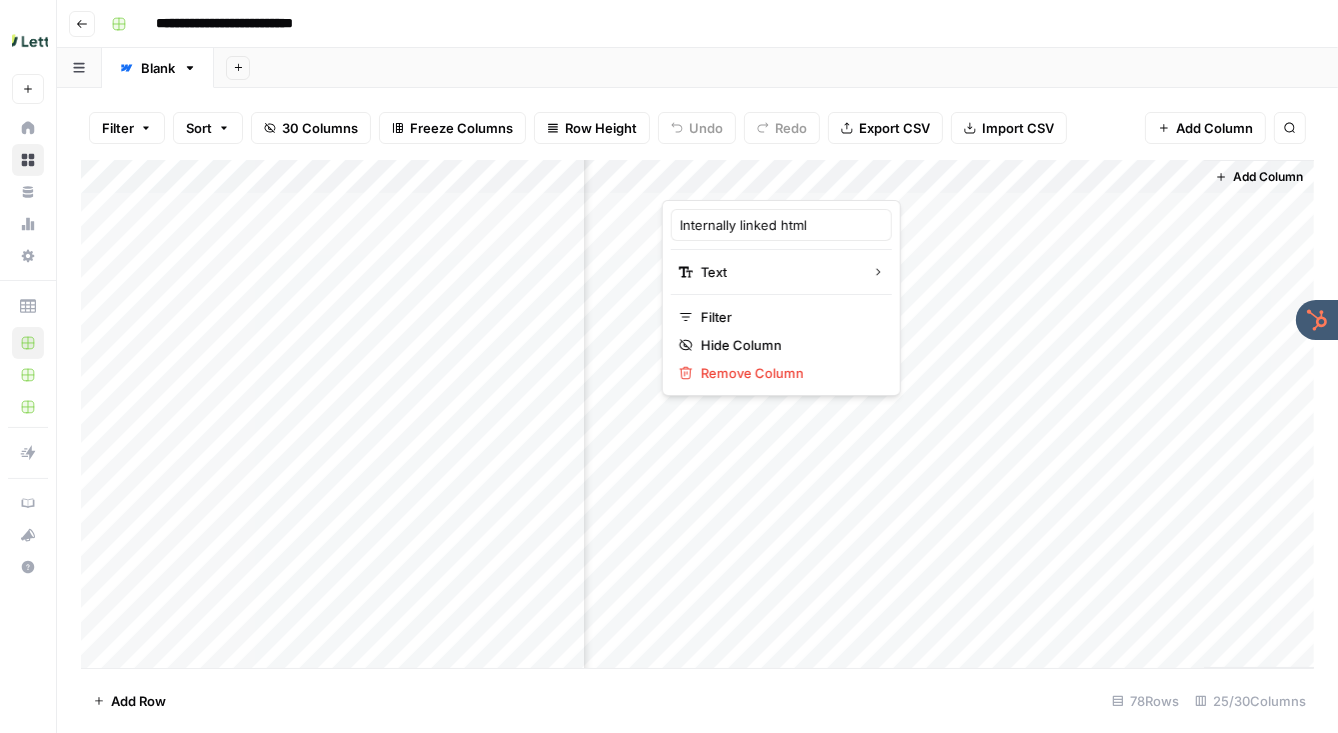 click at bounding box center (752, 180) 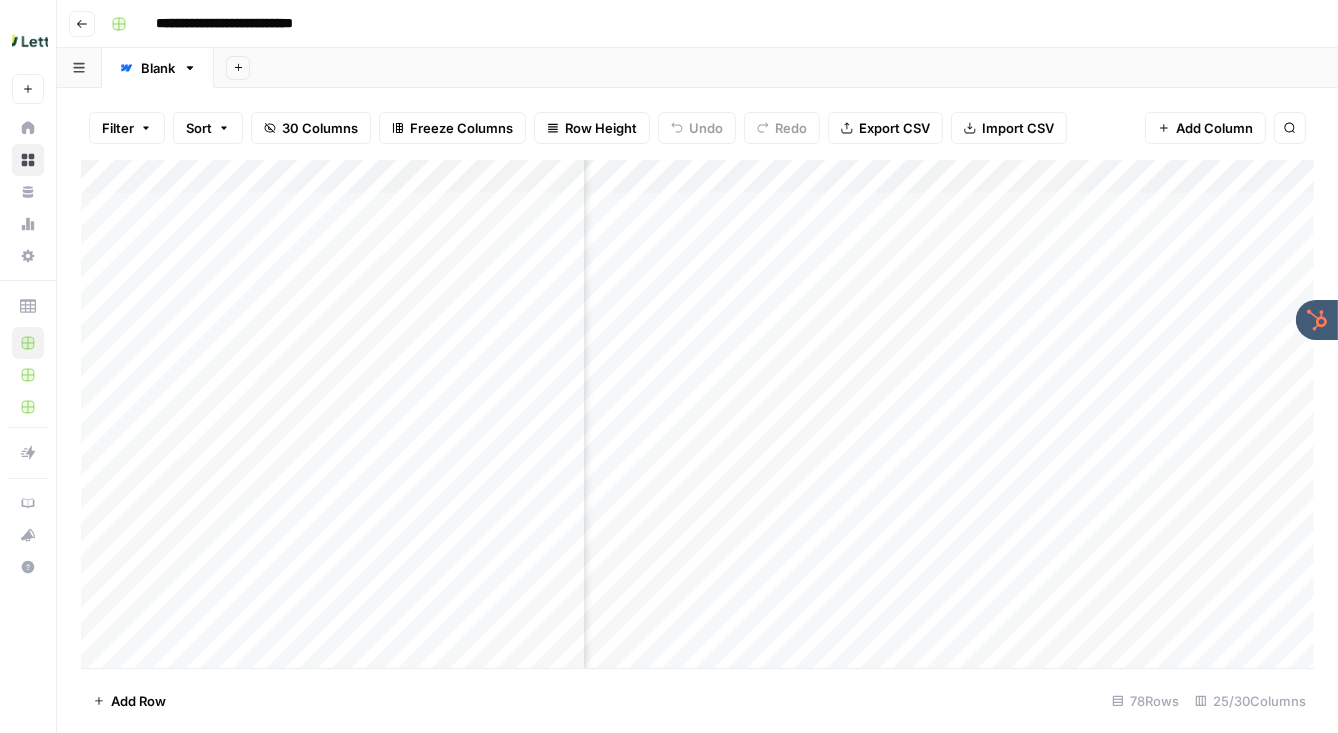 scroll, scrollTop: 0, scrollLeft: 5664, axis: horizontal 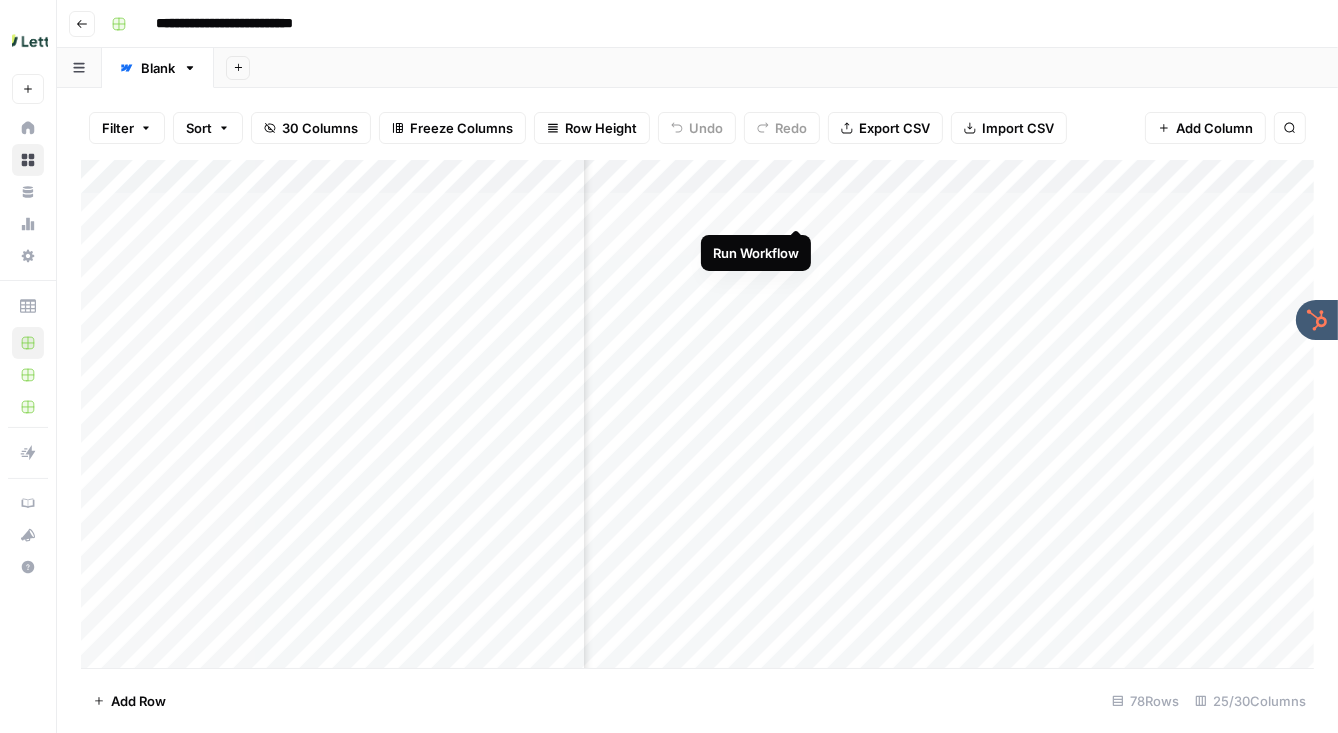 click on "Add Column" at bounding box center (697, 414) 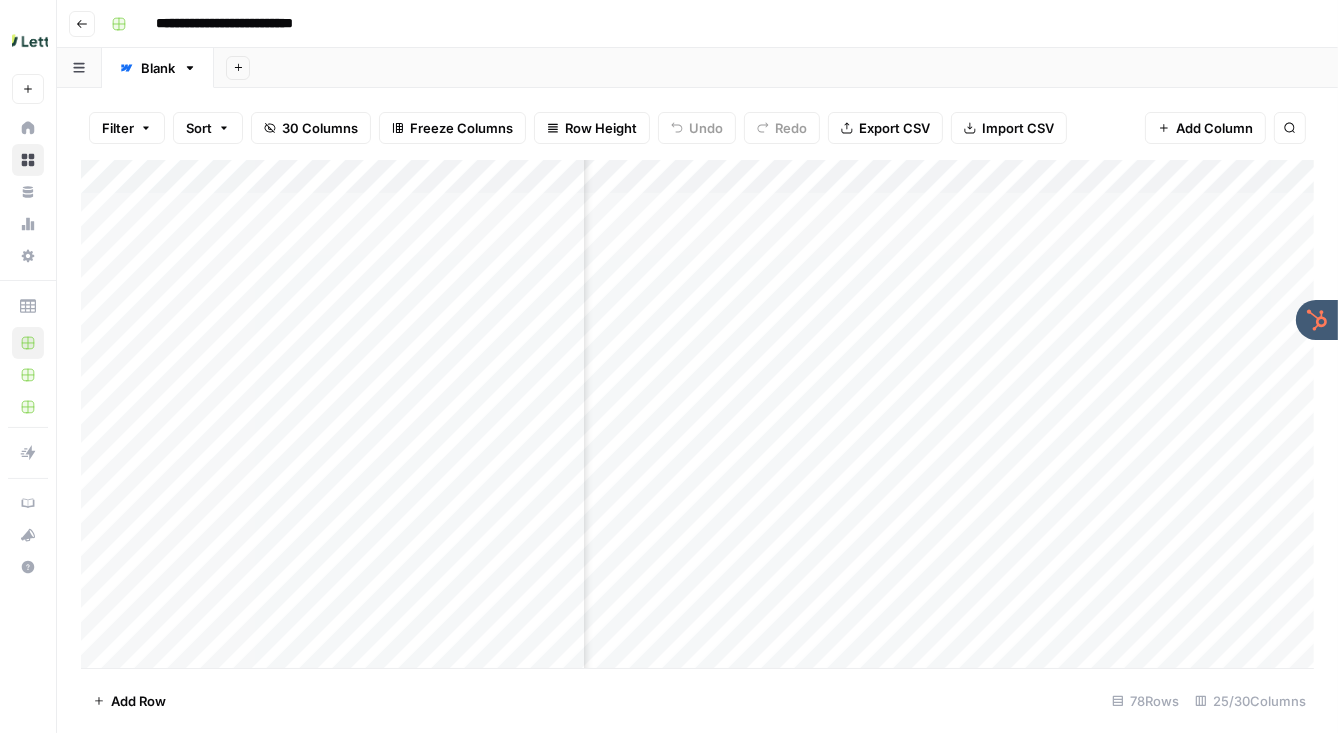 click on "Add Column" at bounding box center (697, 414) 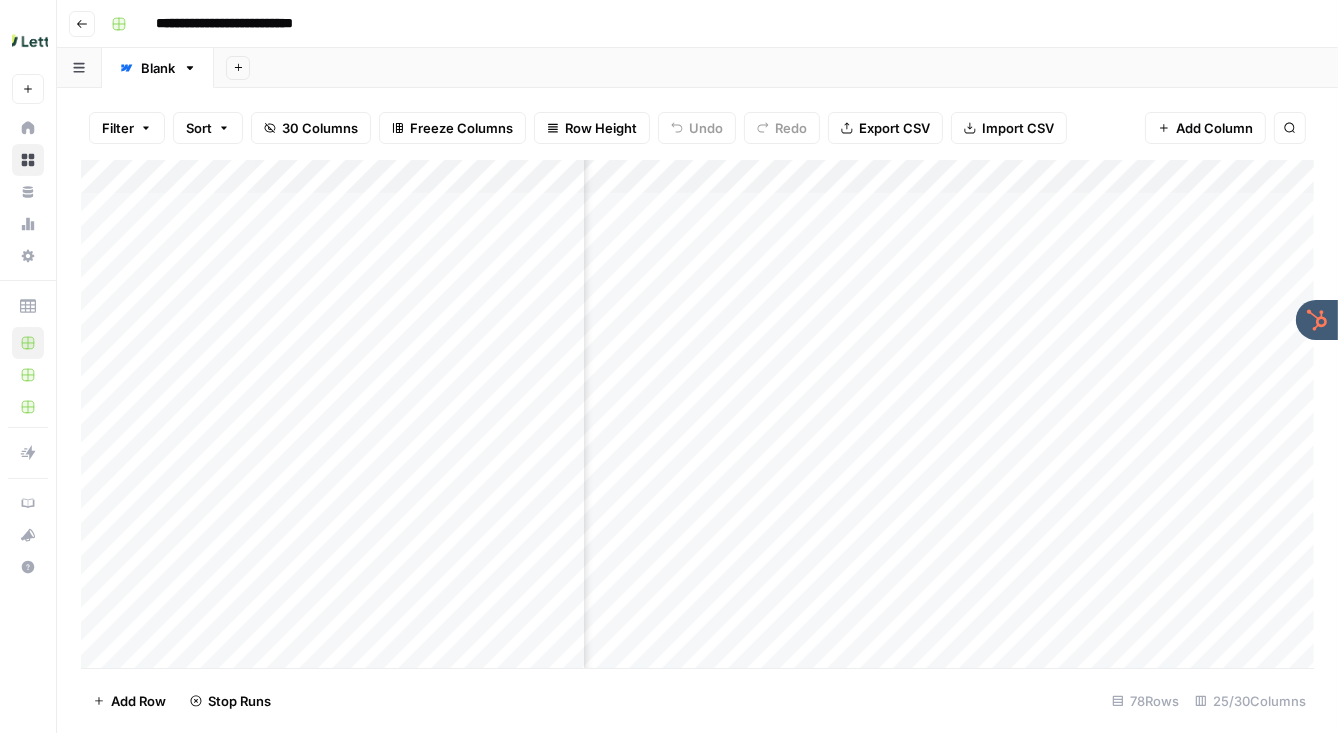 click on "Add Column" at bounding box center (697, 414) 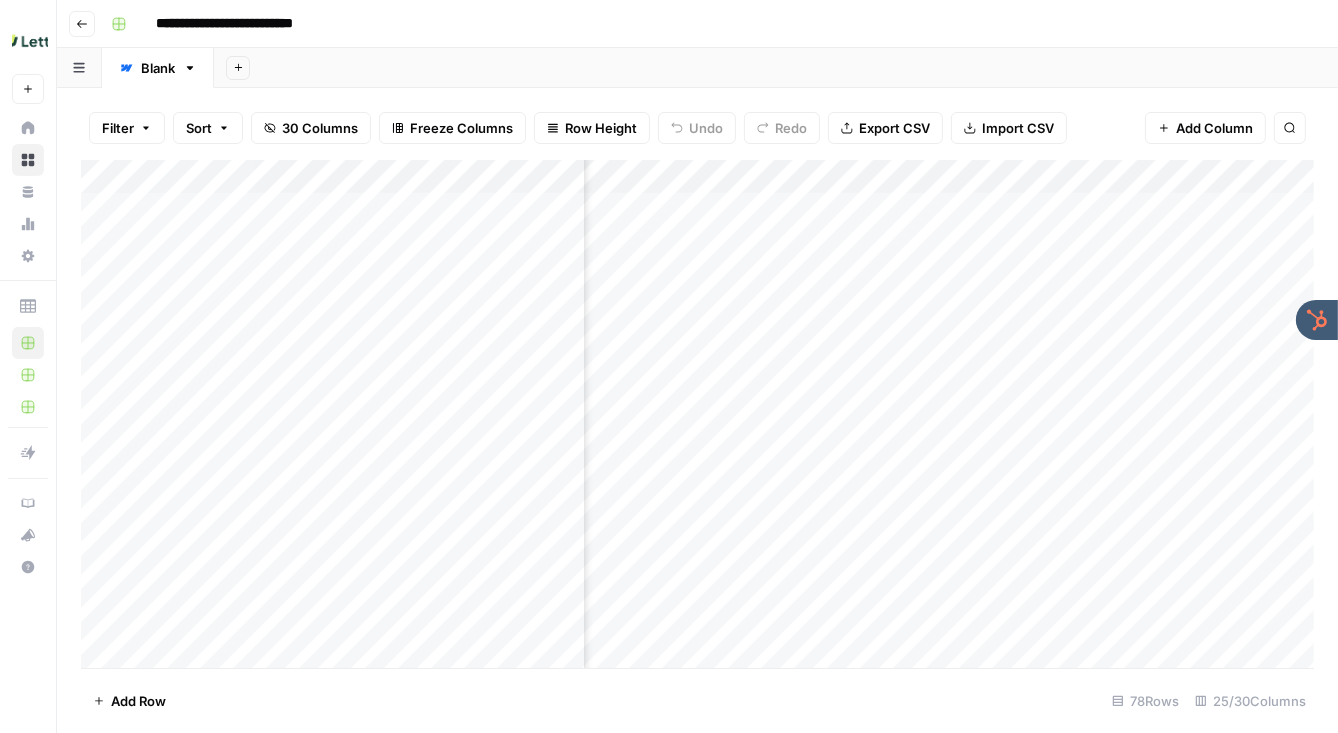 click on "Add Column" at bounding box center [697, 414] 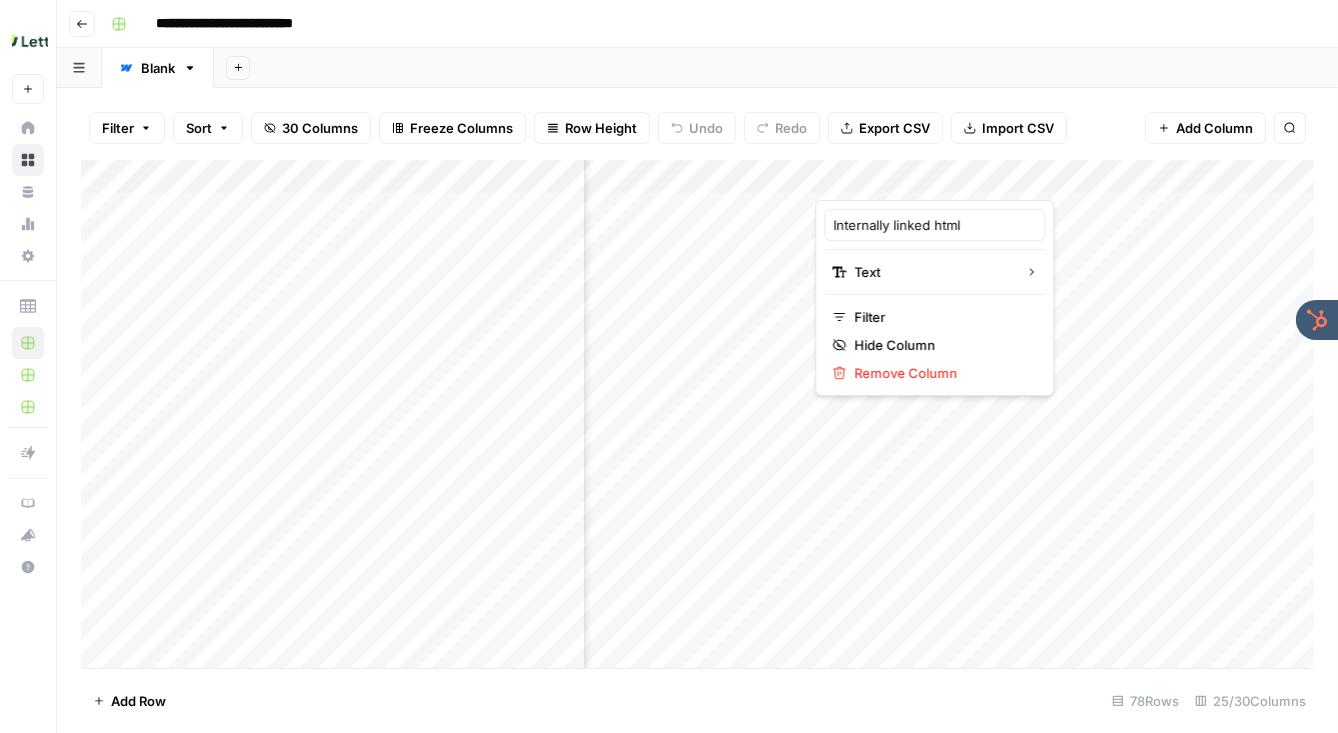 click at bounding box center (905, 180) 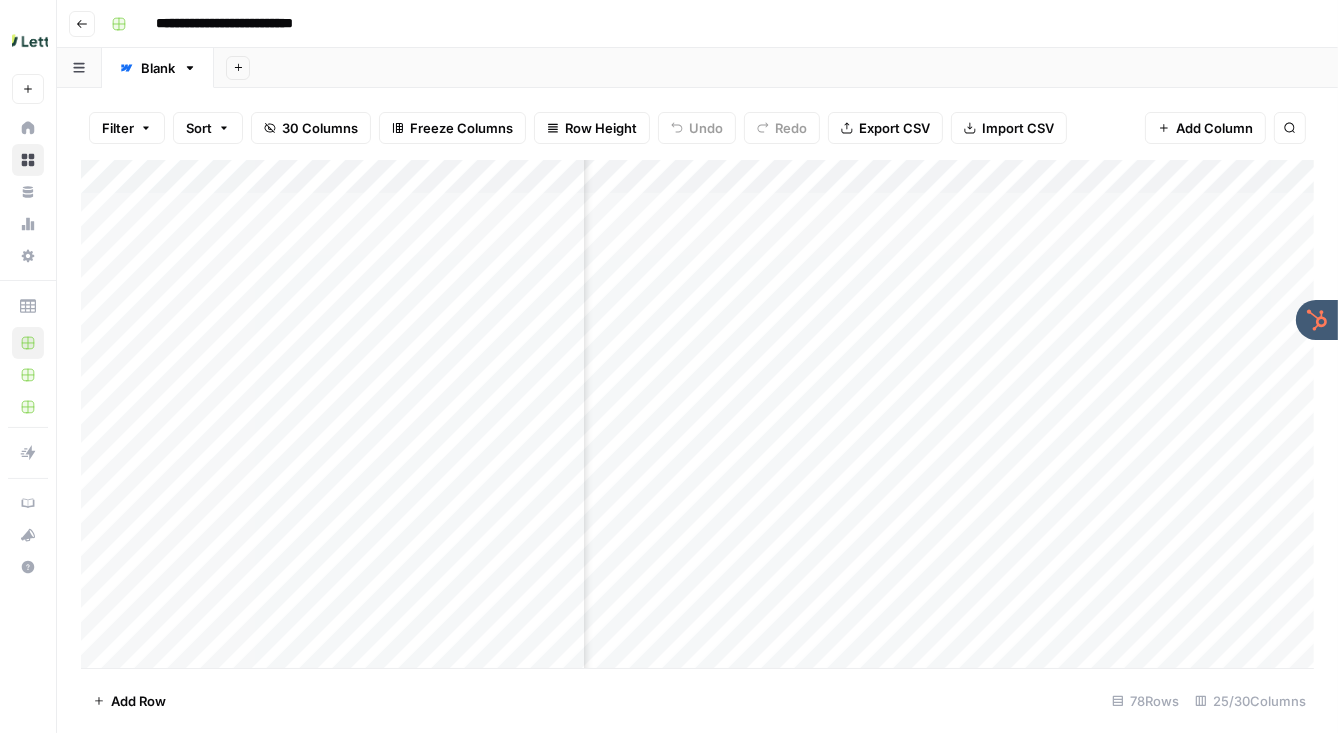 scroll, scrollTop: 0, scrollLeft: 3375, axis: horizontal 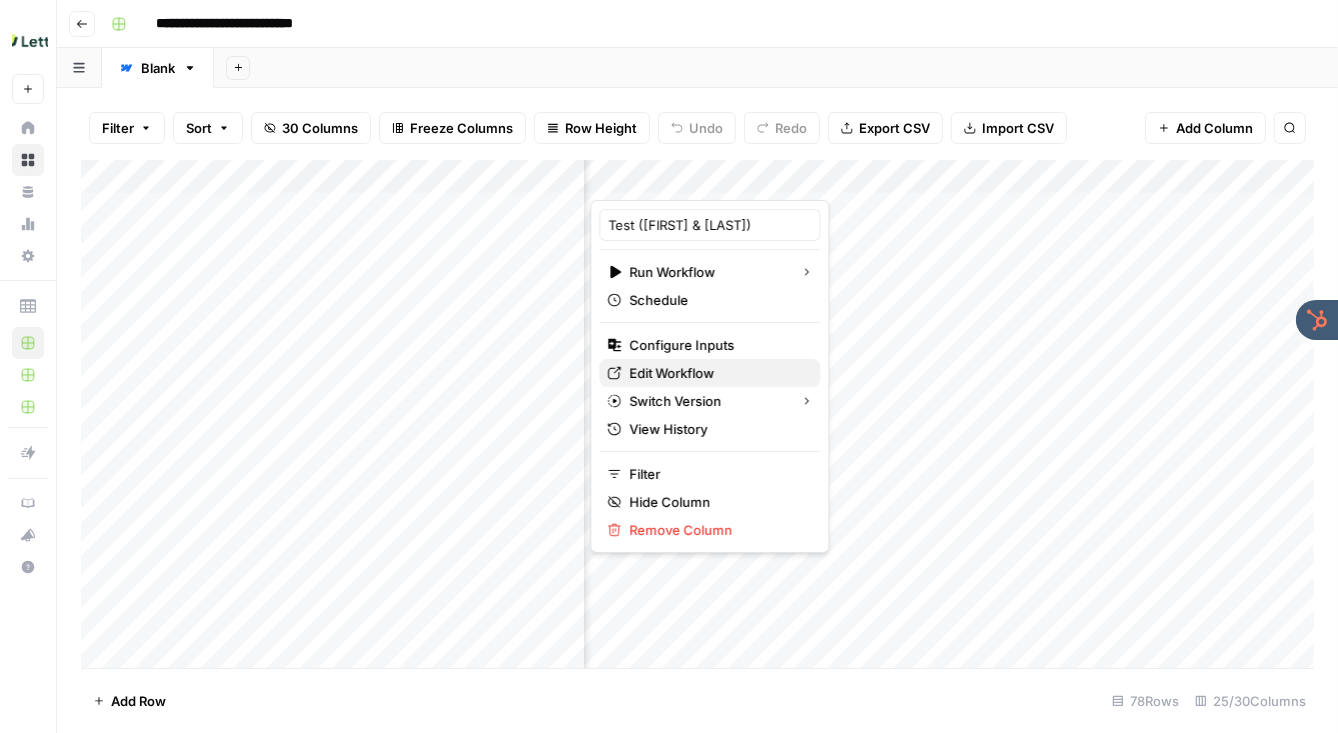 click on "Edit Workflow" at bounding box center (671, 373) 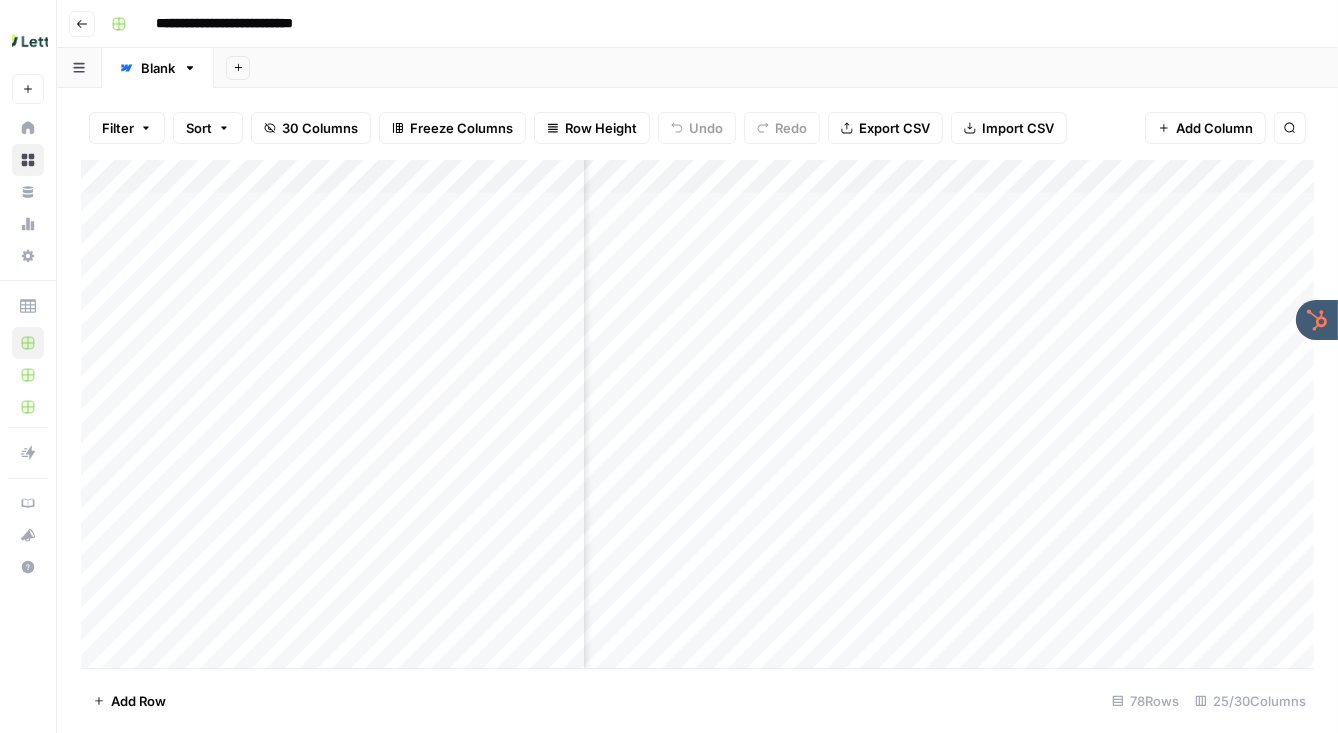 scroll, scrollTop: 0, scrollLeft: 5818, axis: horizontal 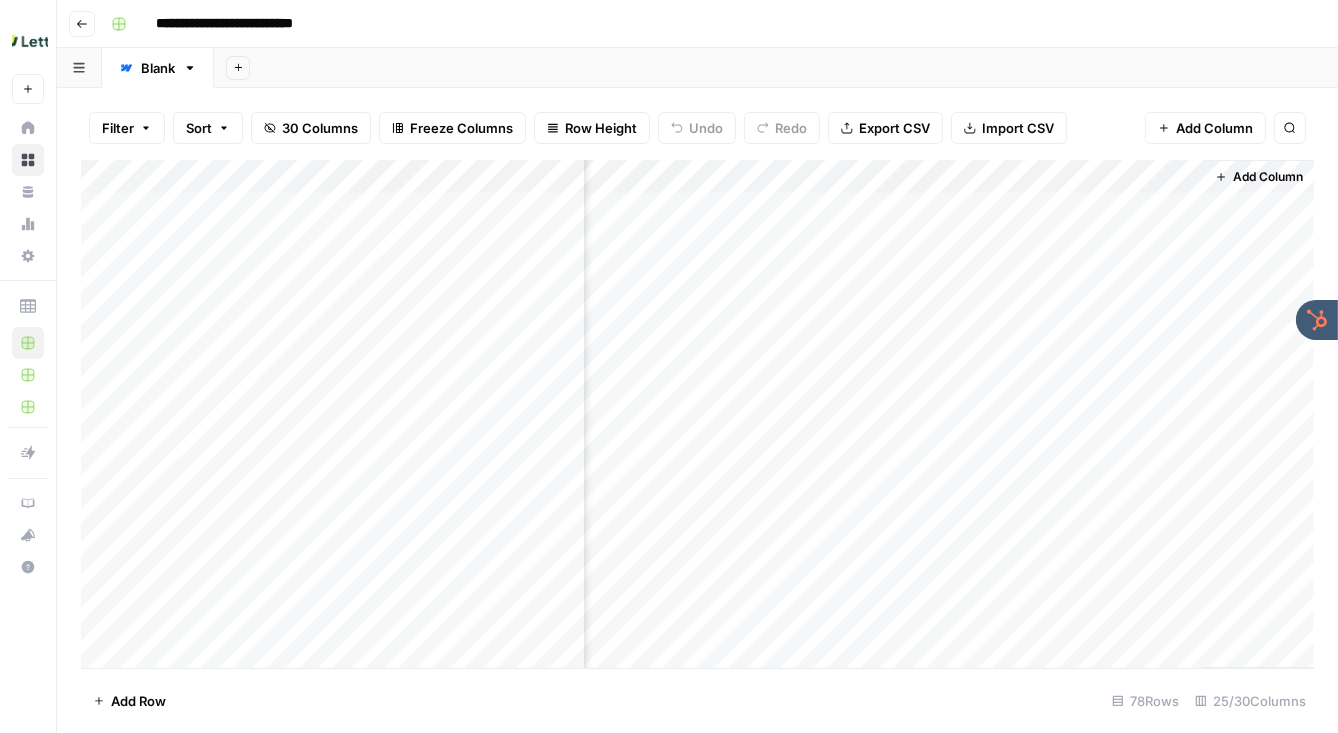 click on "Add Column" at bounding box center (697, 414) 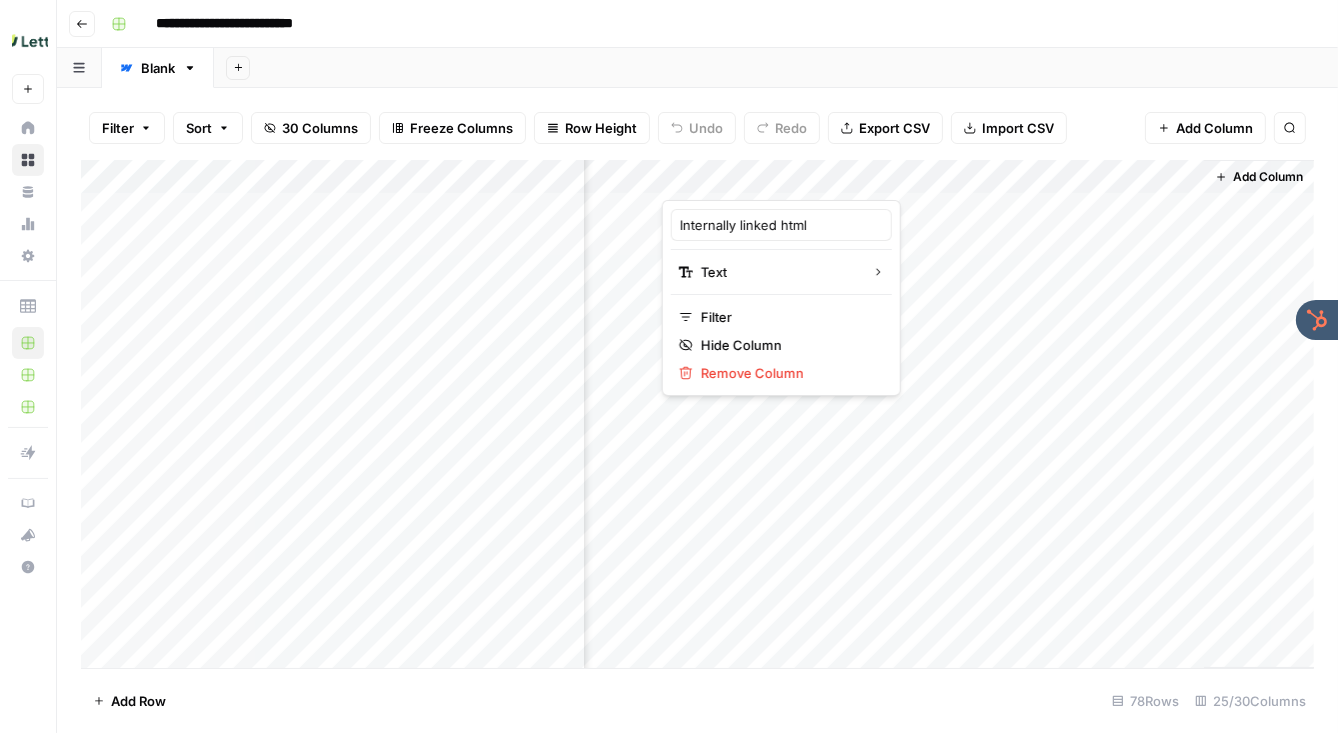 click at bounding box center [752, 180] 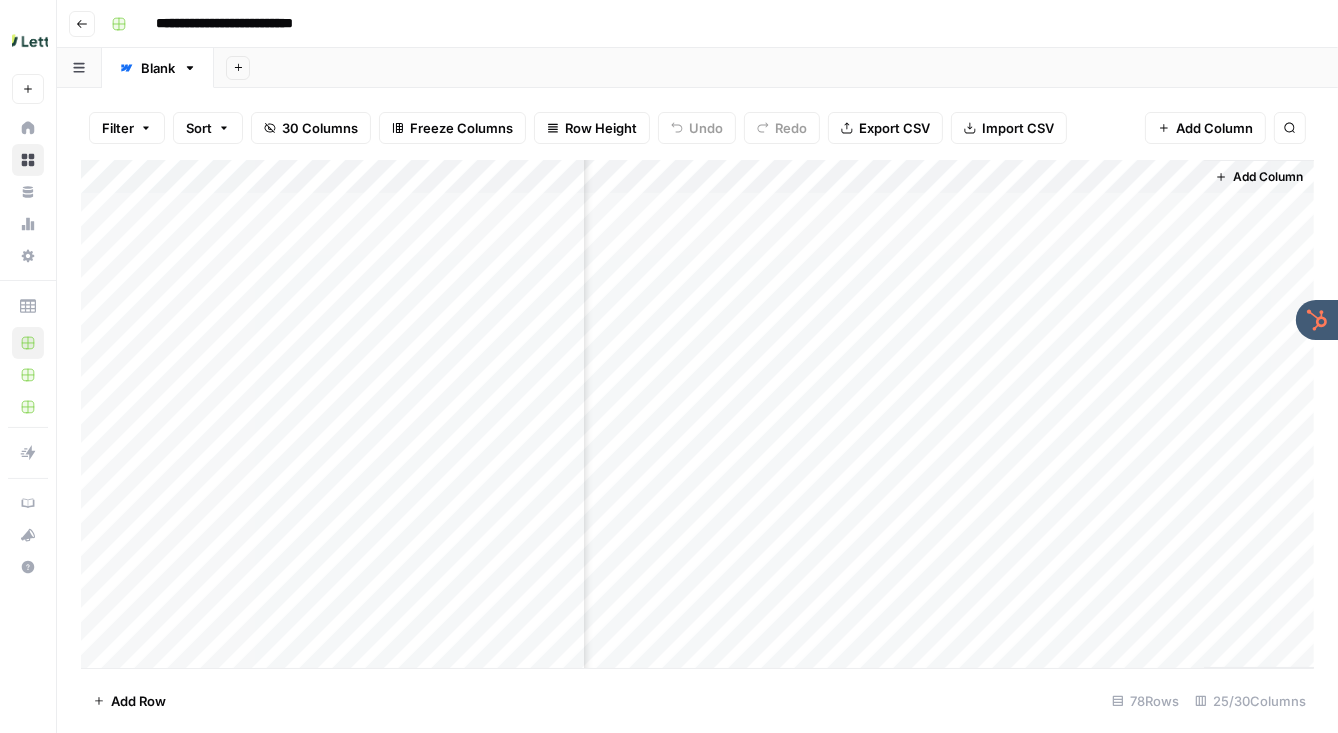 click on "Add Sheet" at bounding box center (776, 68) 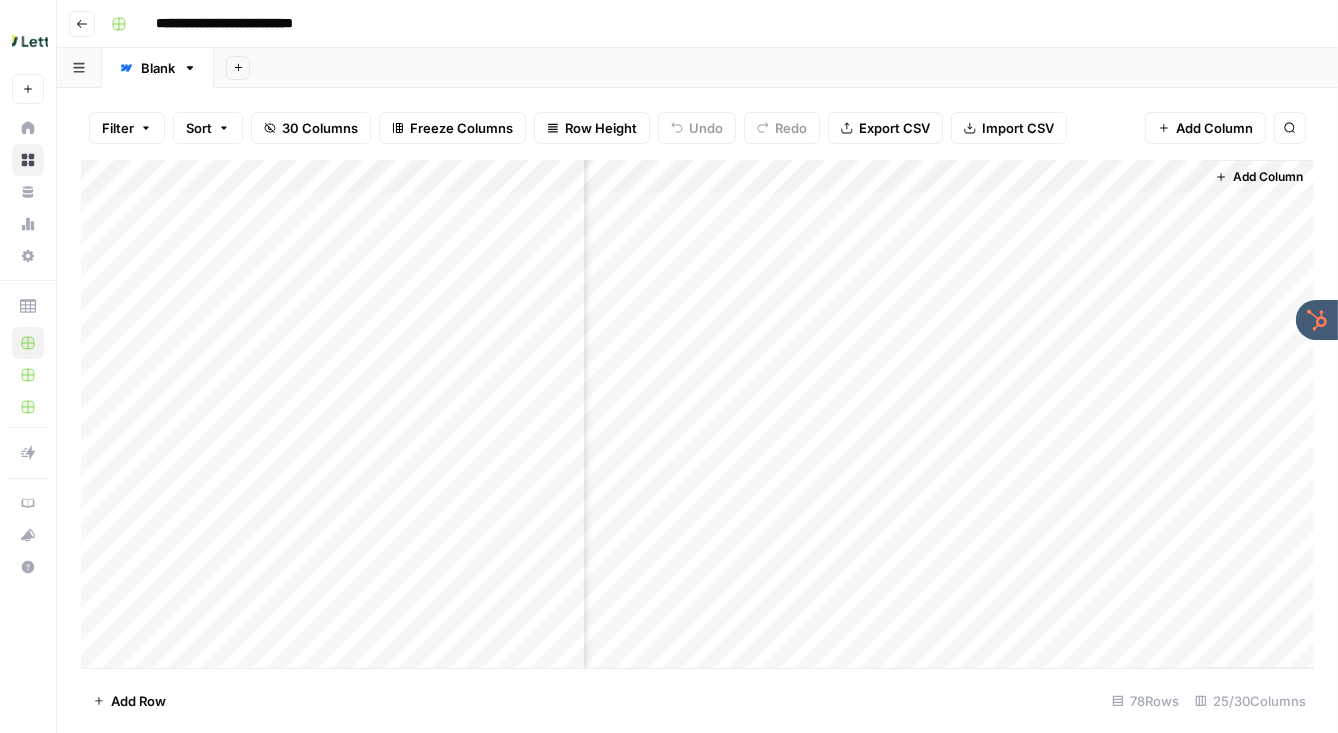 click on "Add Column" at bounding box center [697, 414] 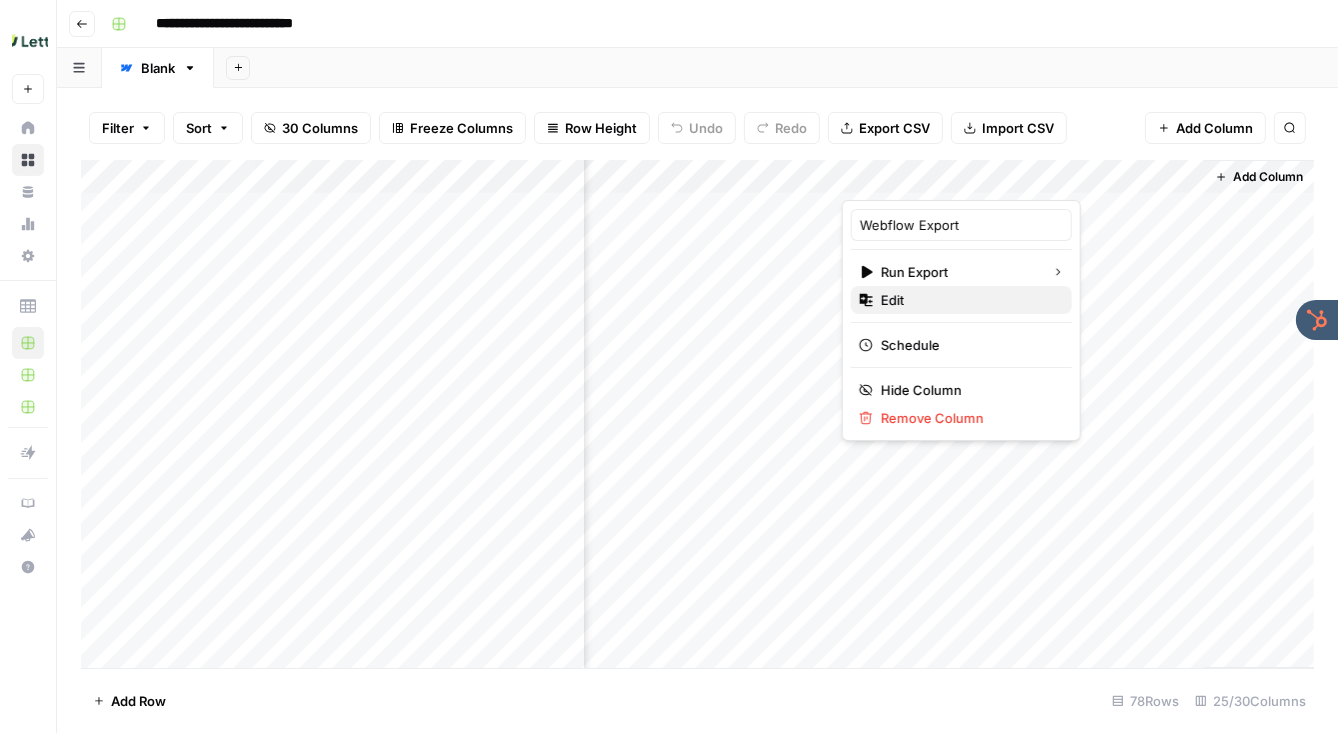 click on "Edit" at bounding box center (961, 300) 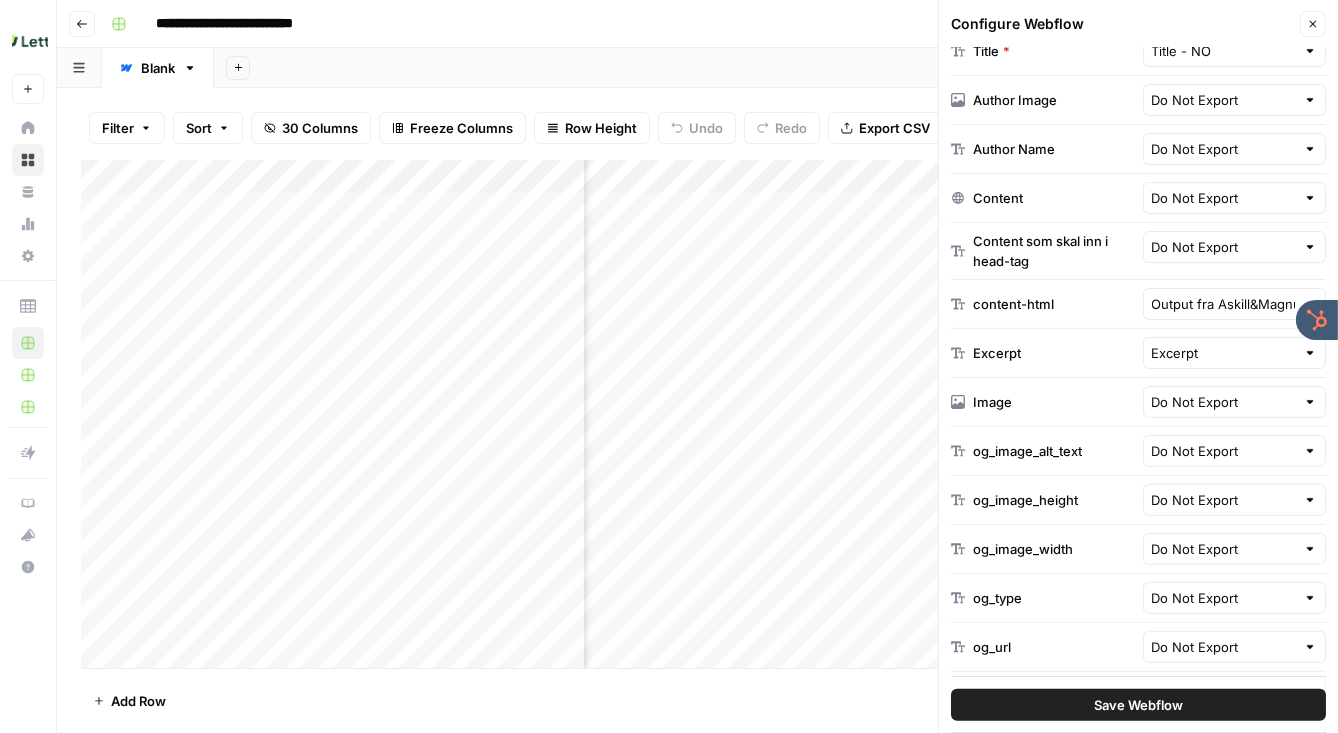 scroll, scrollTop: 540, scrollLeft: 0, axis: vertical 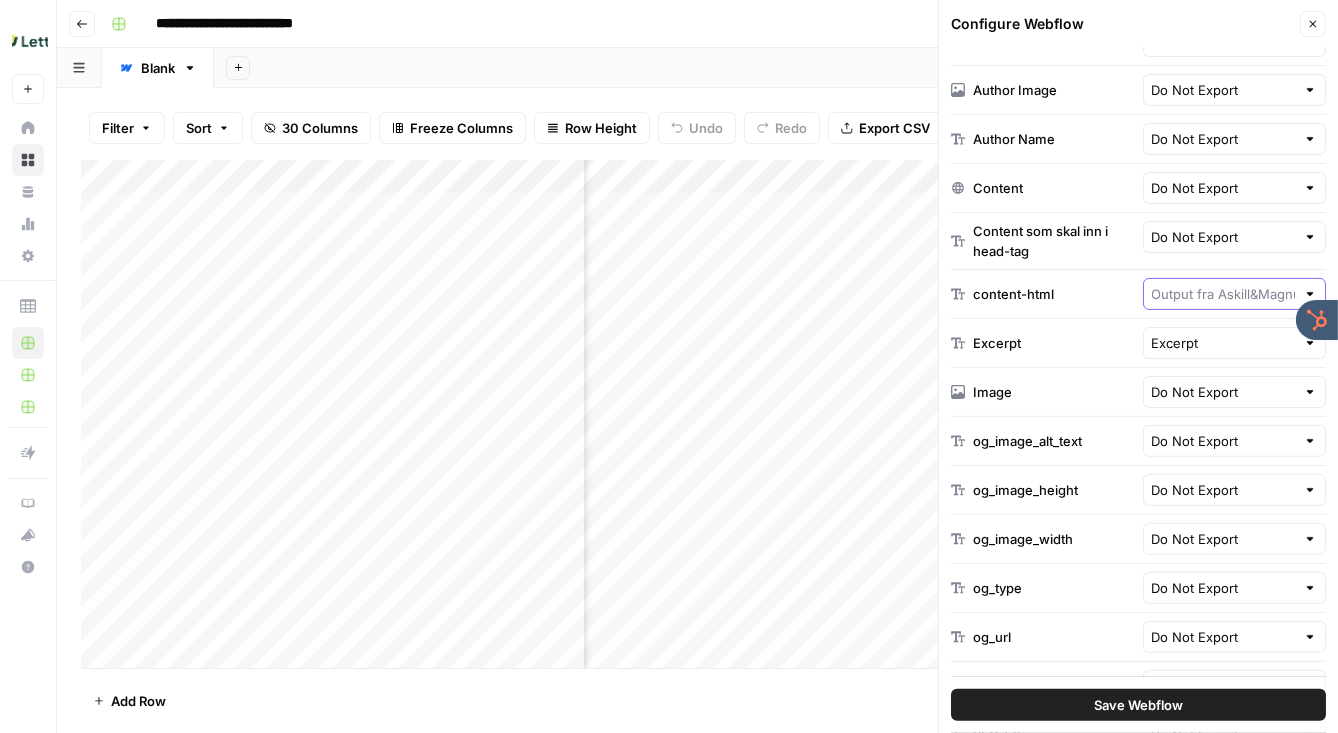 click at bounding box center [1224, 294] 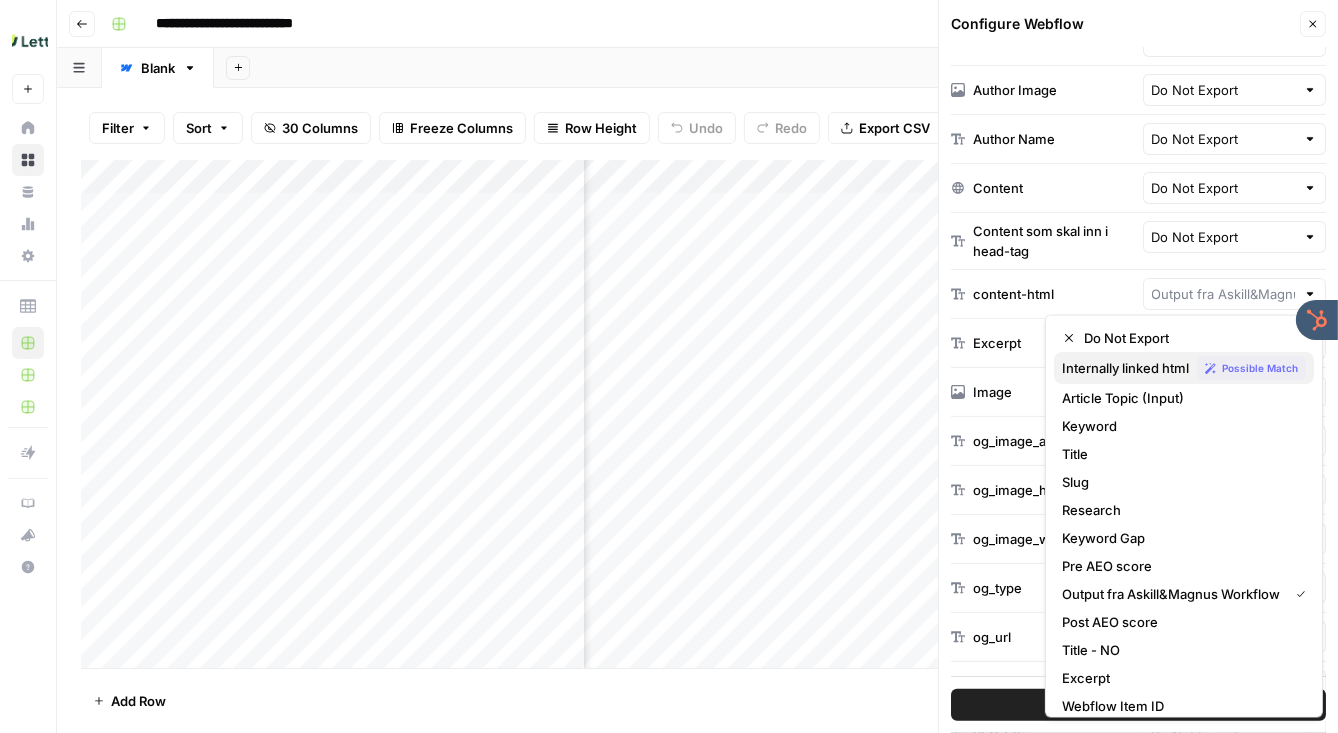 click on "Internally linked html" at bounding box center (1125, 368) 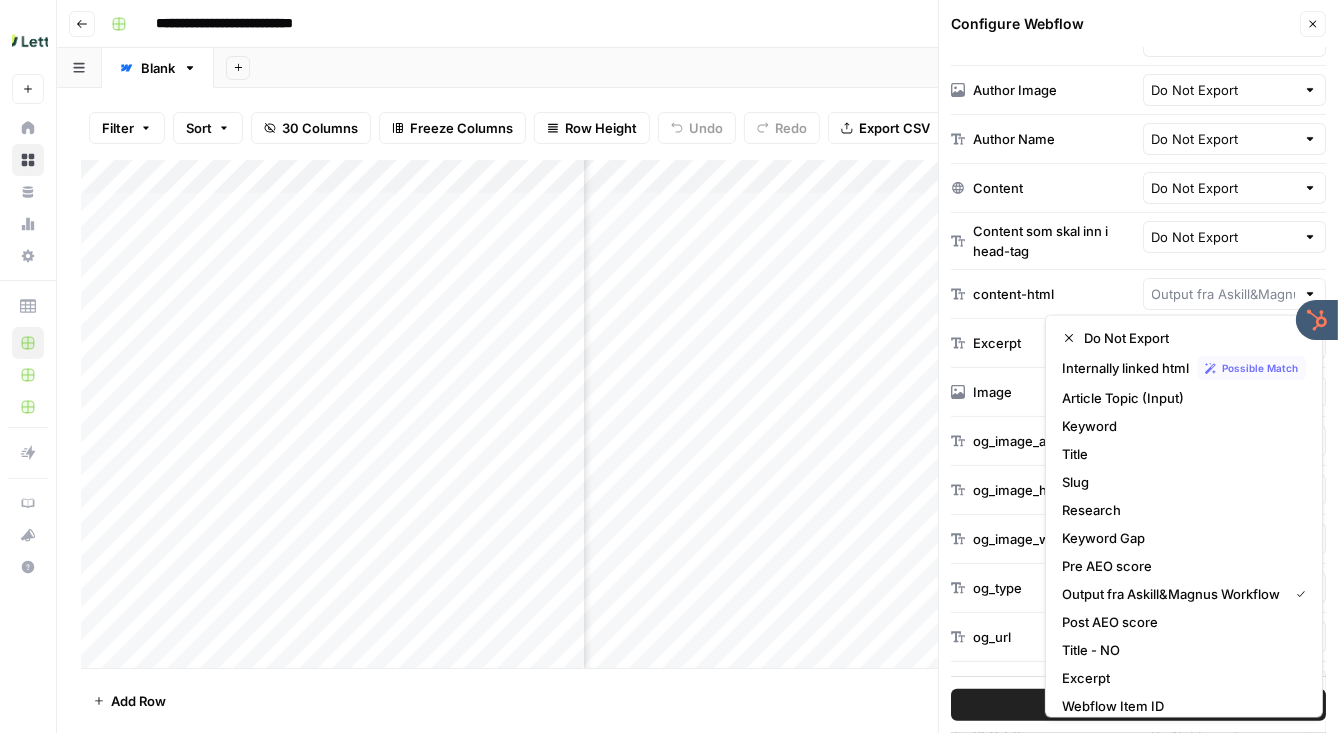 type on "Internally linked html" 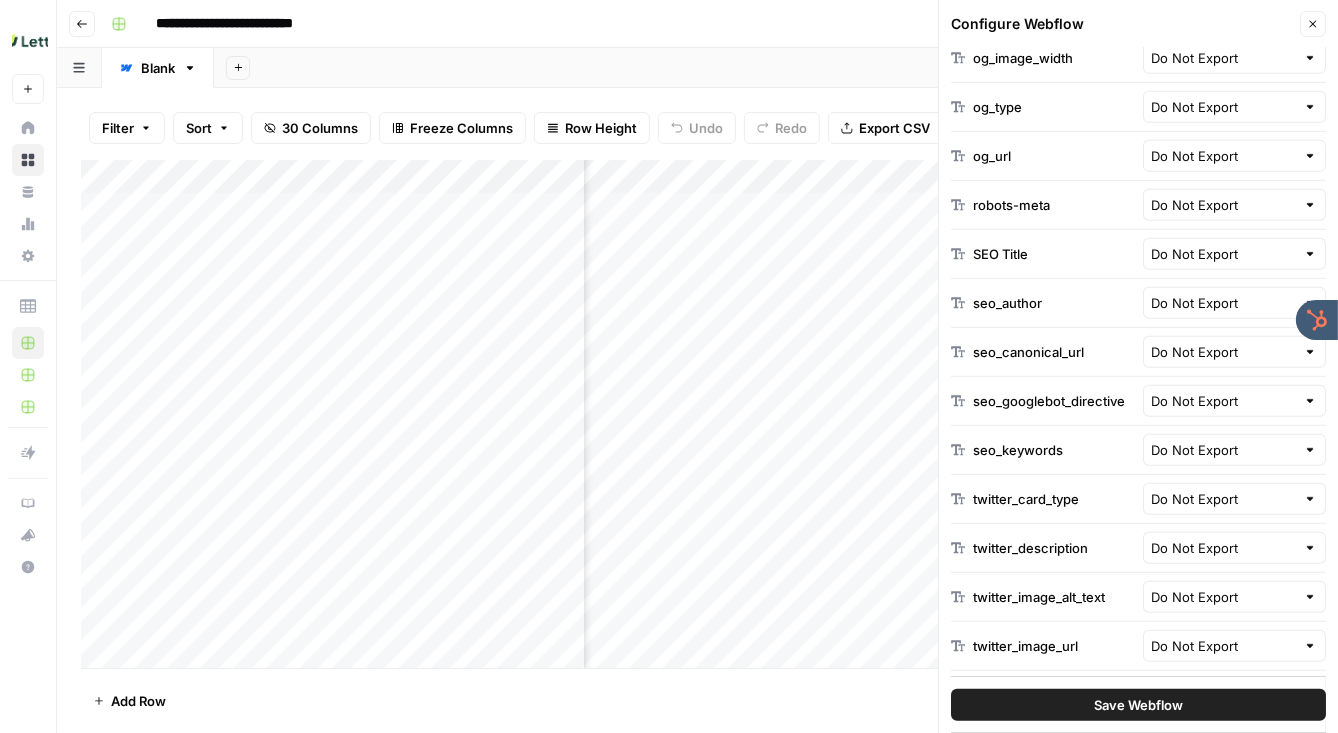 scroll, scrollTop: 1058, scrollLeft: 0, axis: vertical 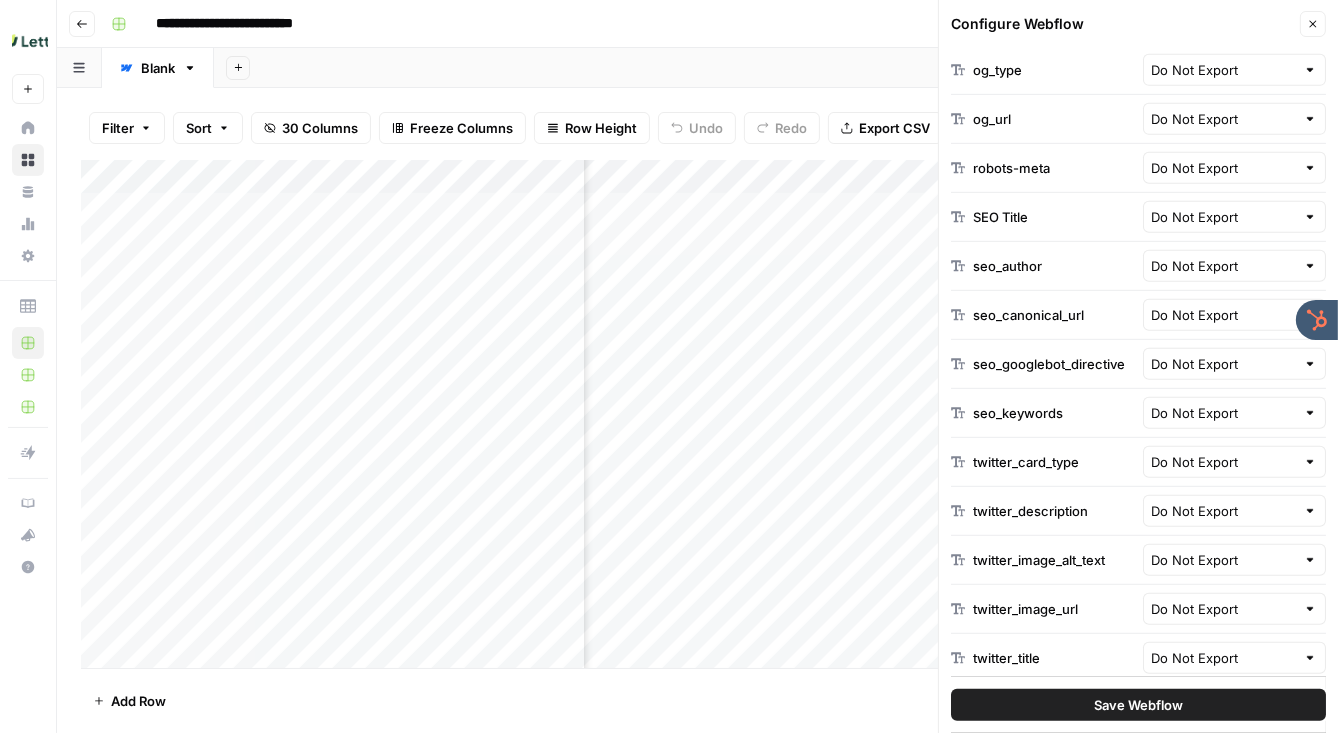 click on "Save Webflow" at bounding box center [1138, 705] 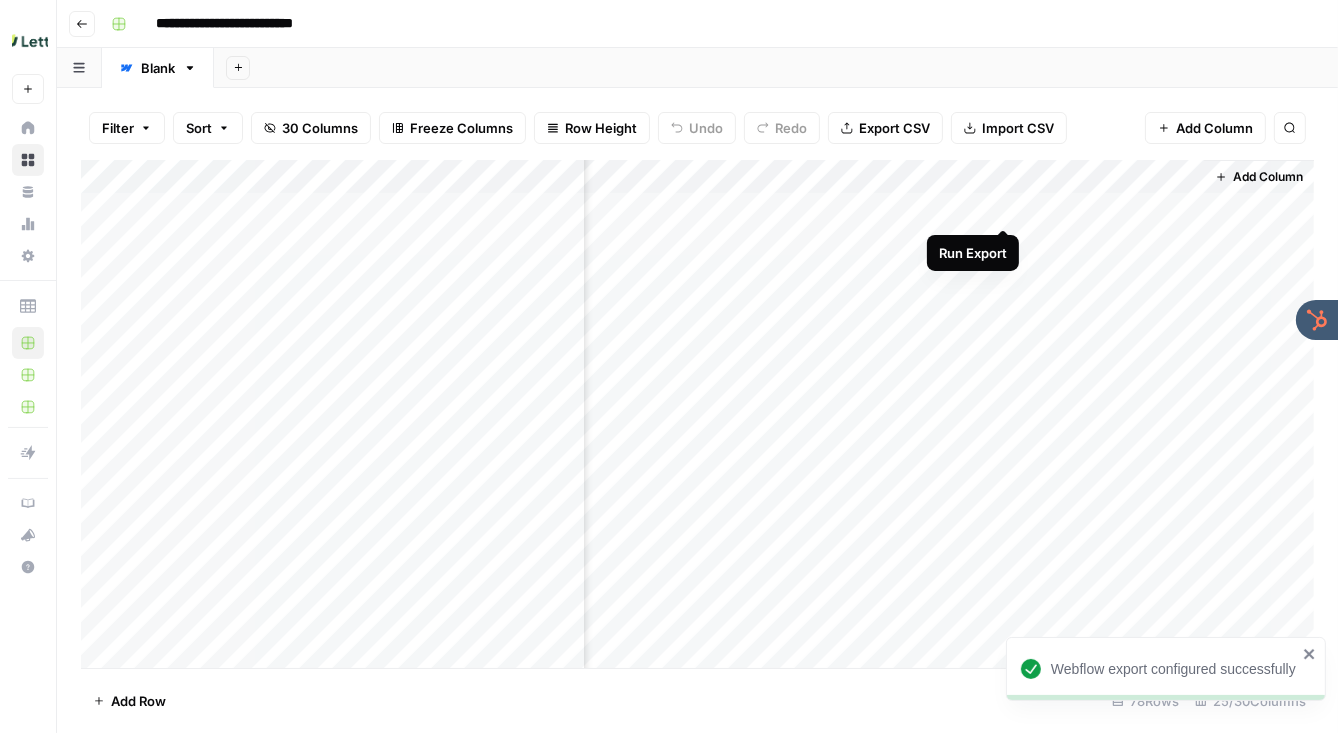 click on "Add Column" at bounding box center [697, 414] 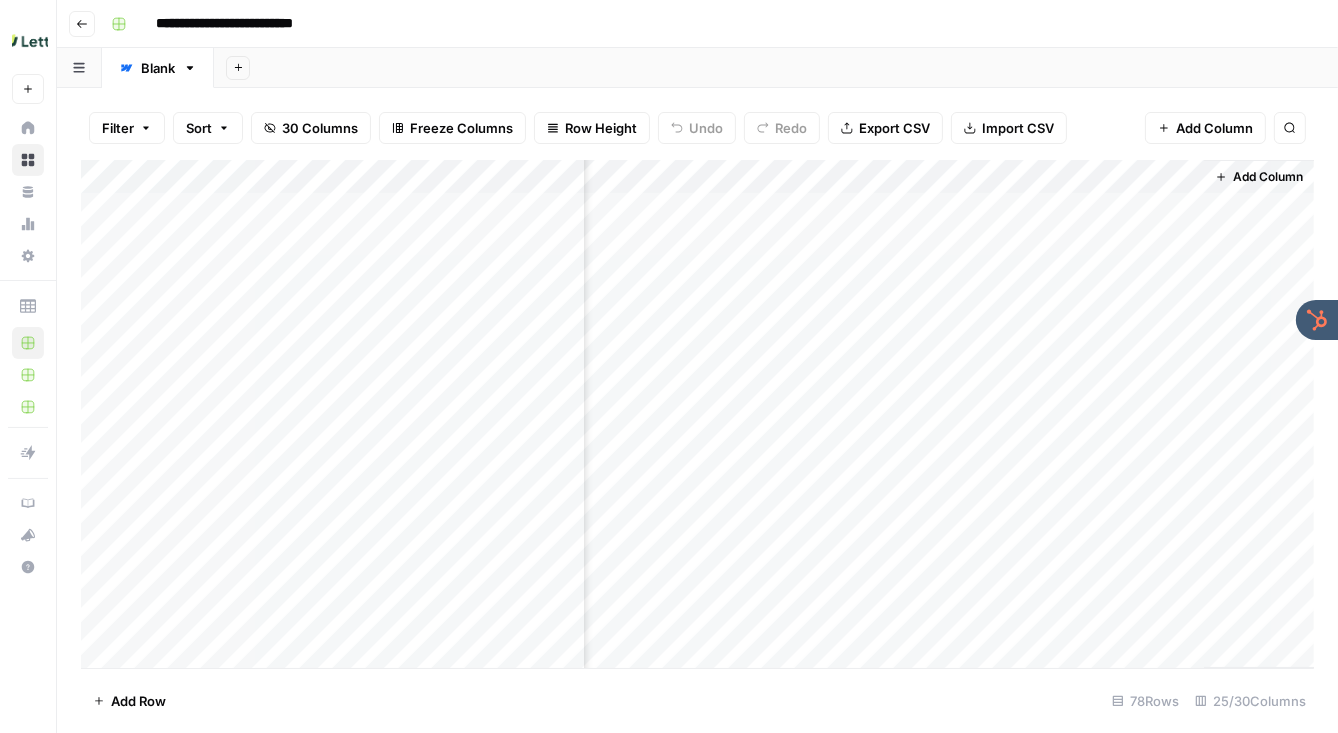 click on "Add Column" at bounding box center (697, 414) 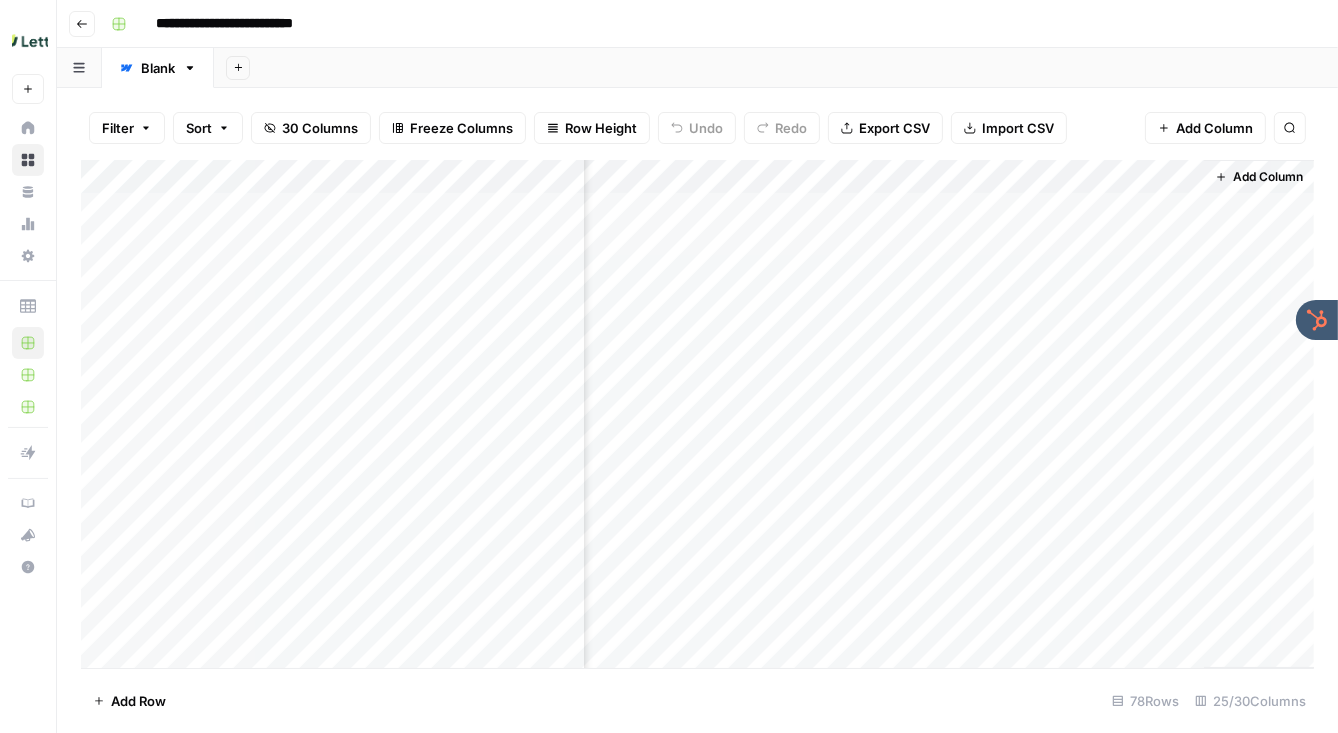 click on "Add Column" at bounding box center [697, 414] 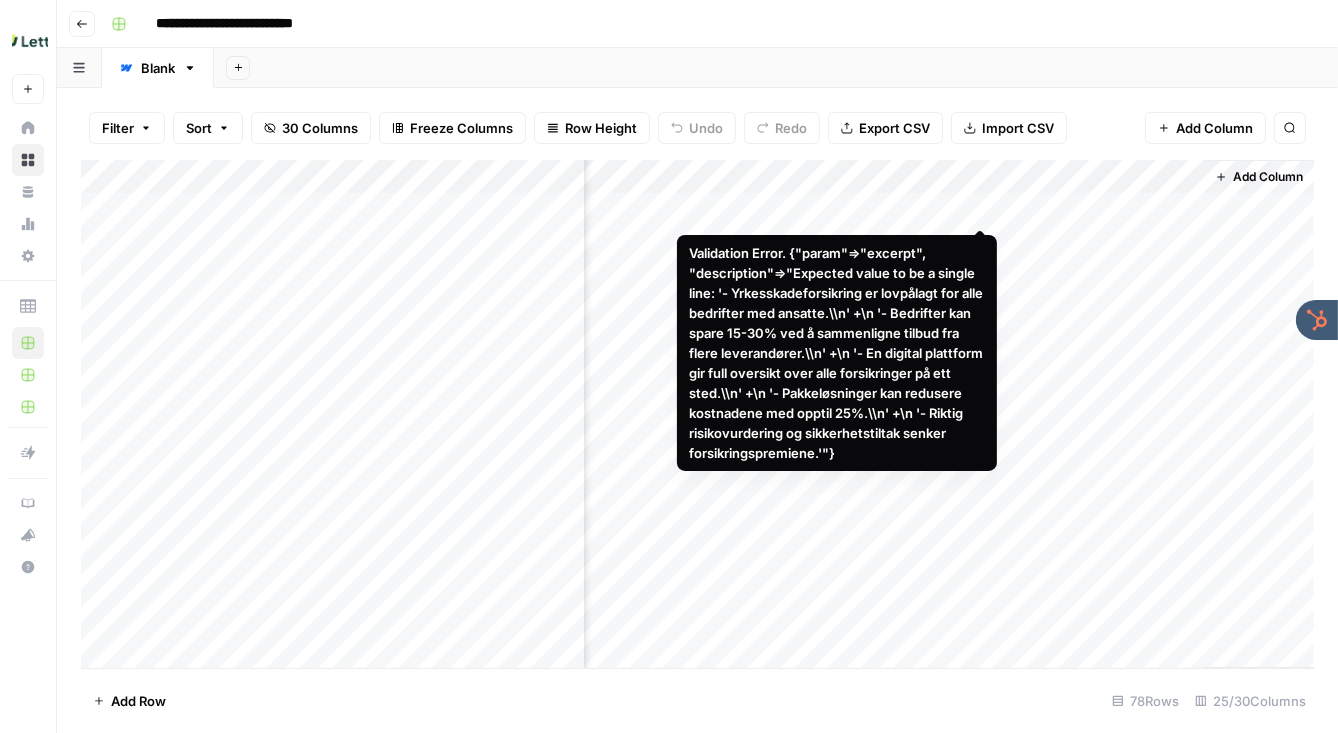 click on "Add Column" at bounding box center (697, 414) 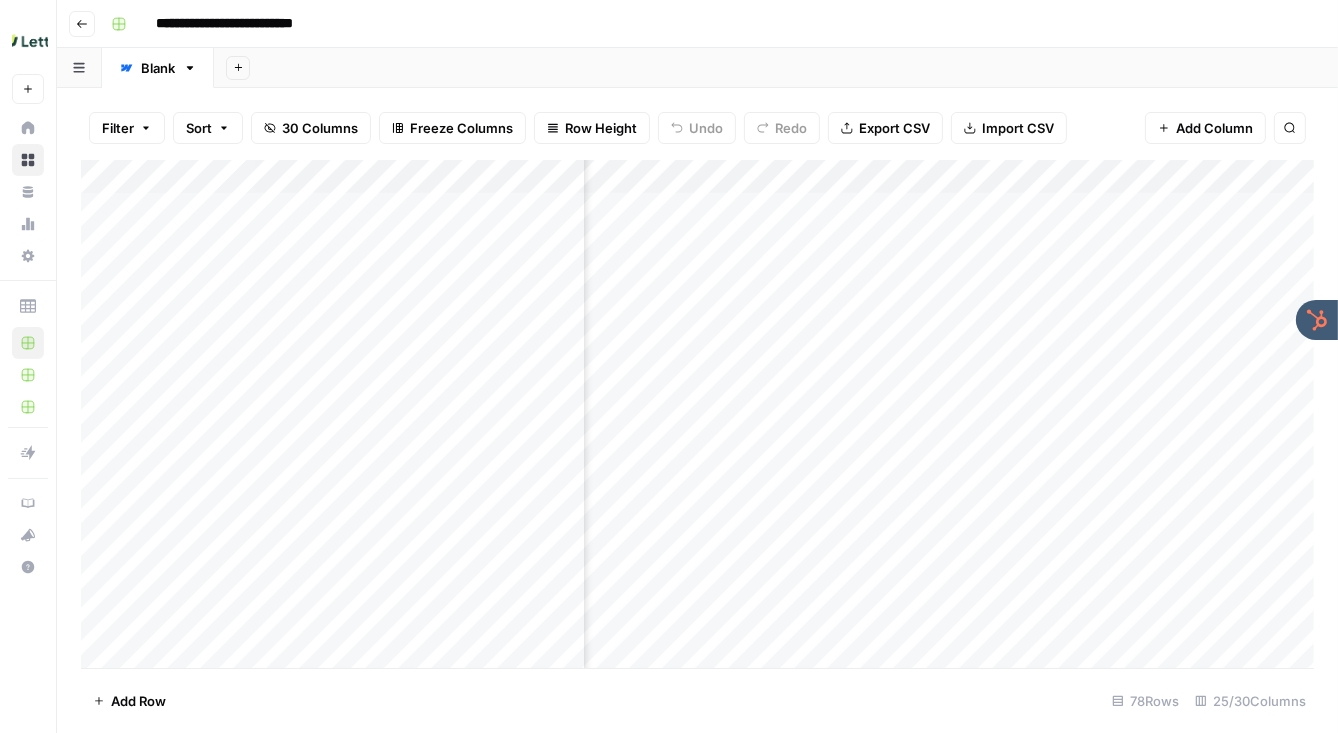 scroll, scrollTop: 0, scrollLeft: 5720, axis: horizontal 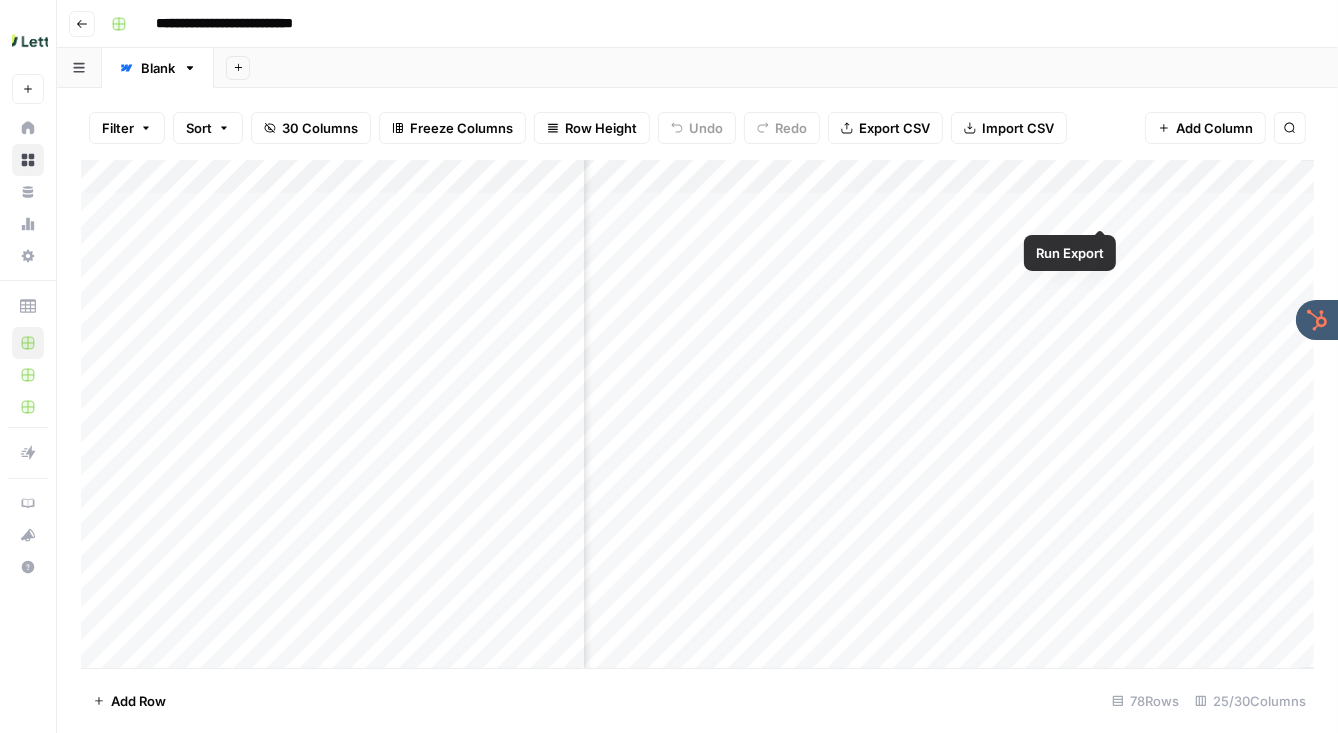 click on "Add Column" at bounding box center (697, 414) 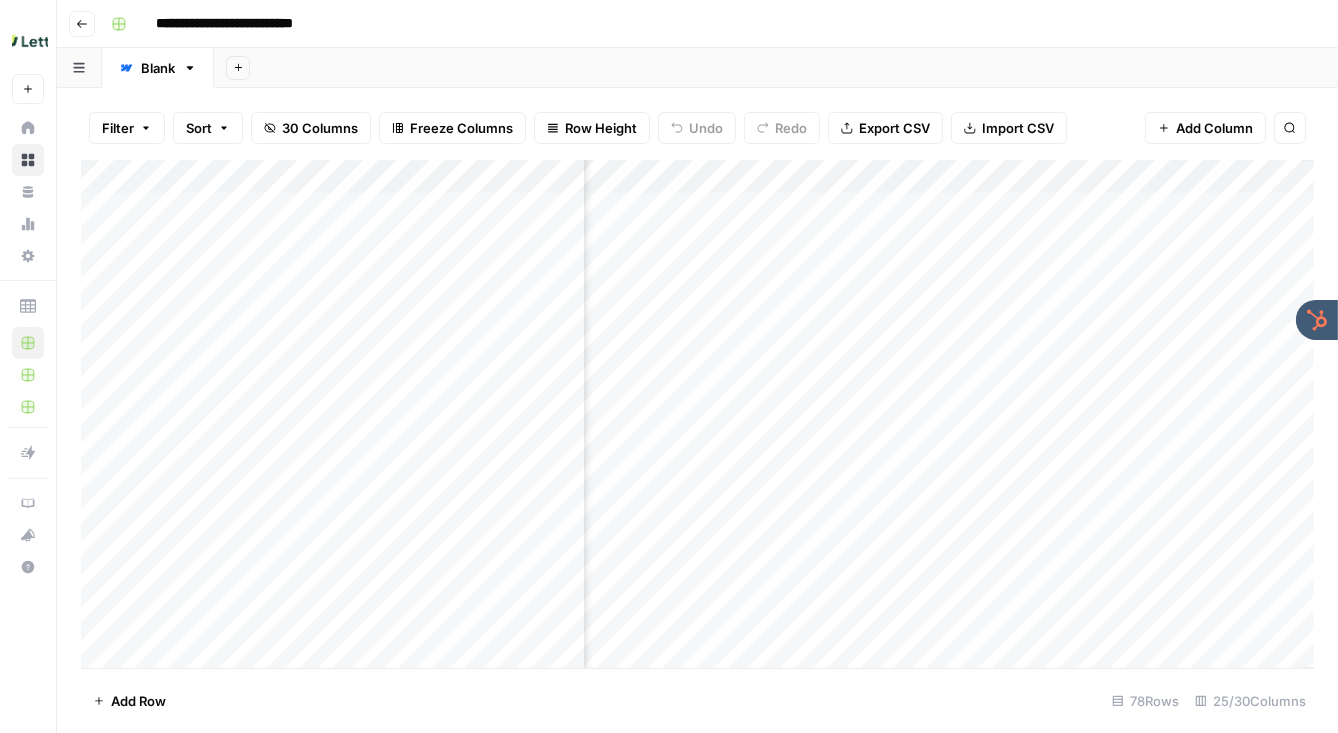 click on "Add Column" at bounding box center [697, 414] 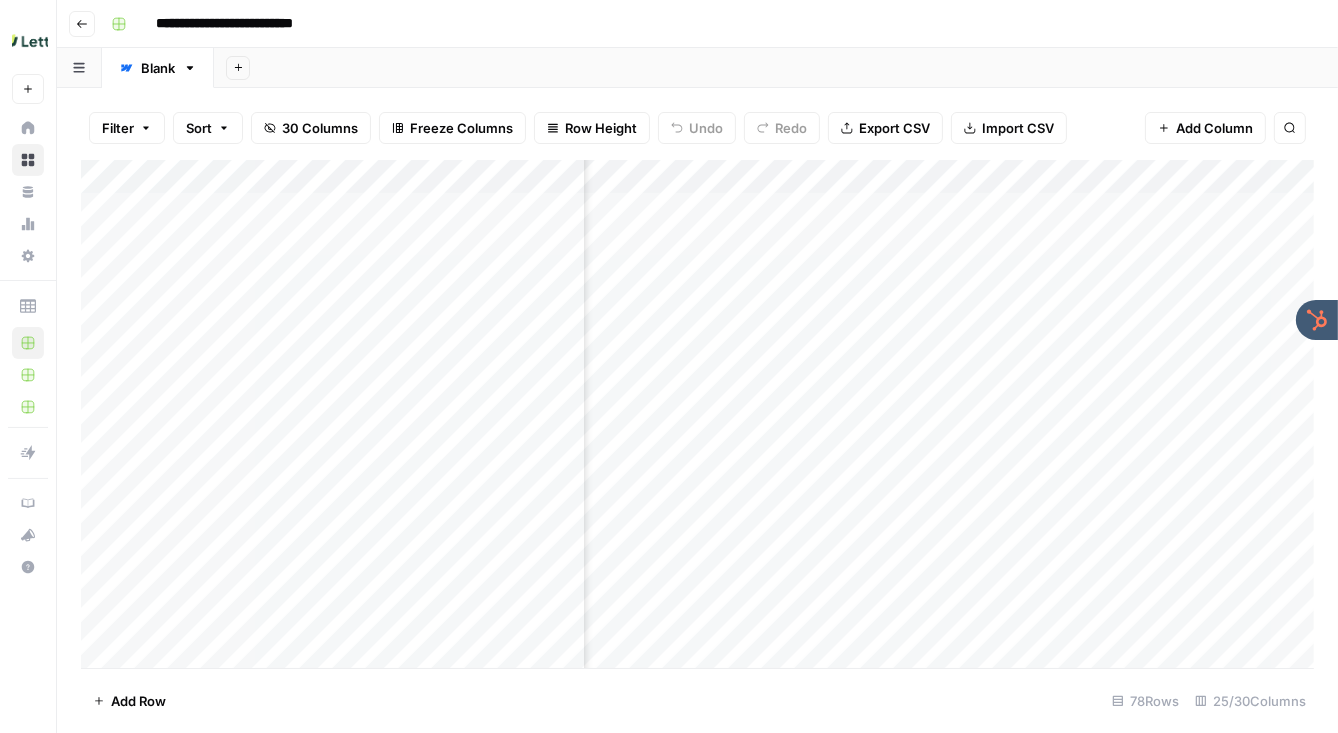 scroll, scrollTop: 0, scrollLeft: 5047, axis: horizontal 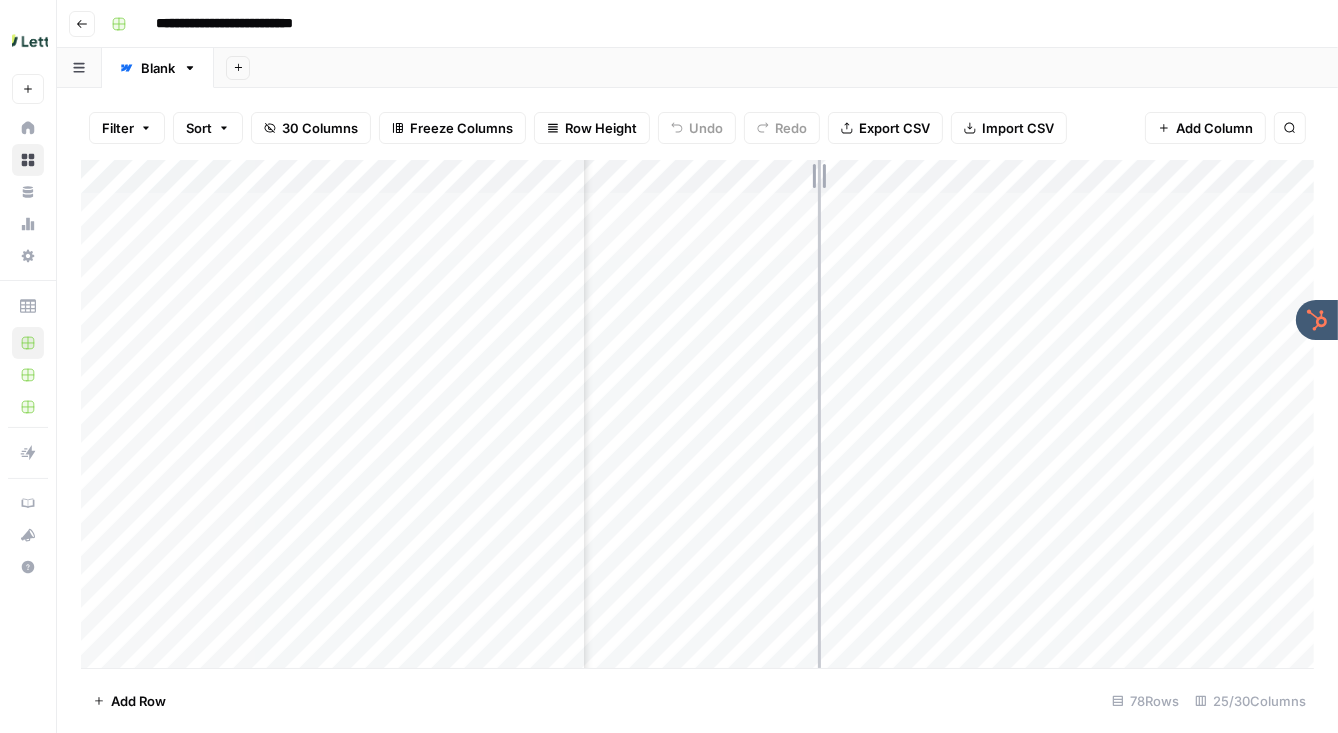 drag, startPoint x: 720, startPoint y: 176, endPoint x: 821, endPoint y: 178, distance: 101.0198 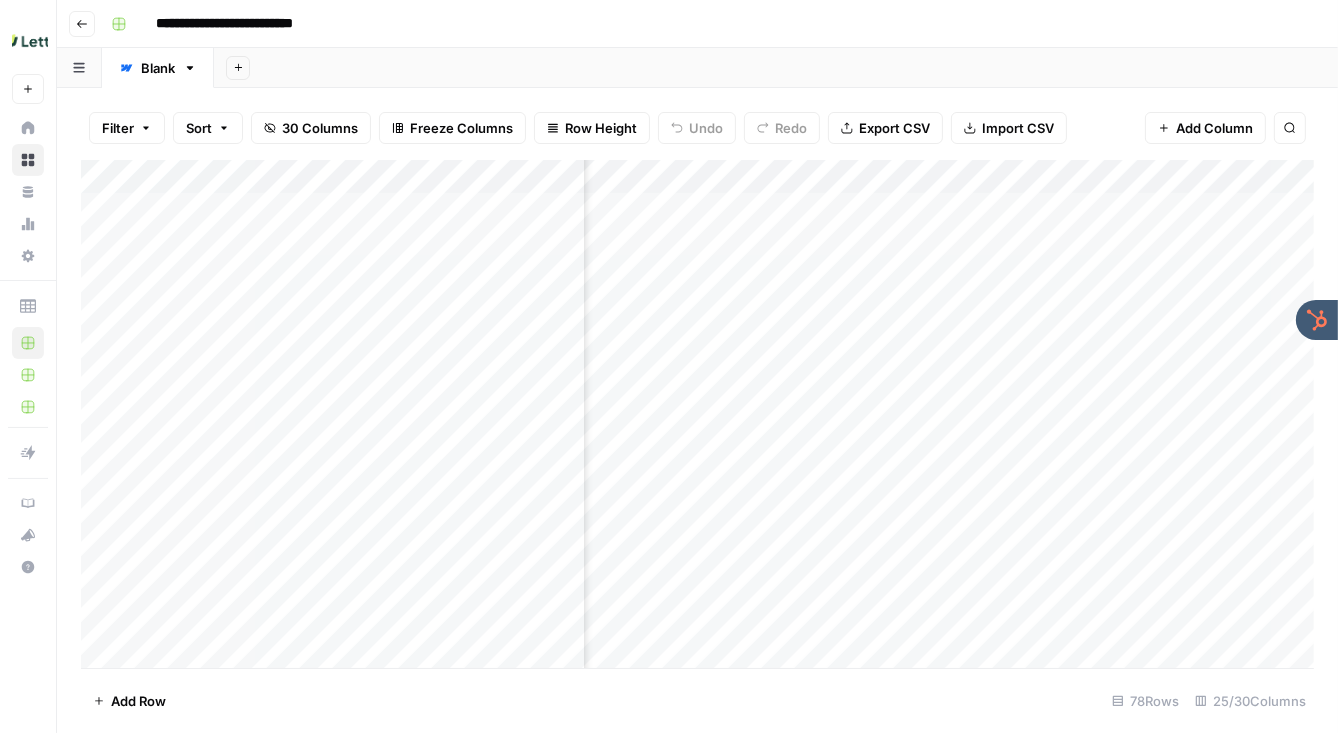 scroll, scrollTop: 0, scrollLeft: 4949, axis: horizontal 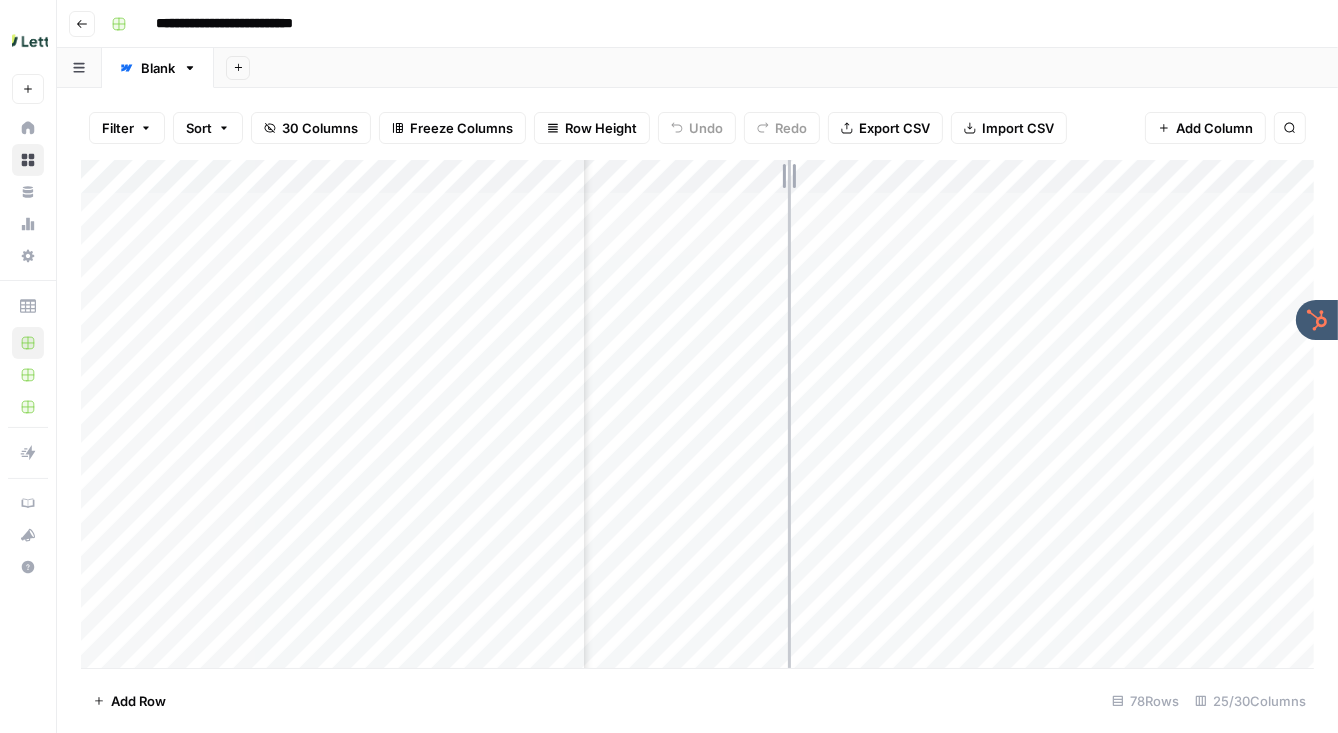 drag, startPoint x: 918, startPoint y: 176, endPoint x: 785, endPoint y: 166, distance: 133.37541 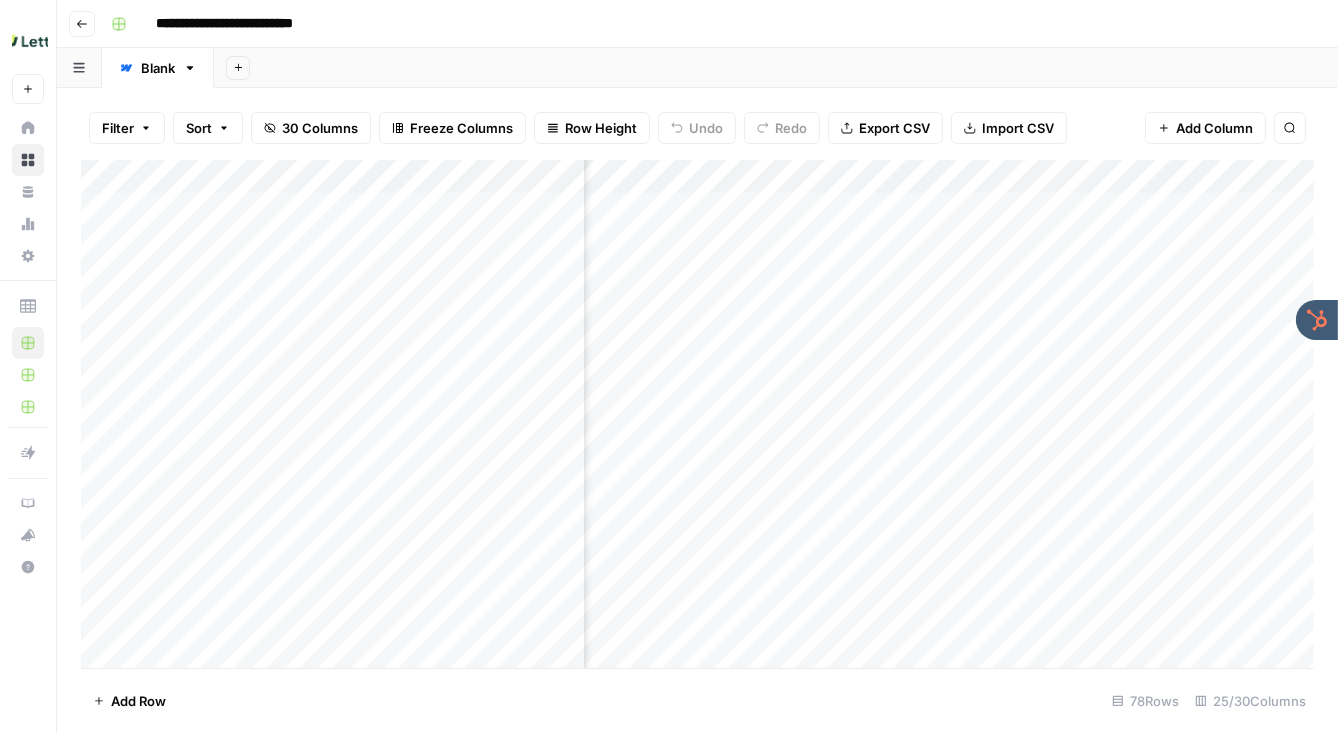 scroll, scrollTop: 0, scrollLeft: 3179, axis: horizontal 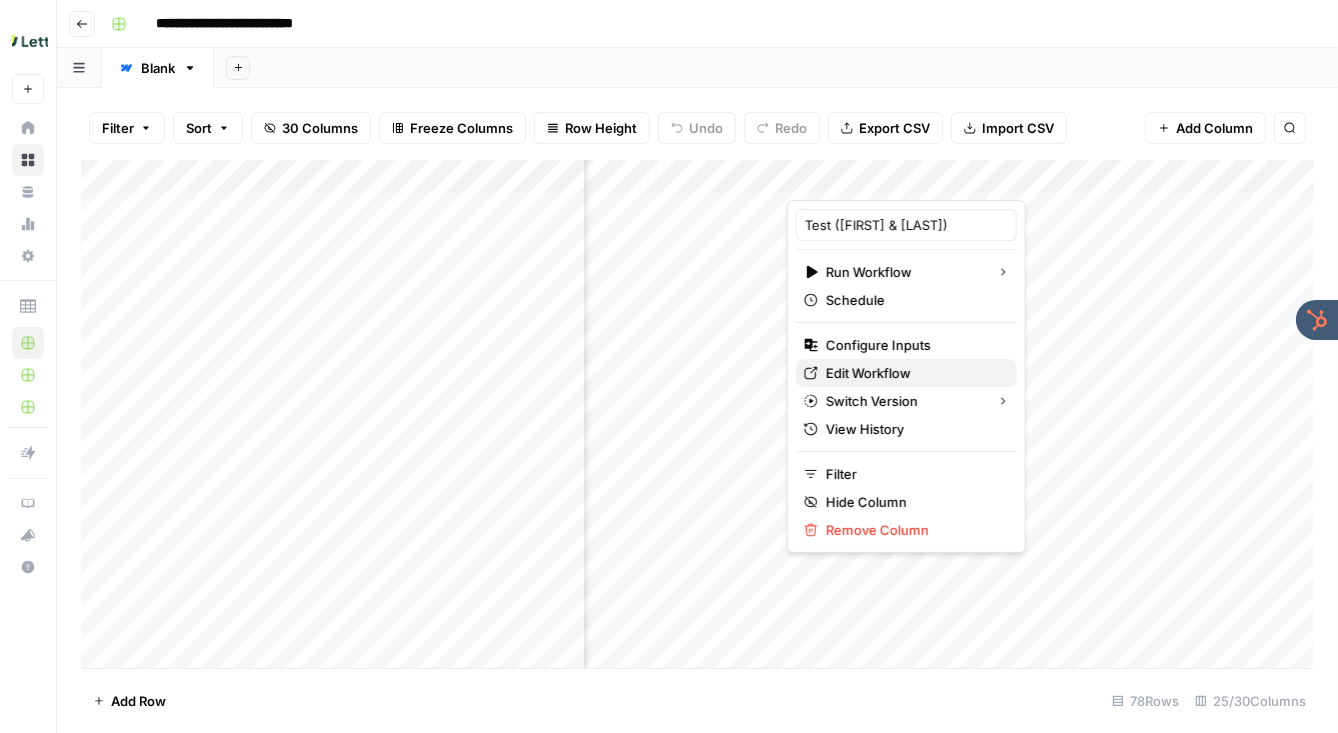click on "Edit Workflow" at bounding box center [868, 373] 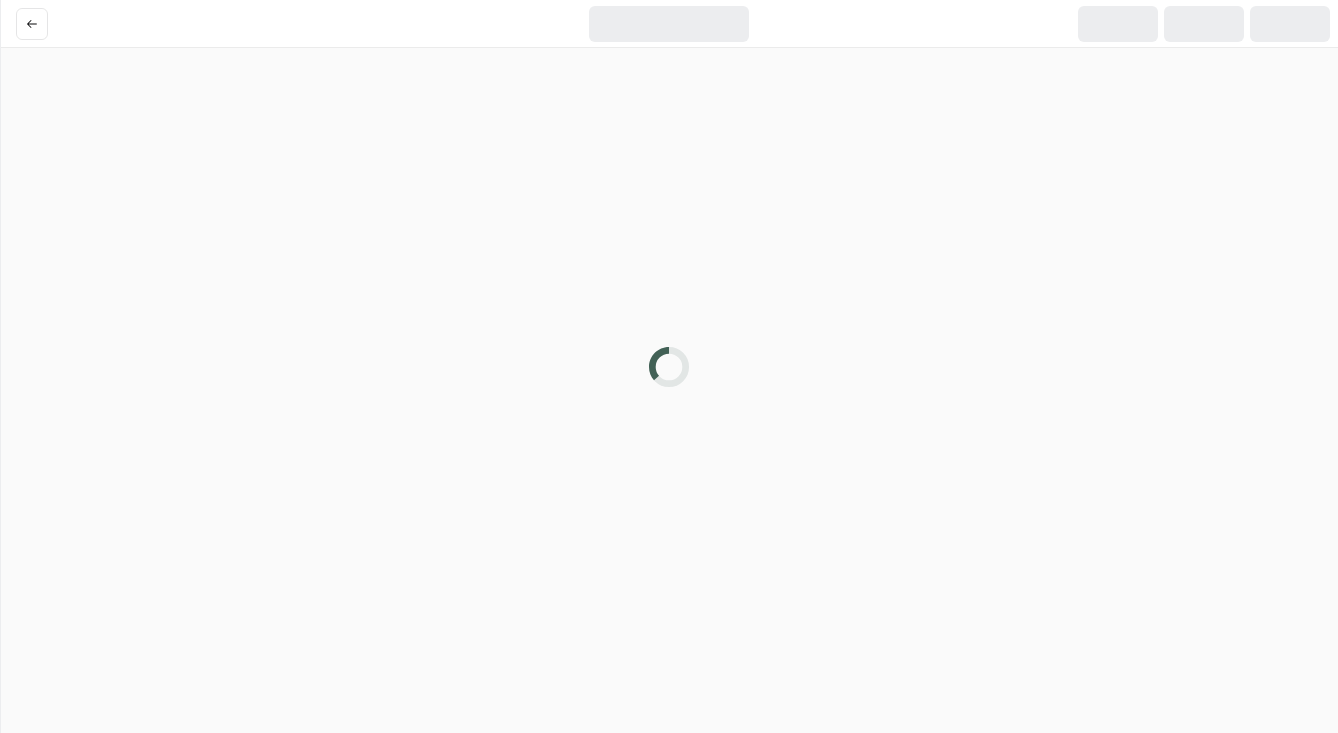scroll, scrollTop: 0, scrollLeft: 0, axis: both 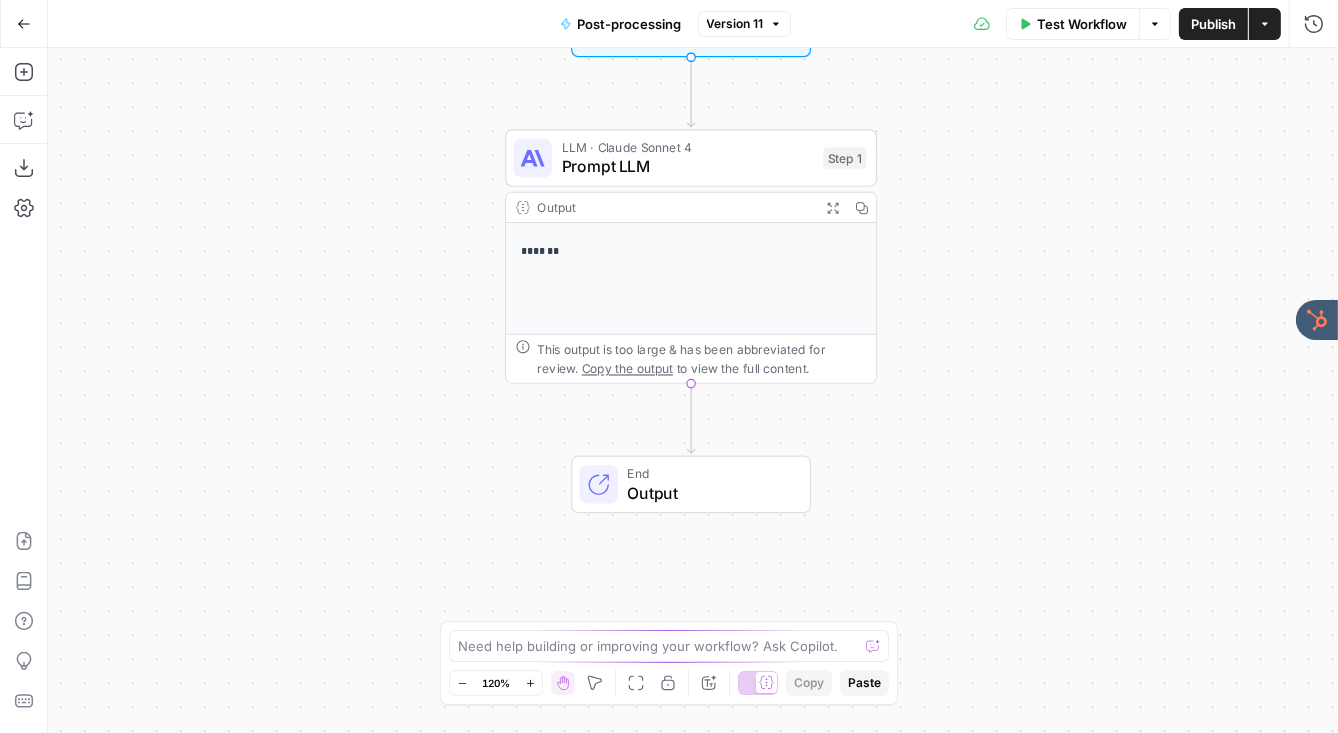 click on "Output" at bounding box center (709, 493) 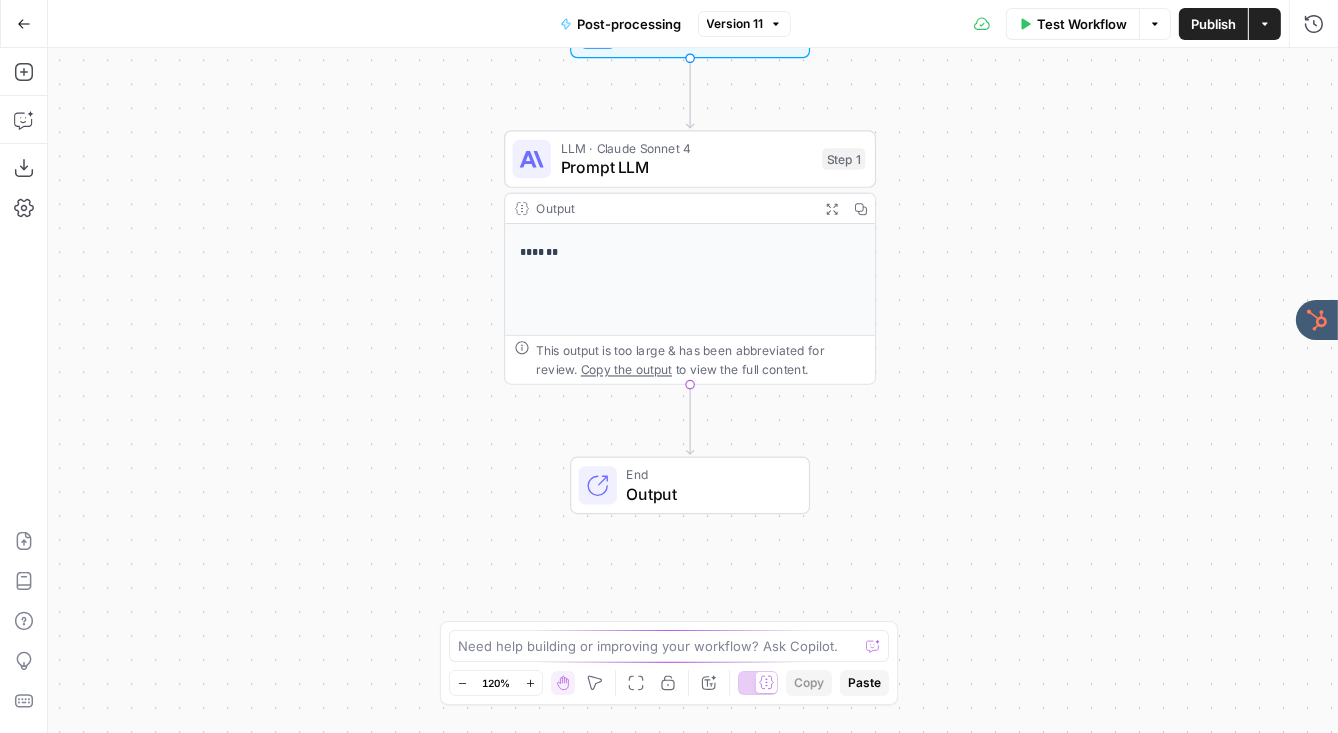 click on "Output" at bounding box center (708, 494) 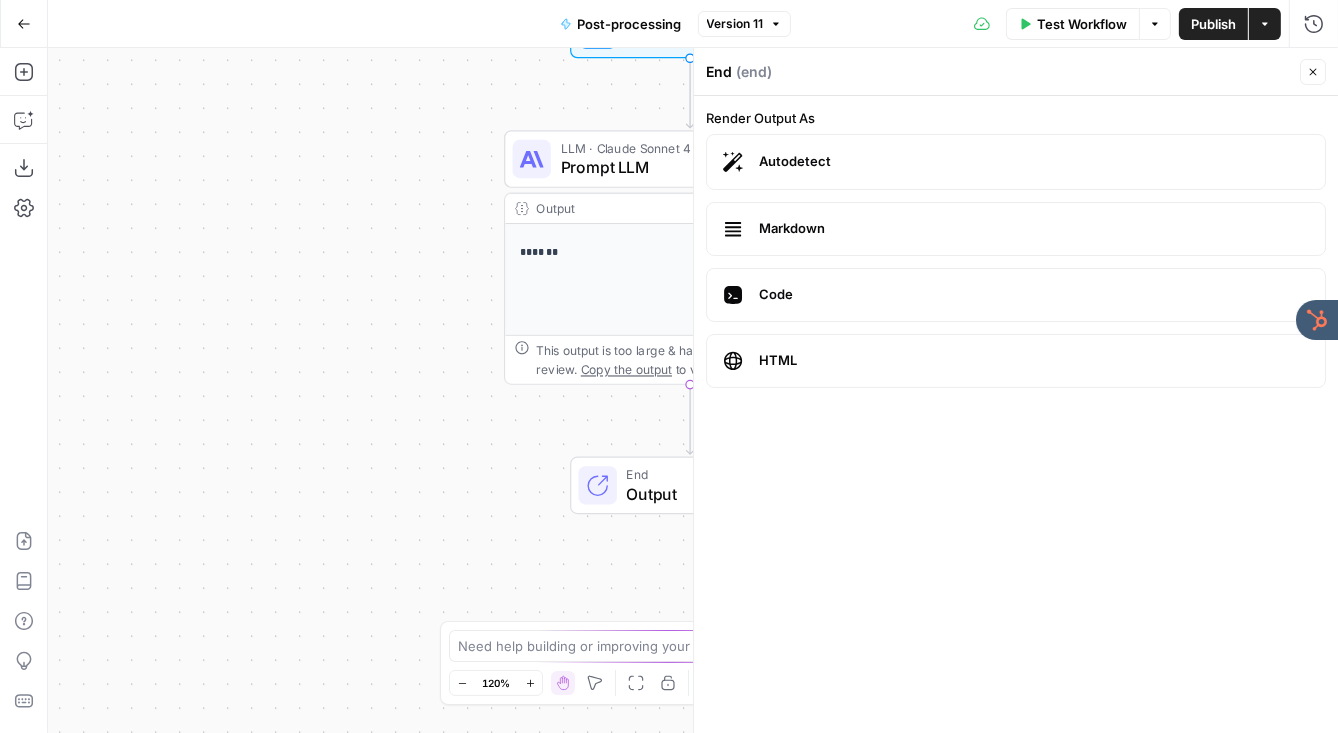 click 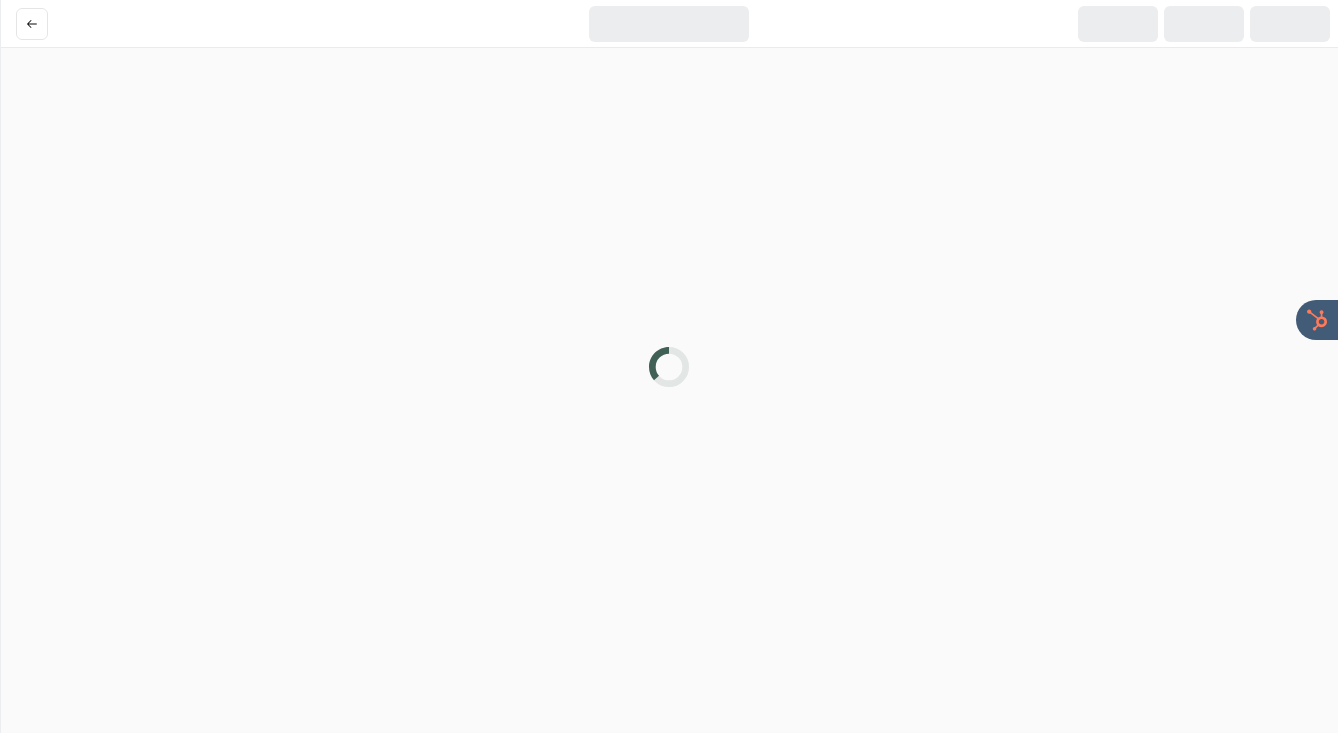 scroll, scrollTop: 0, scrollLeft: 0, axis: both 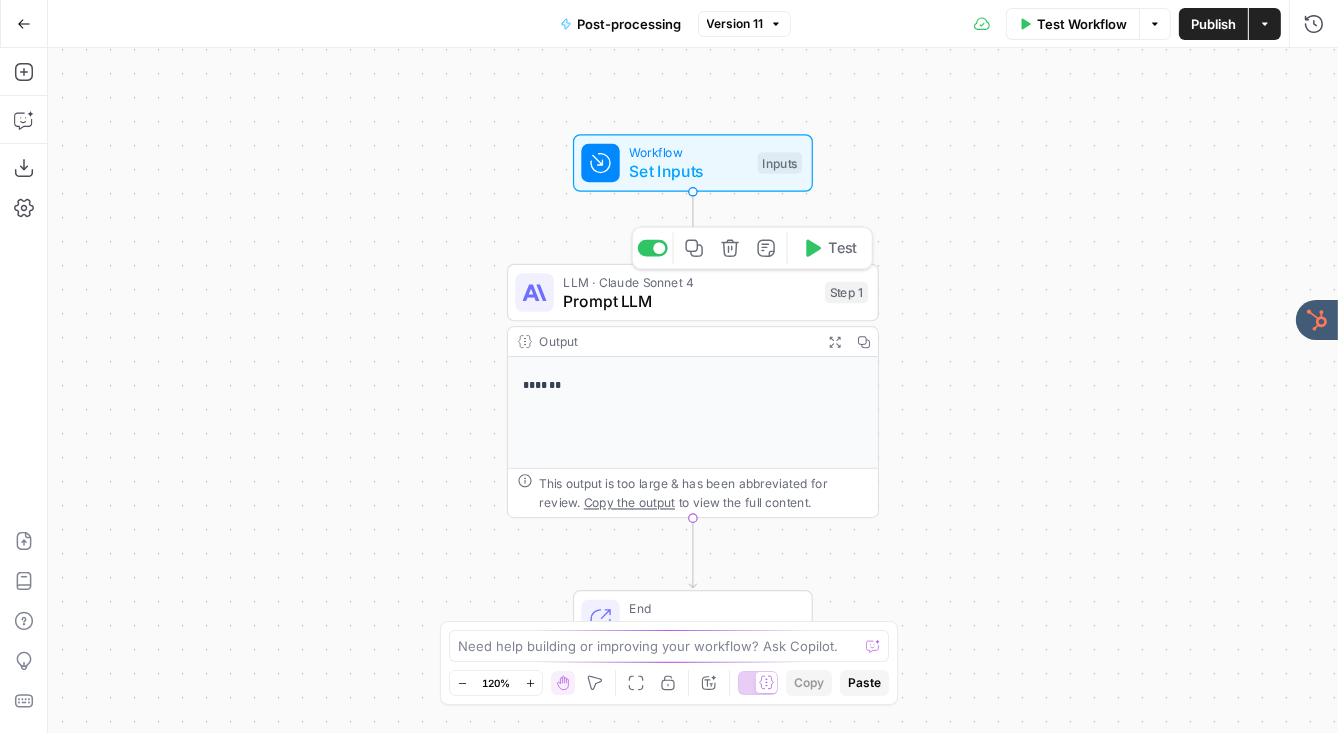 click on "Prompt LLM" at bounding box center (689, 301) 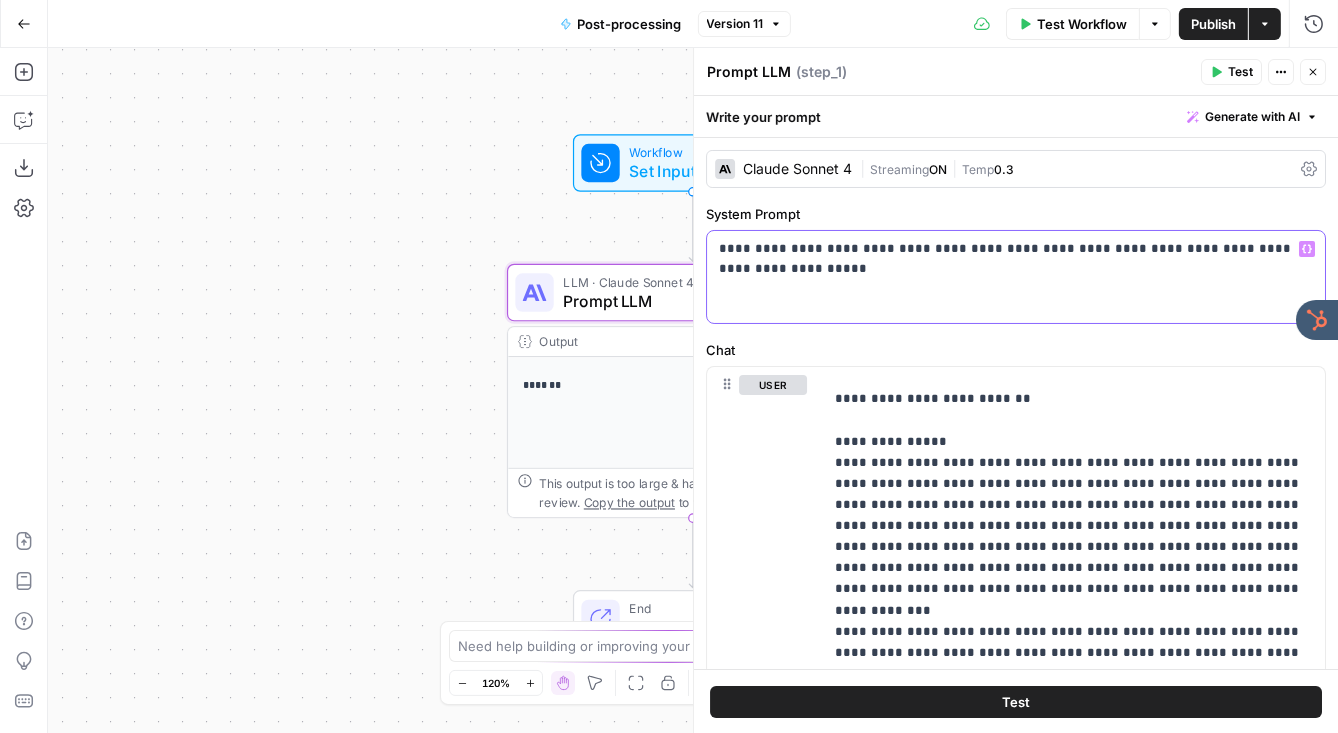 click on "**********" at bounding box center (1016, 259) 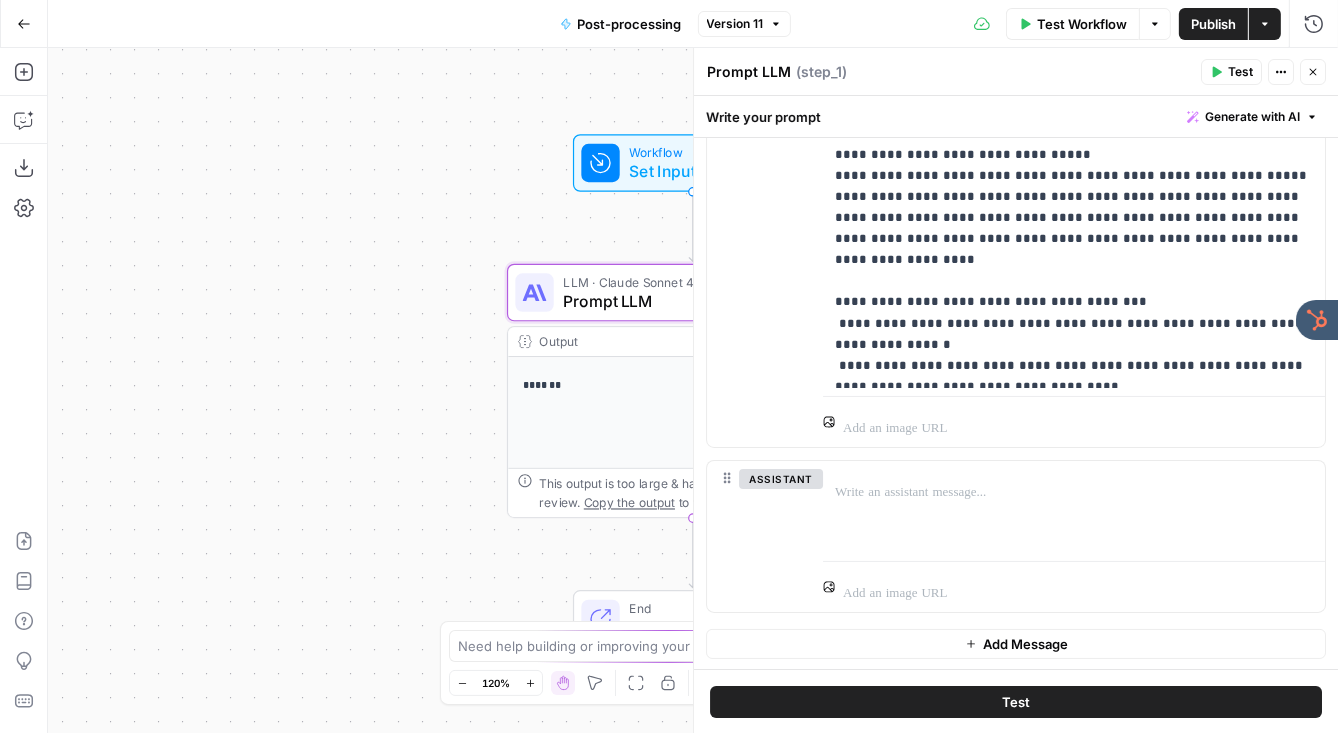 scroll, scrollTop: 802, scrollLeft: 0, axis: vertical 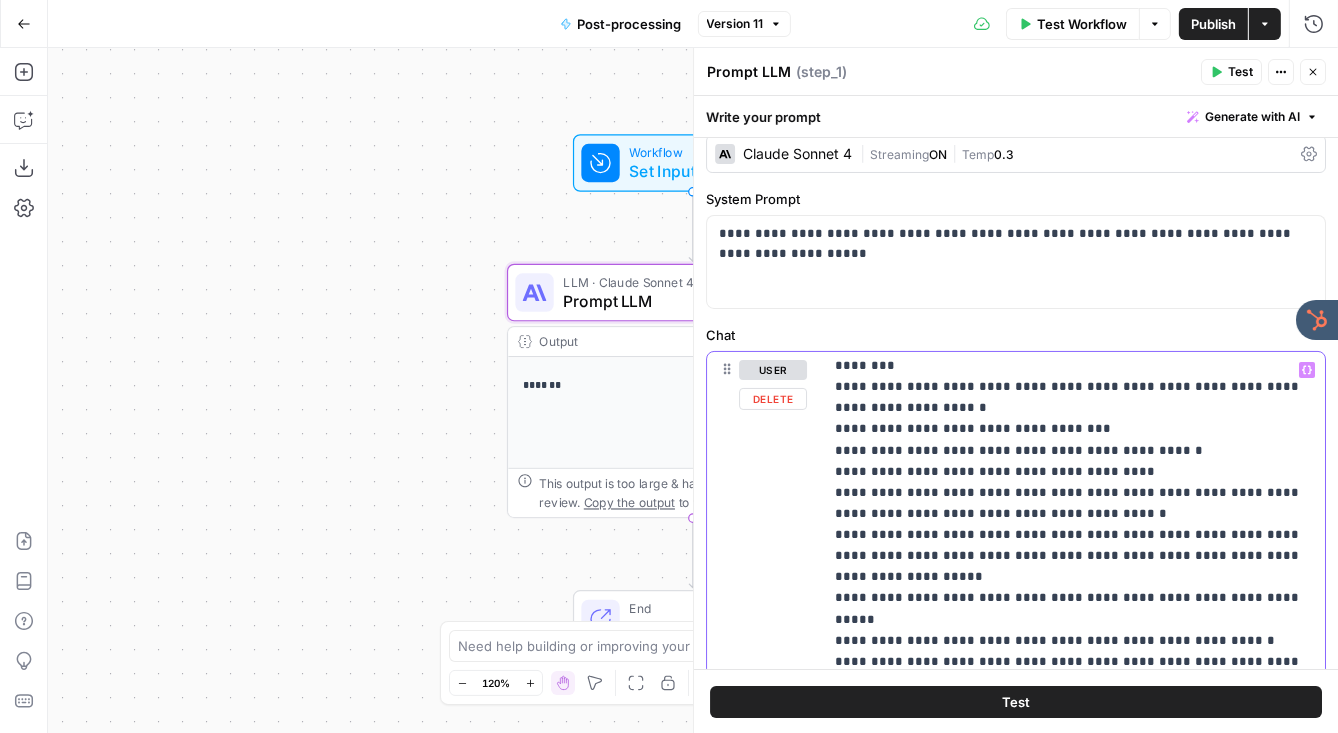 click on "**********" at bounding box center [1074, 618] 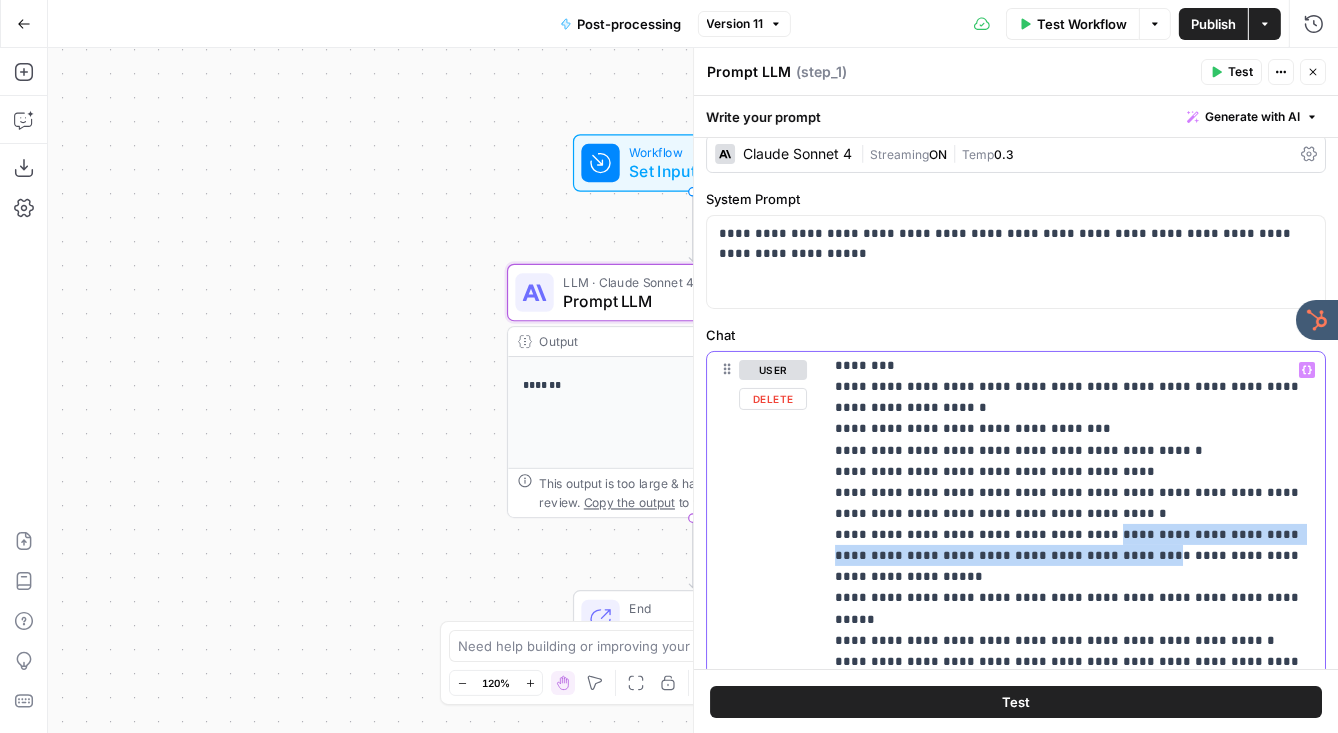 drag, startPoint x: 873, startPoint y: 470, endPoint x: 1302, endPoint y: 467, distance: 429.0105 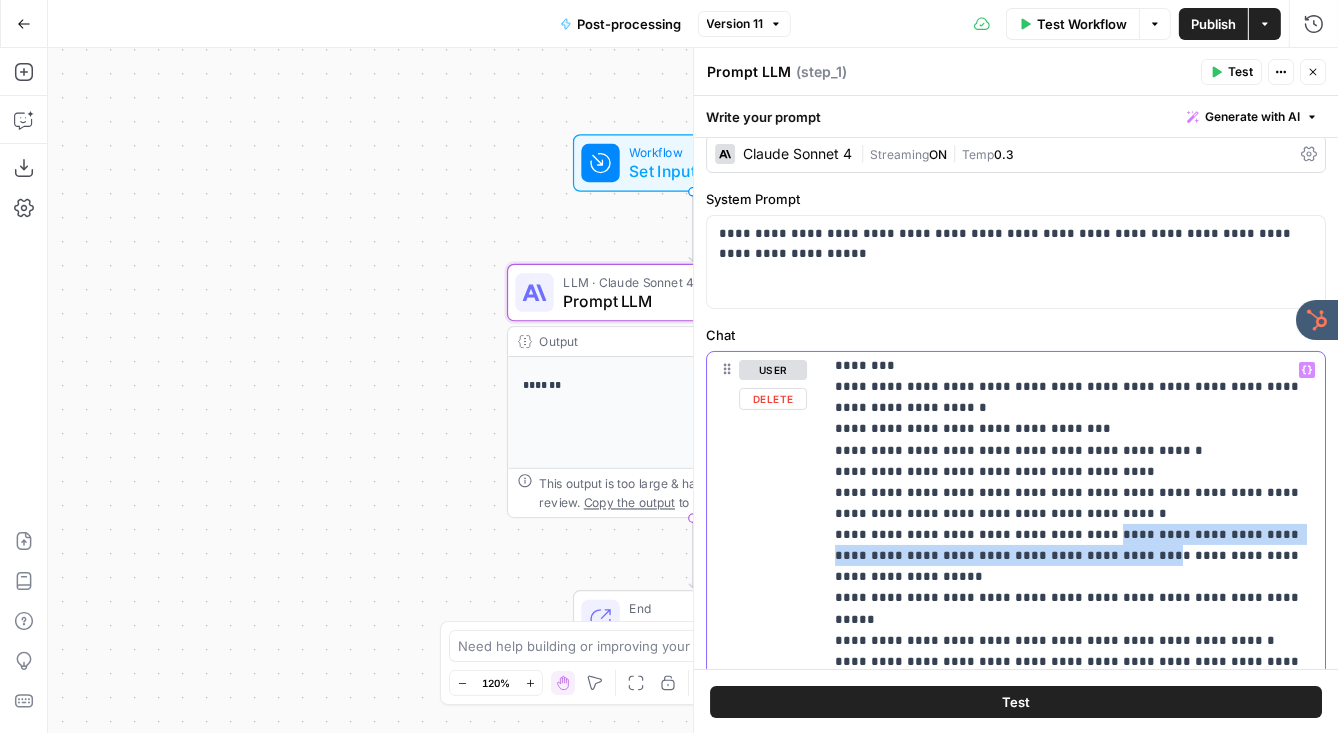 click on "**********" at bounding box center (1074, 618) 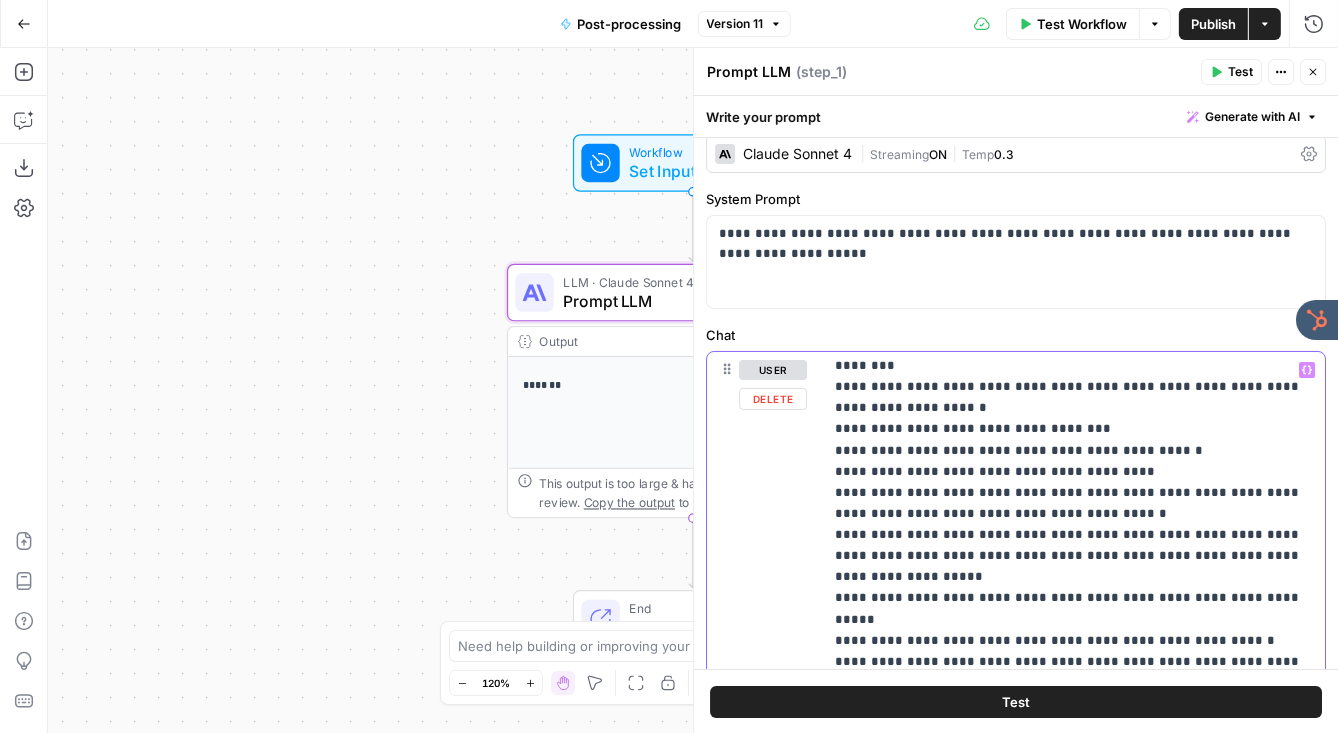 click on "**********" at bounding box center [1074, 618] 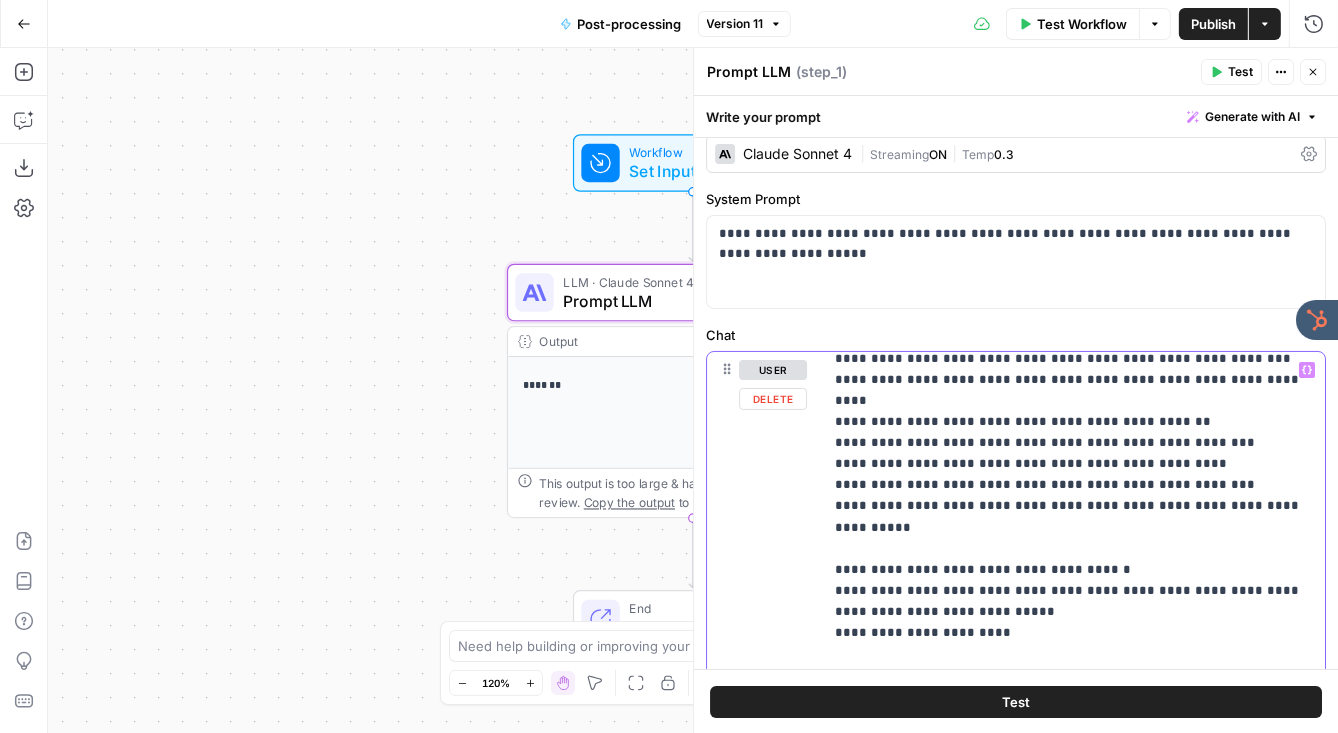 scroll, scrollTop: 1421, scrollLeft: 0, axis: vertical 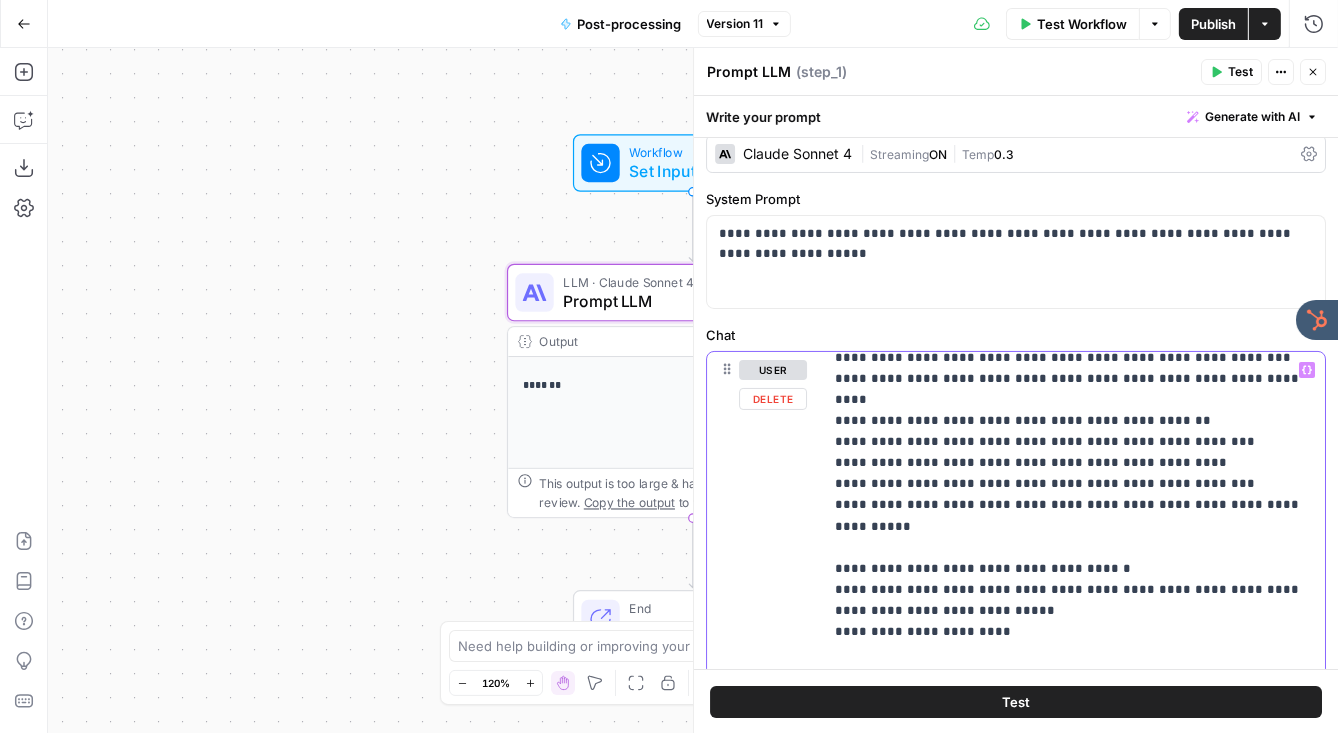 click on "**********" at bounding box center [1074, 187] 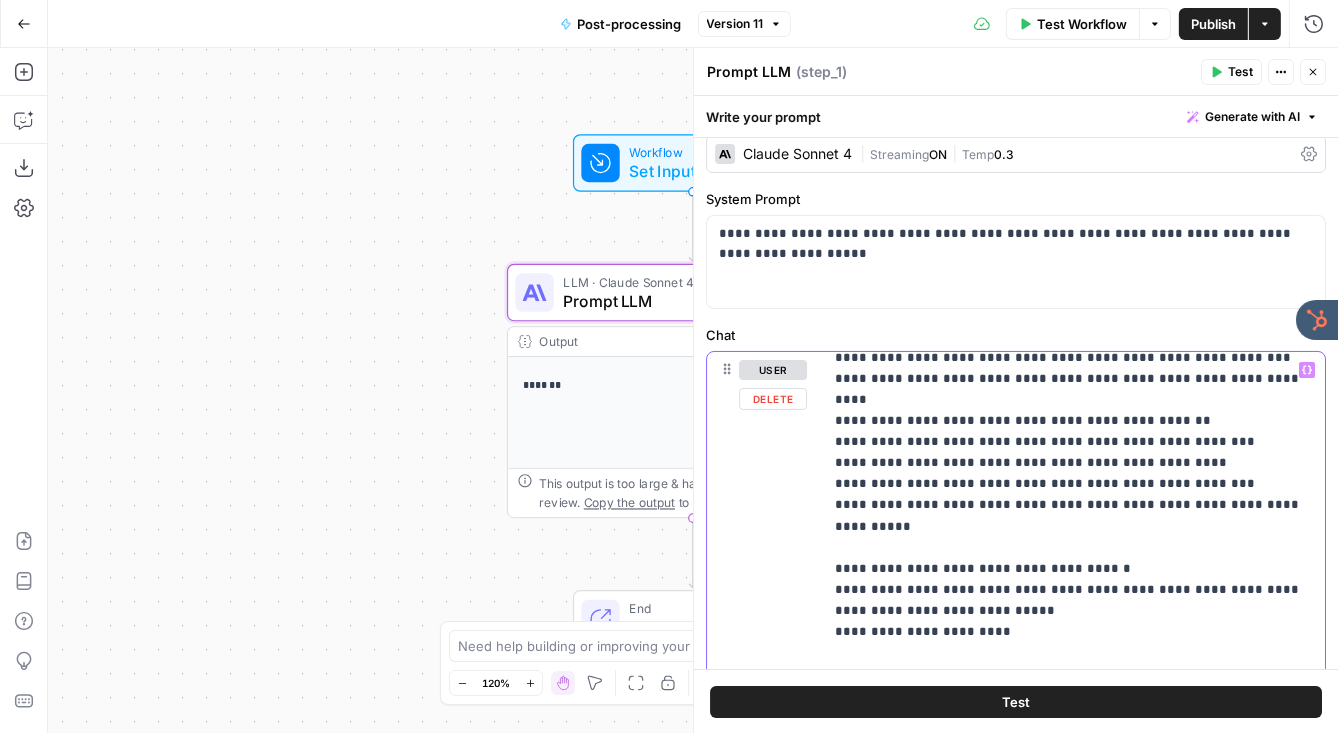 type 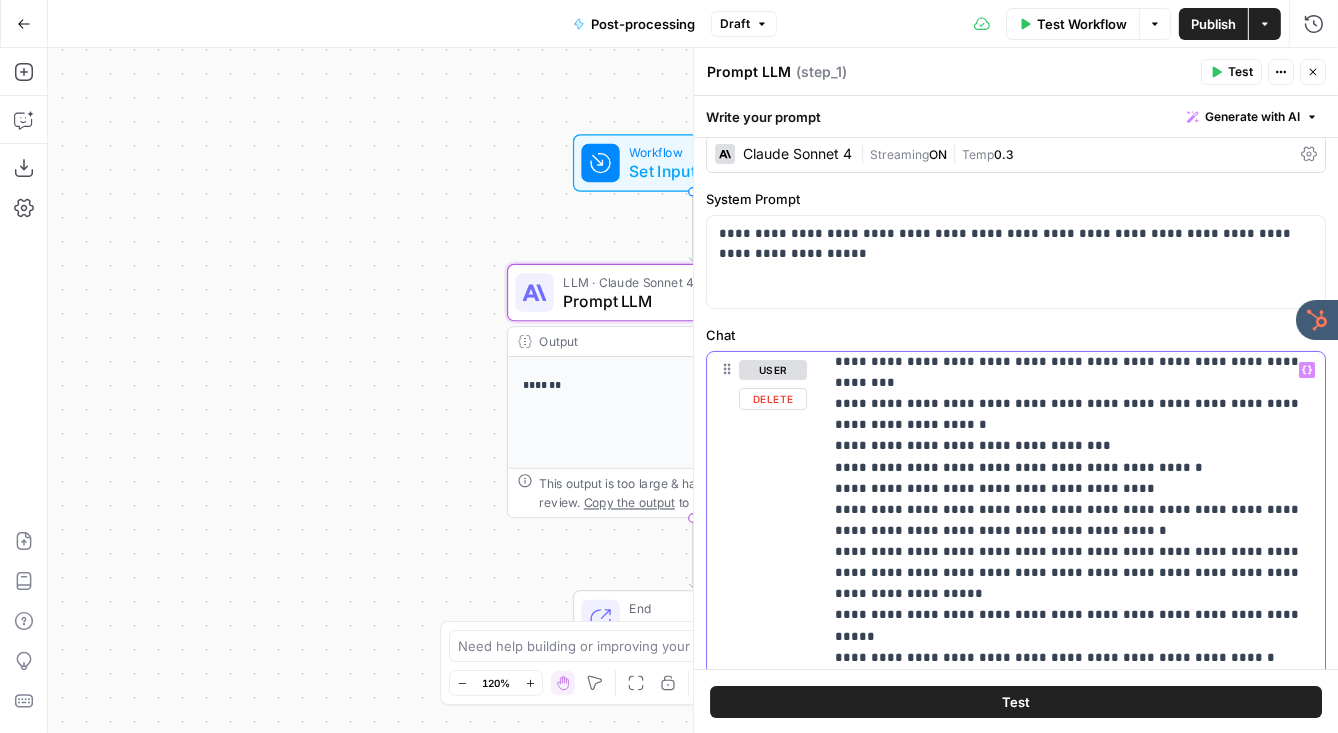 scroll, scrollTop: 987, scrollLeft: 0, axis: vertical 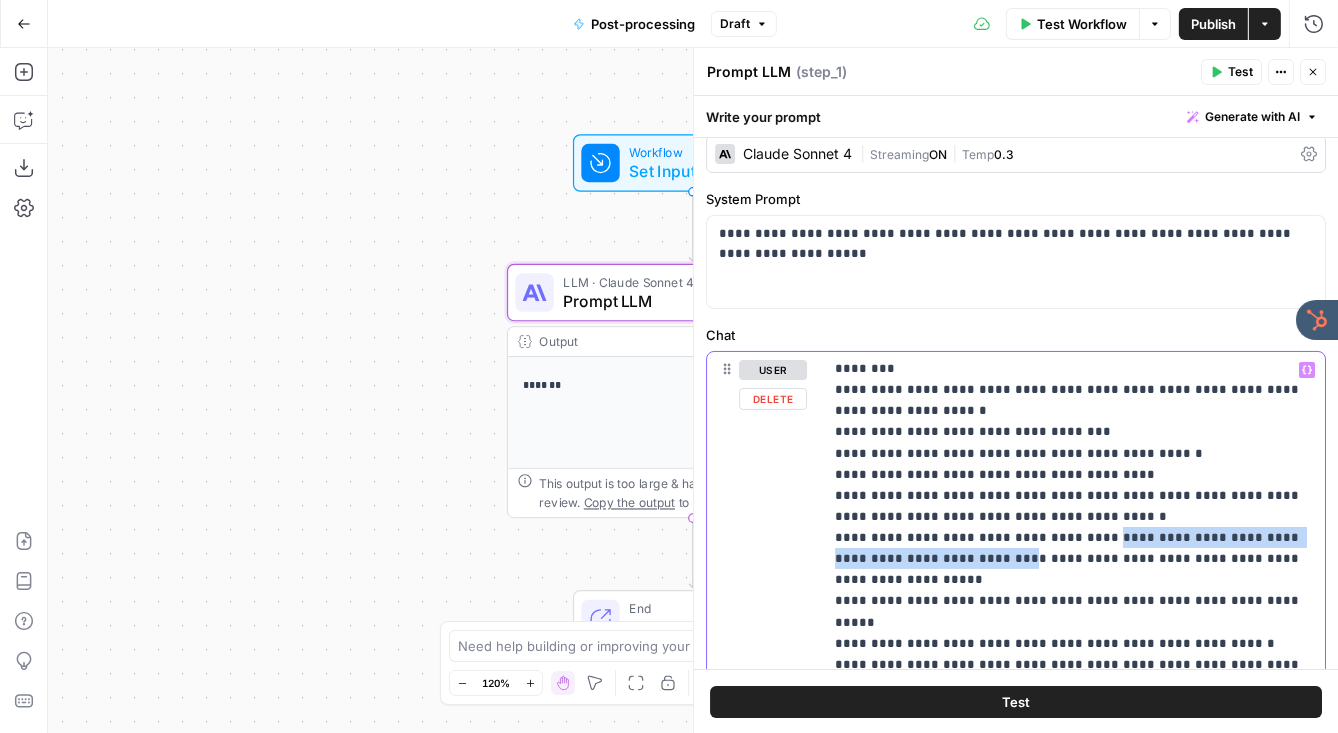 drag, startPoint x: 871, startPoint y: 474, endPoint x: 1180, endPoint y: 469, distance: 309.04044 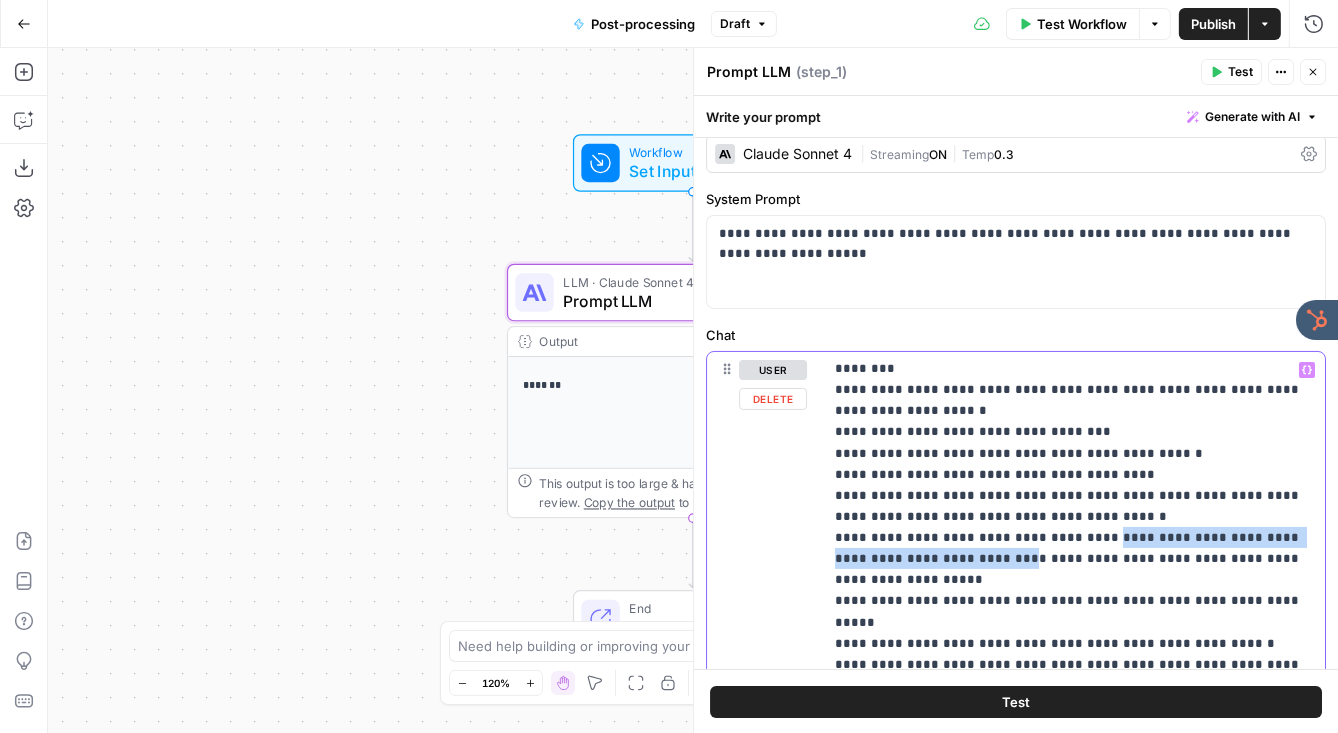 click on "**********" at bounding box center [1074, 621] 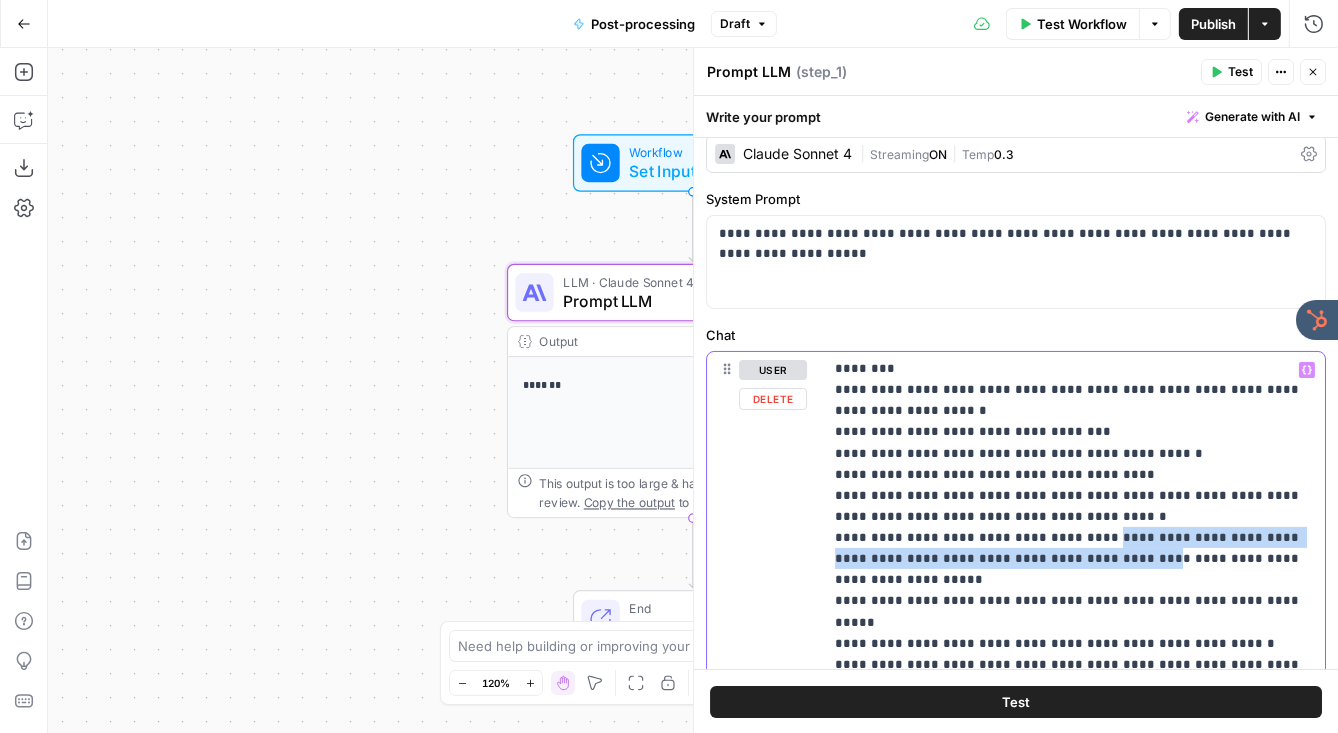click on "**********" at bounding box center (1074, 621) 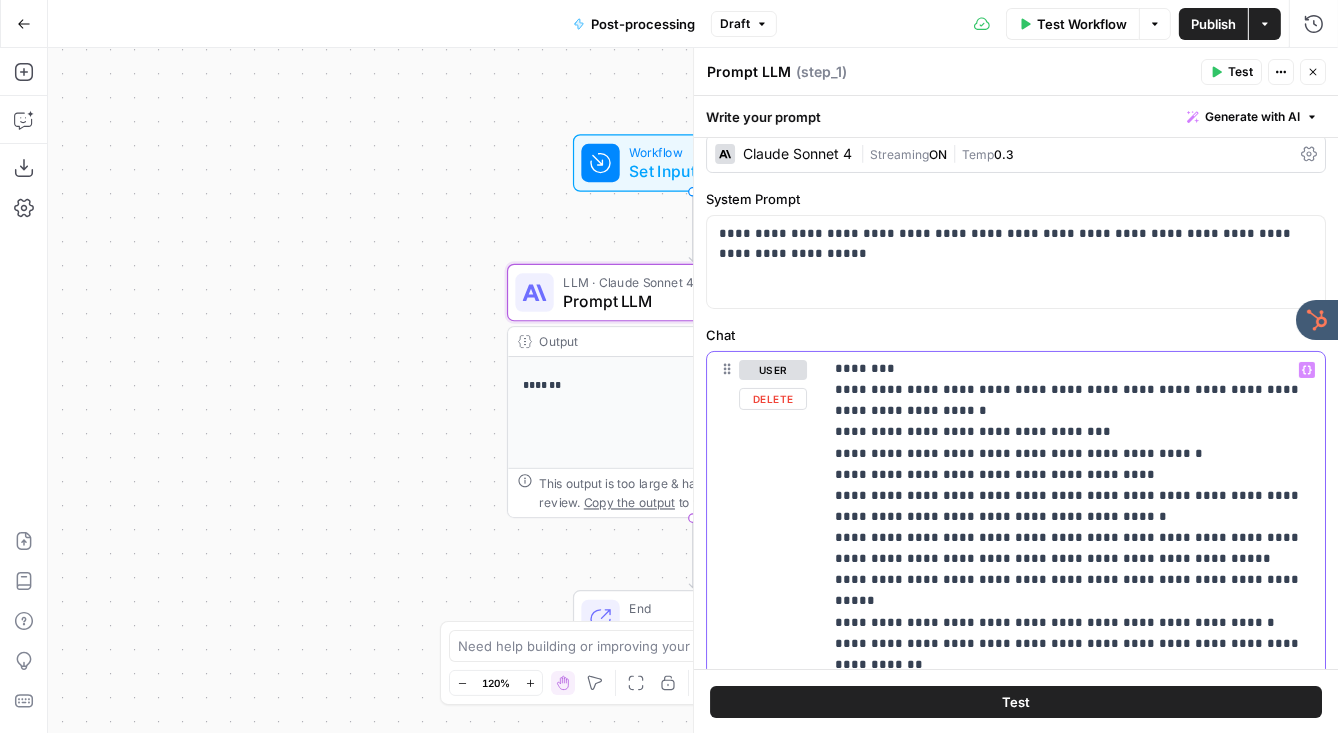 click on "**********" at bounding box center (1074, 621) 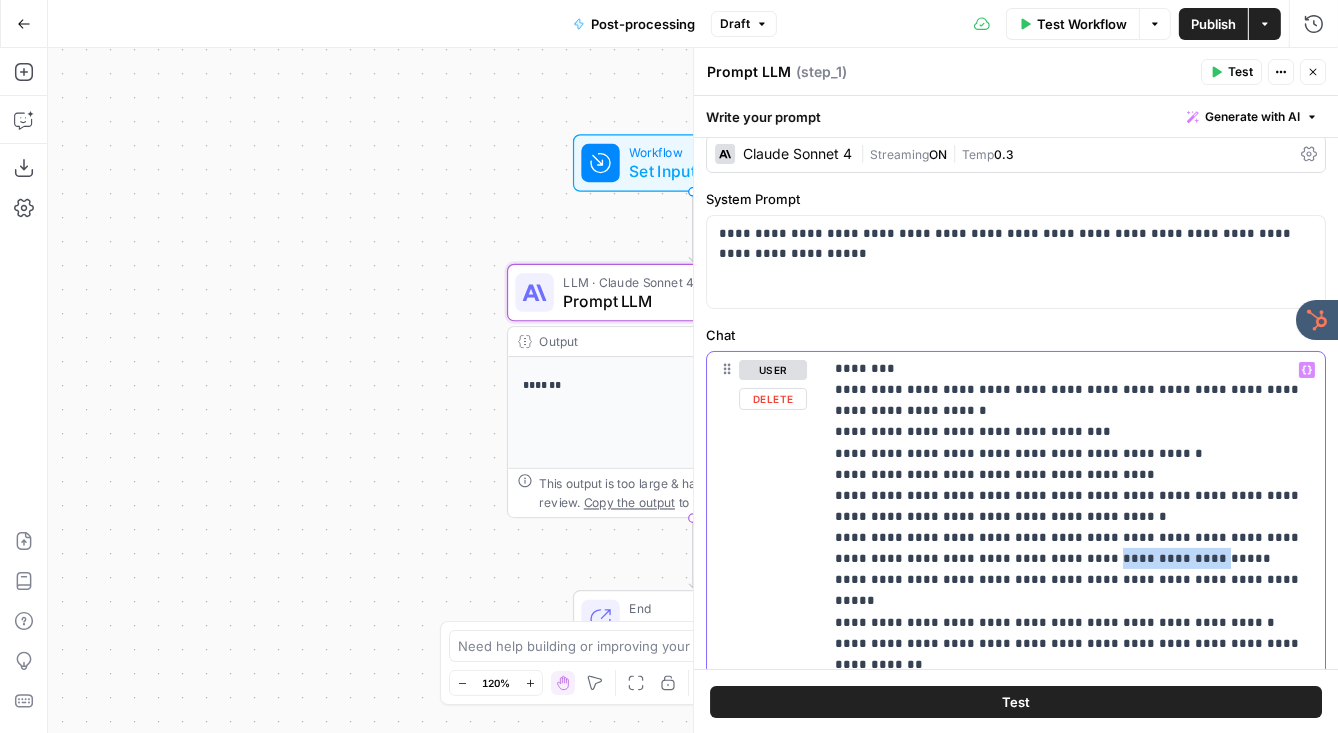 click on "**********" at bounding box center (1074, 621) 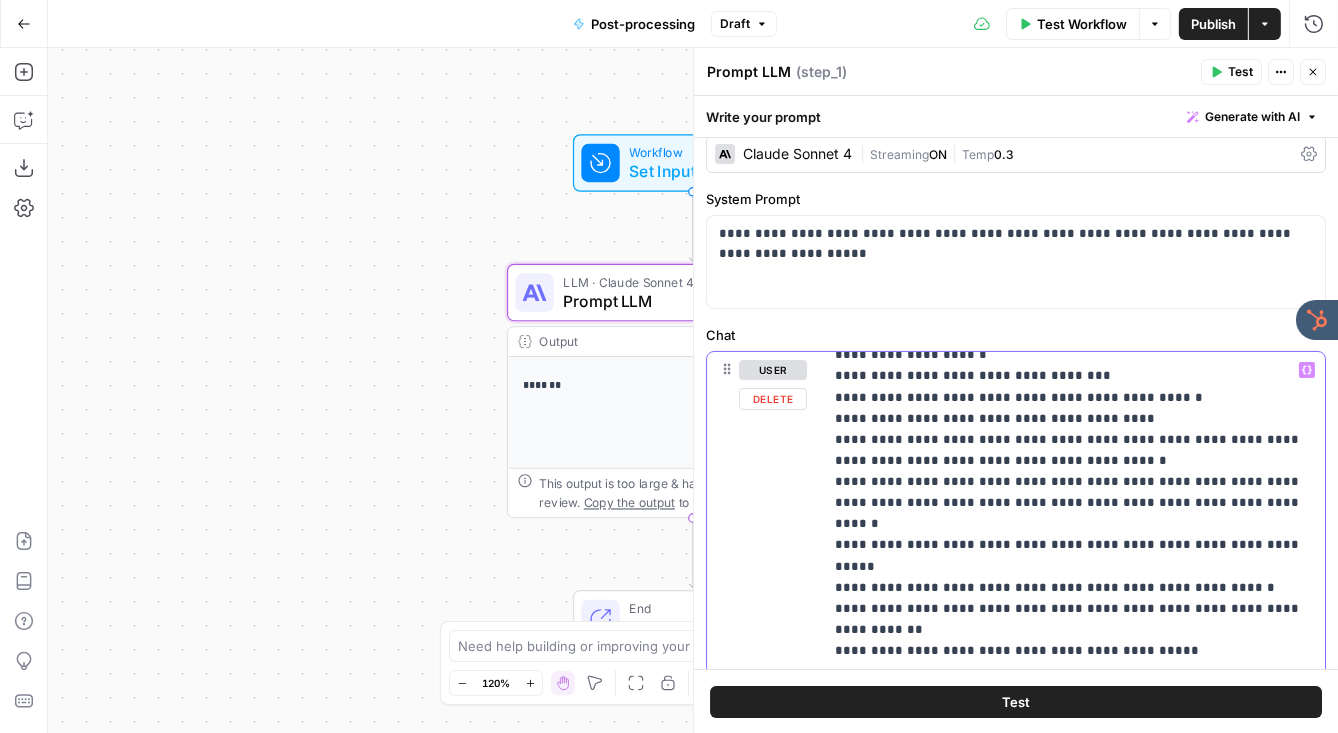 scroll, scrollTop: 1047, scrollLeft: 0, axis: vertical 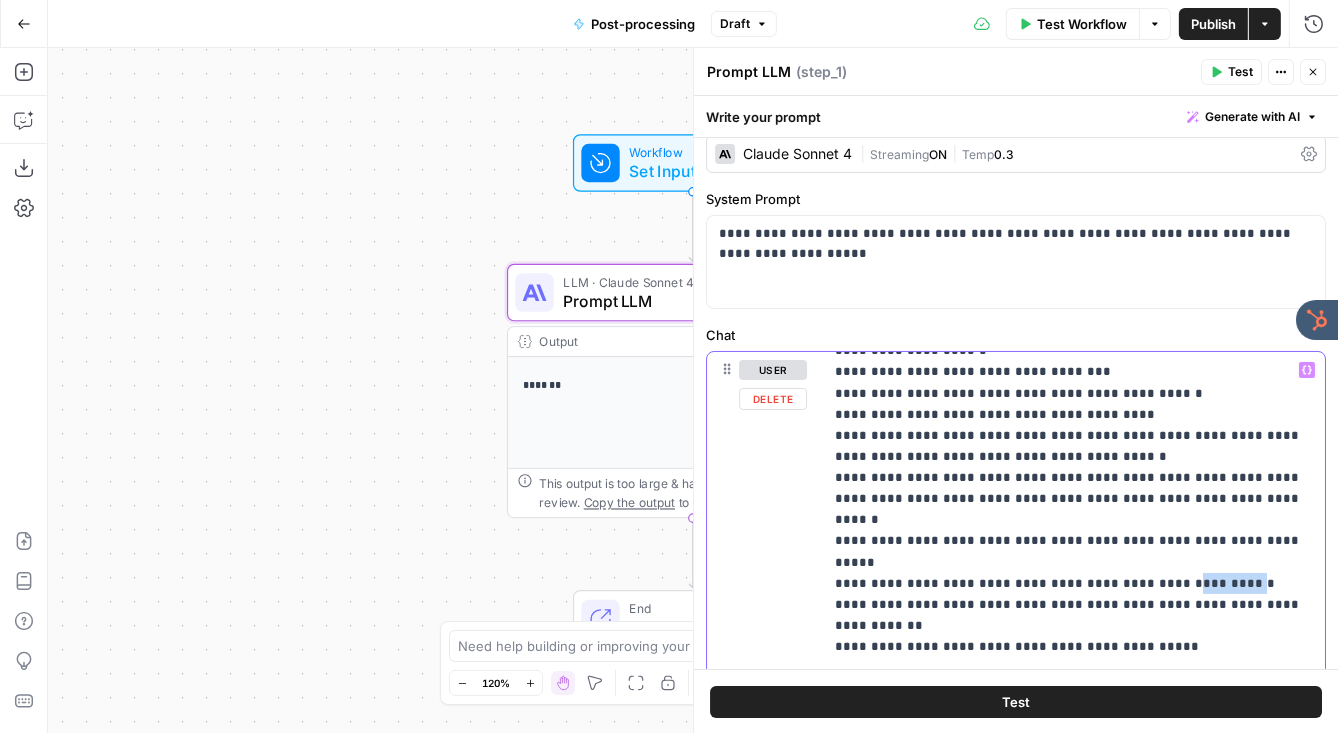 drag, startPoint x: 1114, startPoint y: 479, endPoint x: 1182, endPoint y: 473, distance: 68.26419 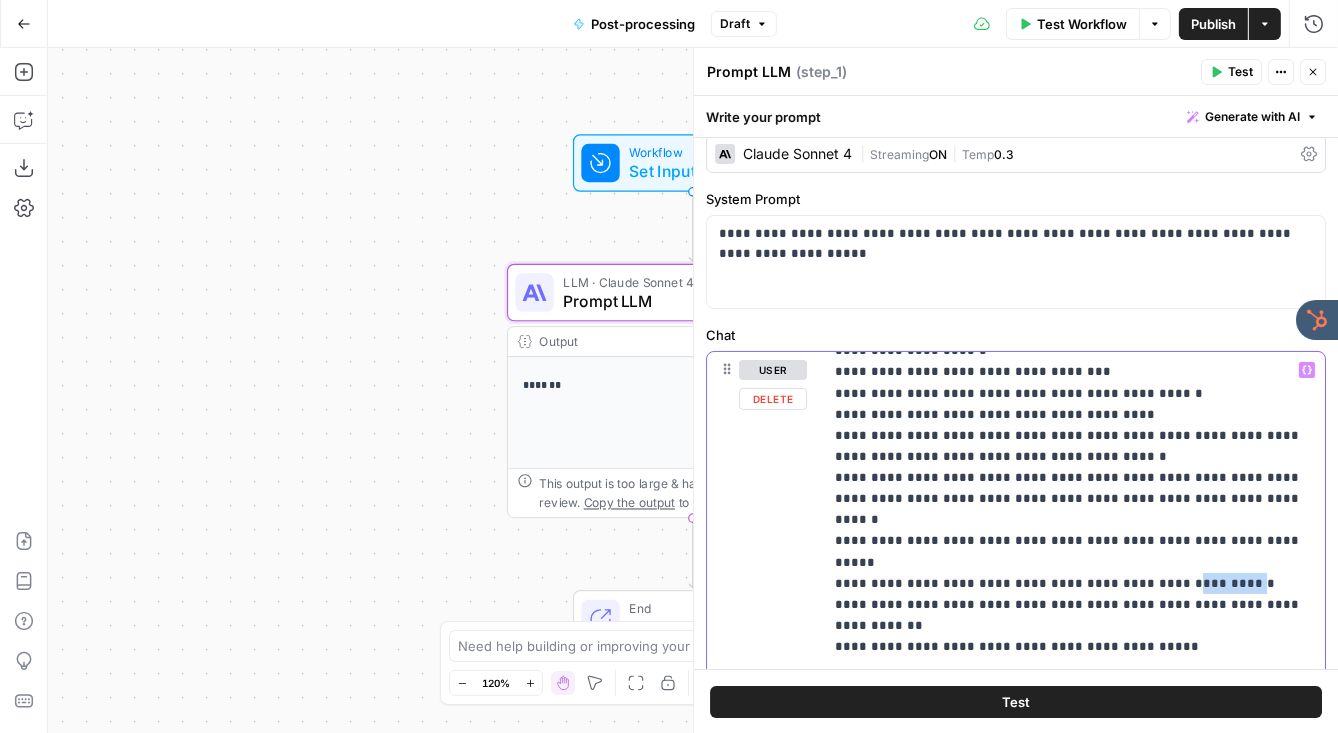 click on "**********" at bounding box center [1074, 561] 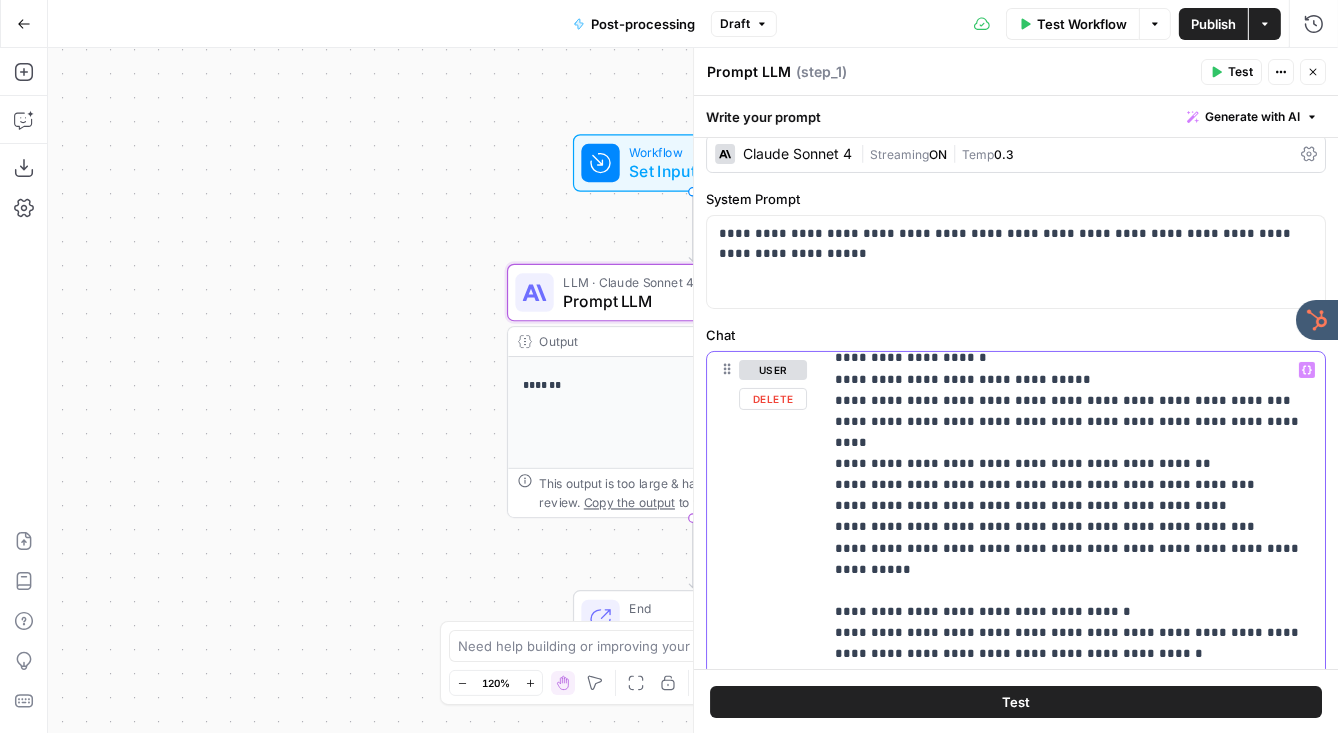 scroll, scrollTop: 1405, scrollLeft: 0, axis: vertical 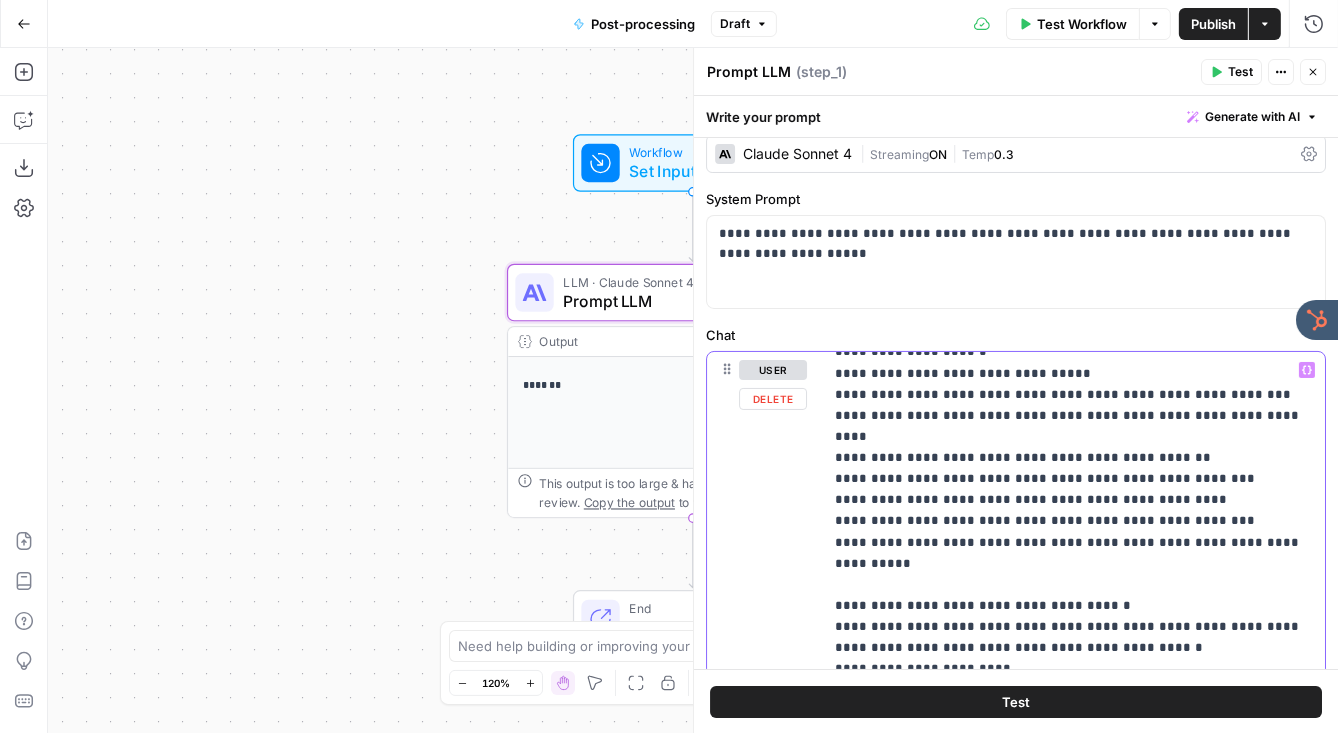 click on "**********" at bounding box center (1074, 203) 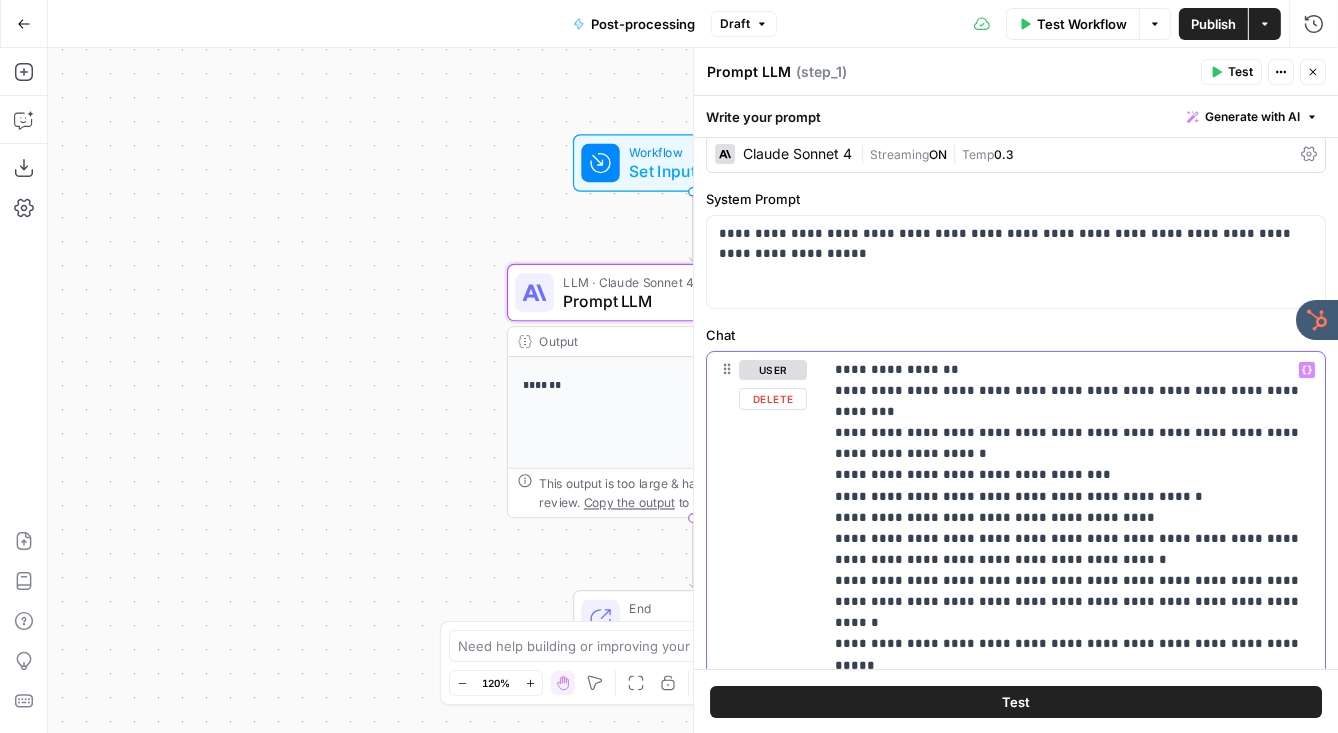scroll, scrollTop: 960, scrollLeft: 0, axis: vertical 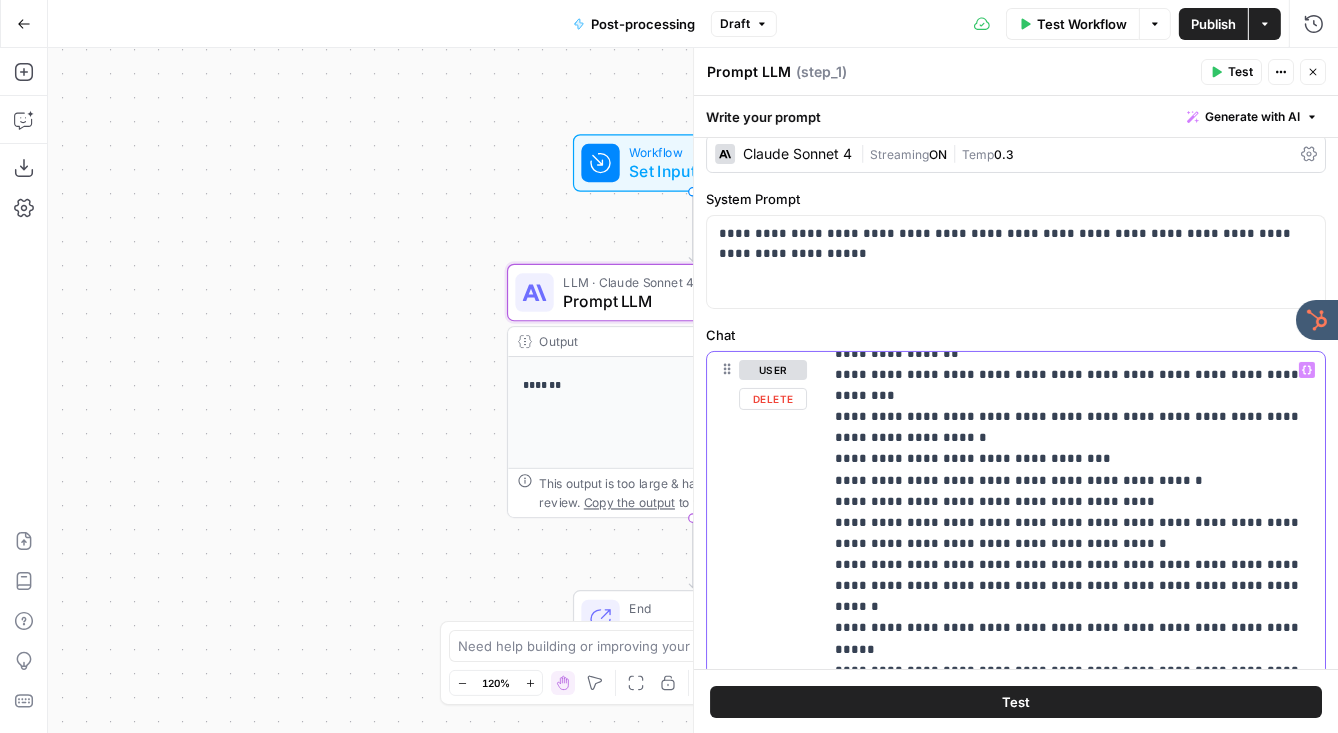 click on "**********" at bounding box center (1074, 648) 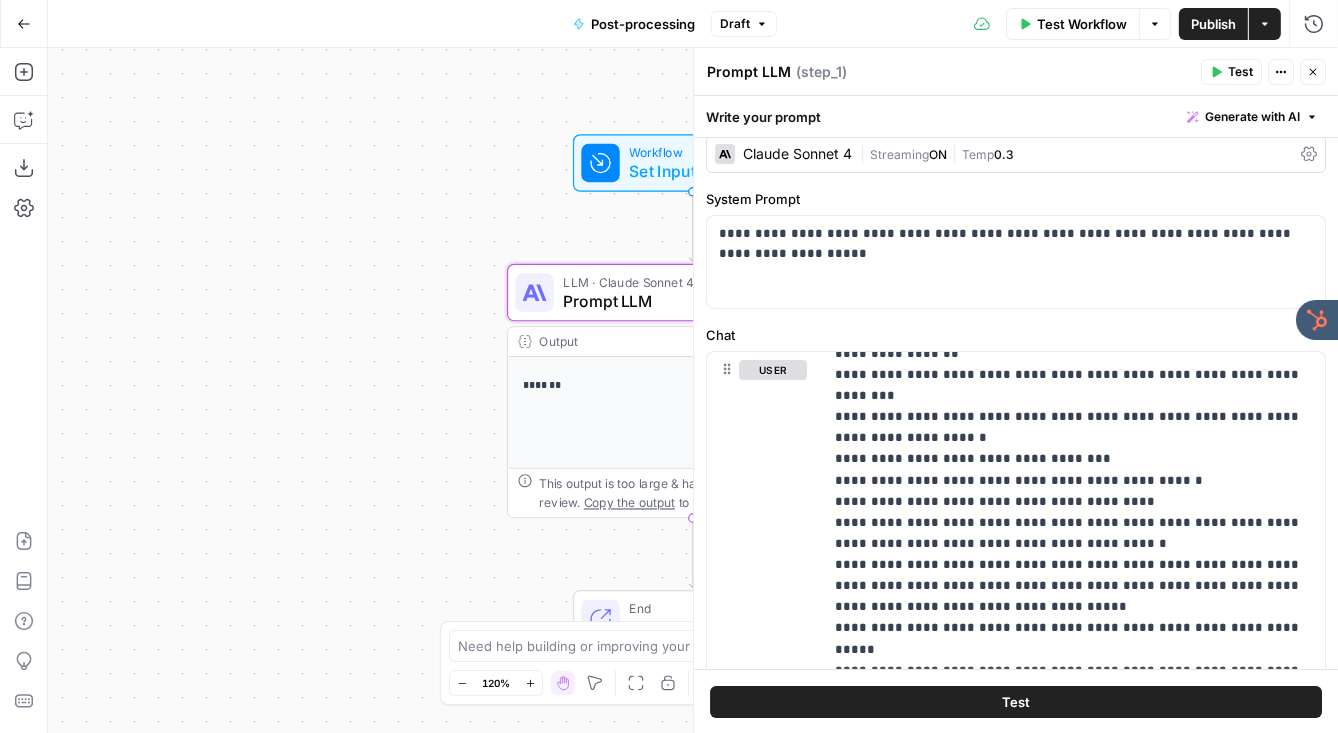 click on "Publish" at bounding box center (1213, 24) 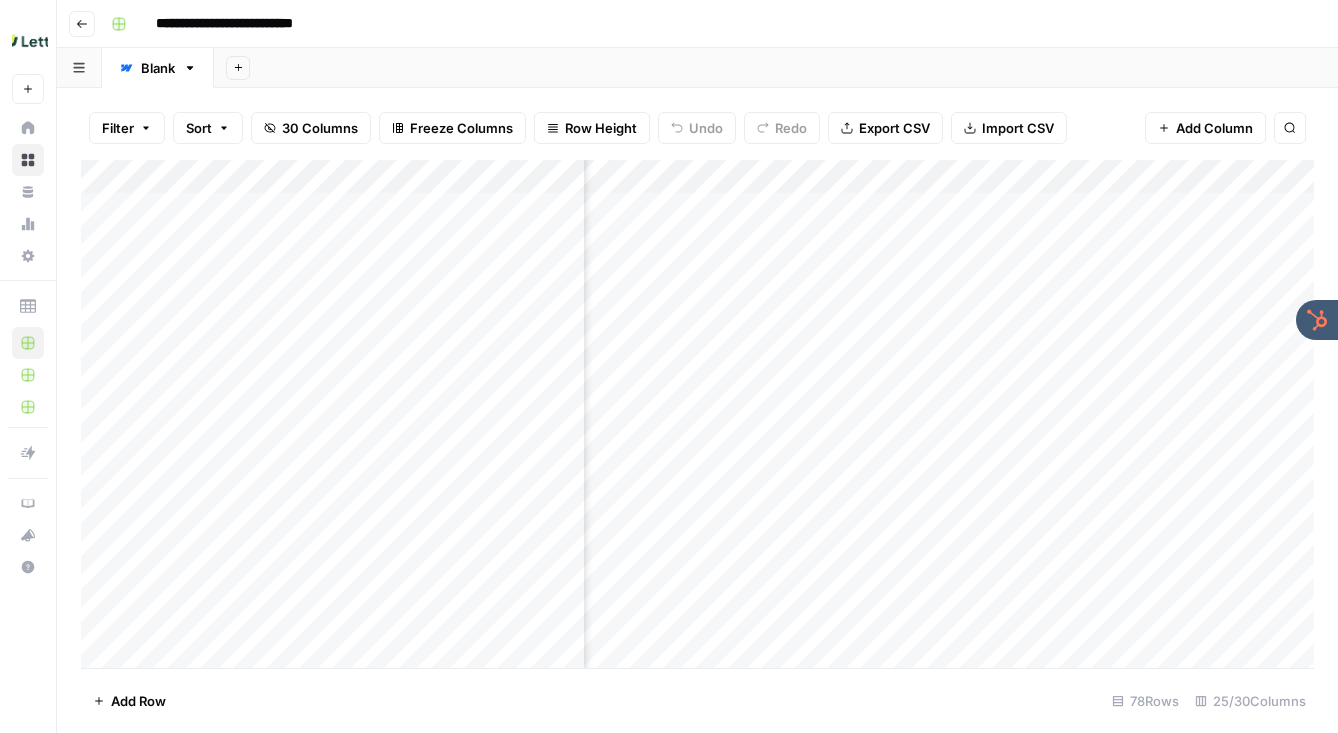 scroll, scrollTop: 0, scrollLeft: 0, axis: both 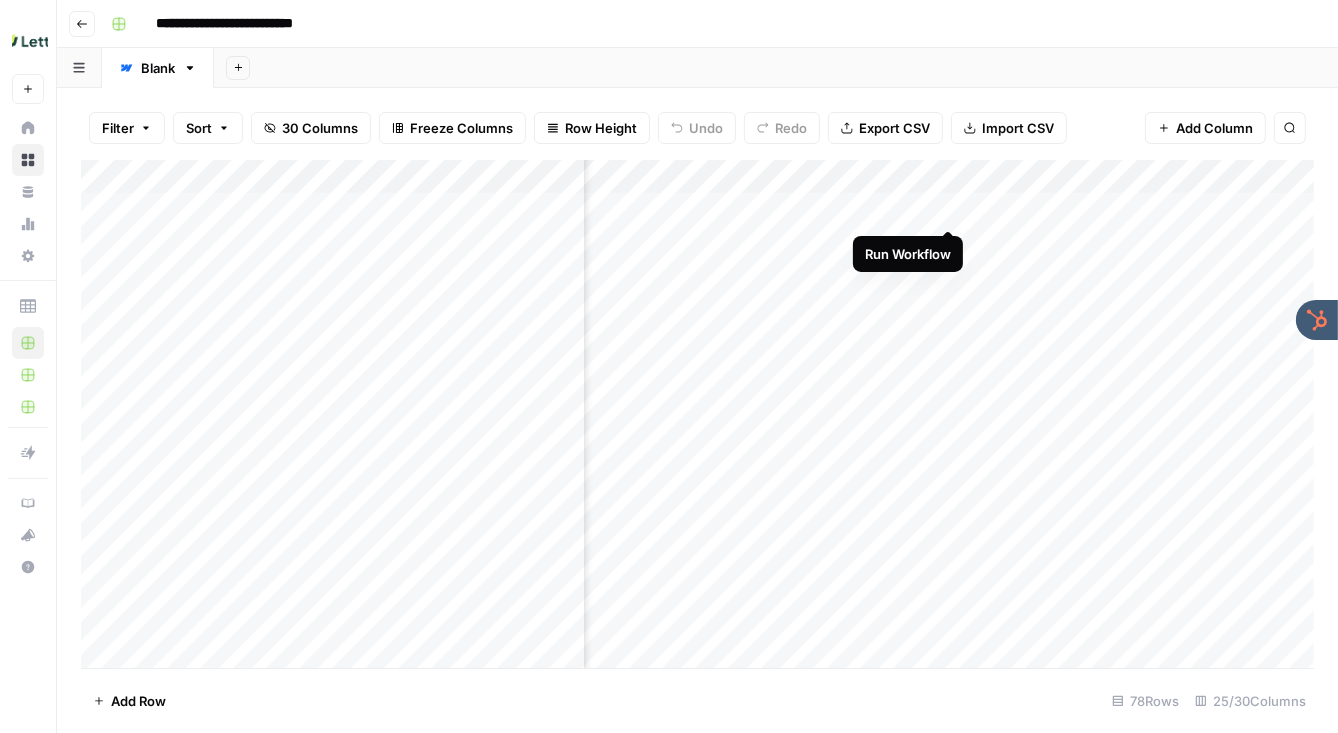click on "Add Column" at bounding box center [697, 414] 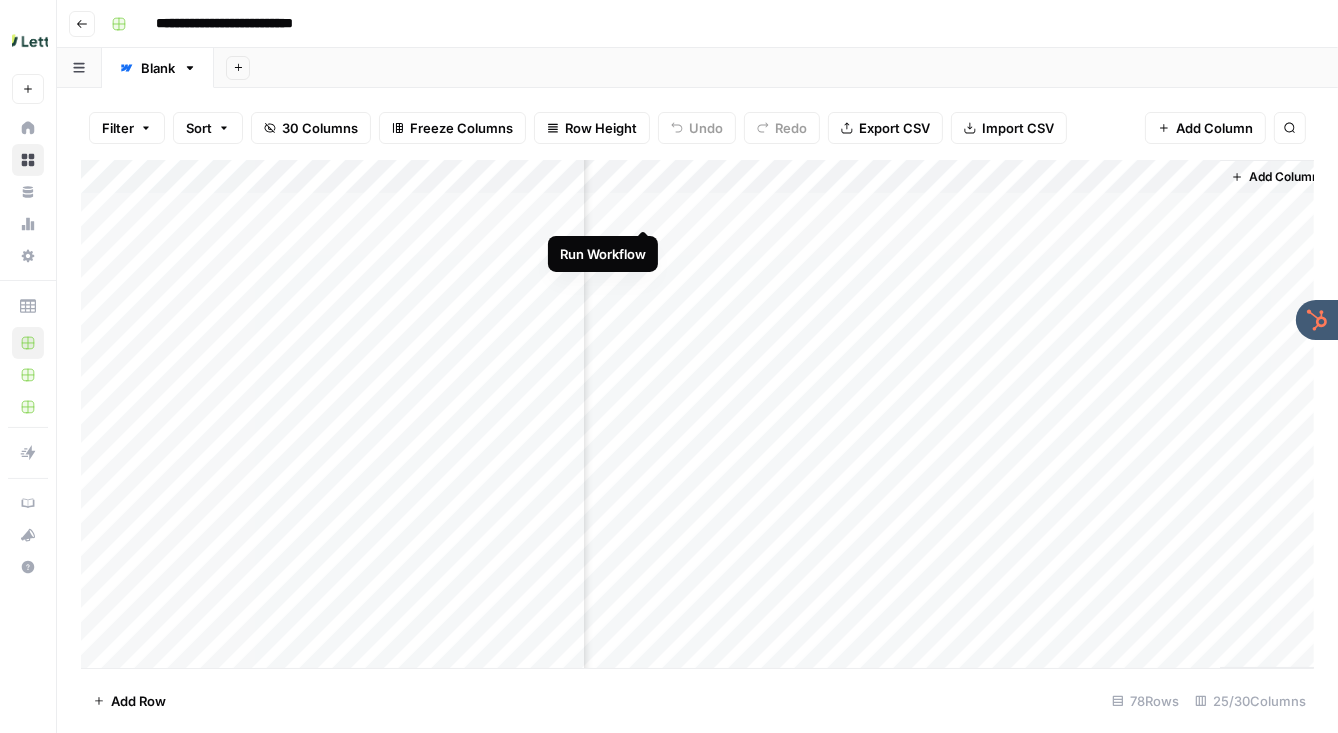 scroll, scrollTop: 0, scrollLeft: 5767, axis: horizontal 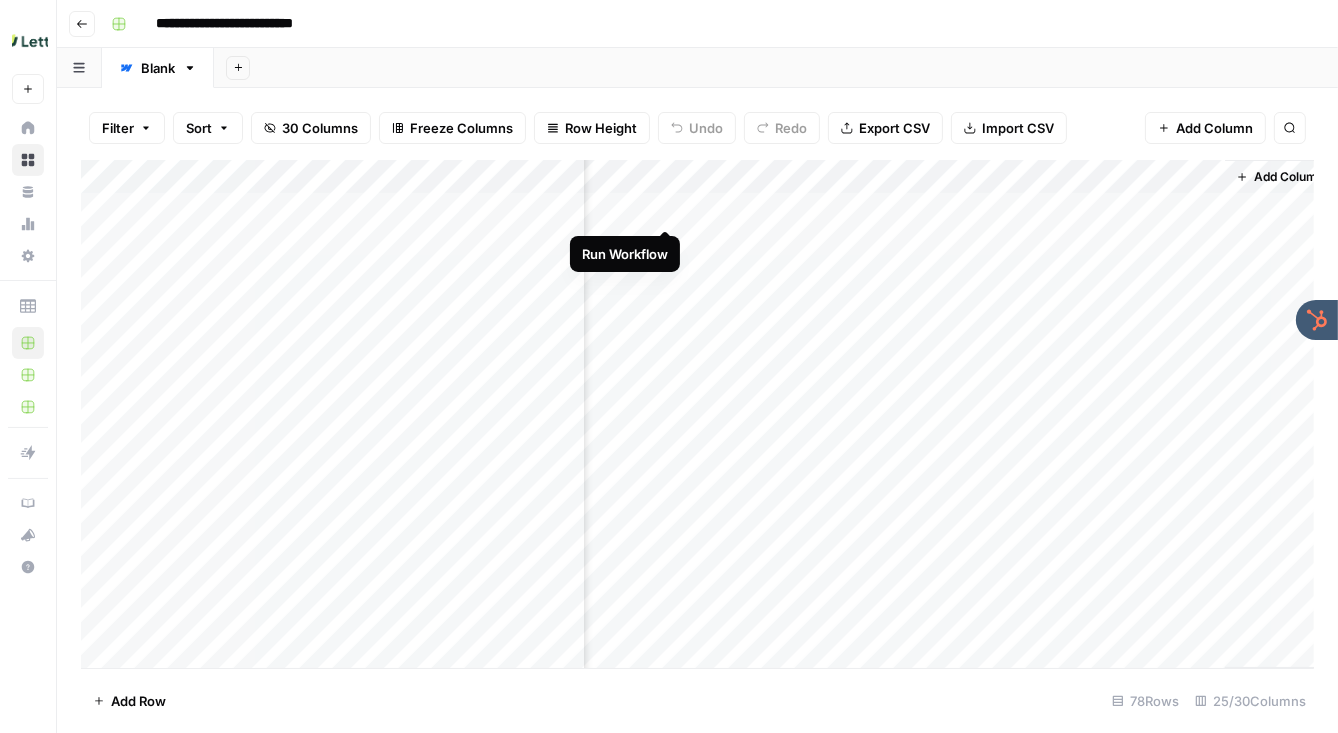 click on "Add Column" at bounding box center [697, 414] 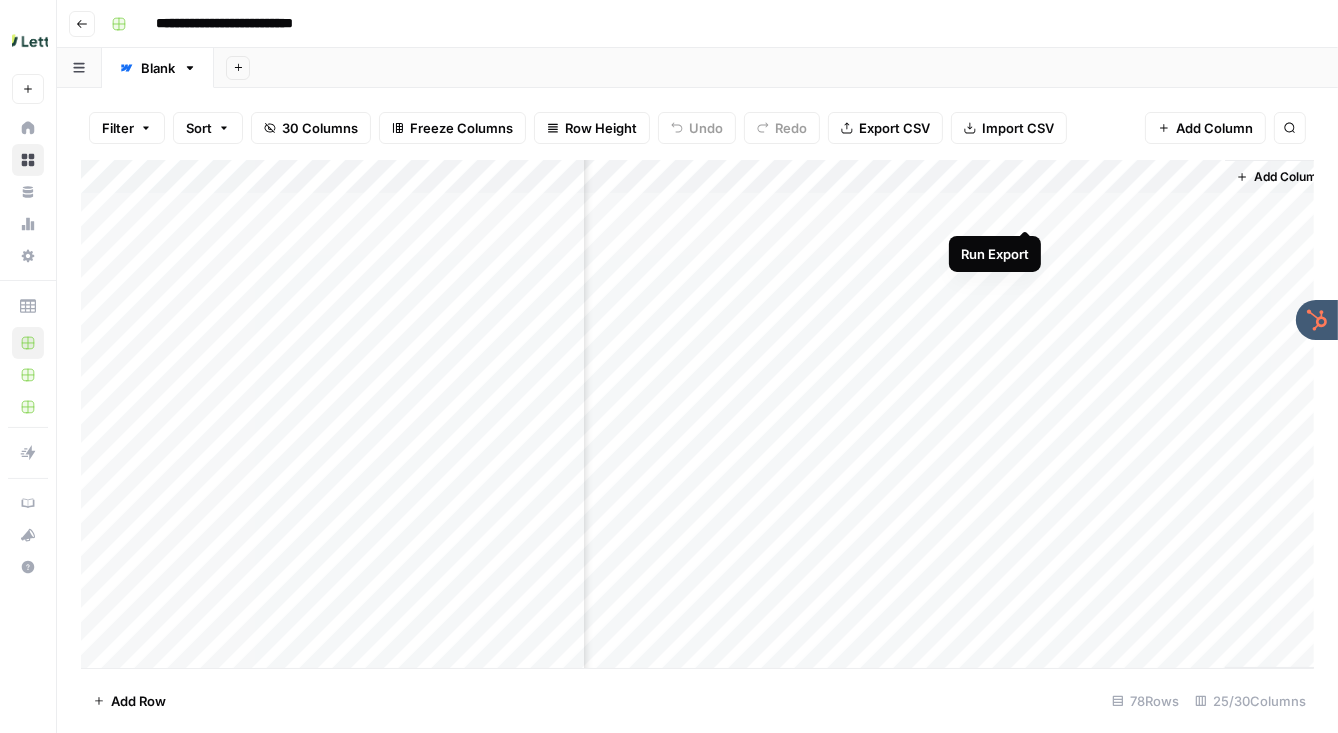 click on "Add Column" at bounding box center [697, 414] 